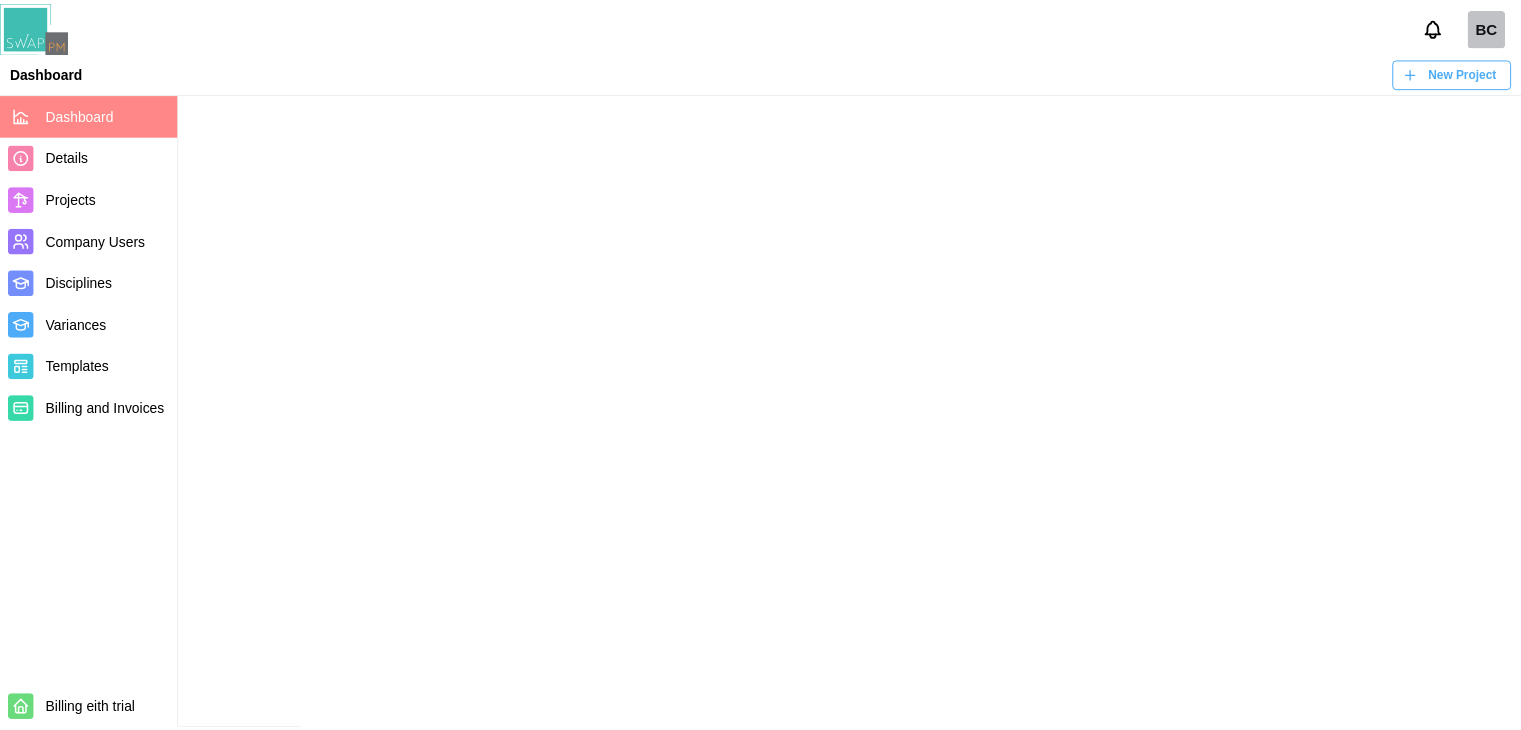 scroll, scrollTop: 0, scrollLeft: 0, axis: both 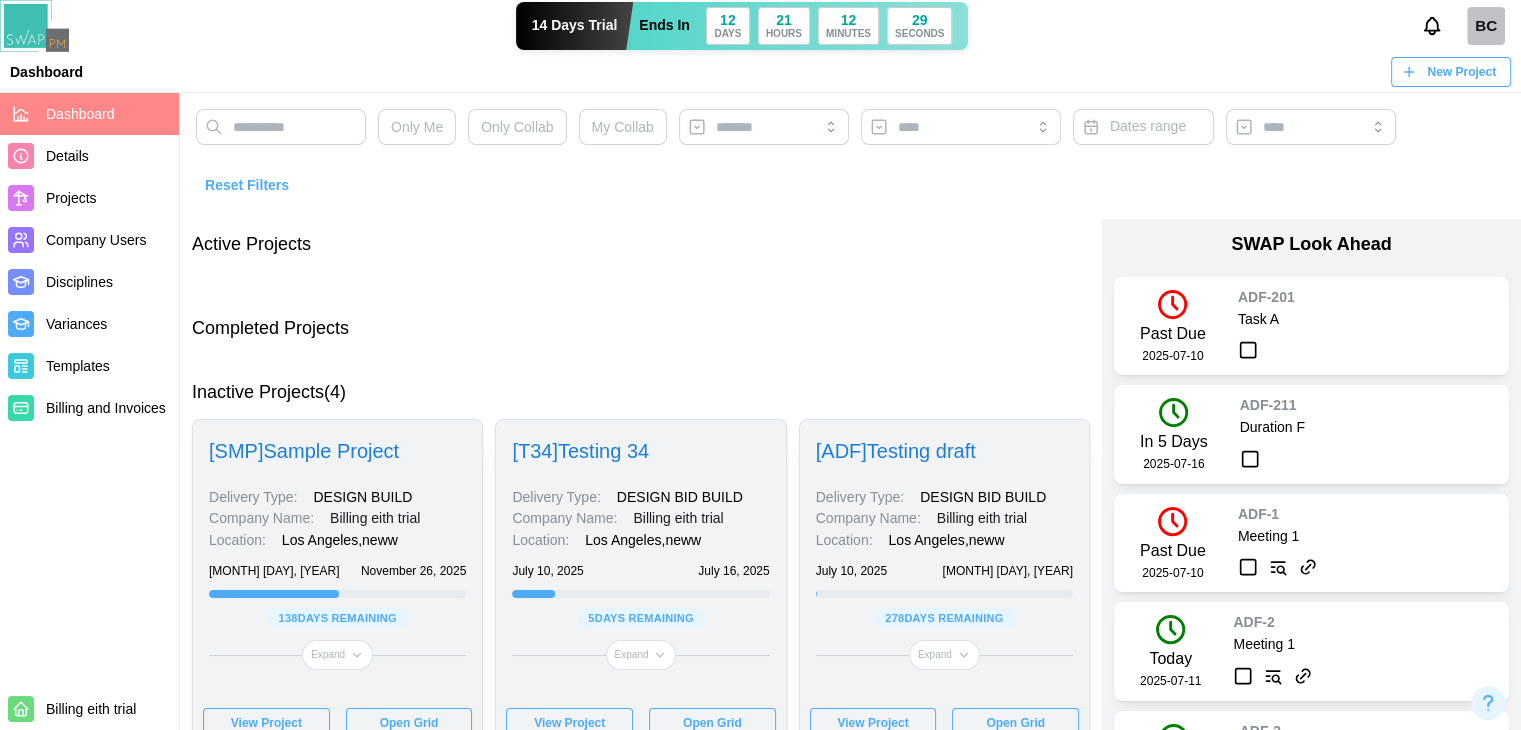 click on "Completed Projects" at bounding box center [641, 329] 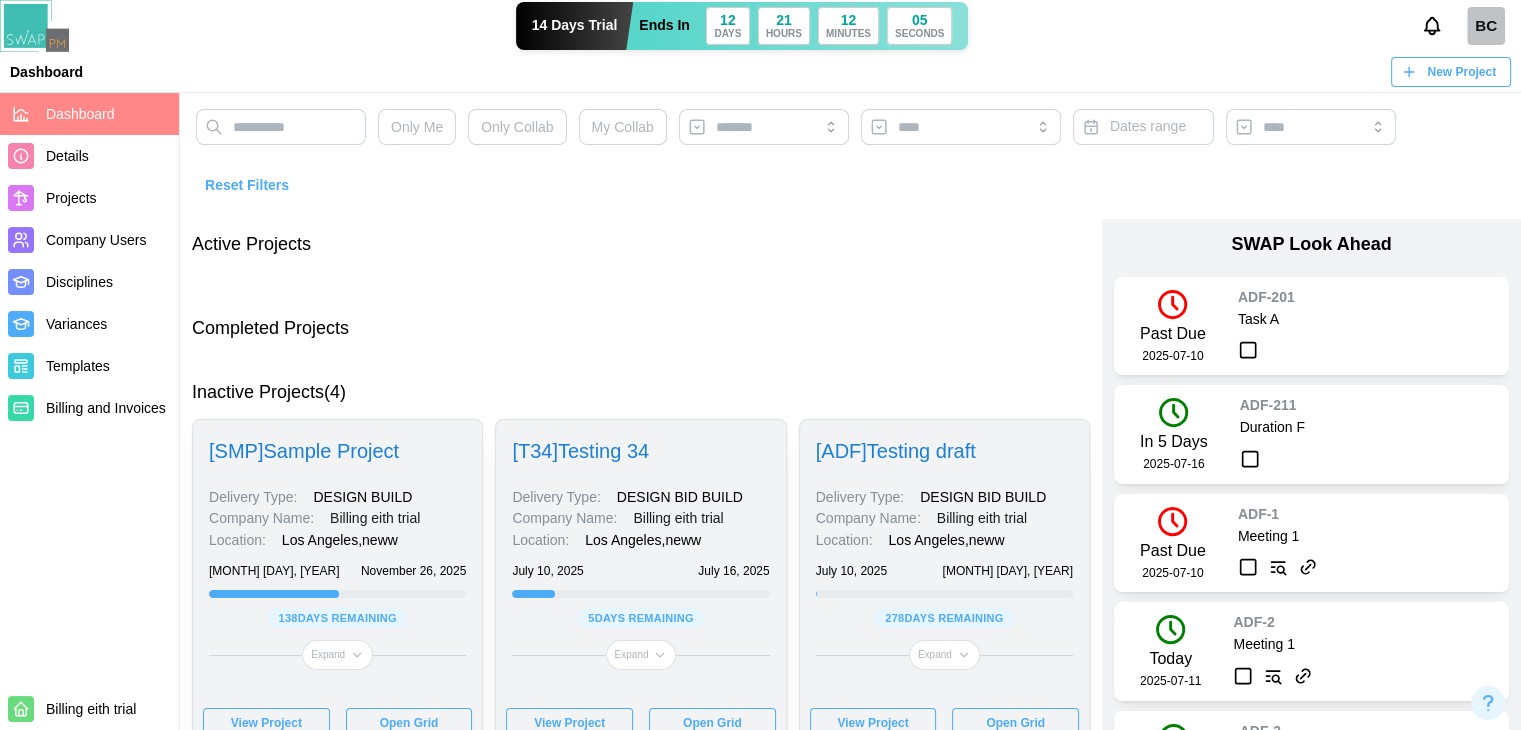click on "Completed Projects" at bounding box center (641, 329) 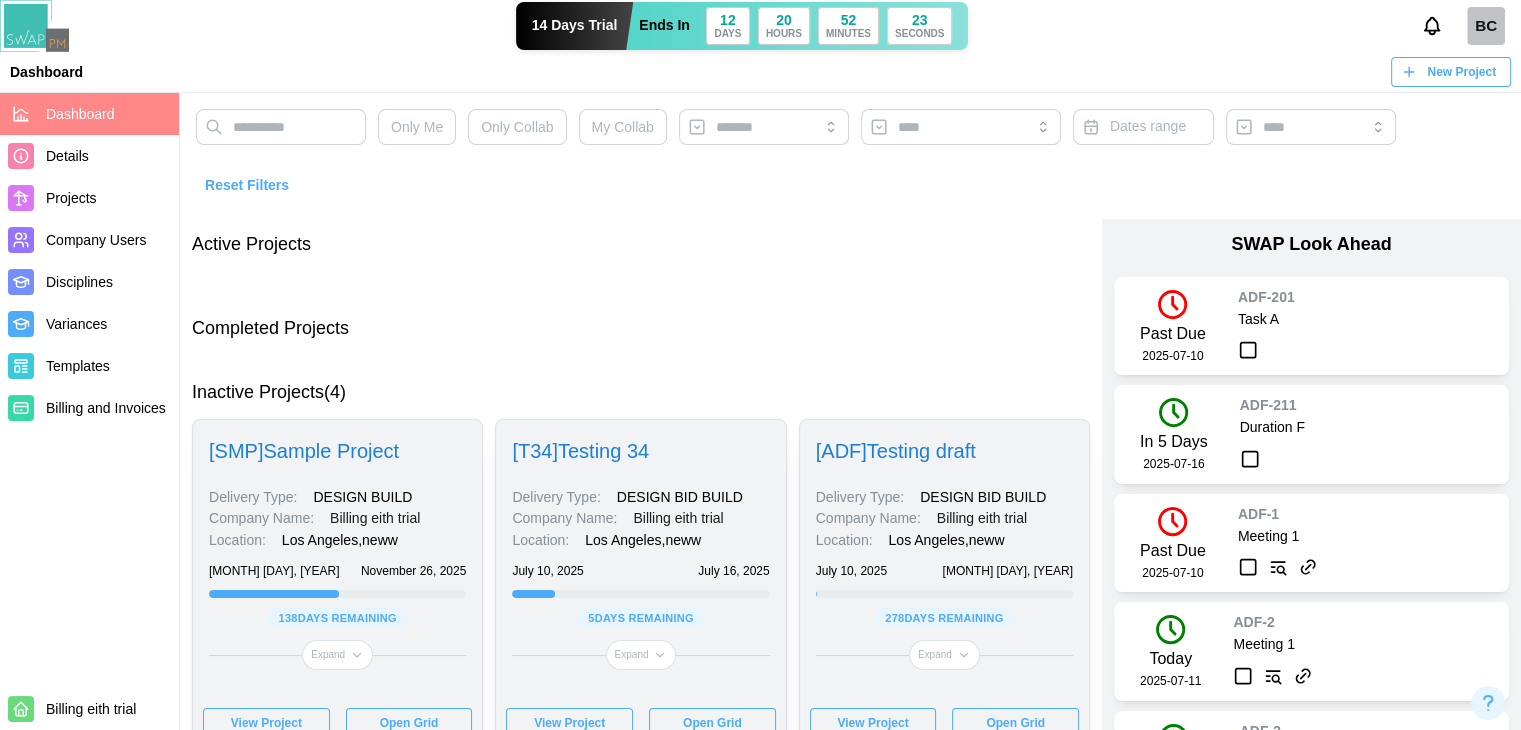 click on "View Project" at bounding box center [266, 723] 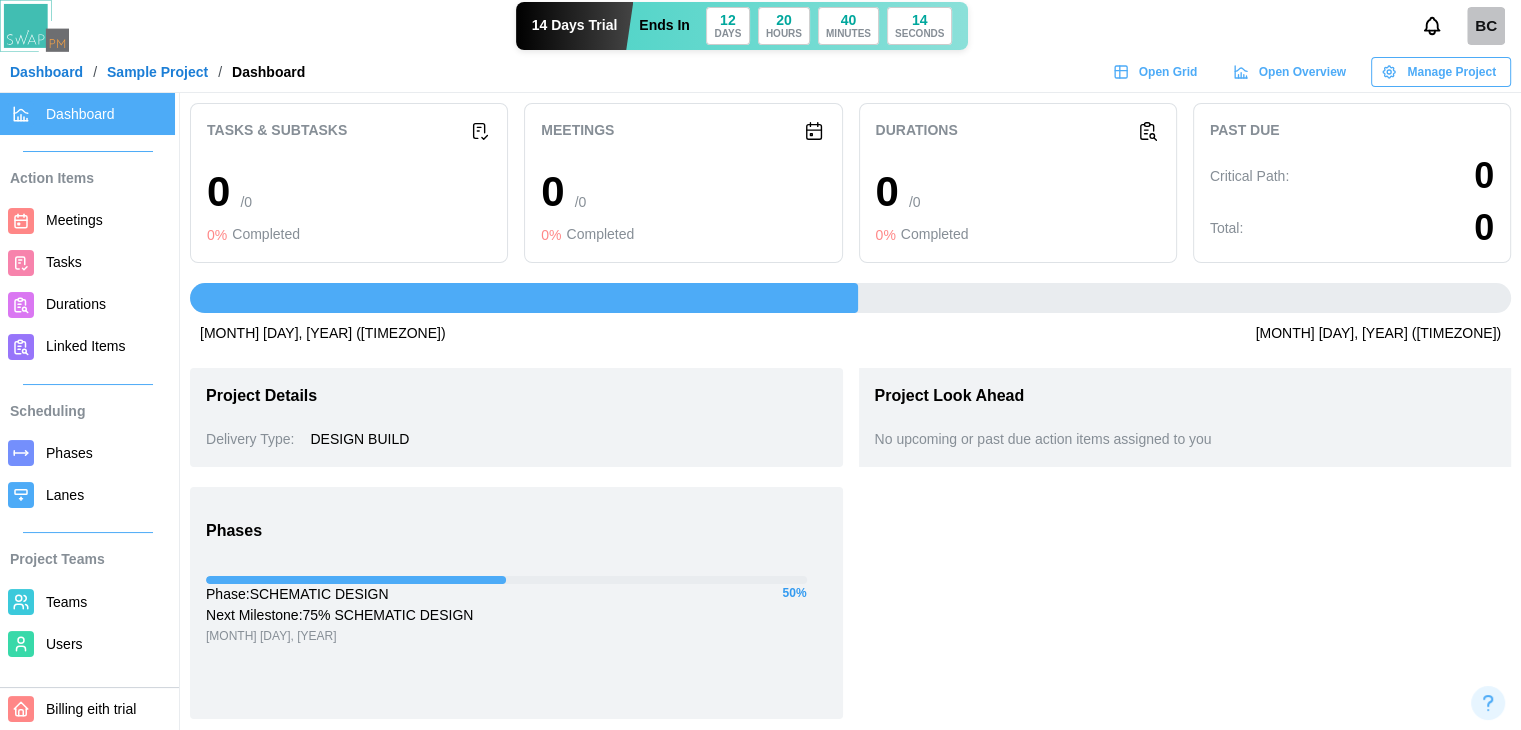 click on "Project Look Ahead No upcoming or past due action items assigned to you" at bounding box center [1185, 744] 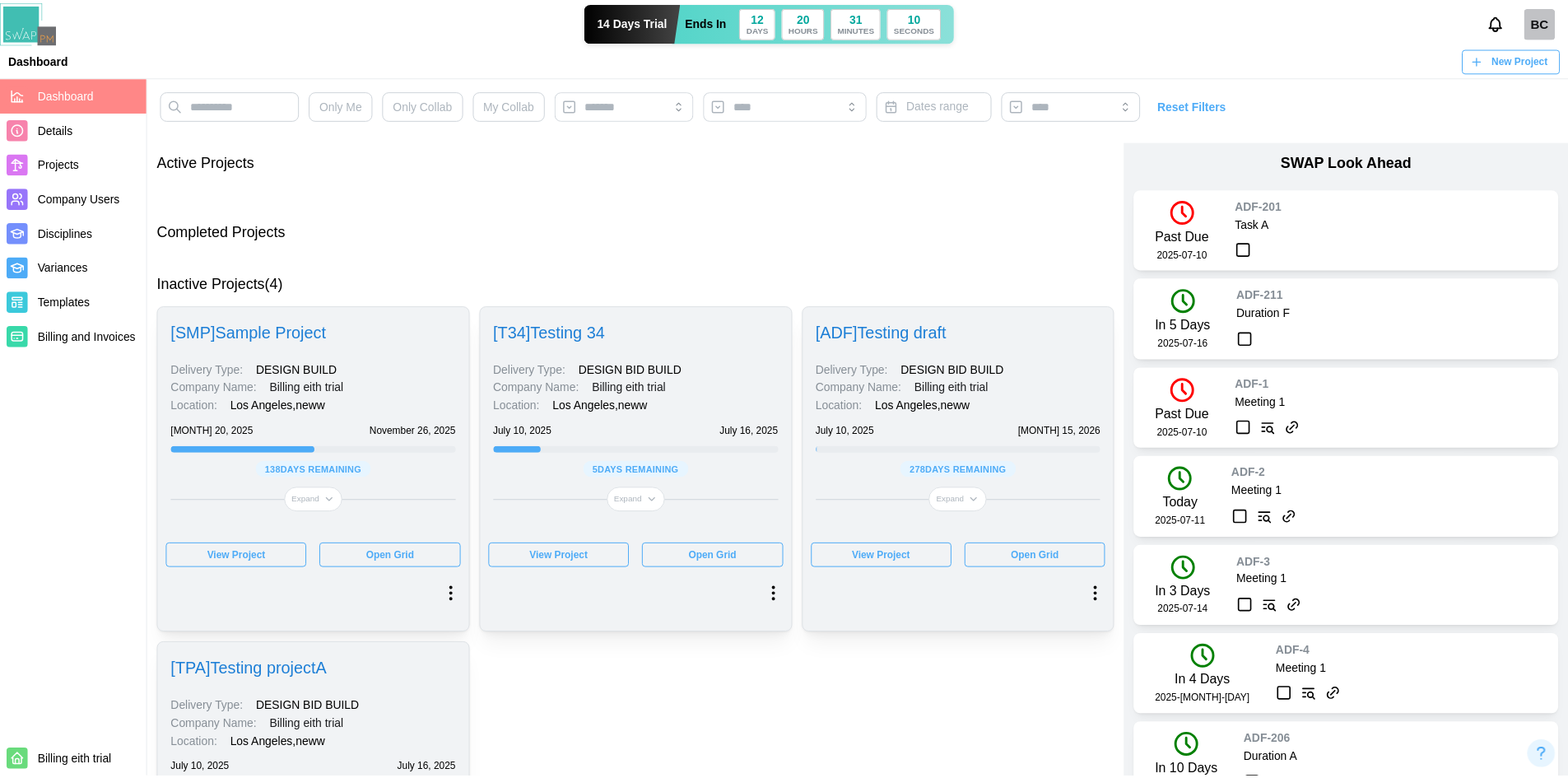 scroll, scrollTop: 0, scrollLeft: 0, axis: both 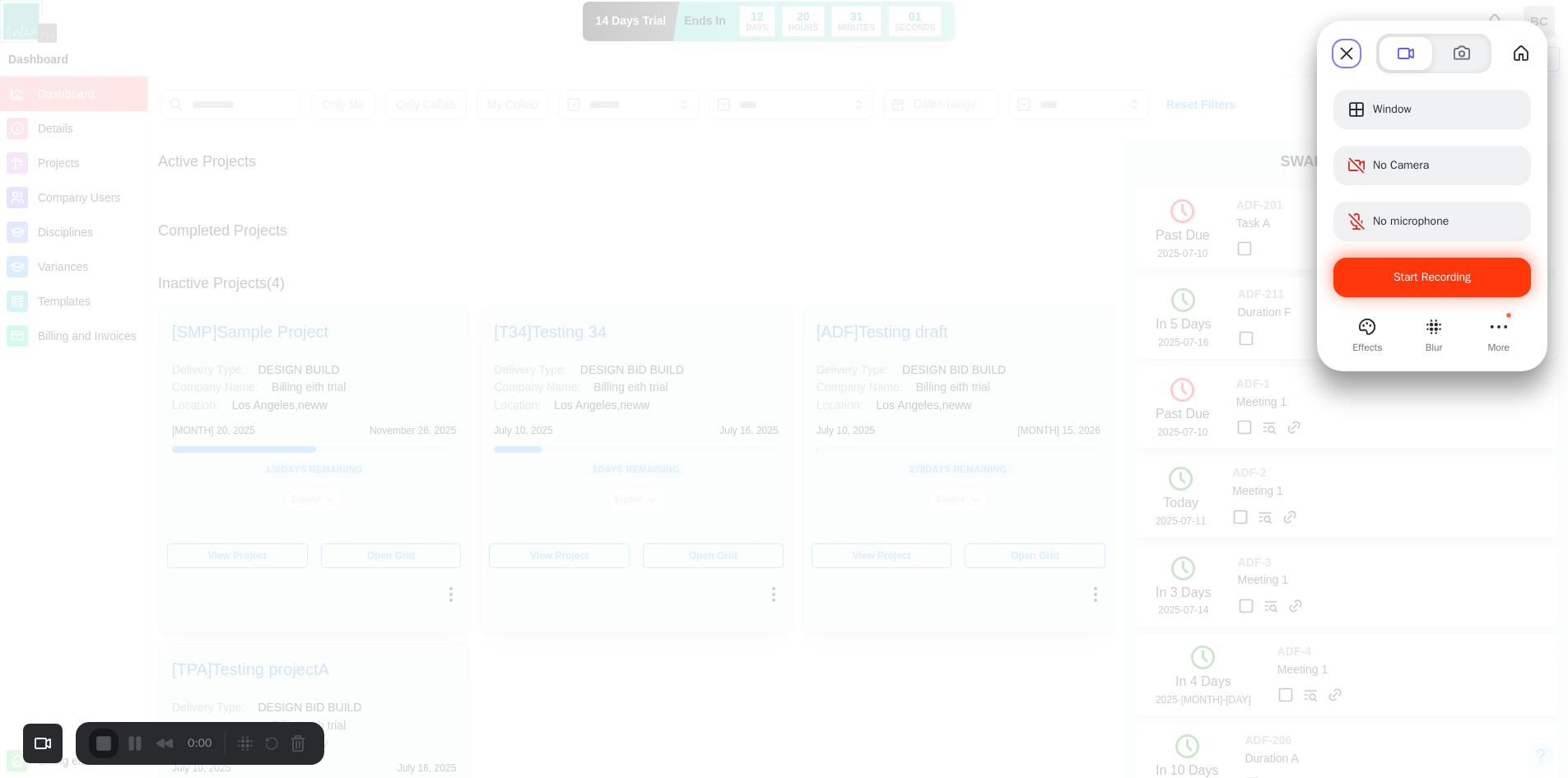 click on "Start Recording" at bounding box center (1432, 277) 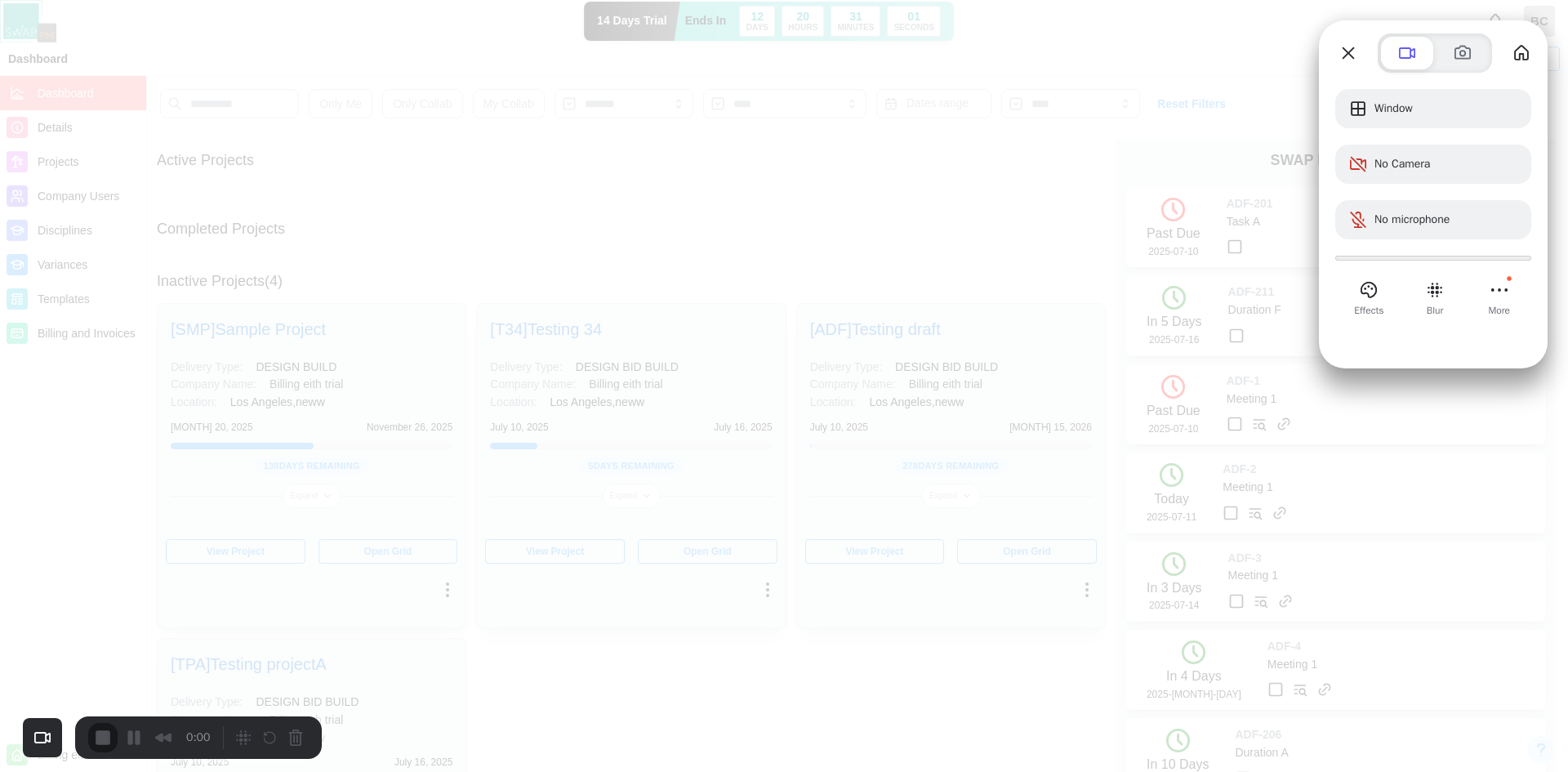 click on "Yes, proceed" at bounding box center [512, 1699] 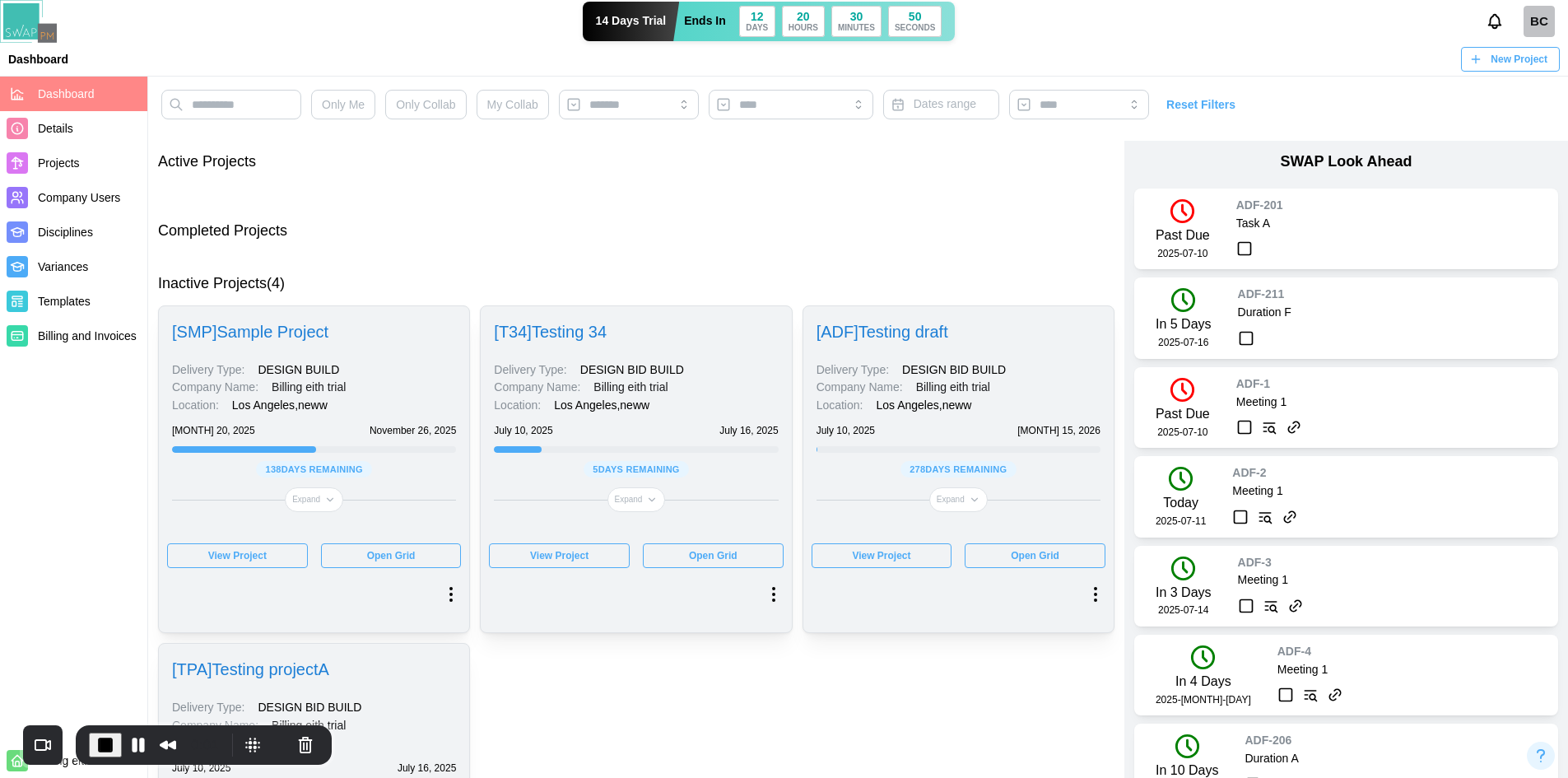 click on "View Project" at bounding box center (559, 556) 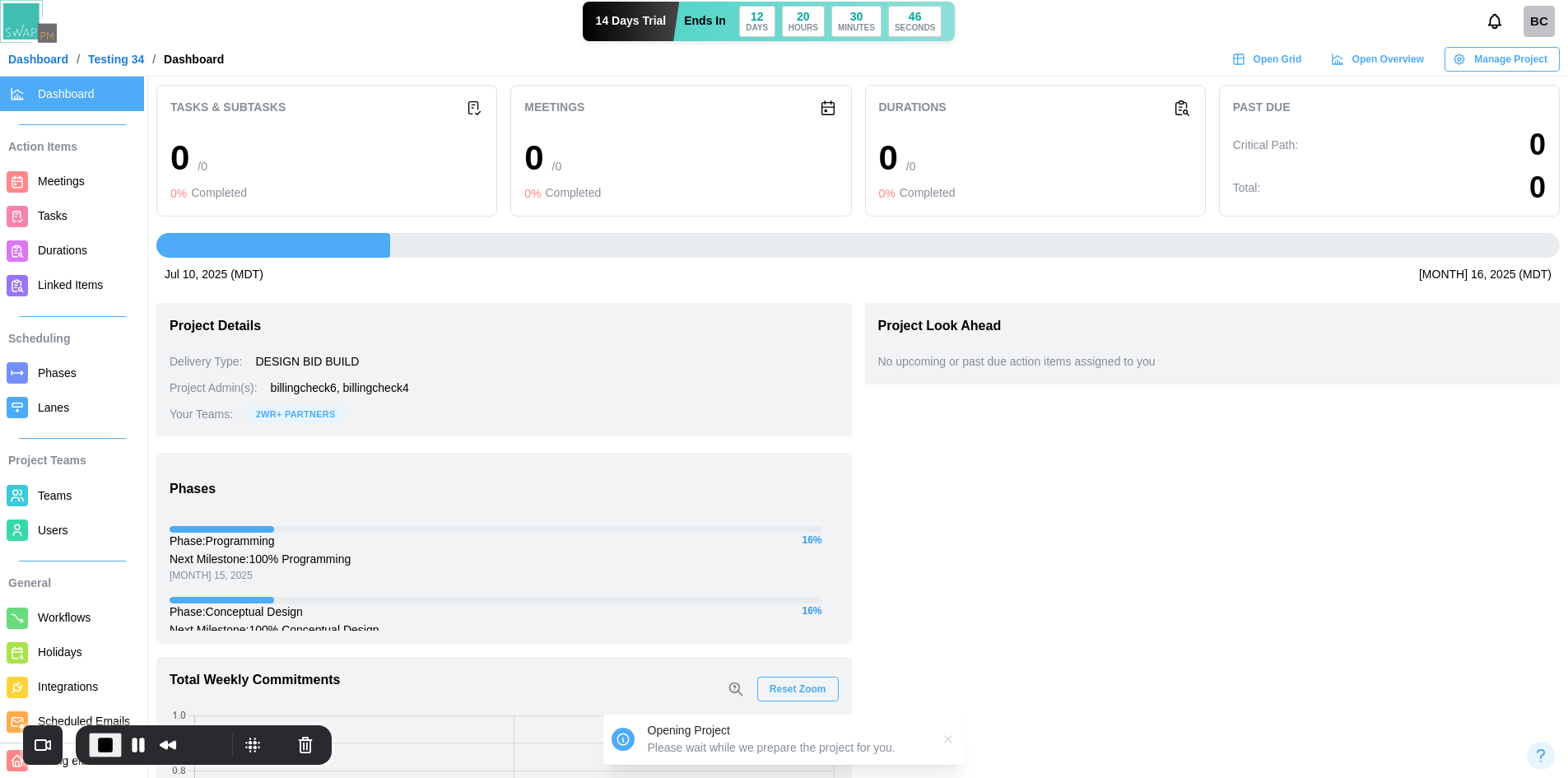 click on "Tasks" at bounding box center (53, 216) 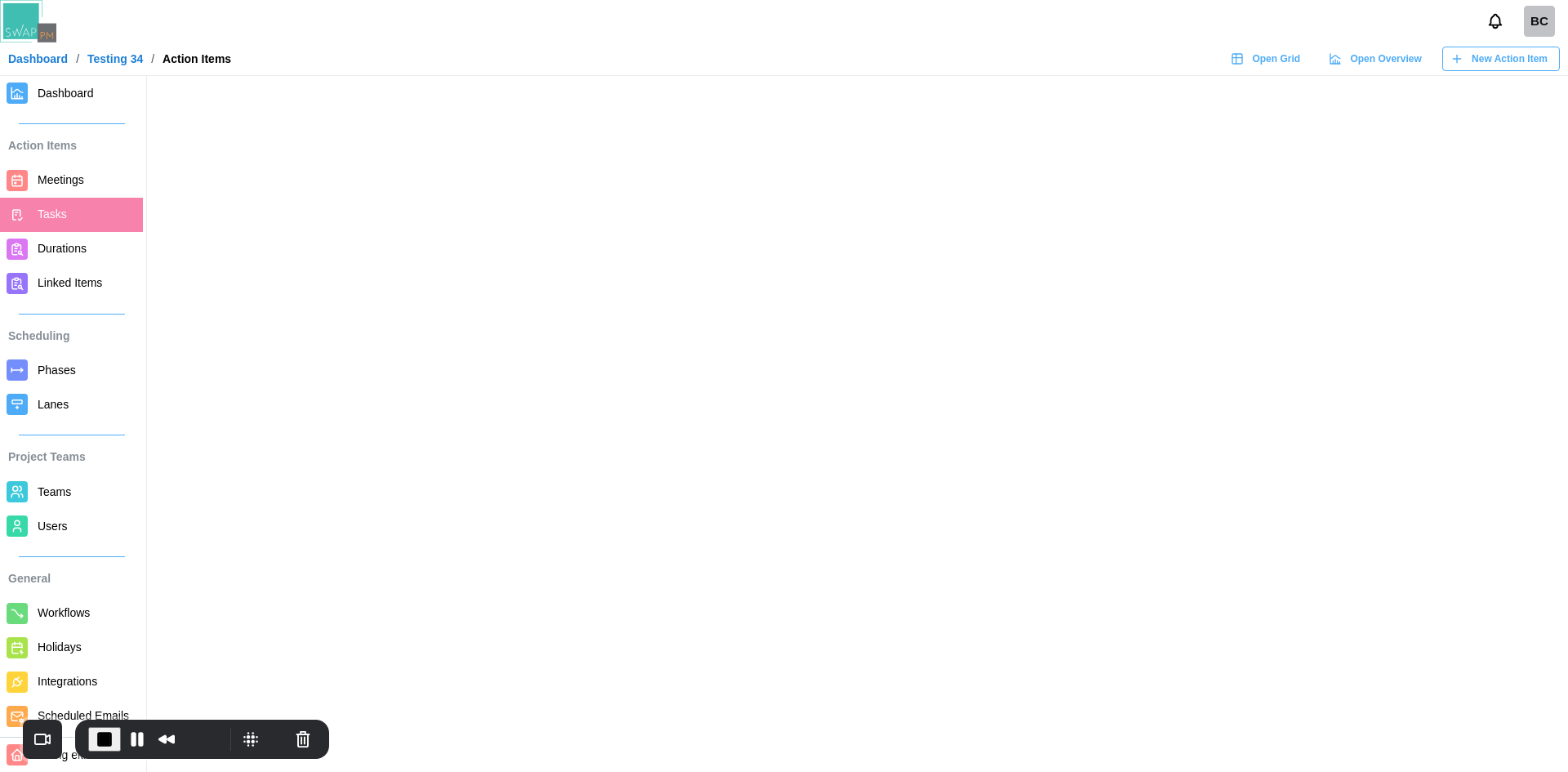 click on "Meetings" at bounding box center (60, 180) 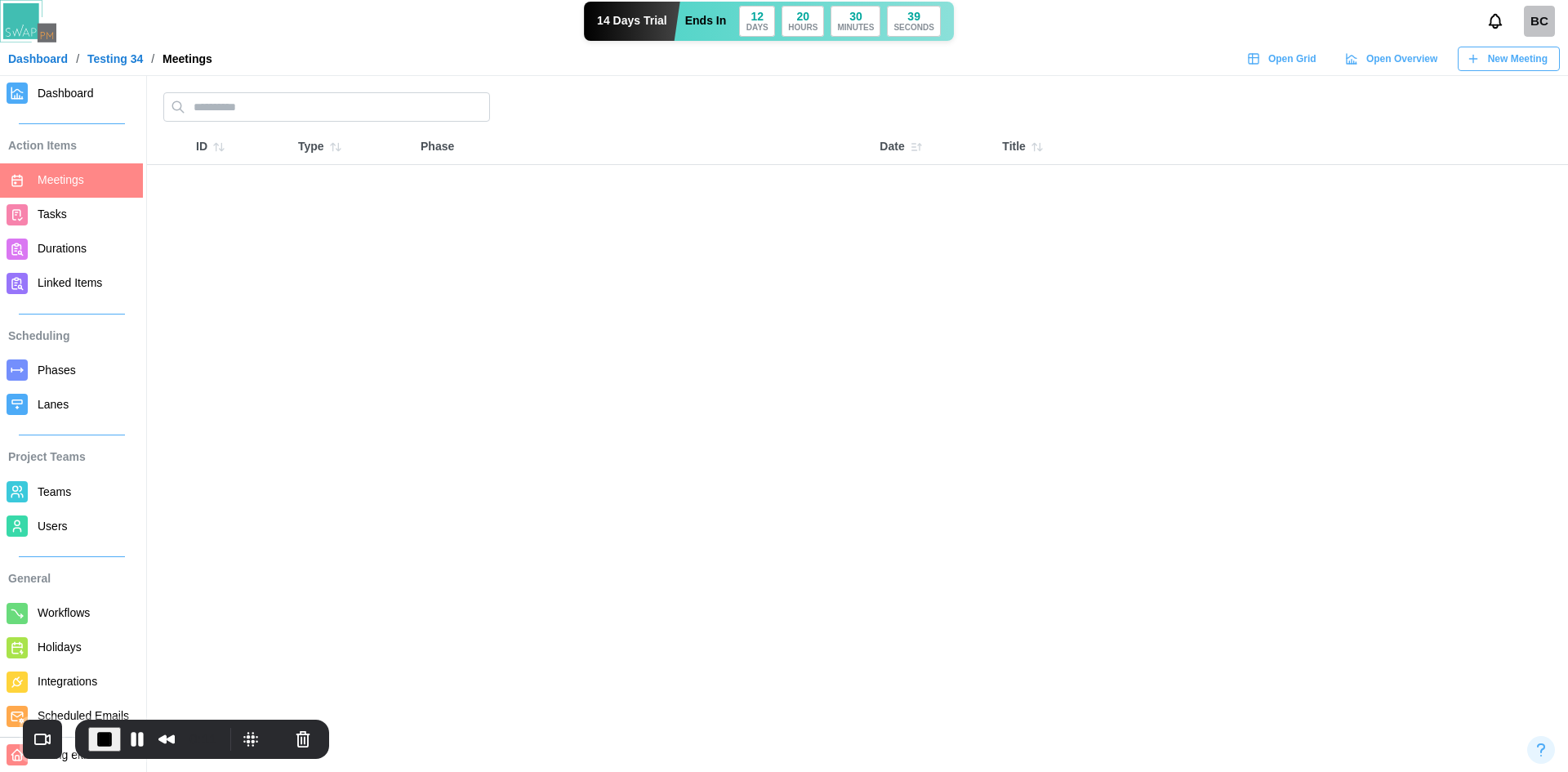 click on "Dashboard" at bounding box center (38, 59) 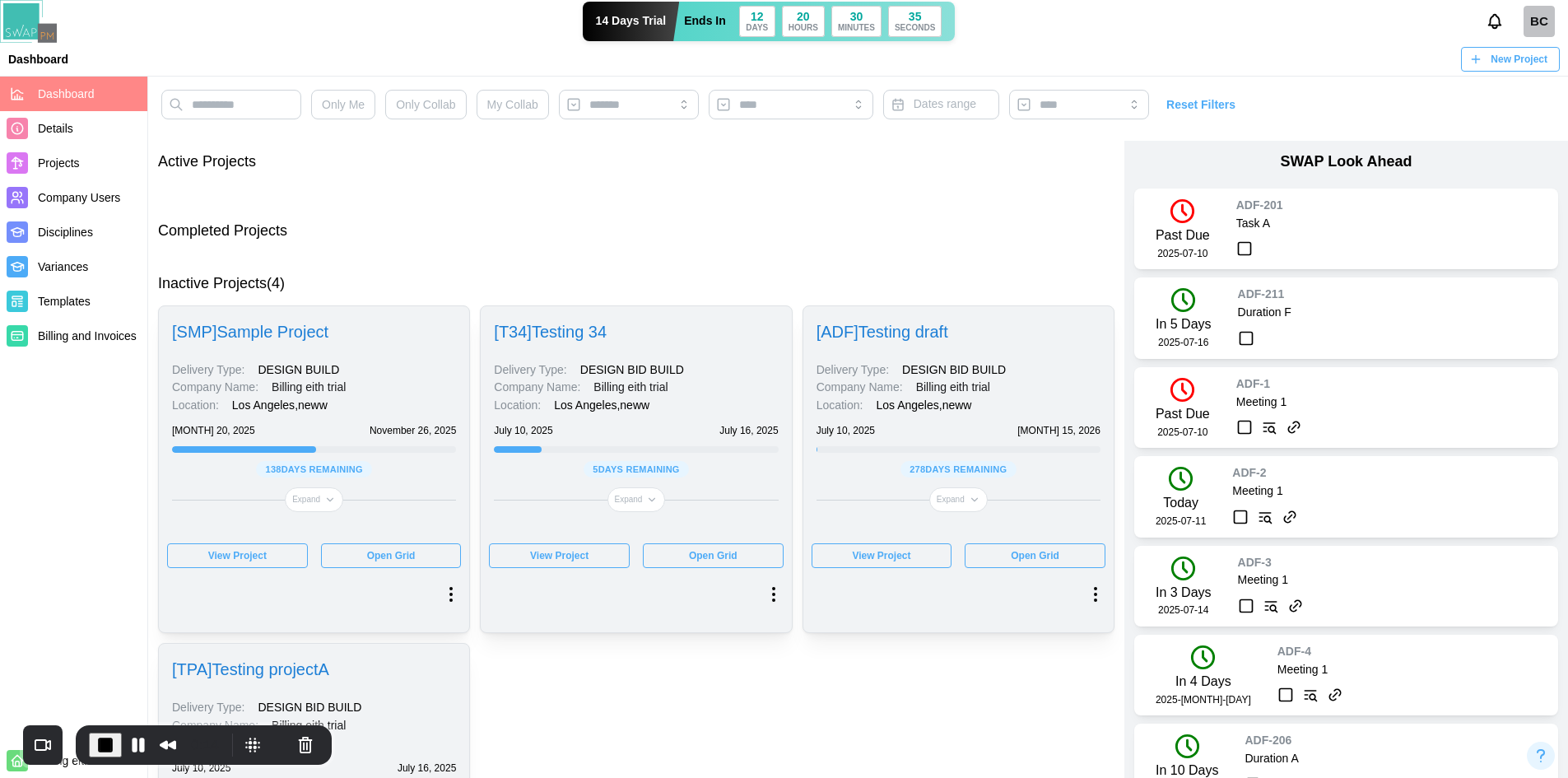 click on "View Project" at bounding box center (881, 556) 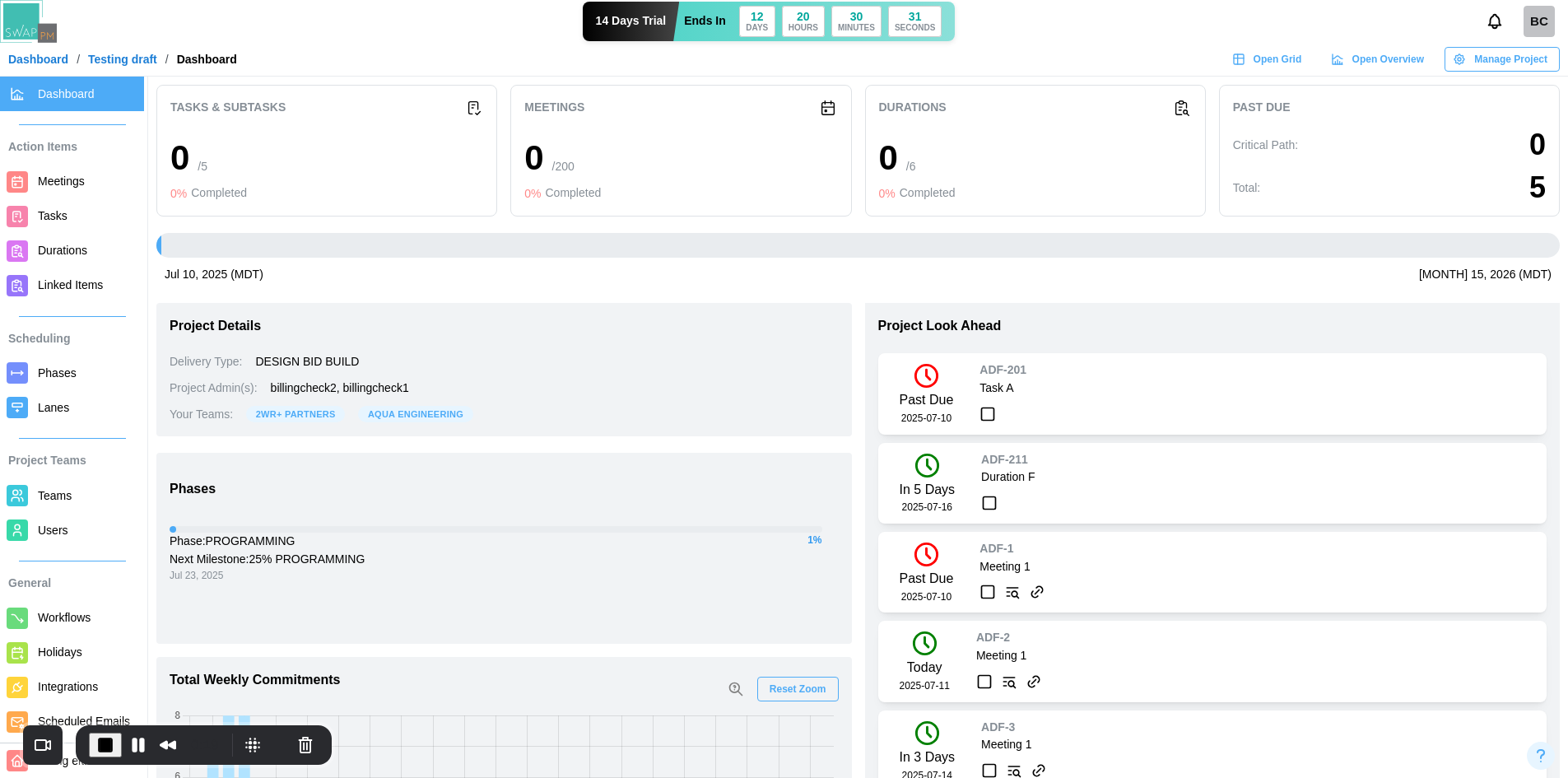 click on "Open Grid" at bounding box center [1277, 59] 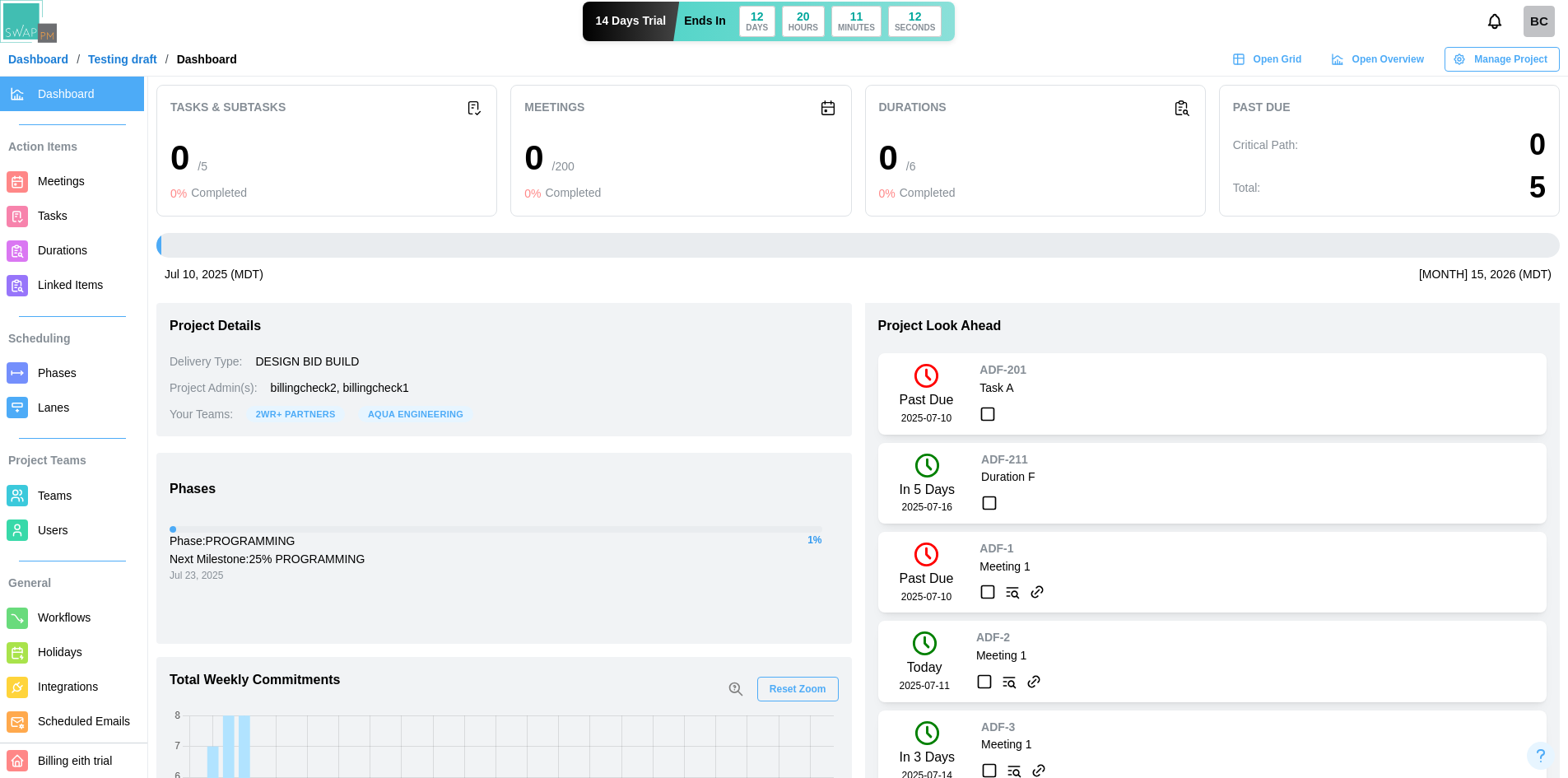 click on "Phases" at bounding box center (57, 373) 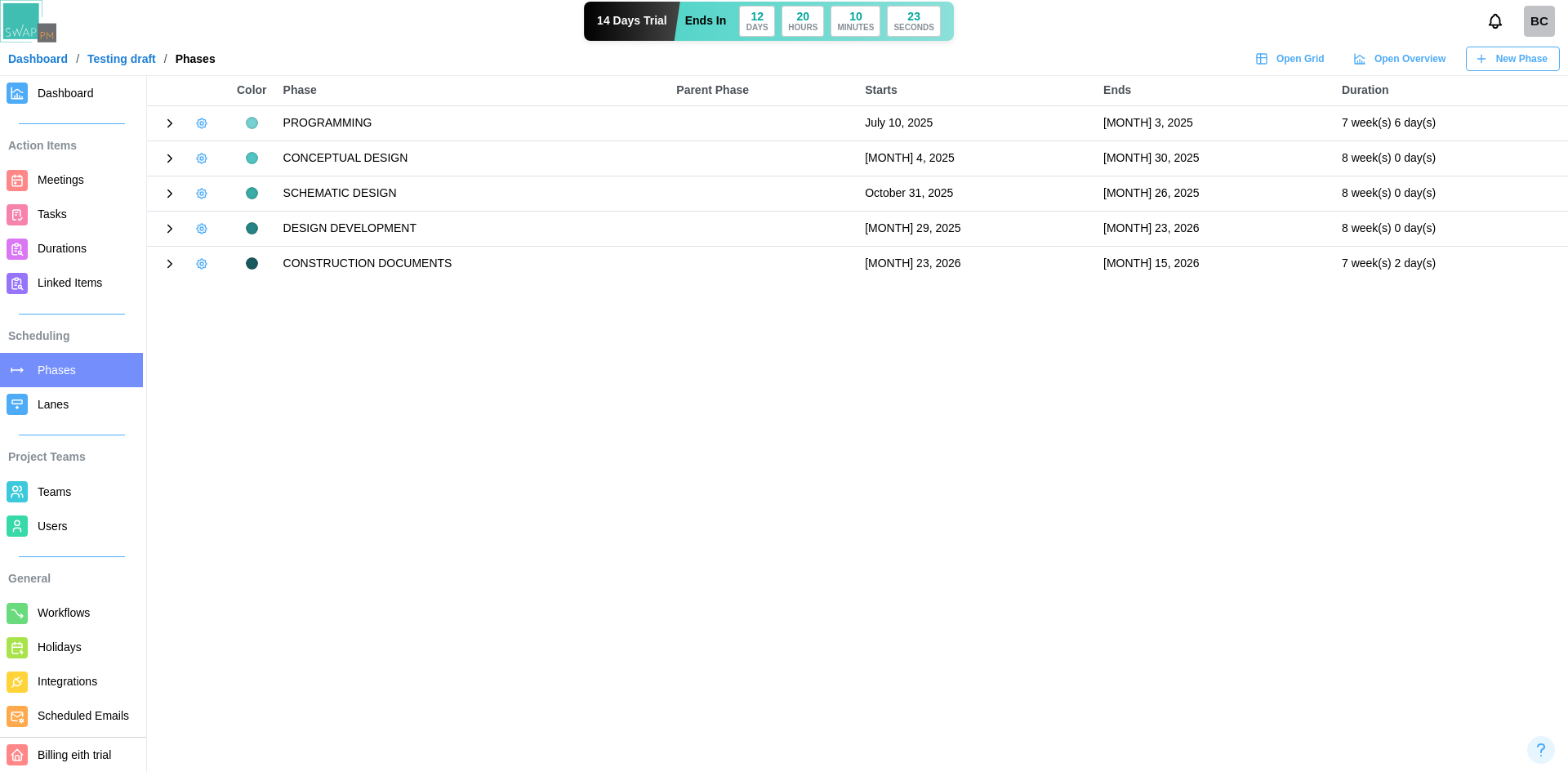 click on "Dashboard" at bounding box center [38, 59] 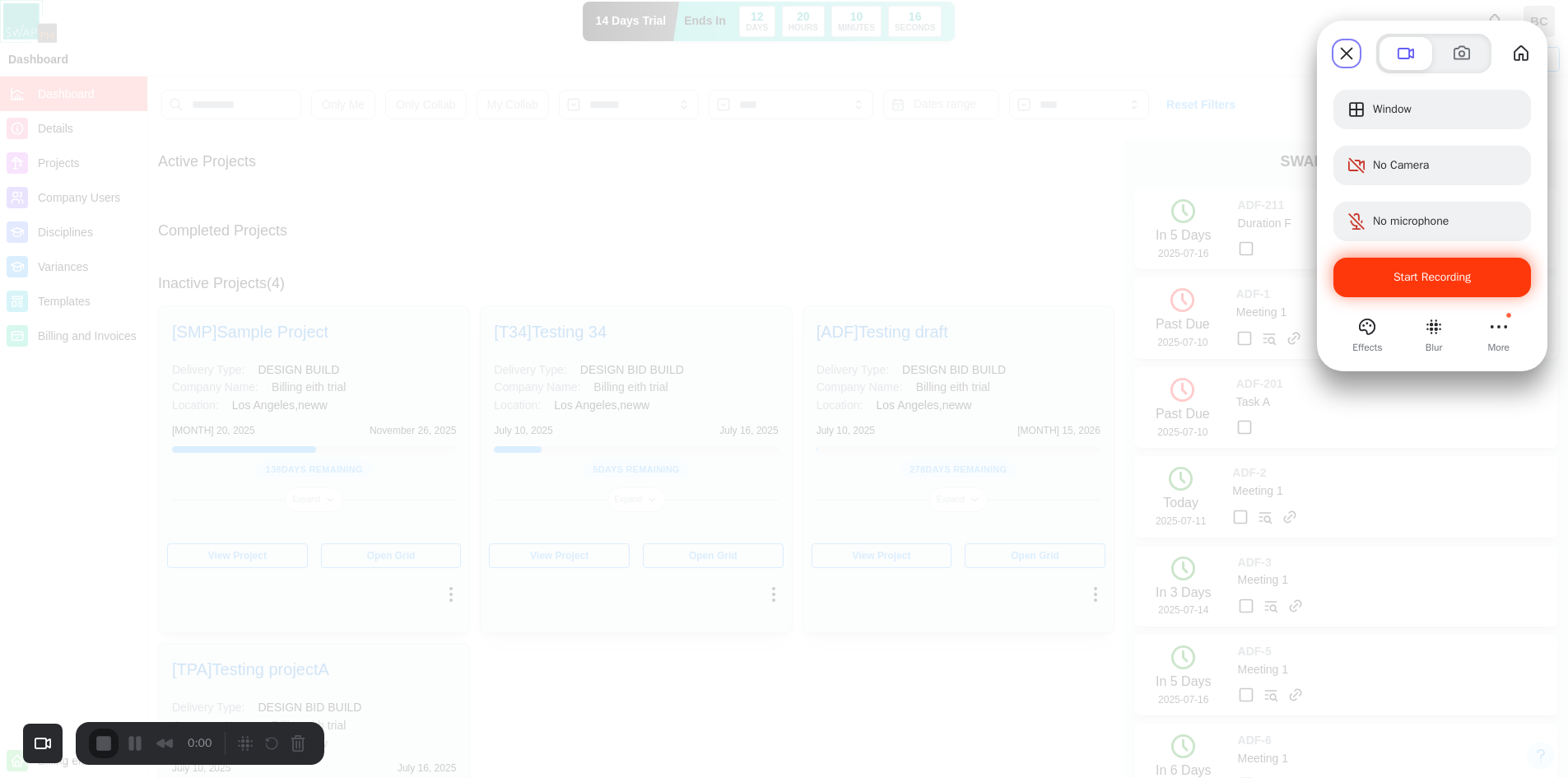 click on "Start Recording" at bounding box center [1432, 277] 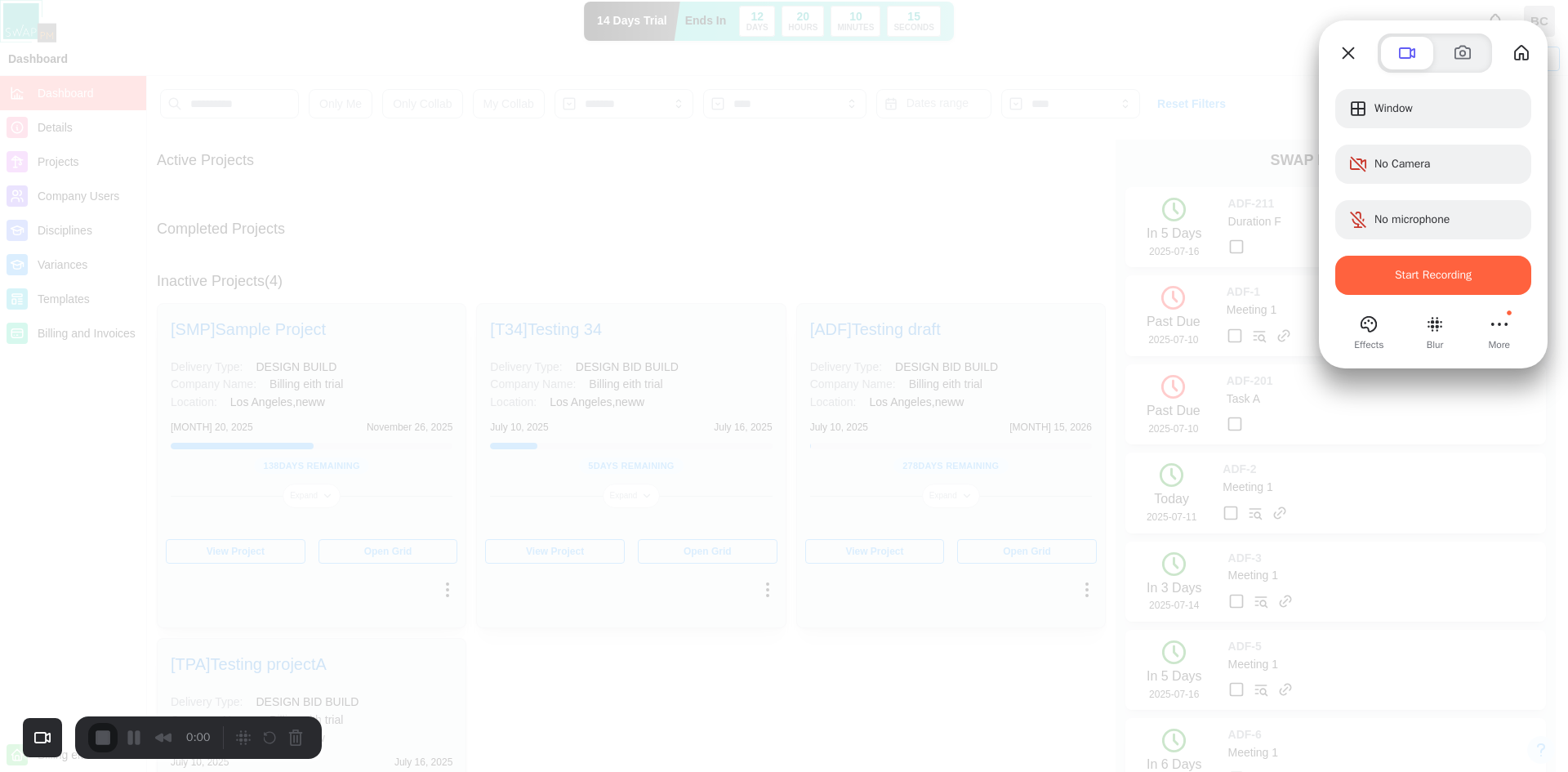 click on "Cancel Yes, proceed" at bounding box center [784, 1691] 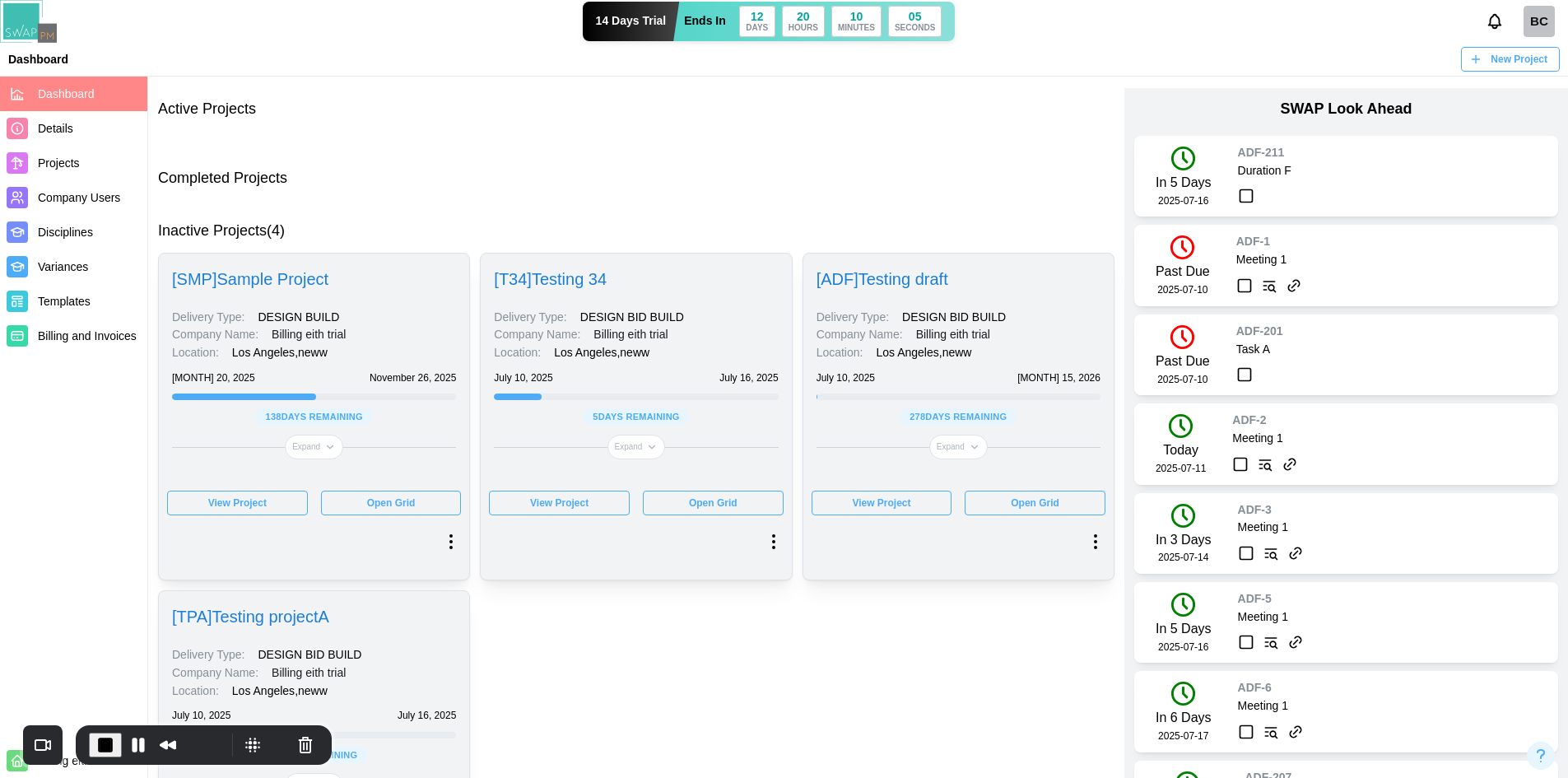 scroll, scrollTop: 82, scrollLeft: 0, axis: vertical 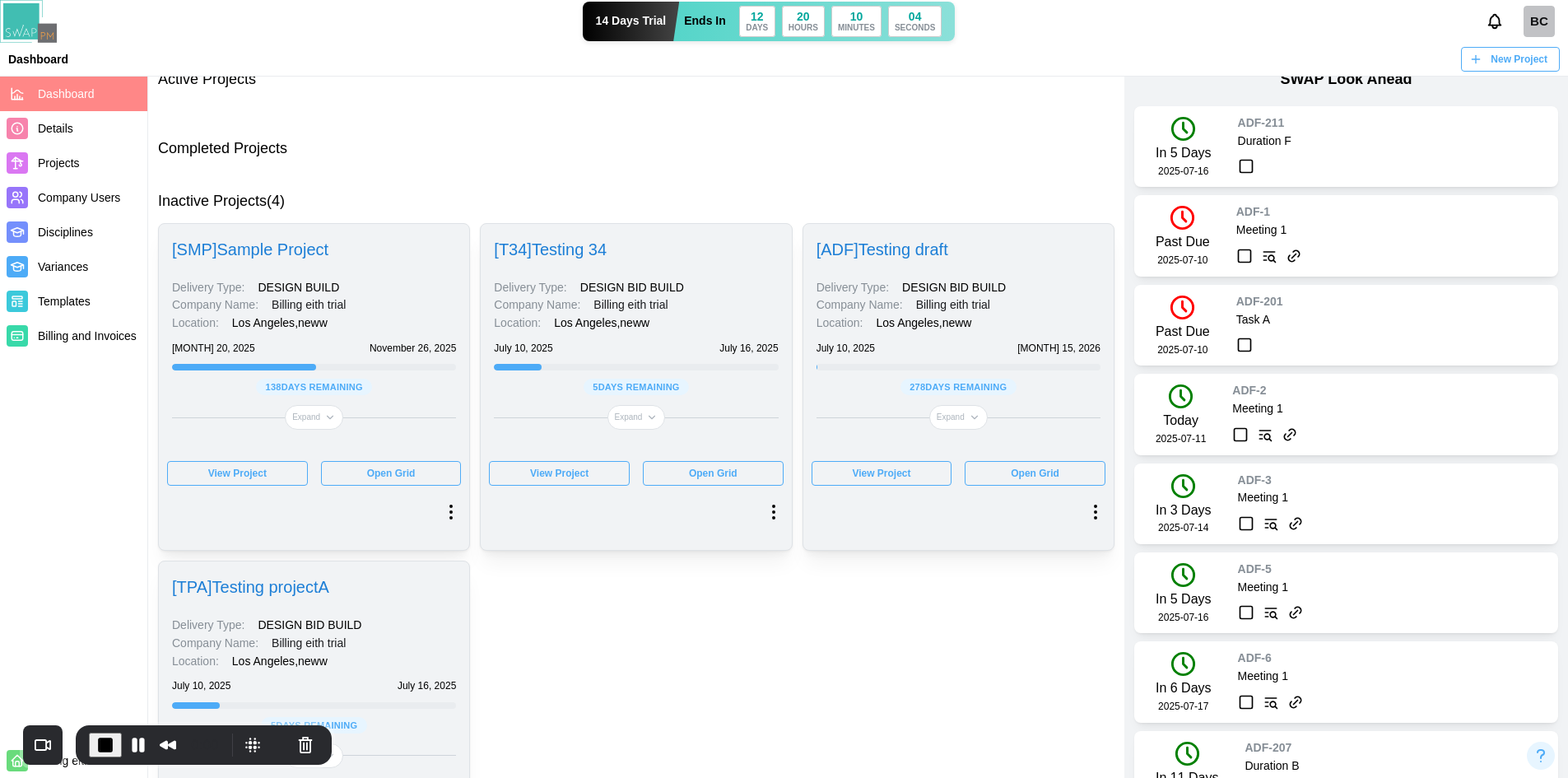 click 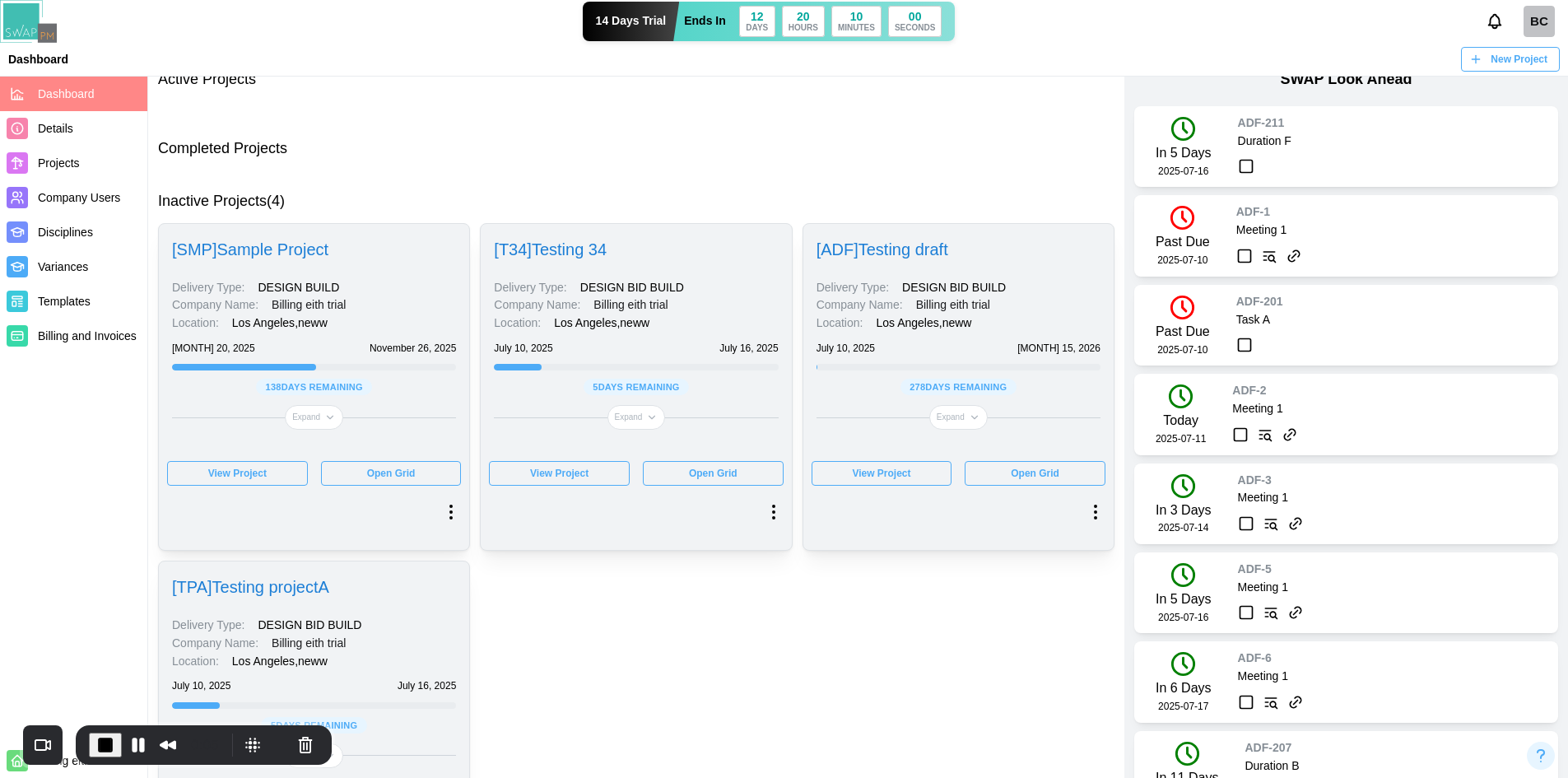 click on "Completed Projects" at bounding box center (636, 149) 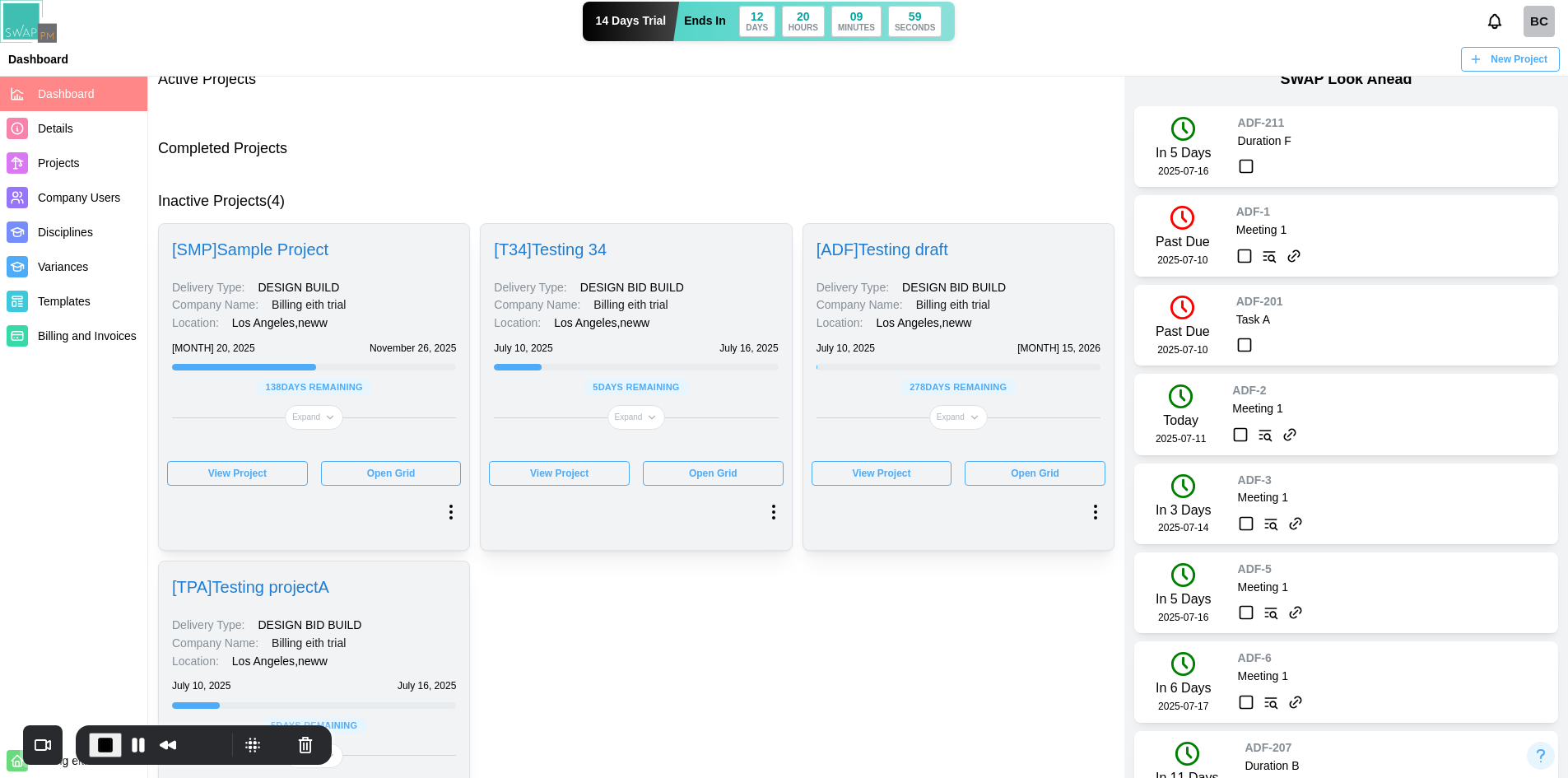 click on "New Project" at bounding box center [1519, 59] 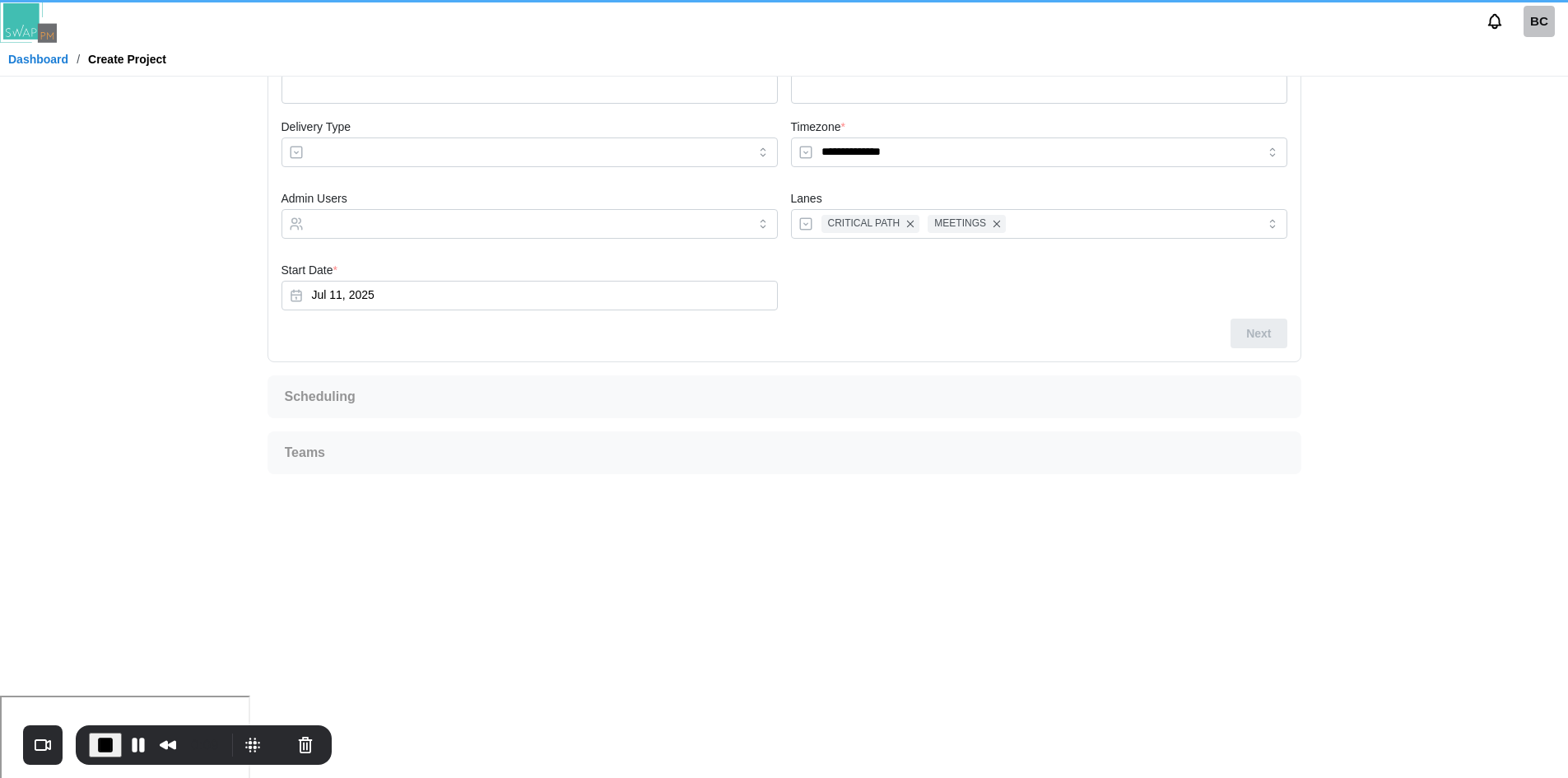 scroll, scrollTop: 0, scrollLeft: 0, axis: both 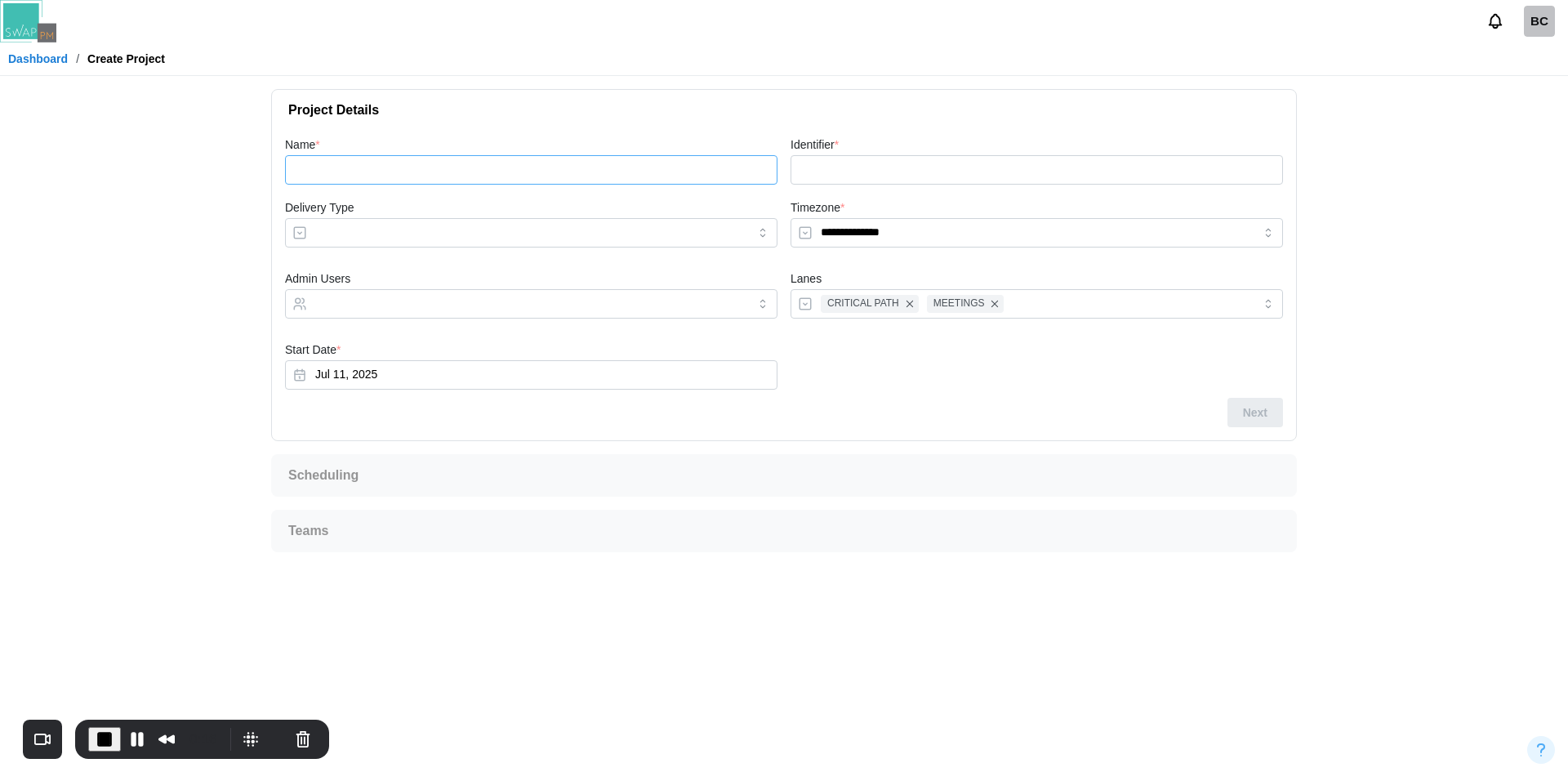 click on "Name  *" at bounding box center [531, 170] 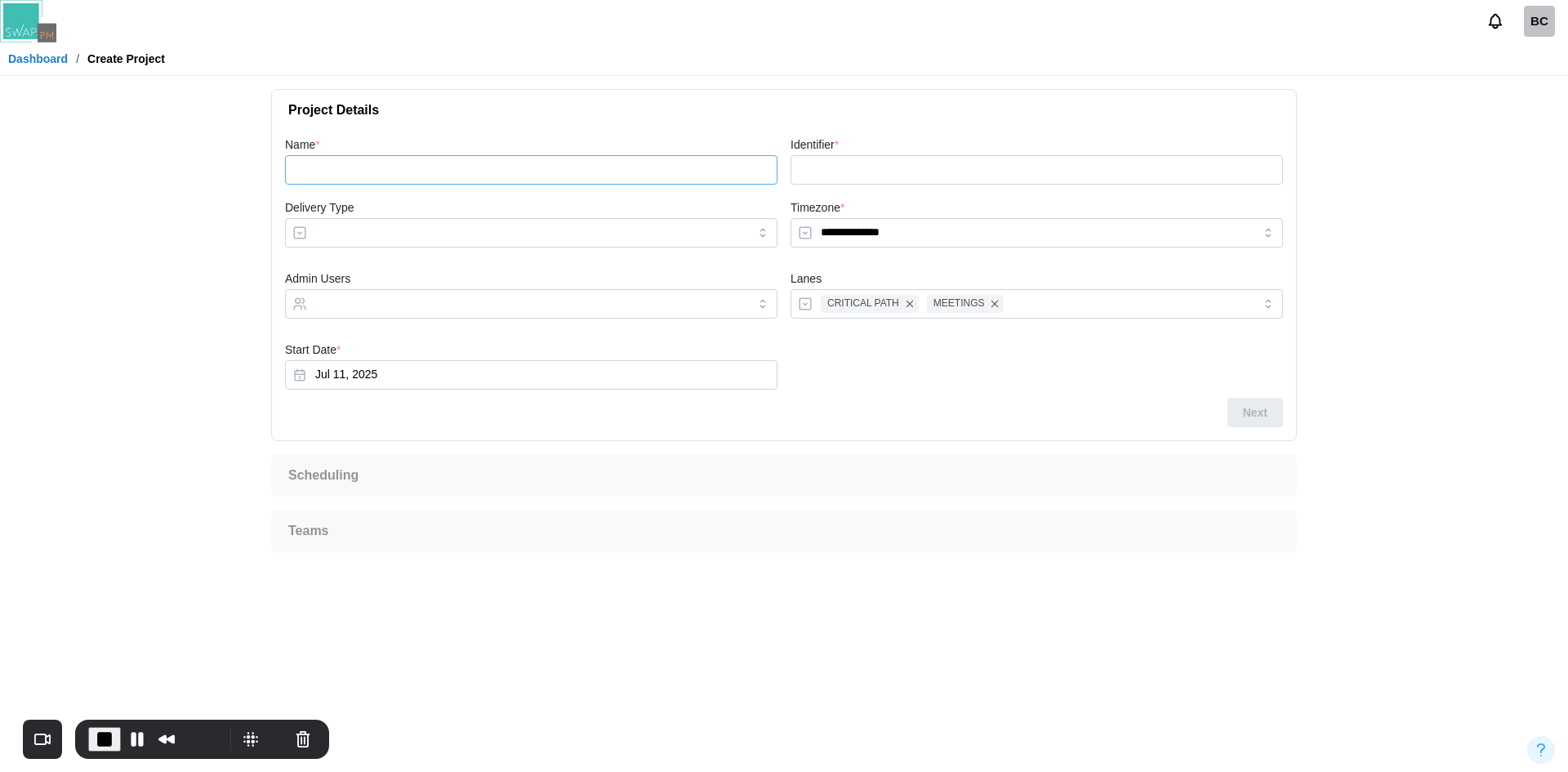 type on "*" 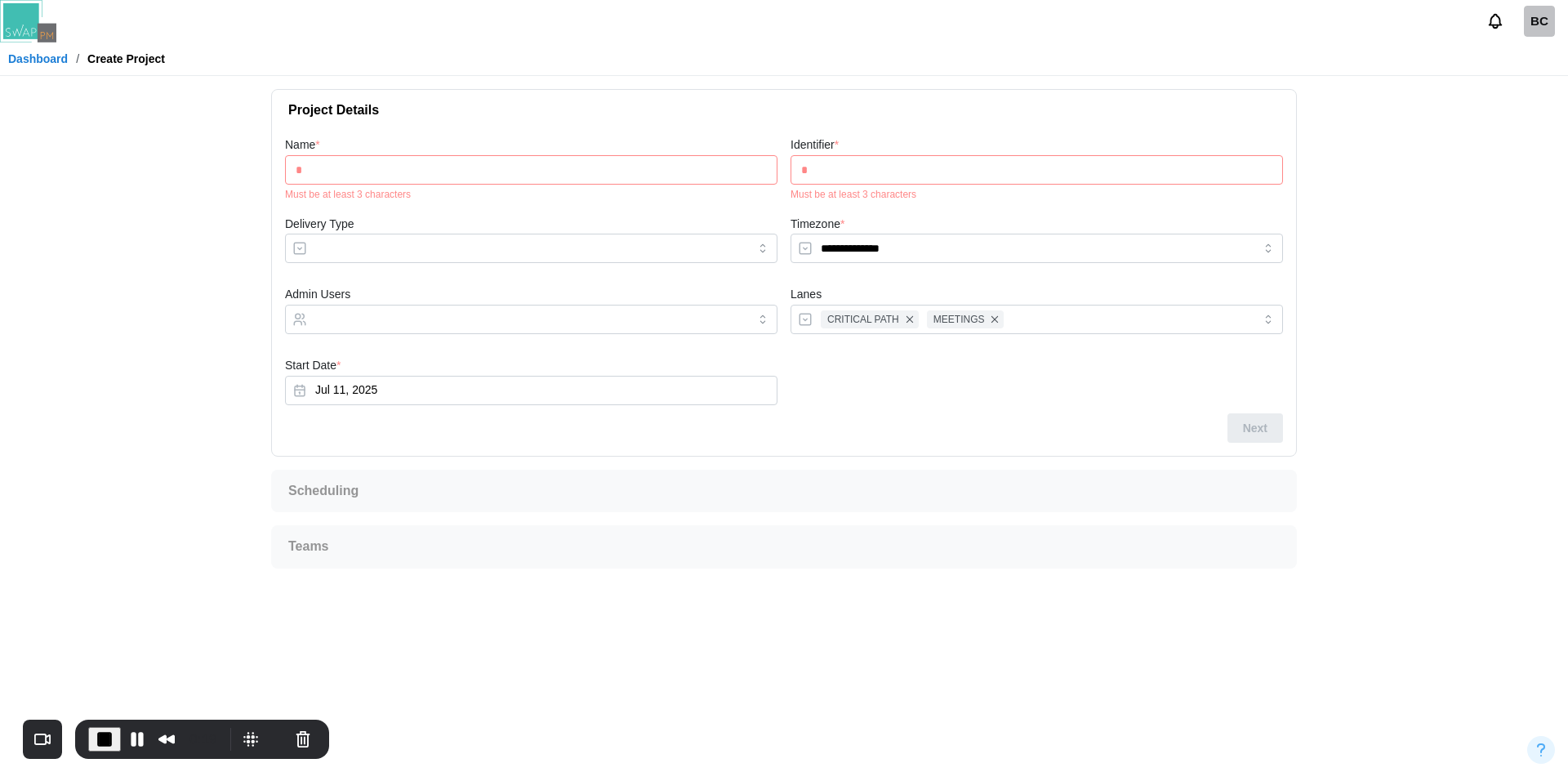 type on "**" 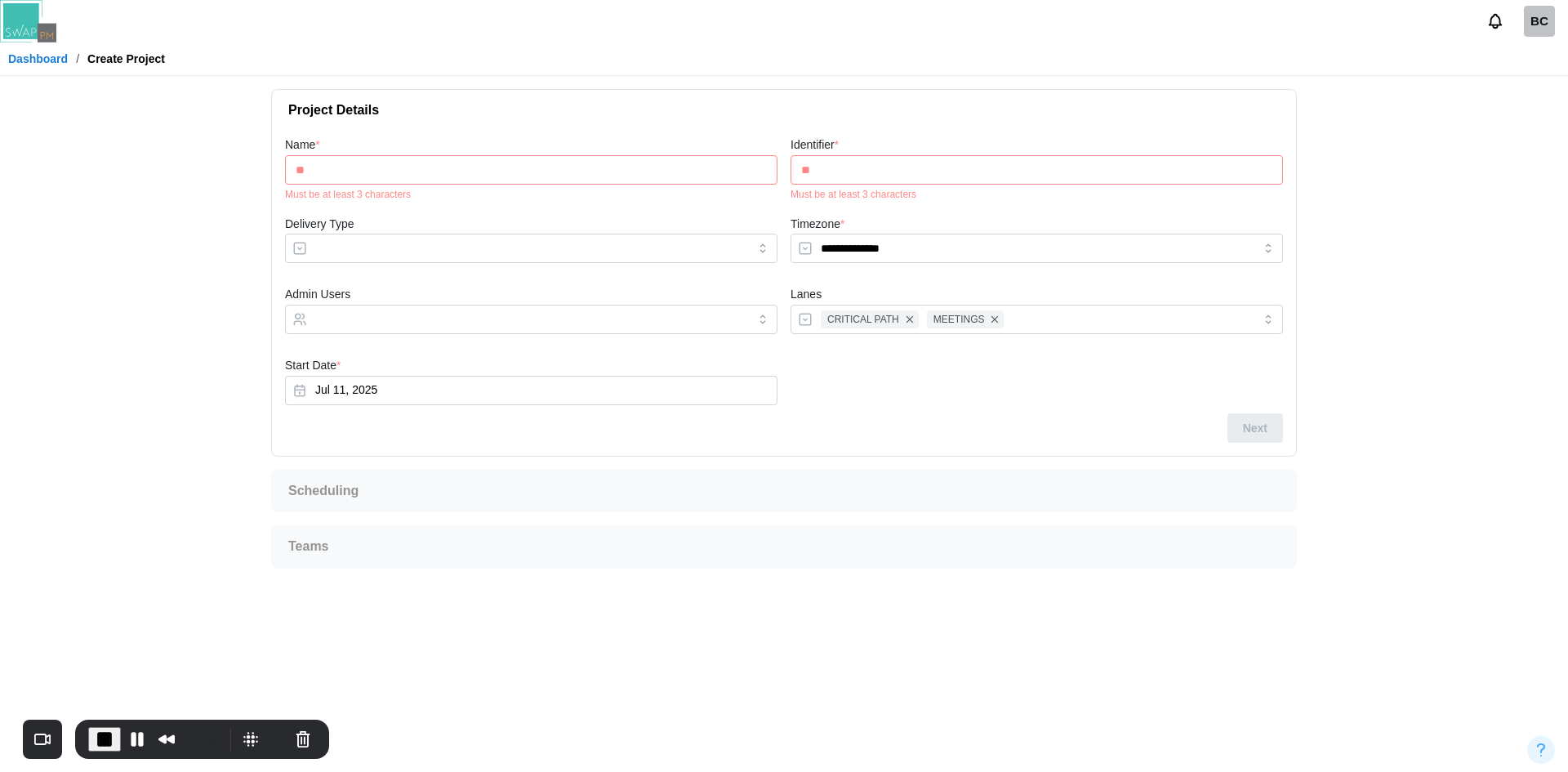 type on "***" 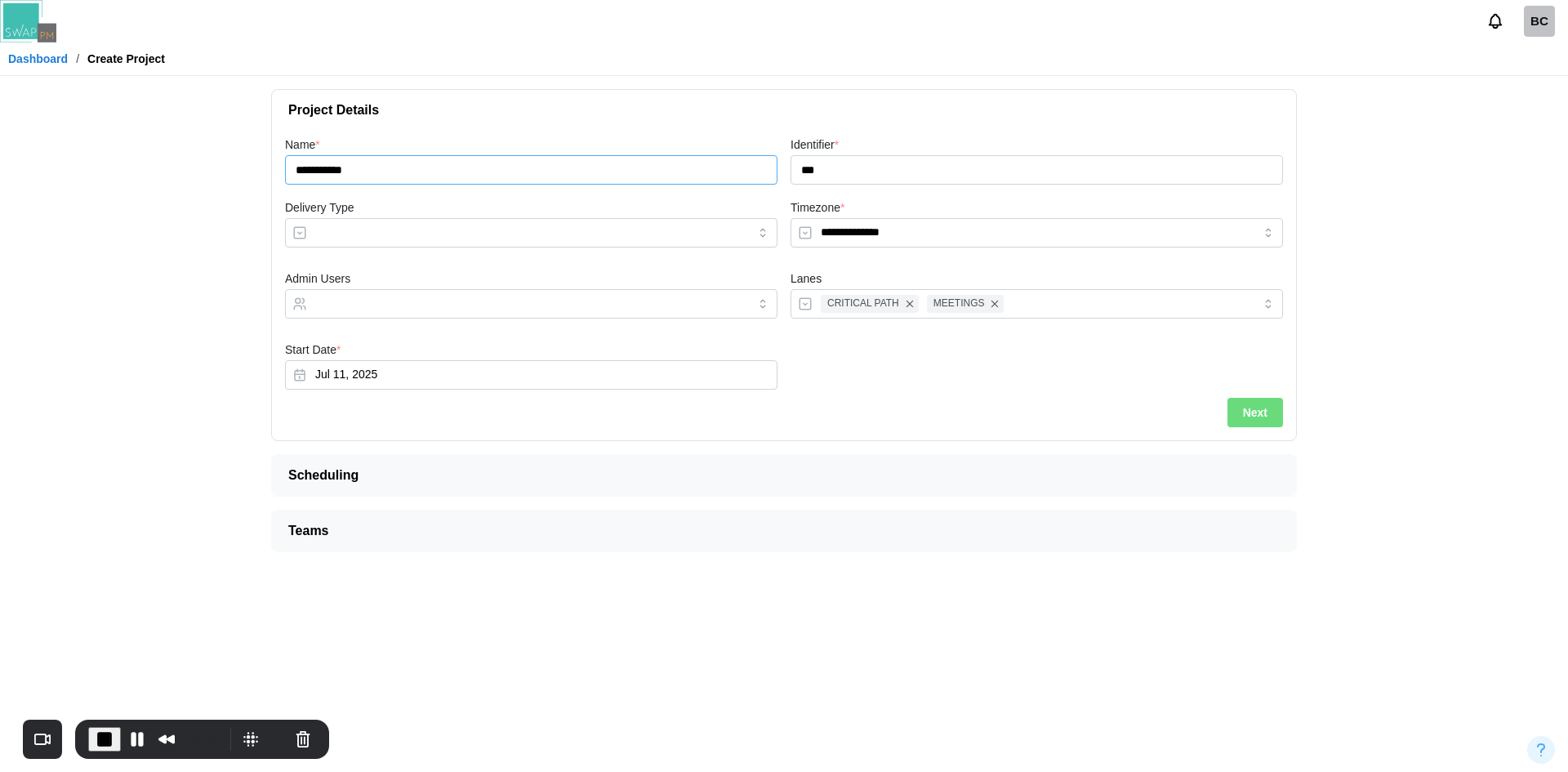 type on "**********" 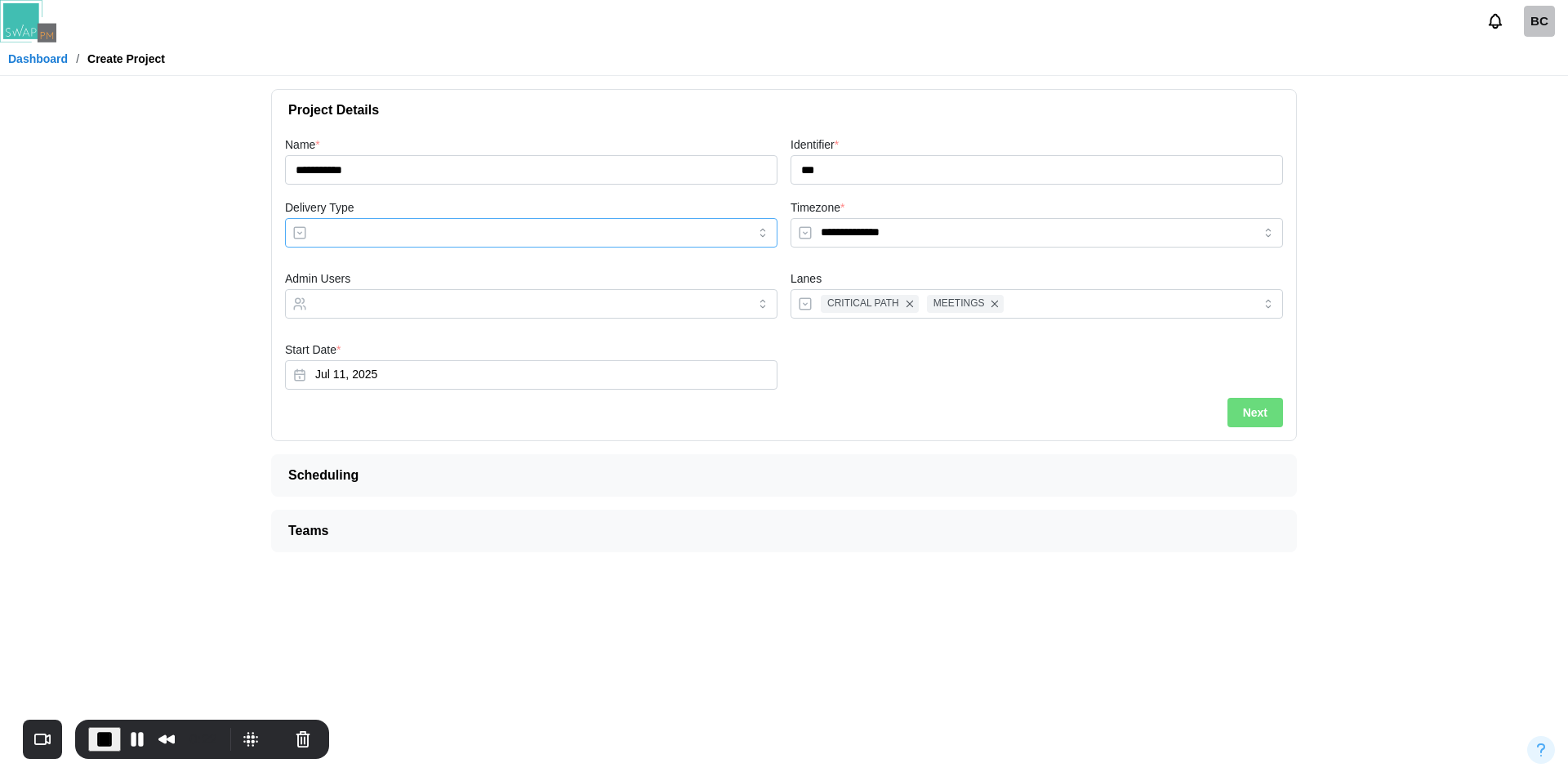 click on "Delivery Type" at bounding box center (531, 233) 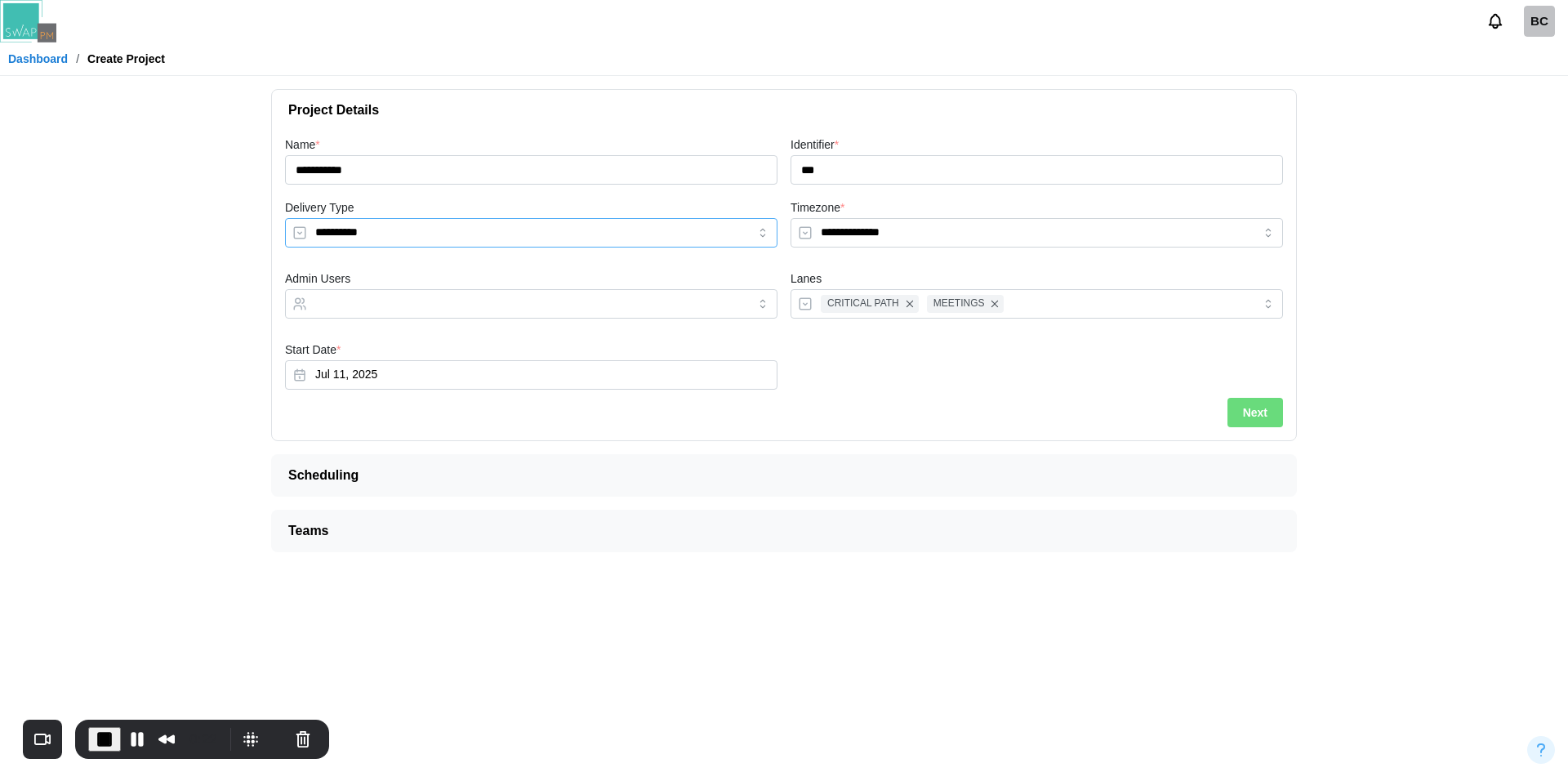 type on "**********" 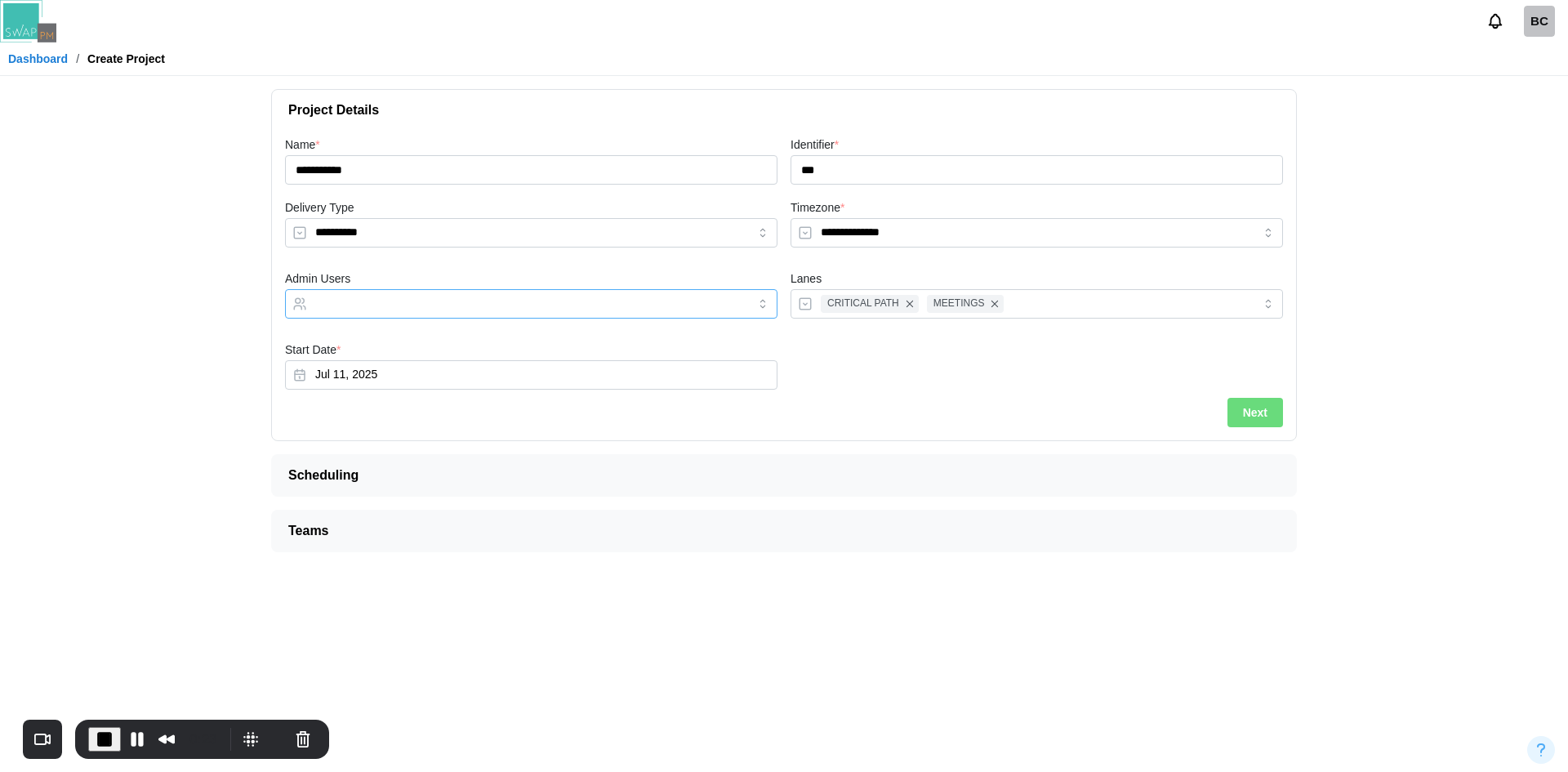 click on "Admin Users" at bounding box center (516, 304) 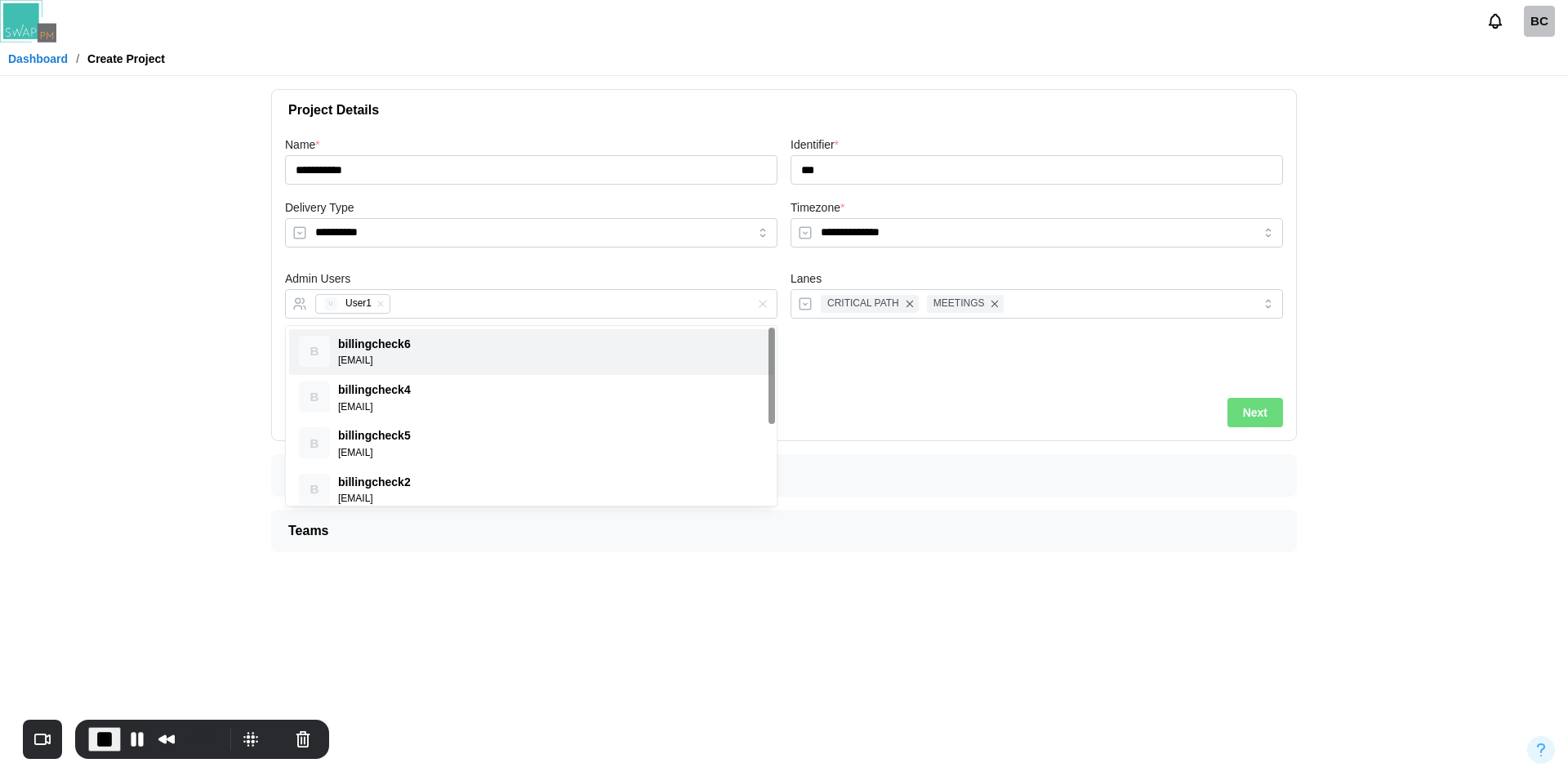 click on "Next" at bounding box center [1255, 413] 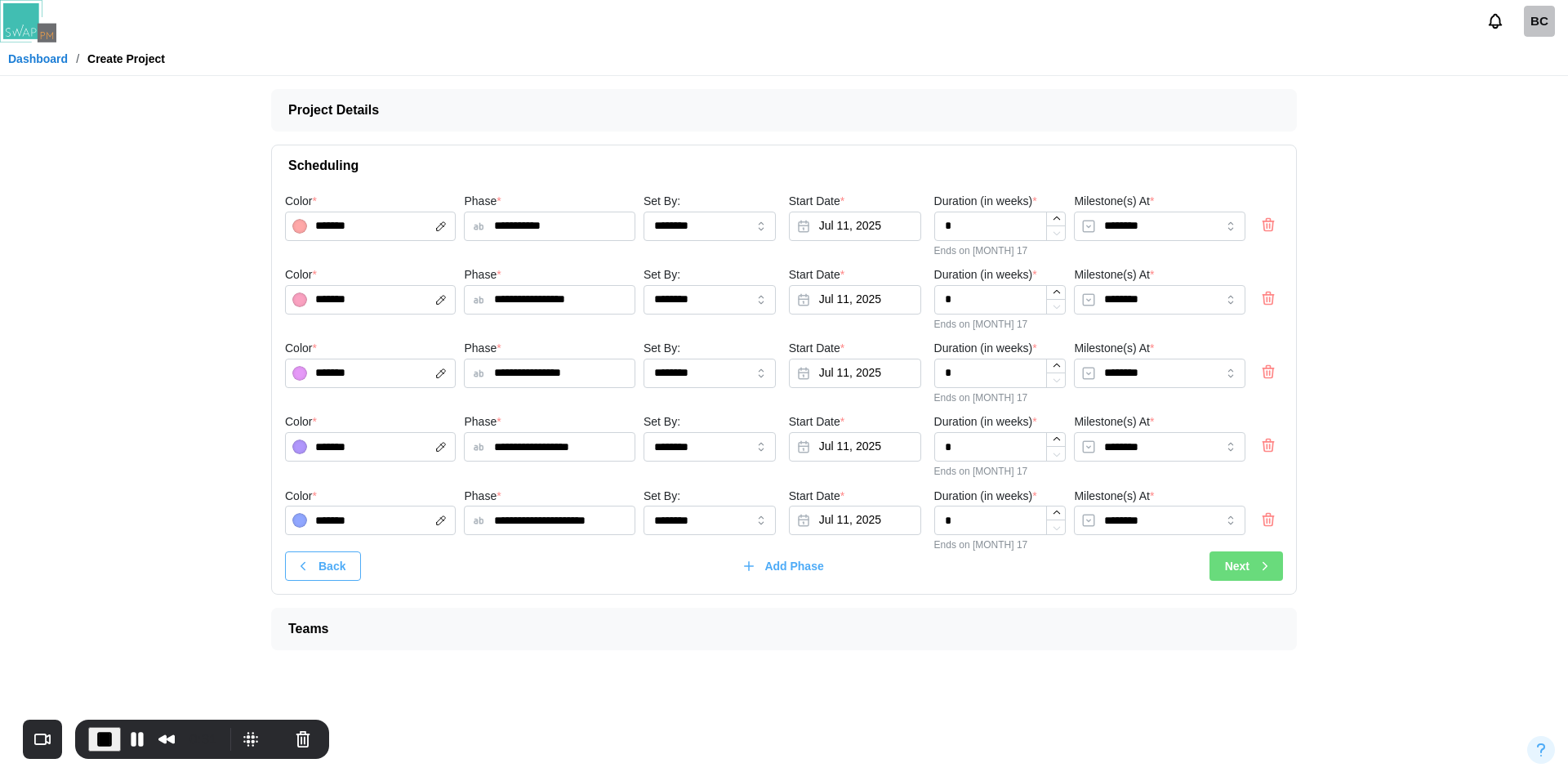 click on "Next" at bounding box center [1249, 566] 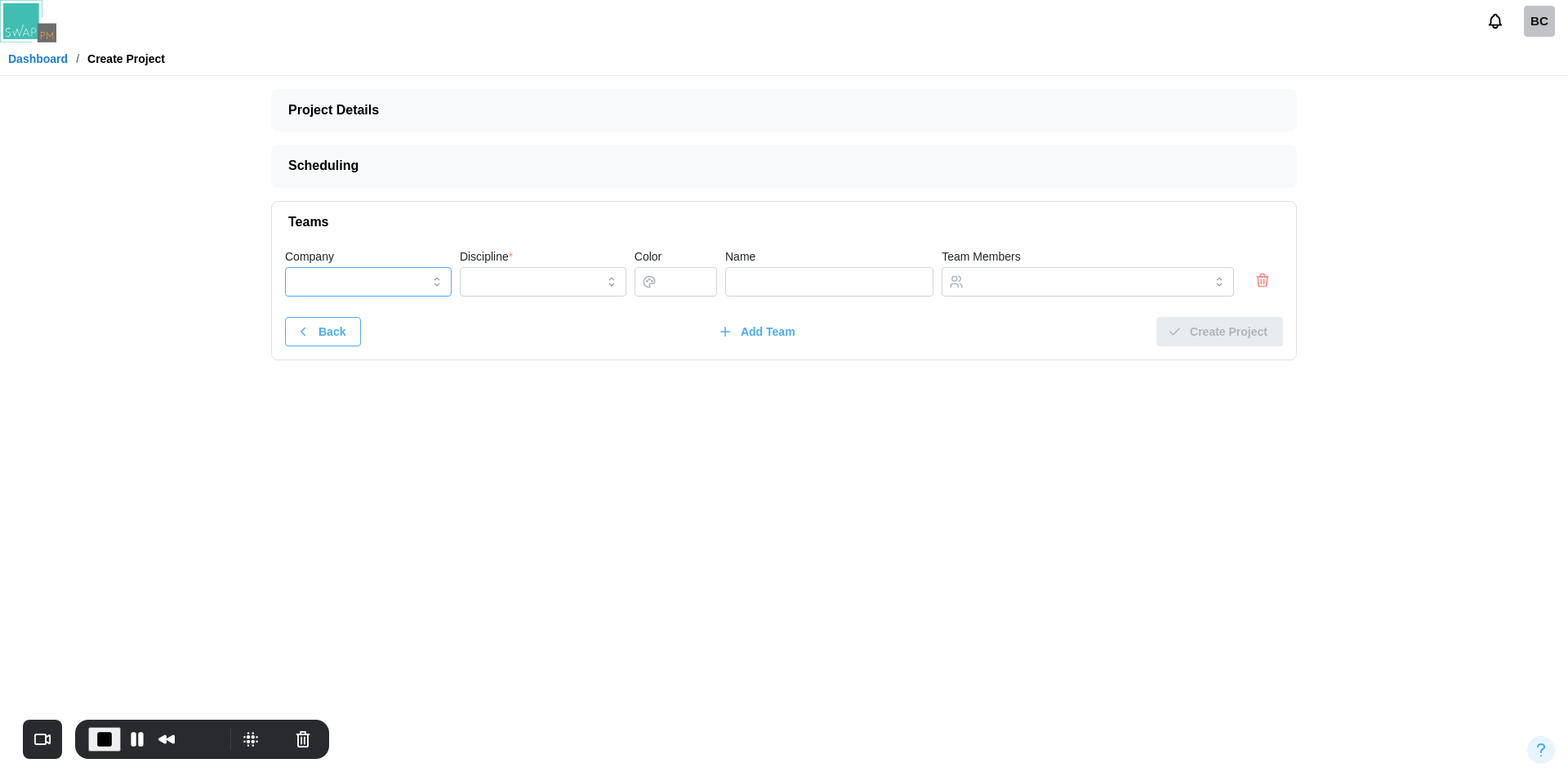 click on "Company" at bounding box center (368, 282) 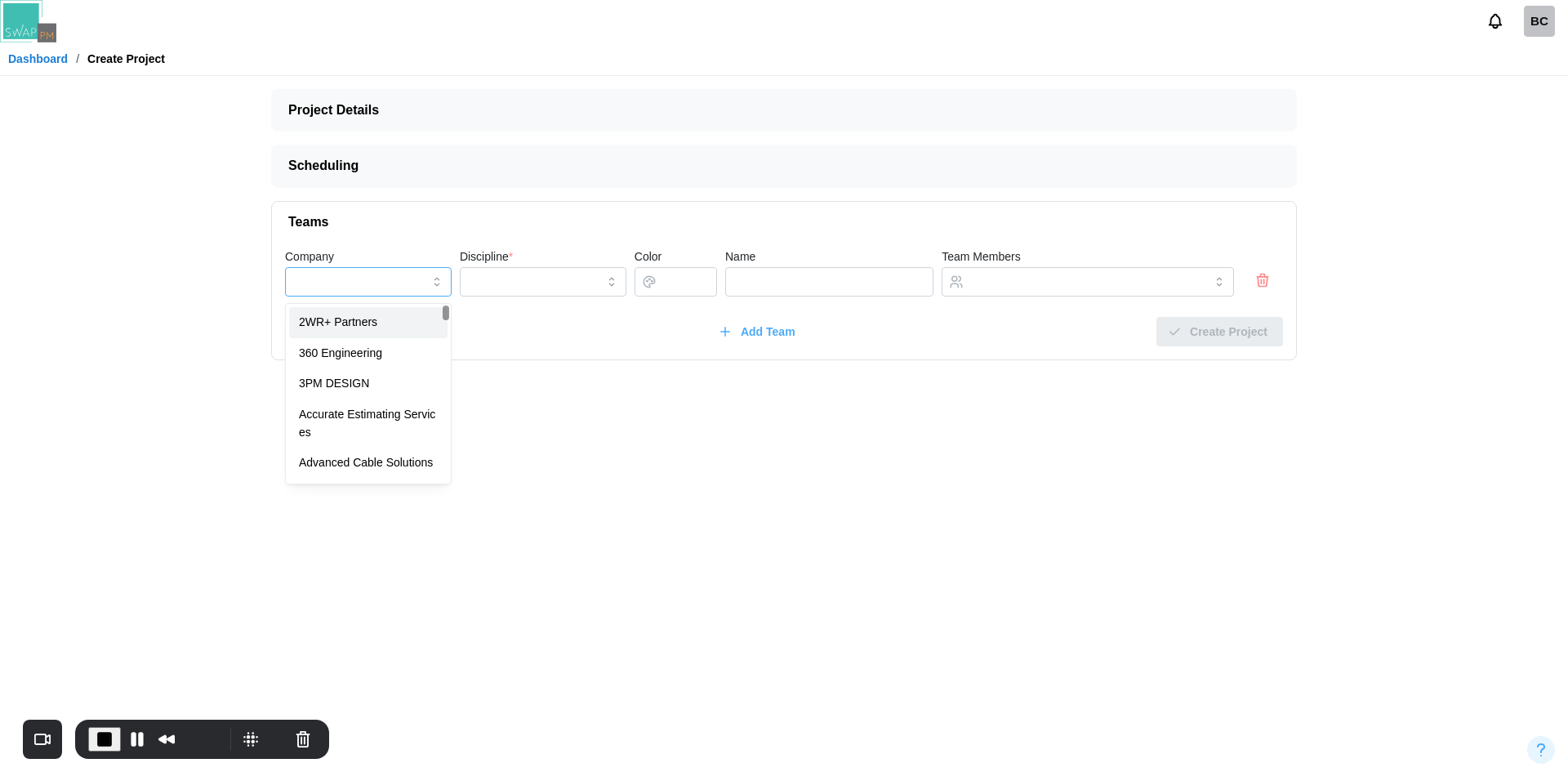 type on "**********" 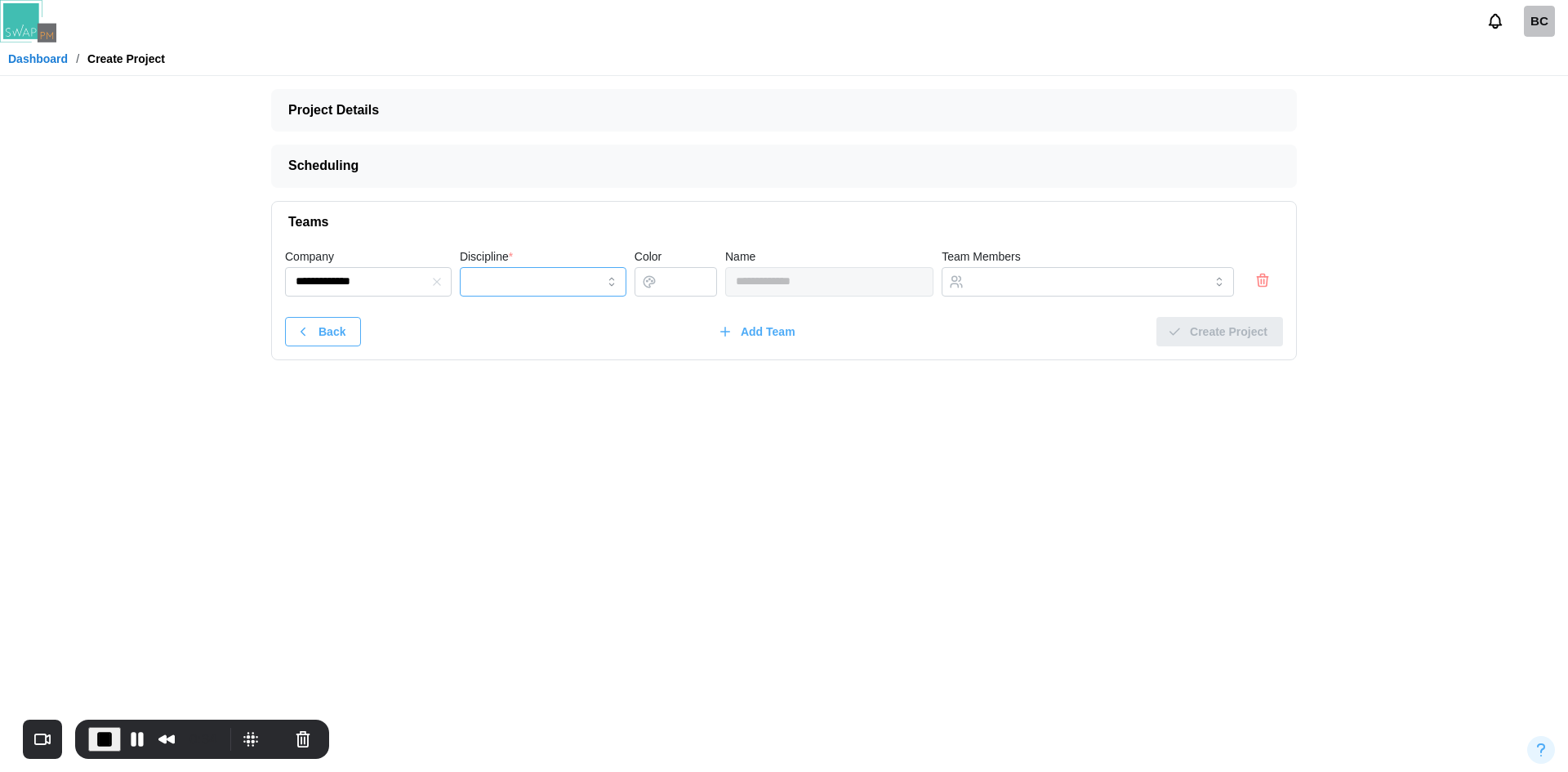 click on "Discipline  *" at bounding box center (543, 282) 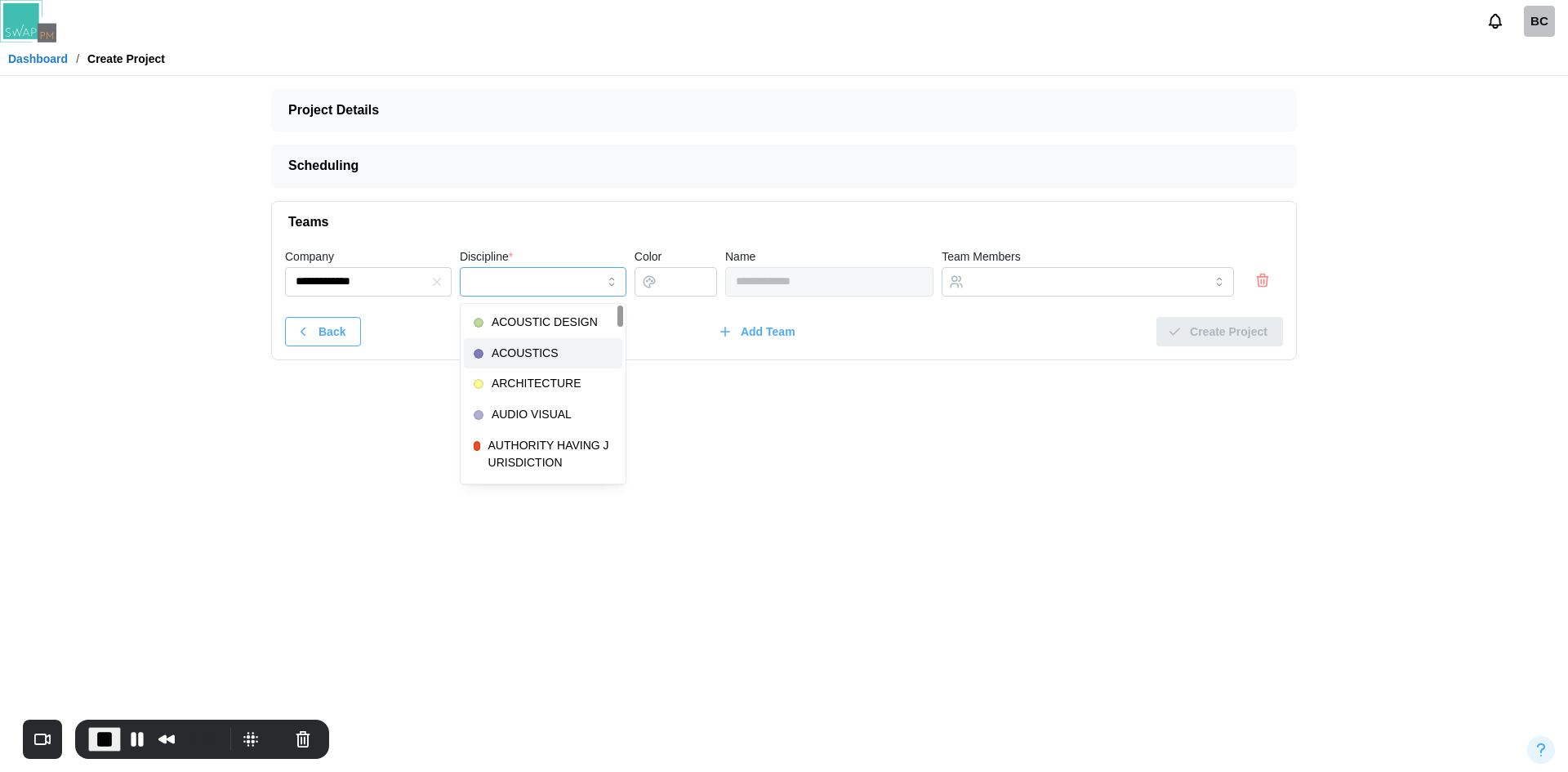 type on "*********" 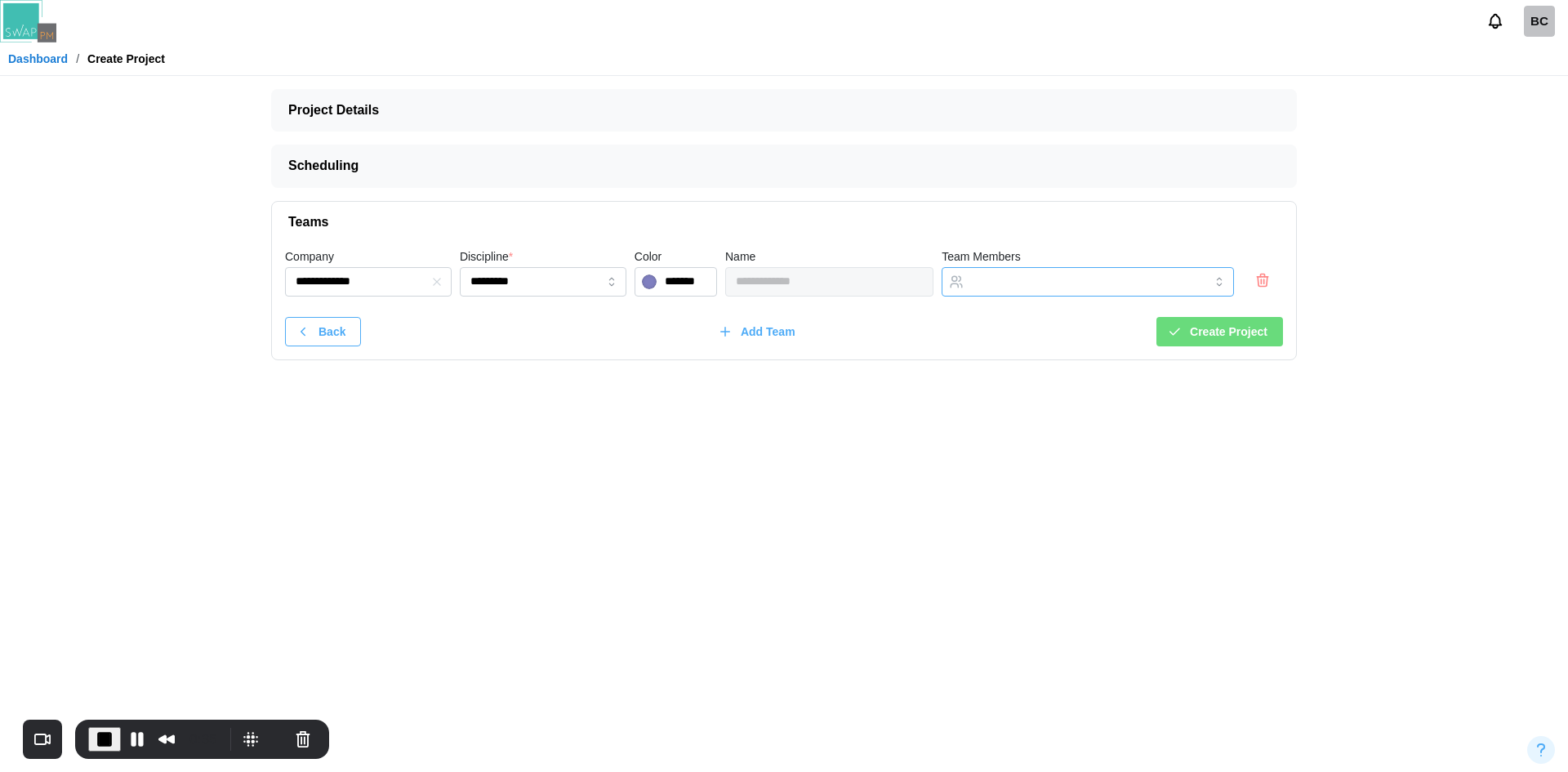 click on "Team Members" at bounding box center (1073, 282) 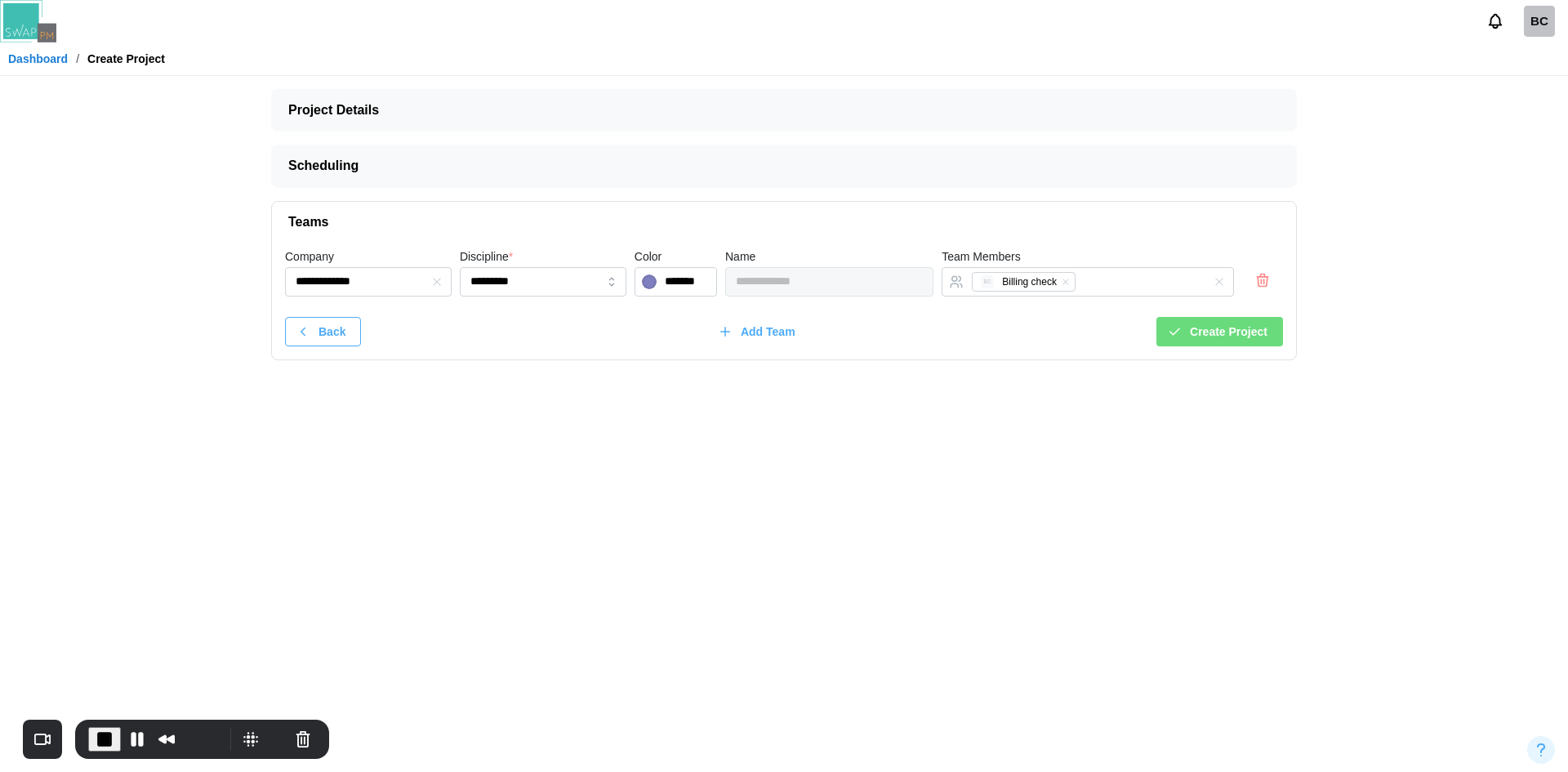 click on "Create Project" at bounding box center [1228, 332] 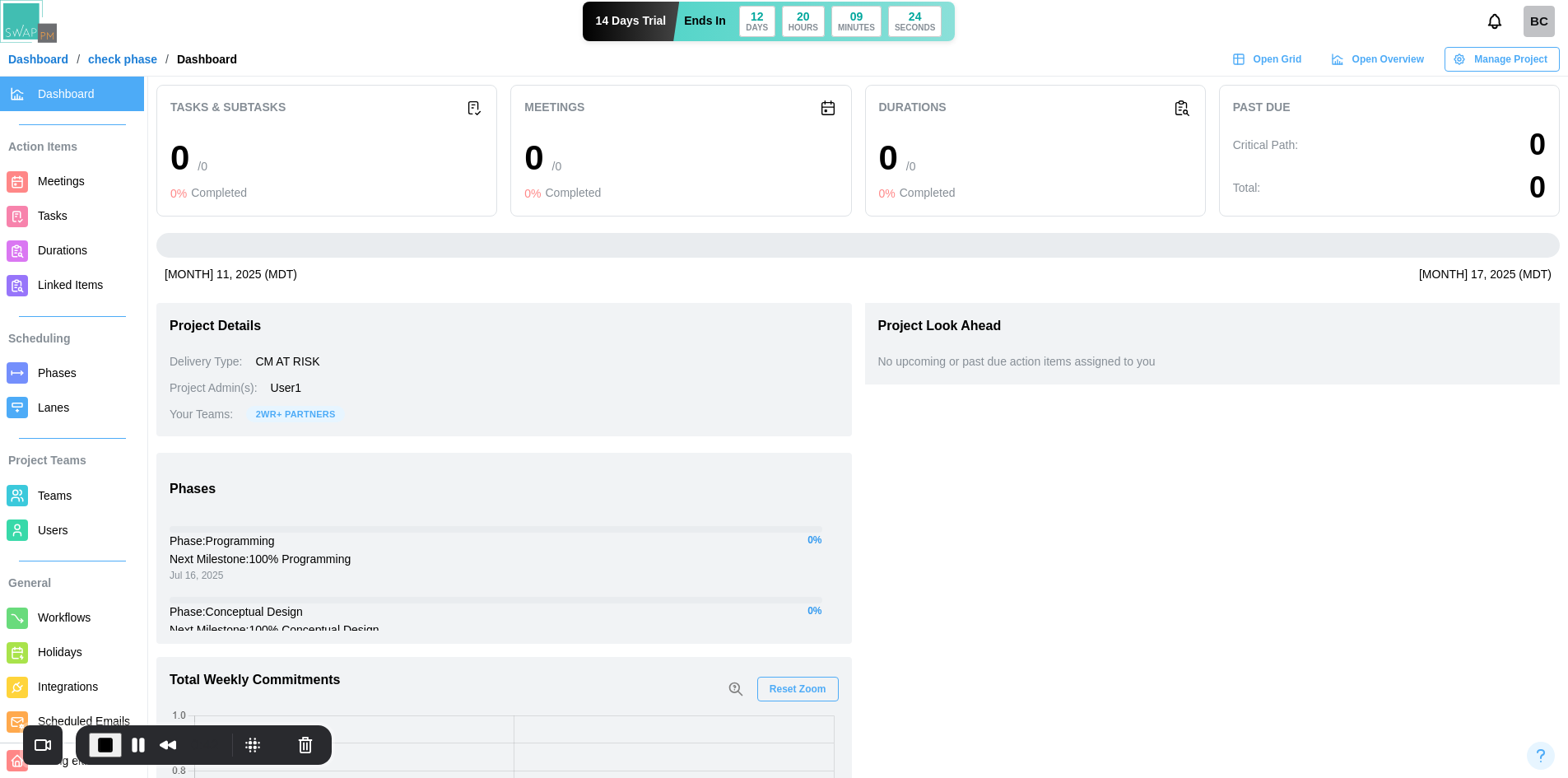 click on "Phases" at bounding box center [57, 373] 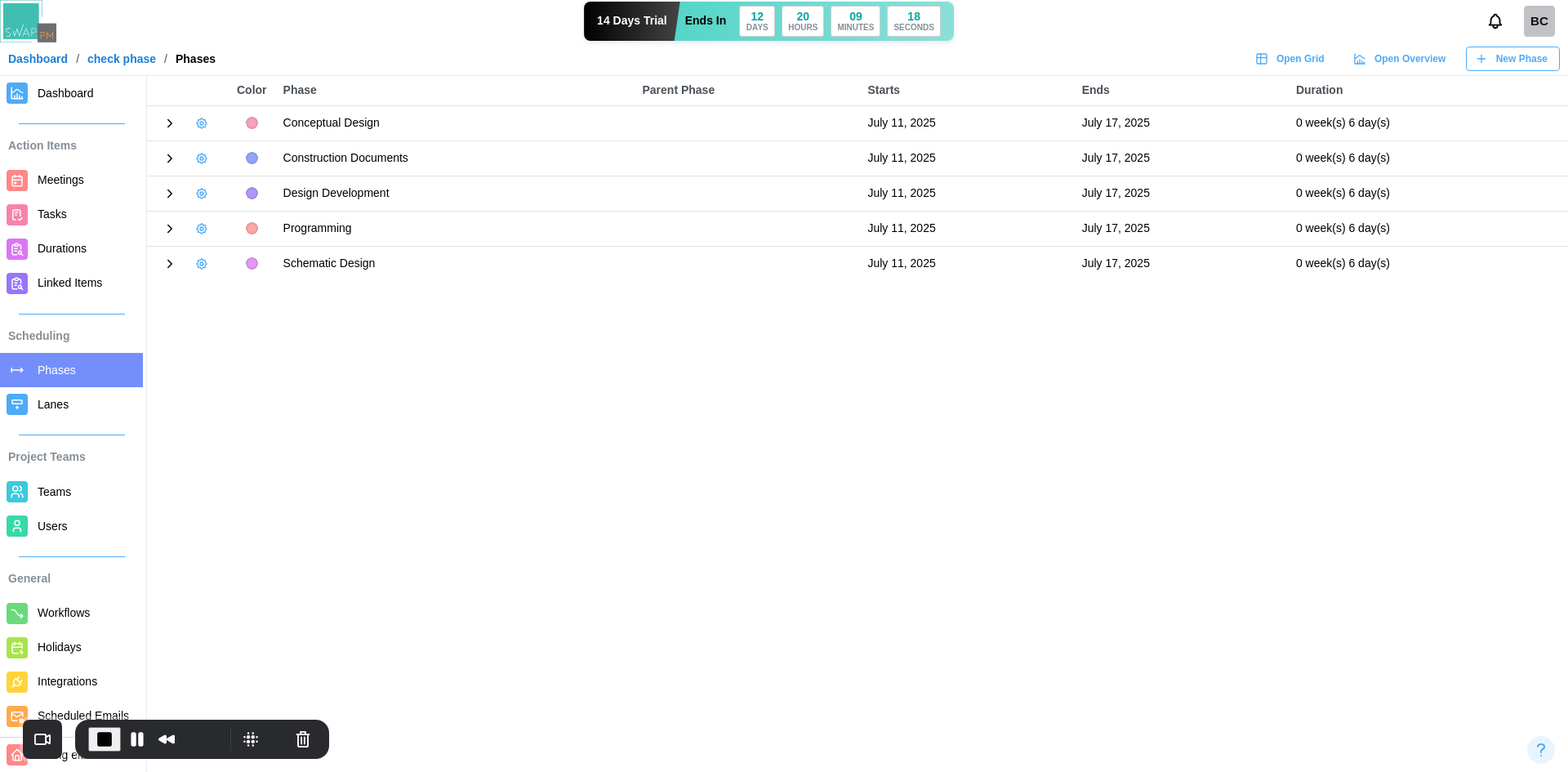 click on "Open Grid" at bounding box center [1300, 59] 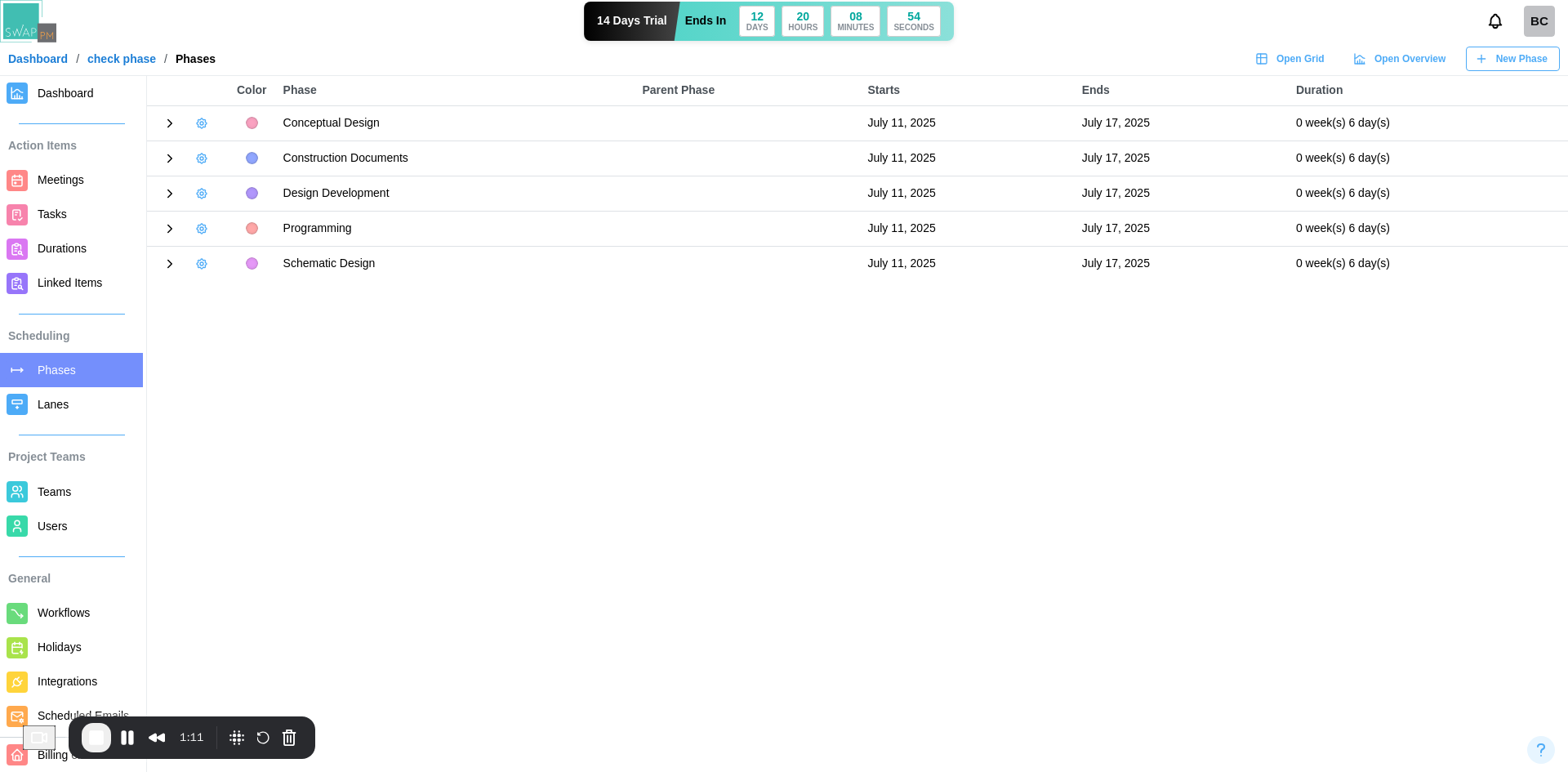 click on "Dashboard" at bounding box center [38, 59] 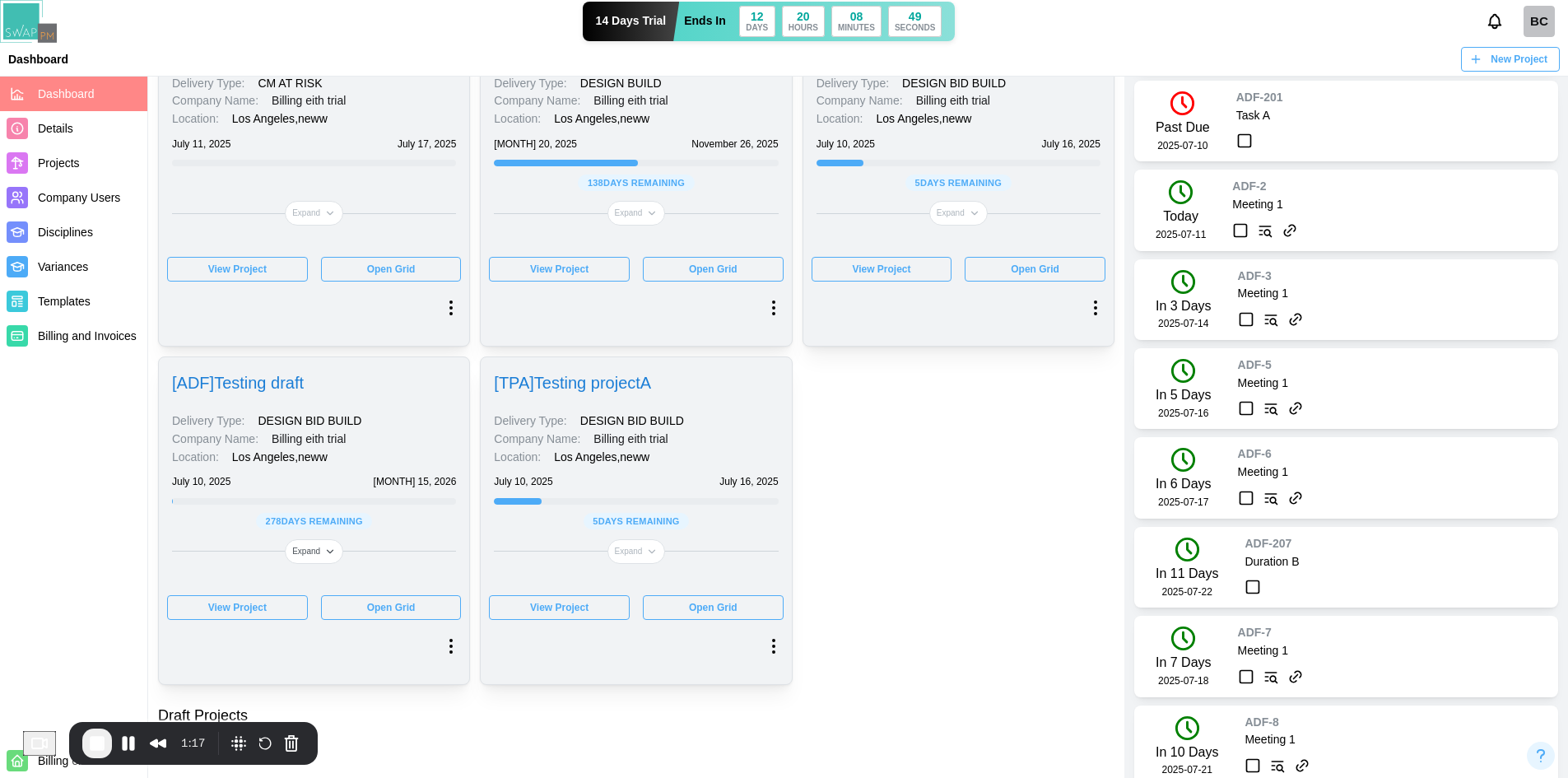 scroll, scrollTop: 412, scrollLeft: 0, axis: vertical 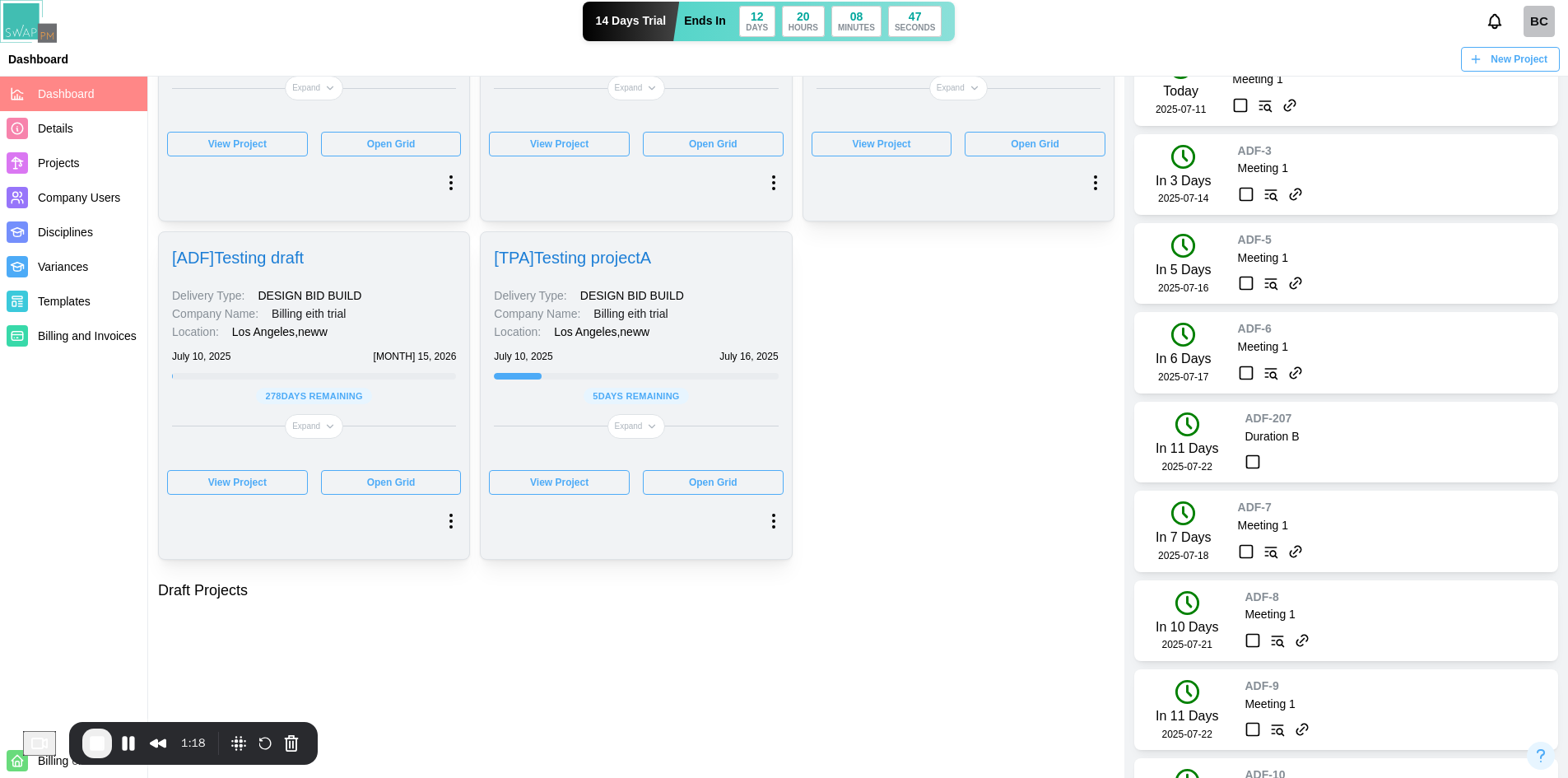 click on "View Project" at bounding box center (237, 482) 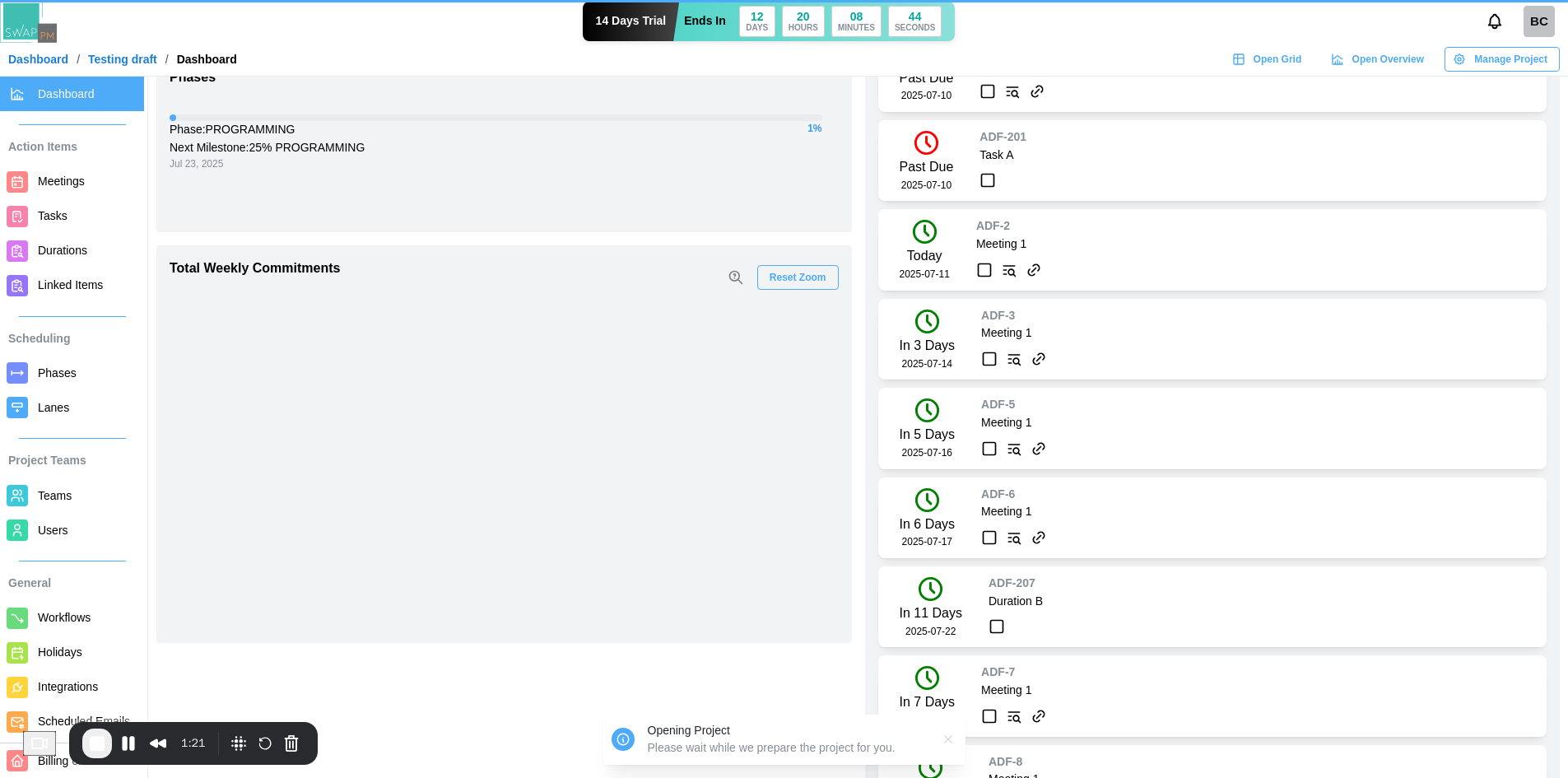 scroll, scrollTop: 0, scrollLeft: 0, axis: both 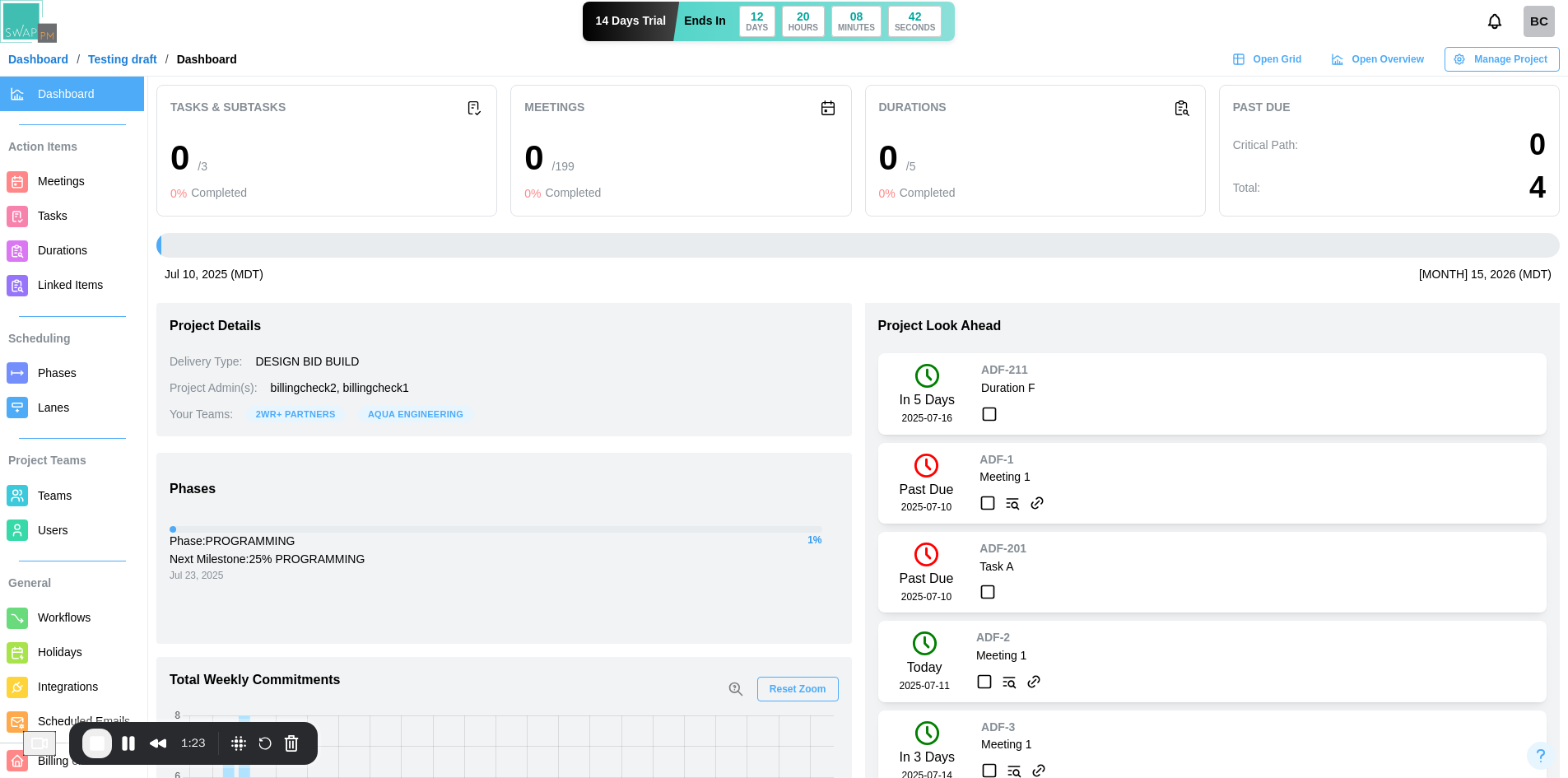 click on "Manage Project" at bounding box center [1510, 59] 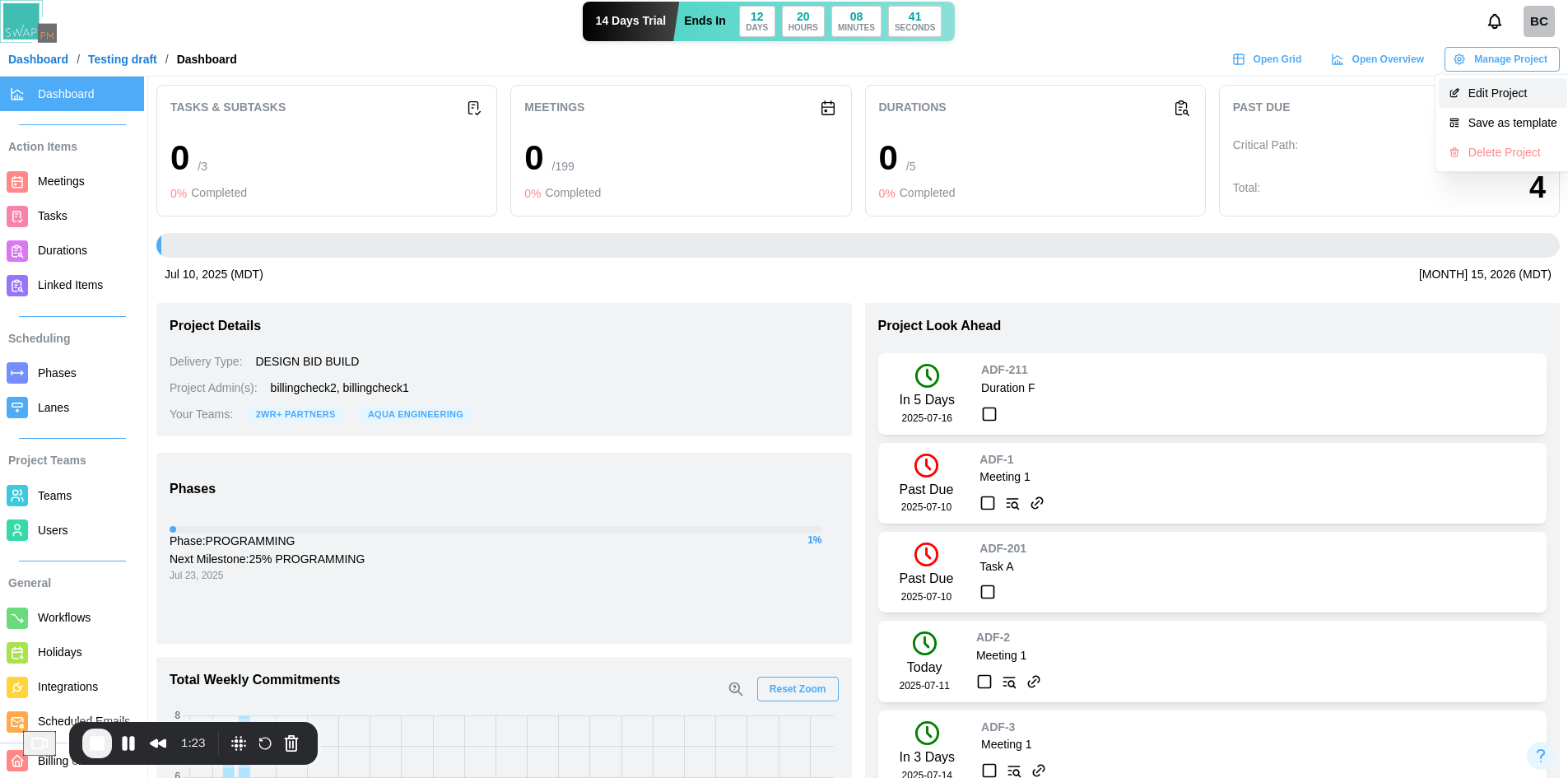 click on "Edit Project" at bounding box center [1513, 93] 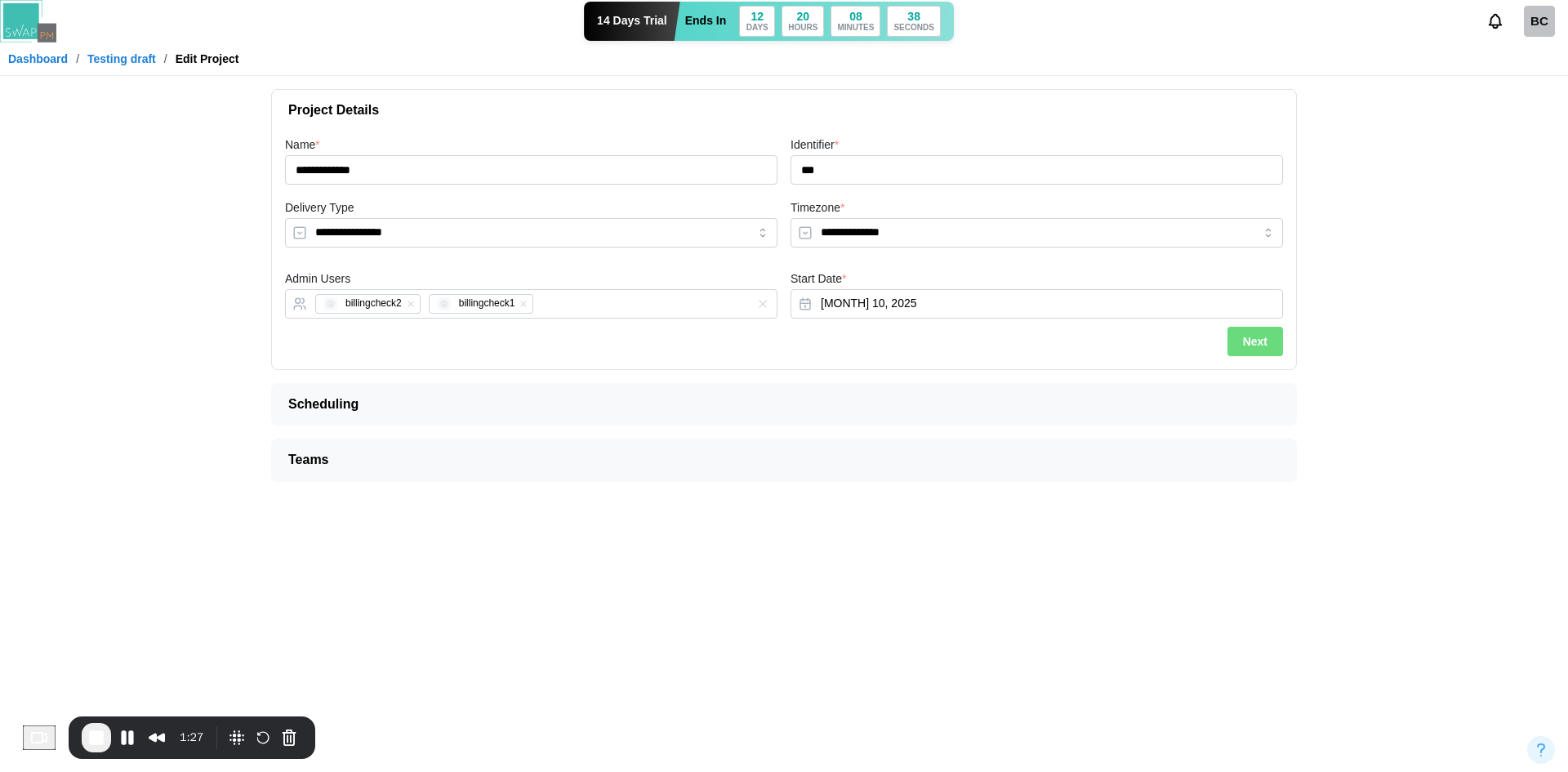 click on "Next" at bounding box center (1255, 341) 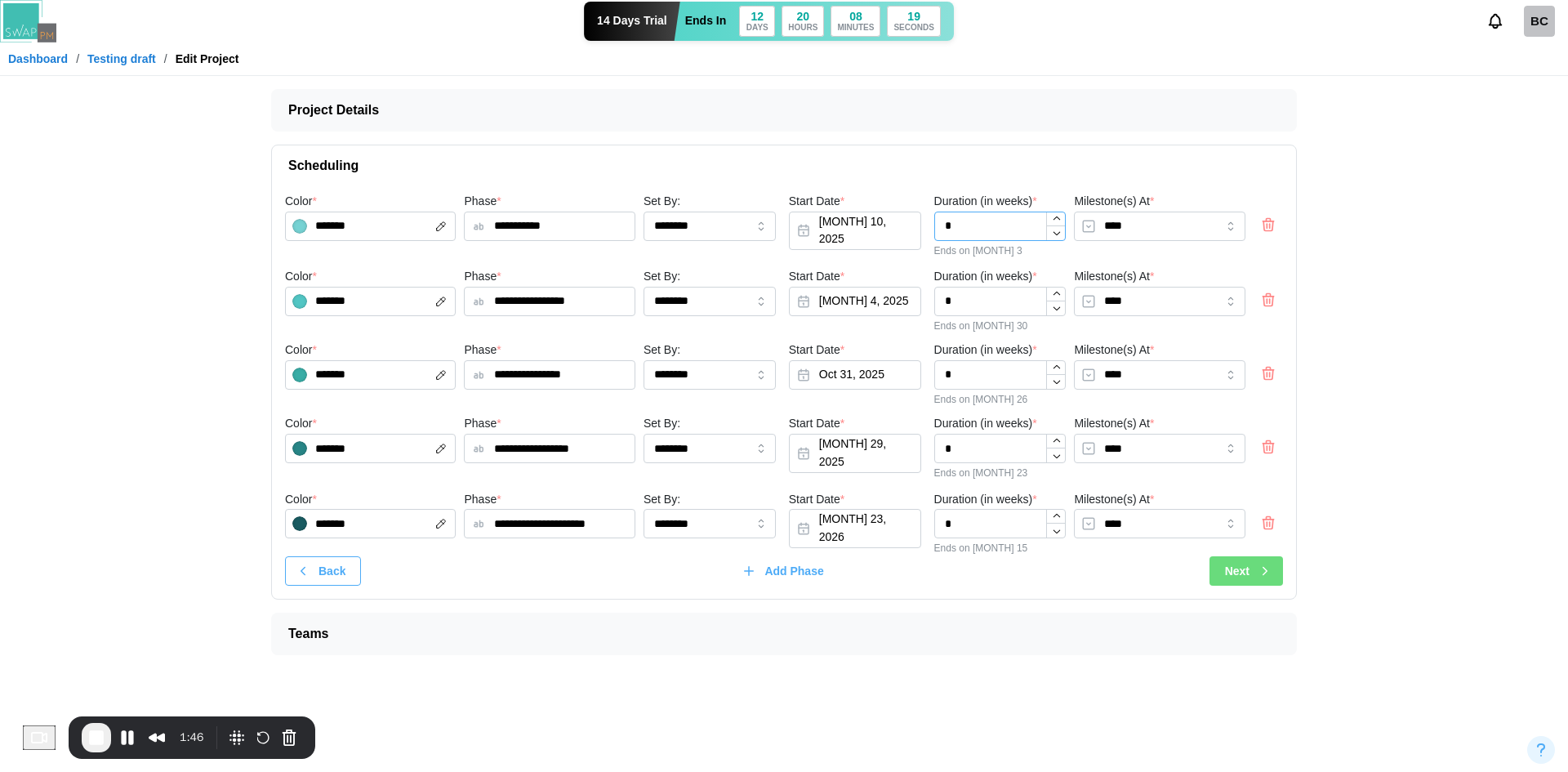 drag, startPoint x: 989, startPoint y: 226, endPoint x: 927, endPoint y: 226, distance: 62 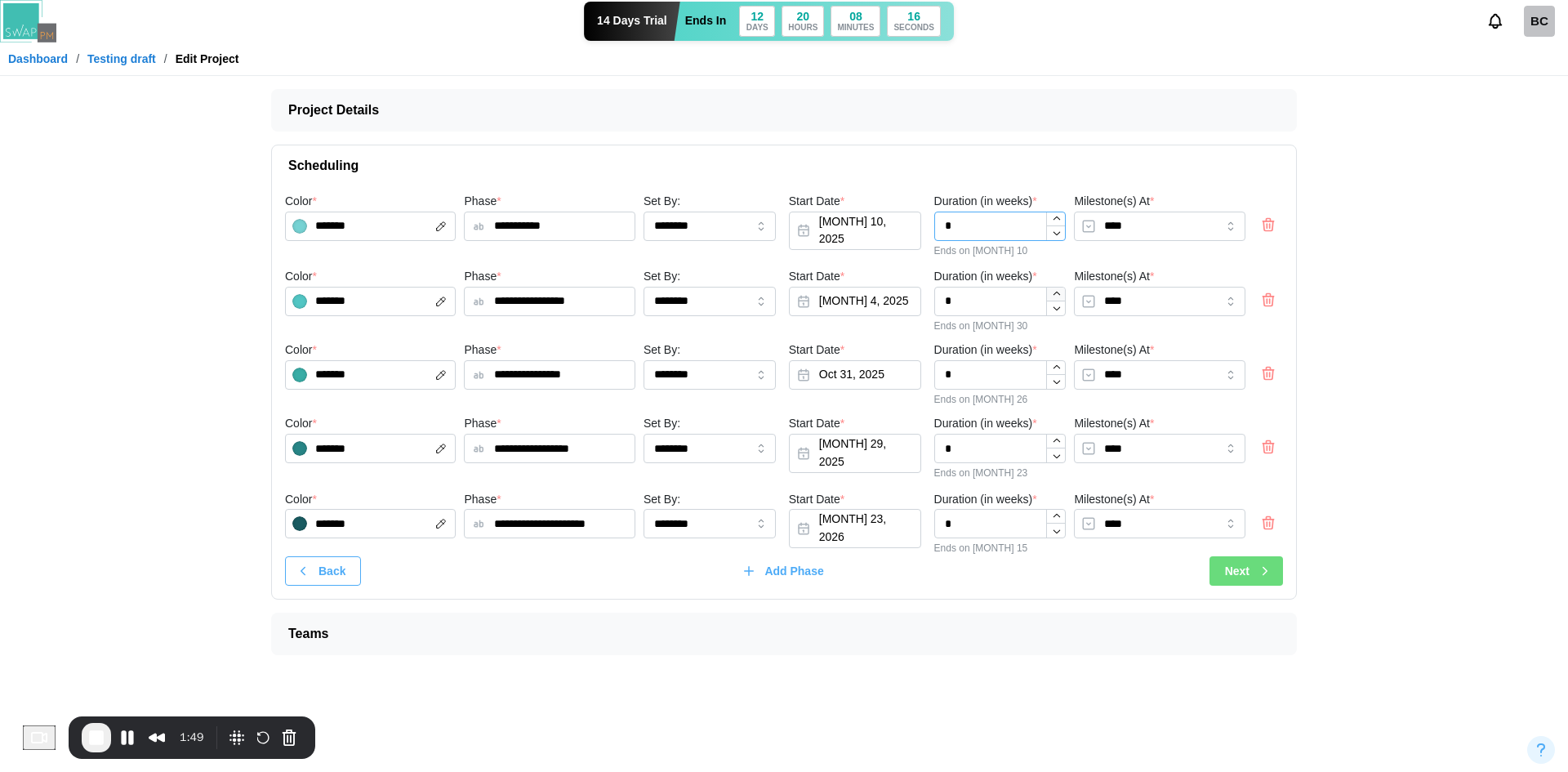 type on "*" 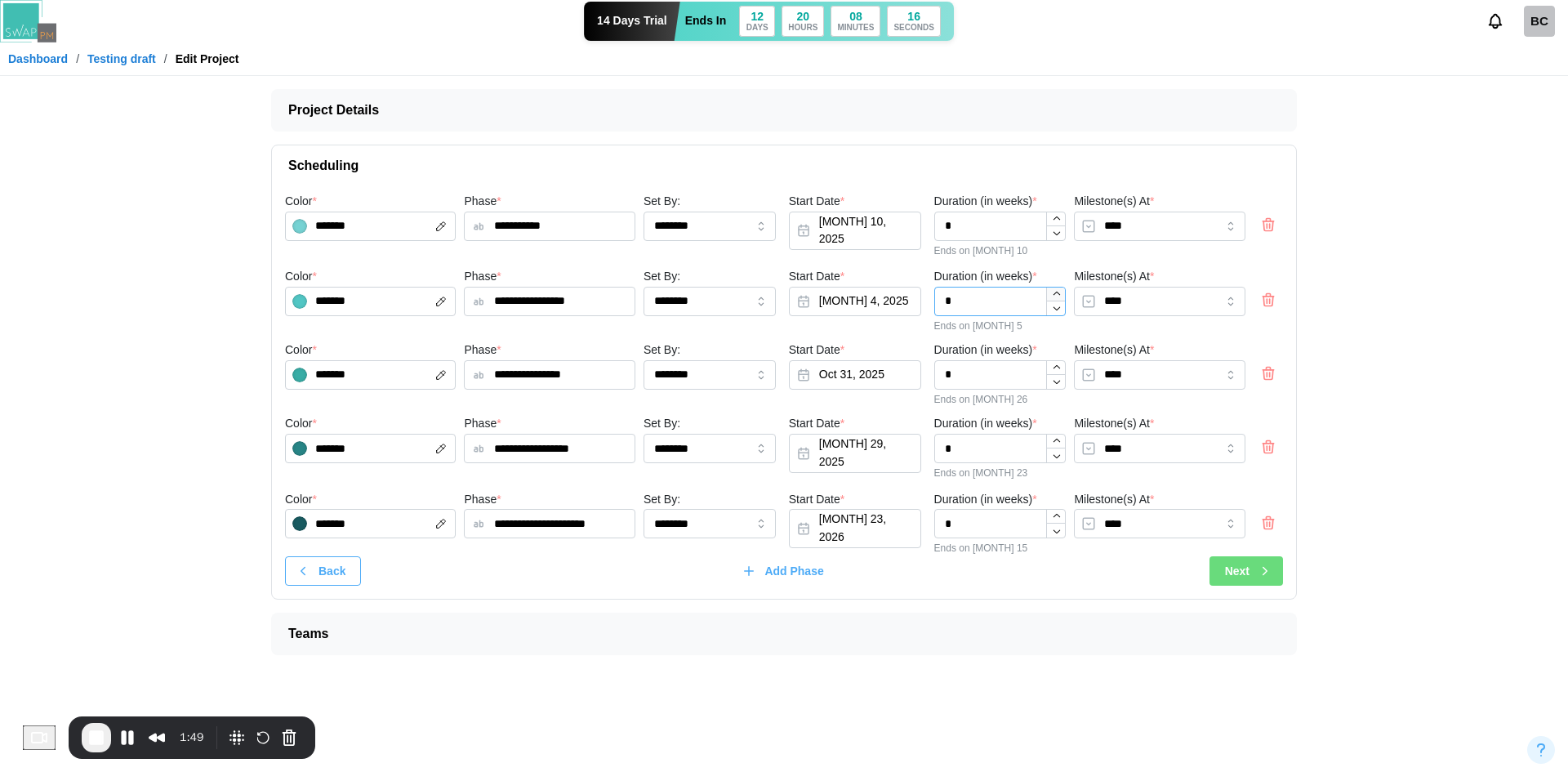 click at bounding box center [1056, 294] 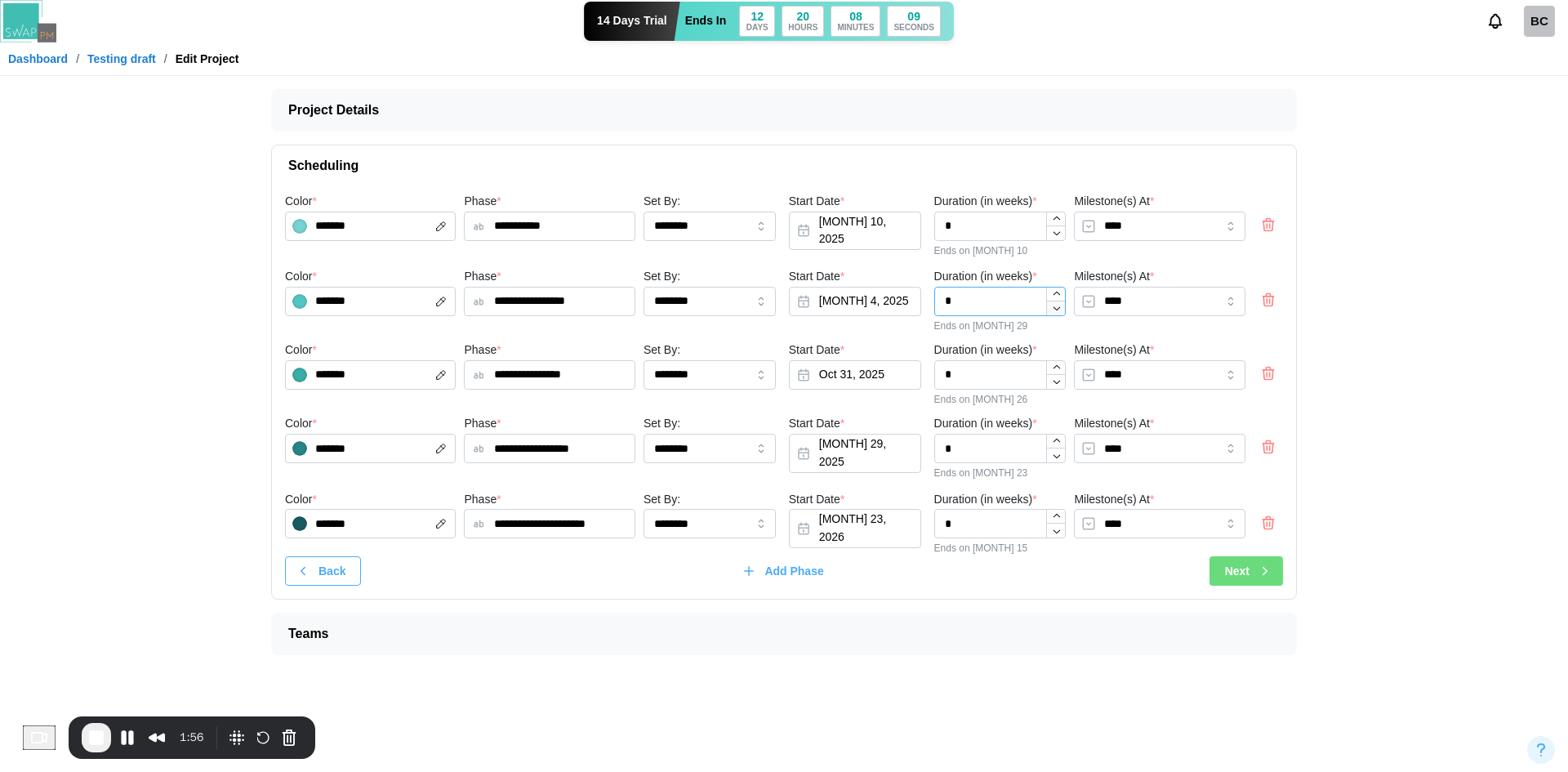 click 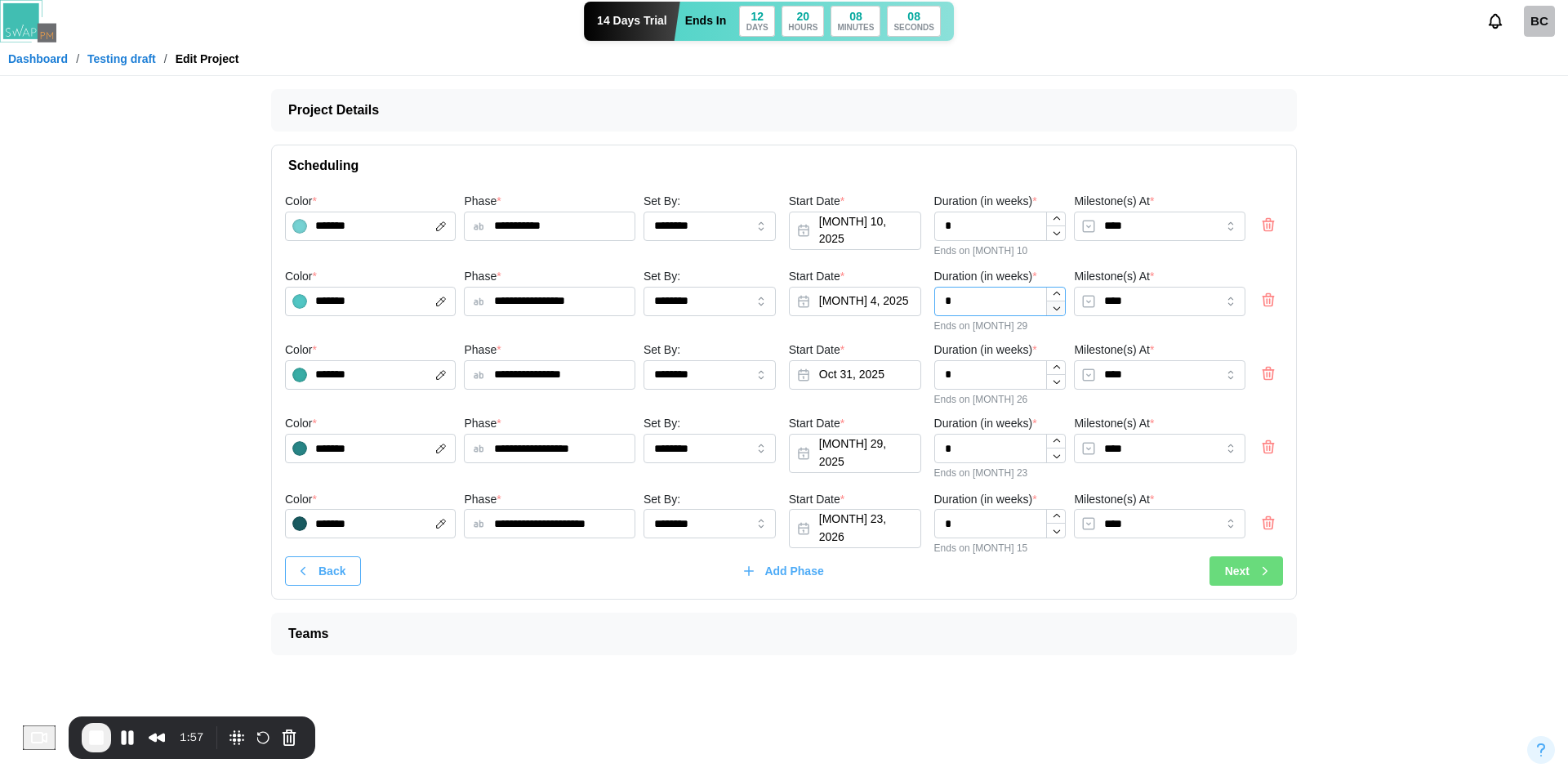 type on "*" 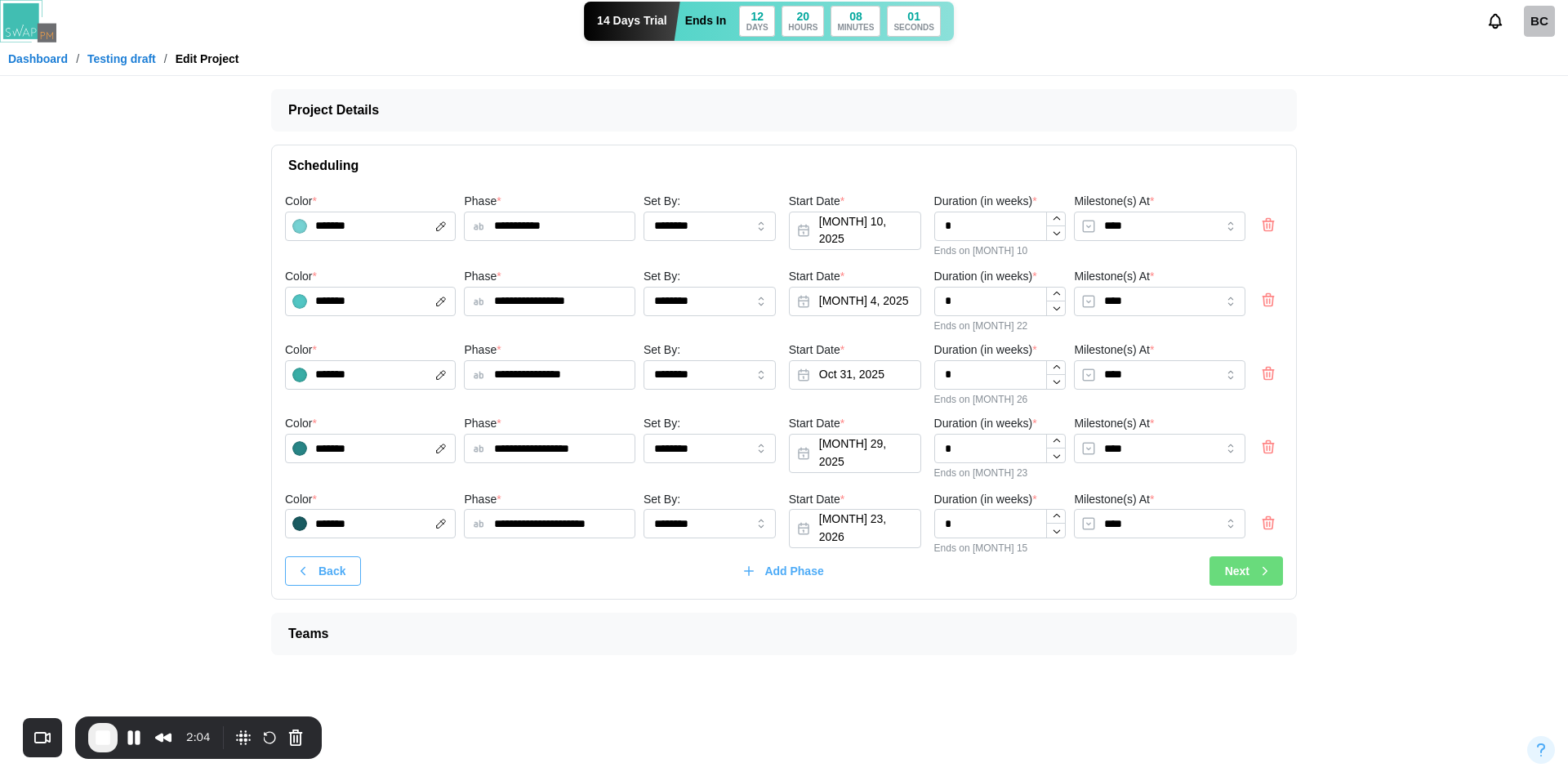 click on "Dashboard" at bounding box center (38, 59) 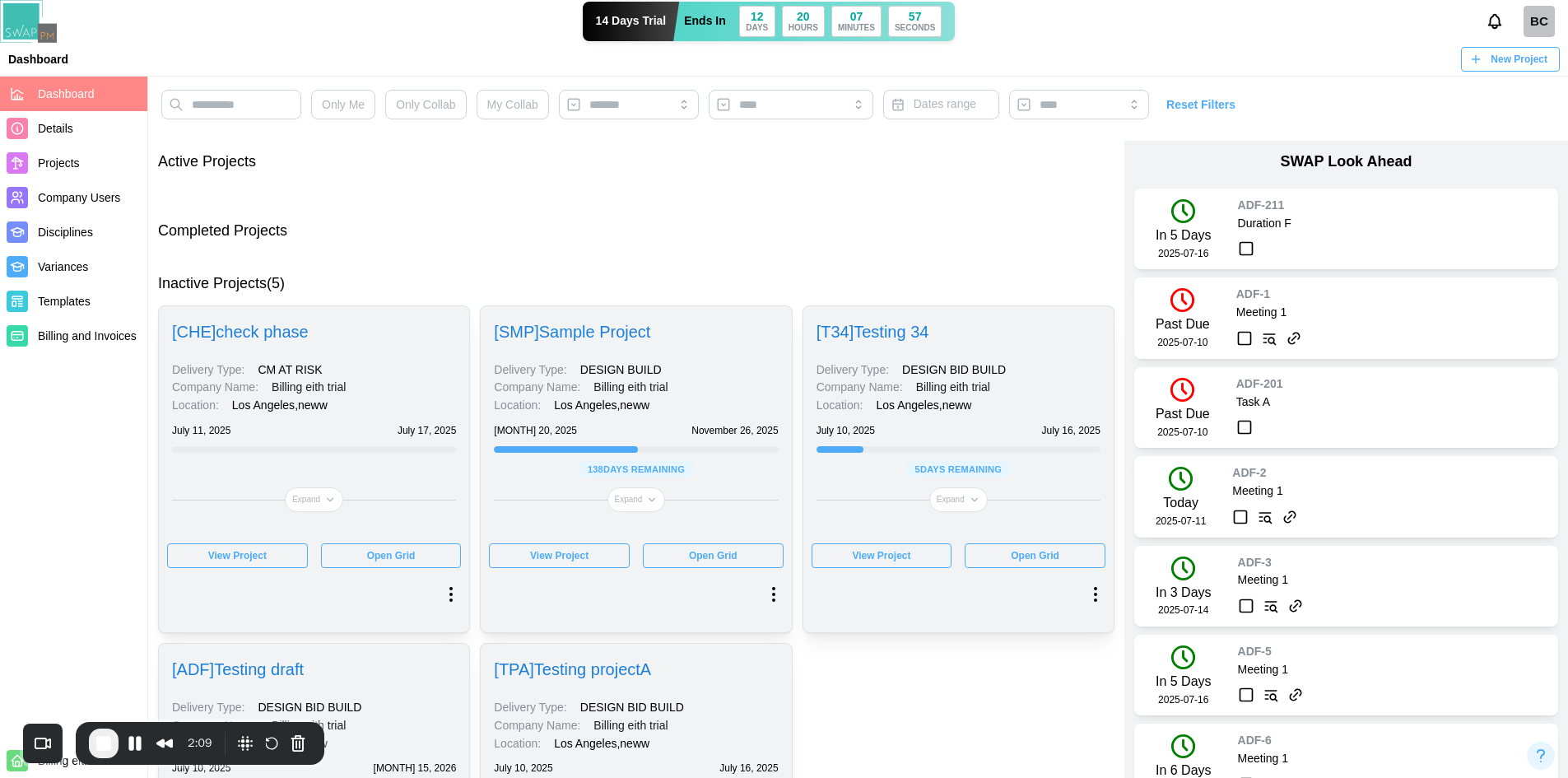 click on "New Project" at bounding box center [1519, 59] 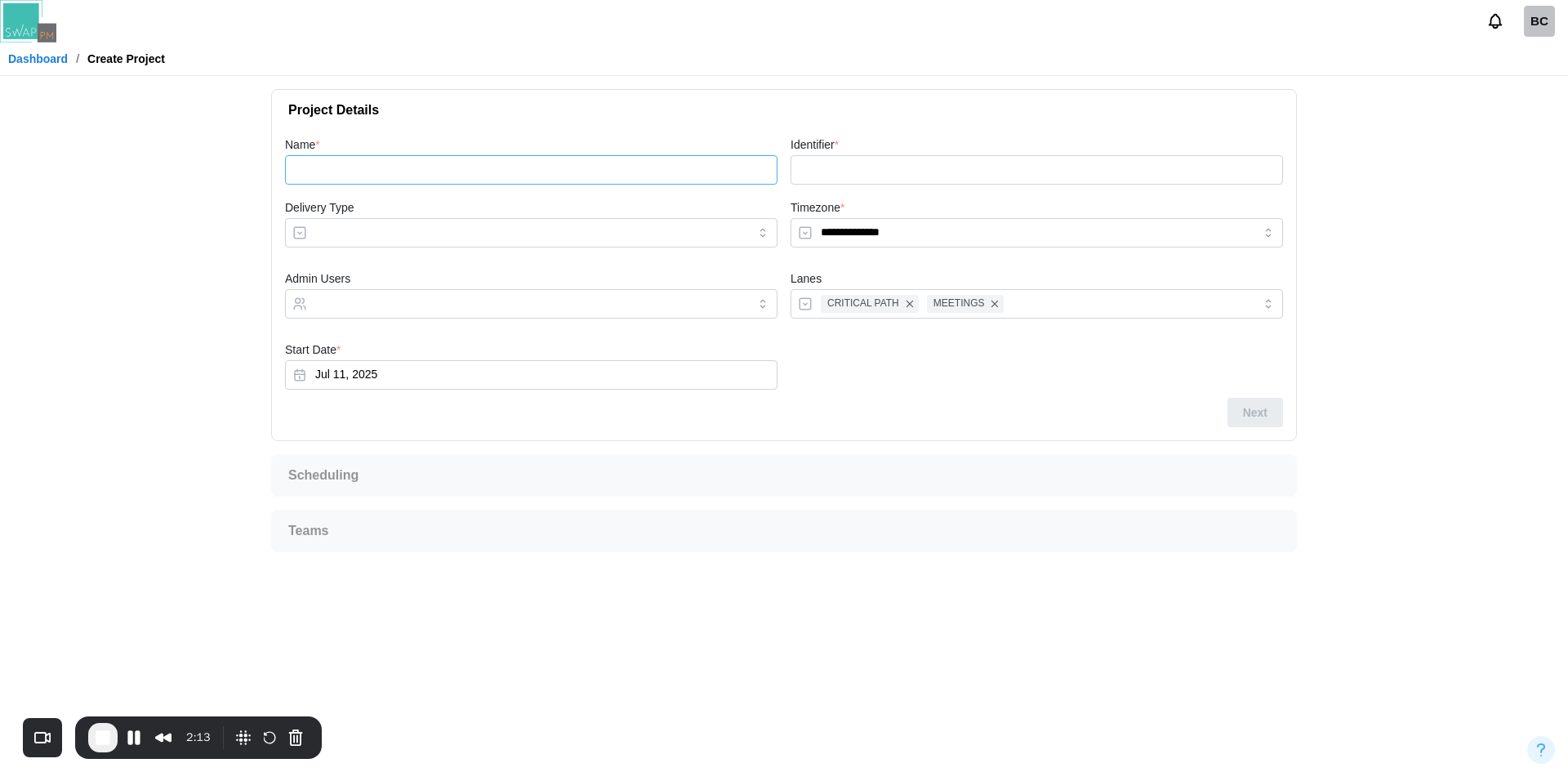 click on "Name  *" at bounding box center (531, 170) 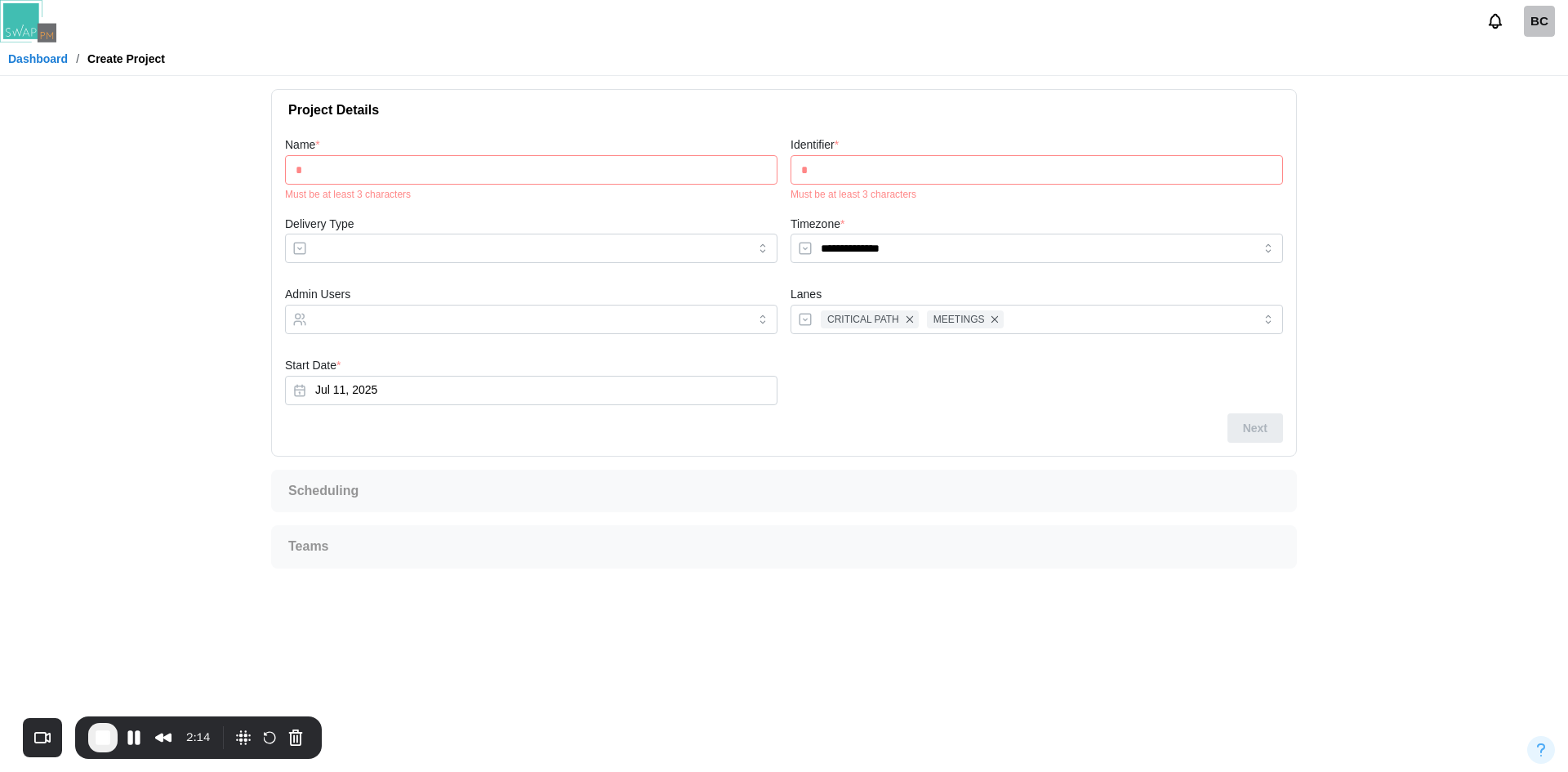 type on "**" 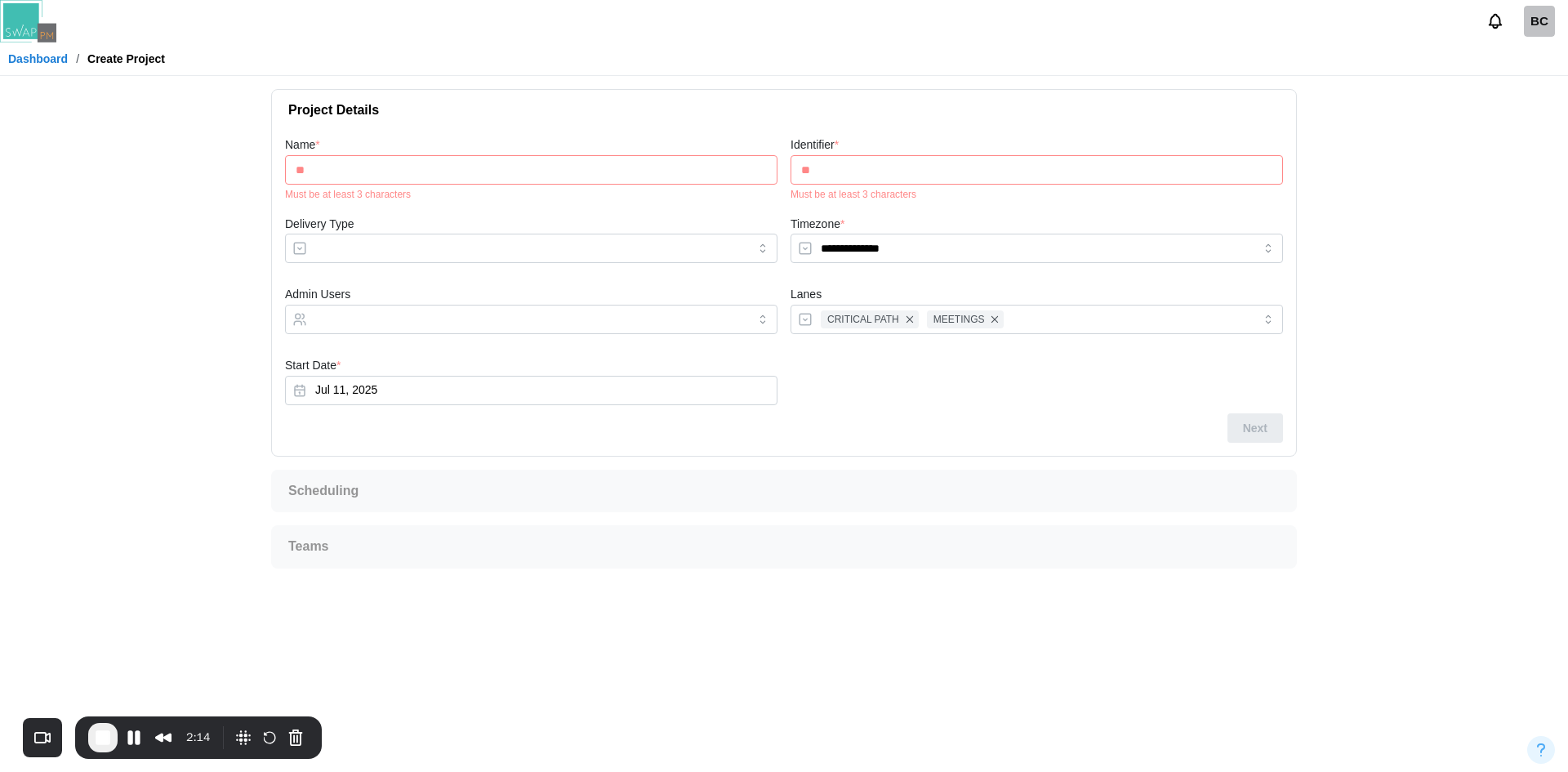 type on "***" 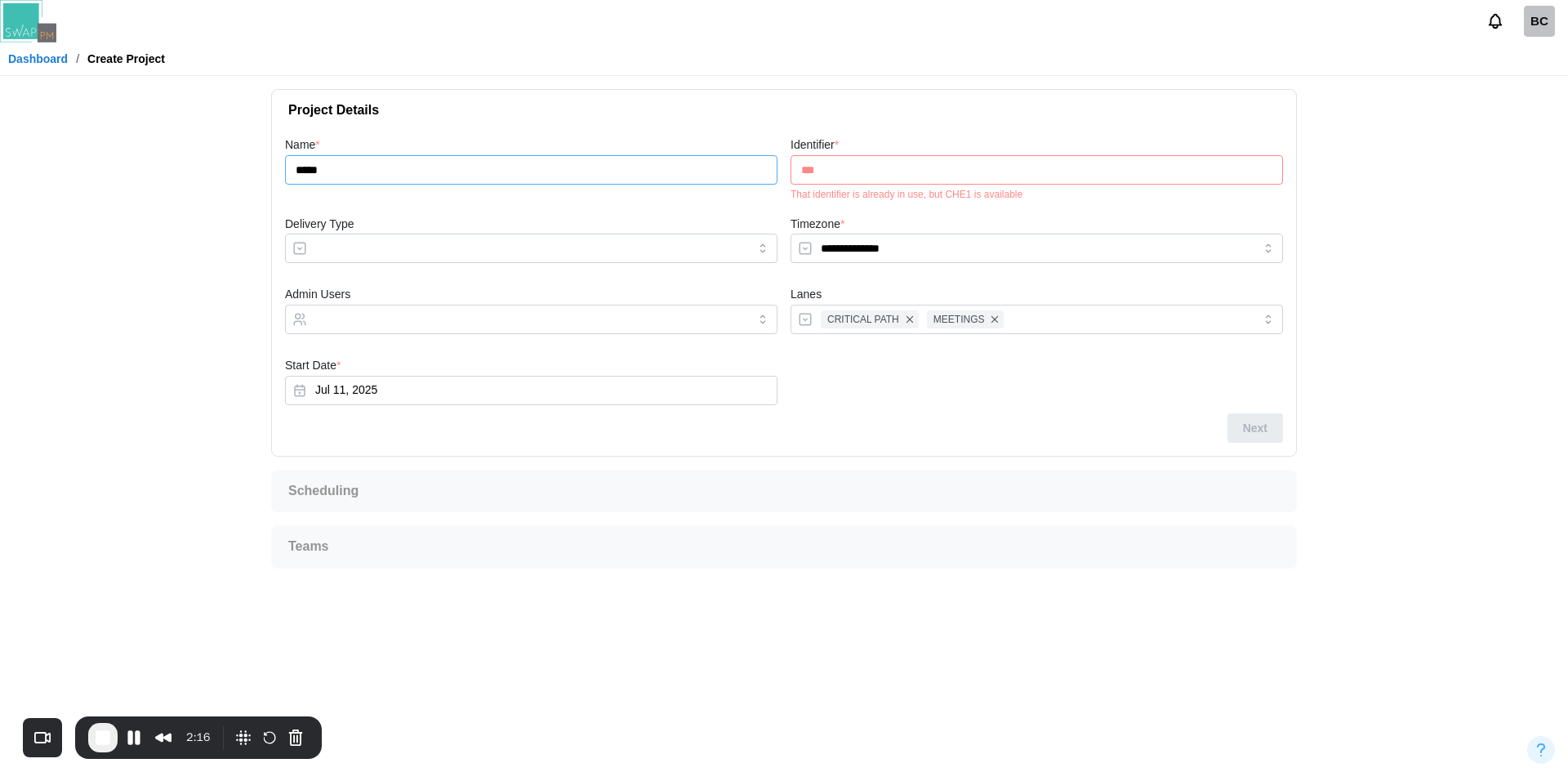 type on "*****" 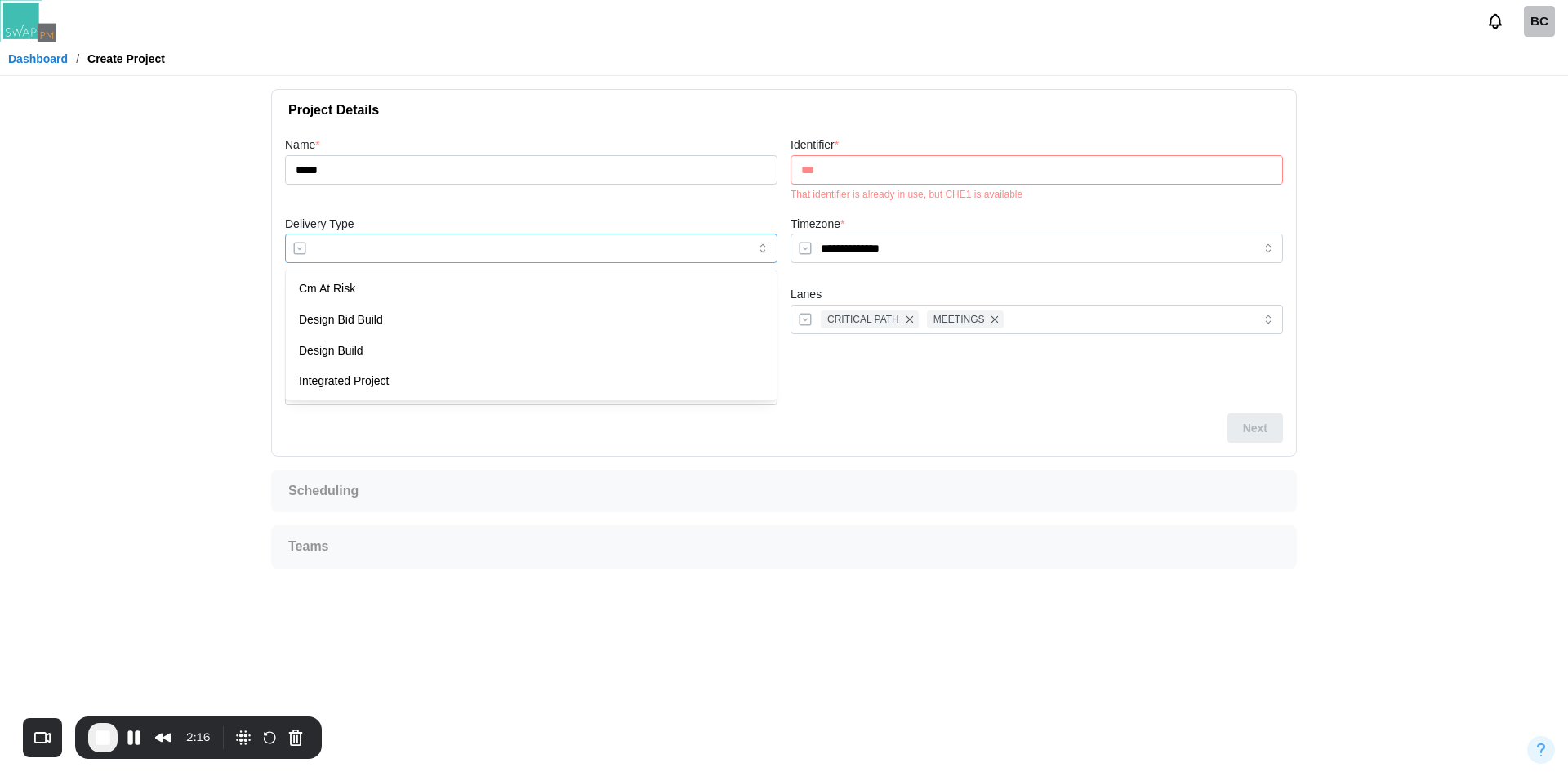 click on "Delivery Type" at bounding box center [531, 248] 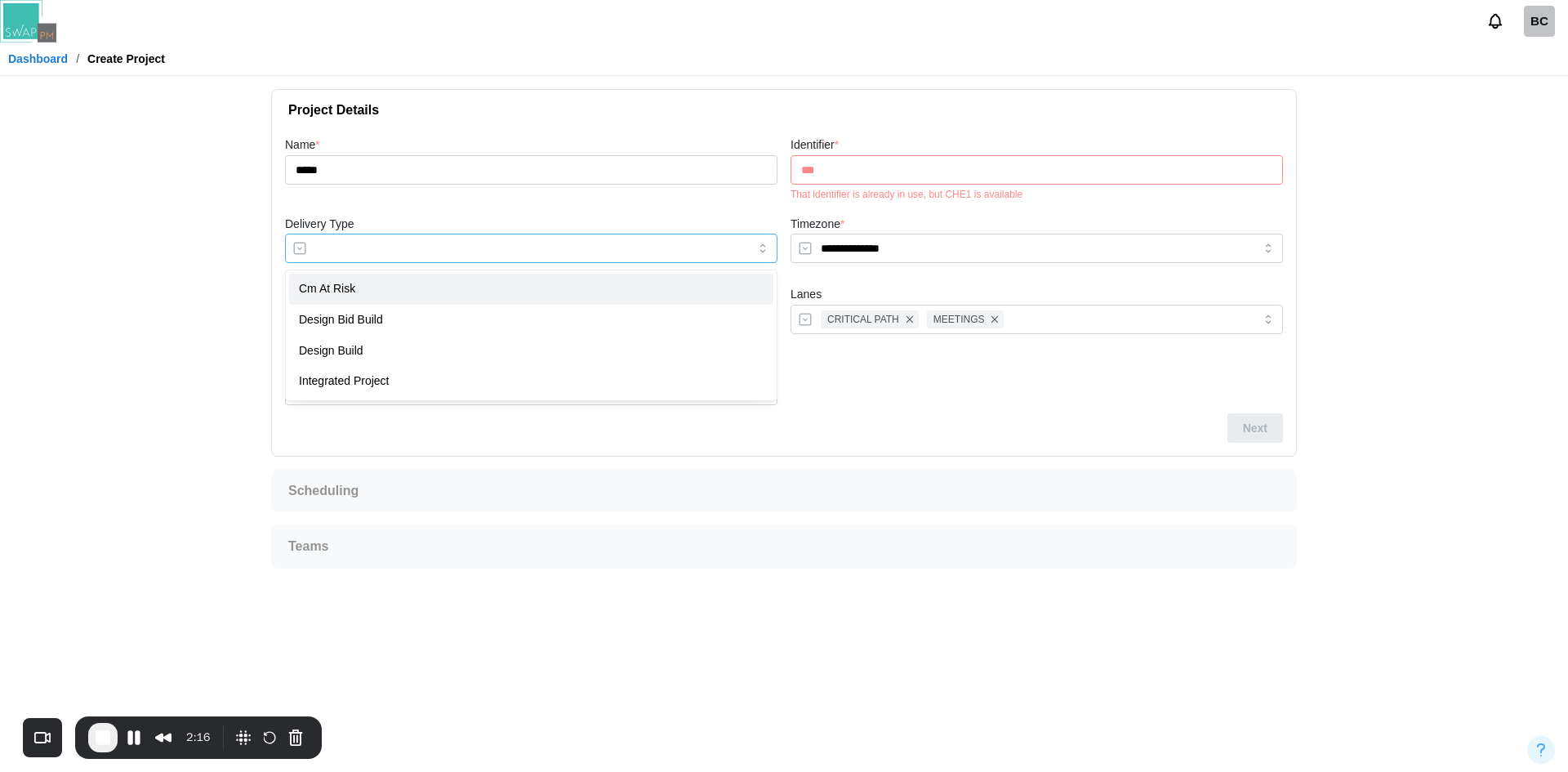 type on "**********" 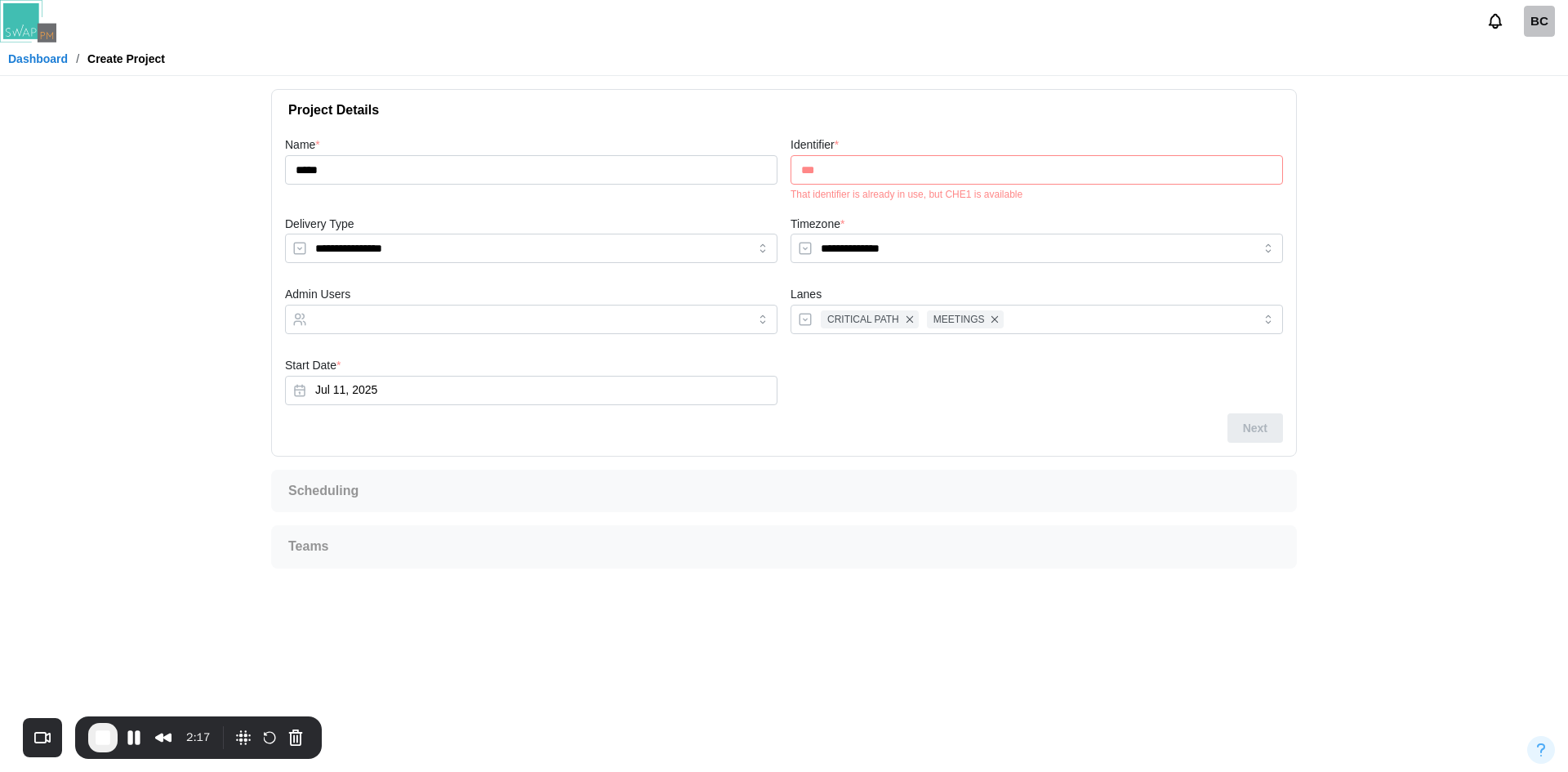 click on "***" at bounding box center (1036, 170) 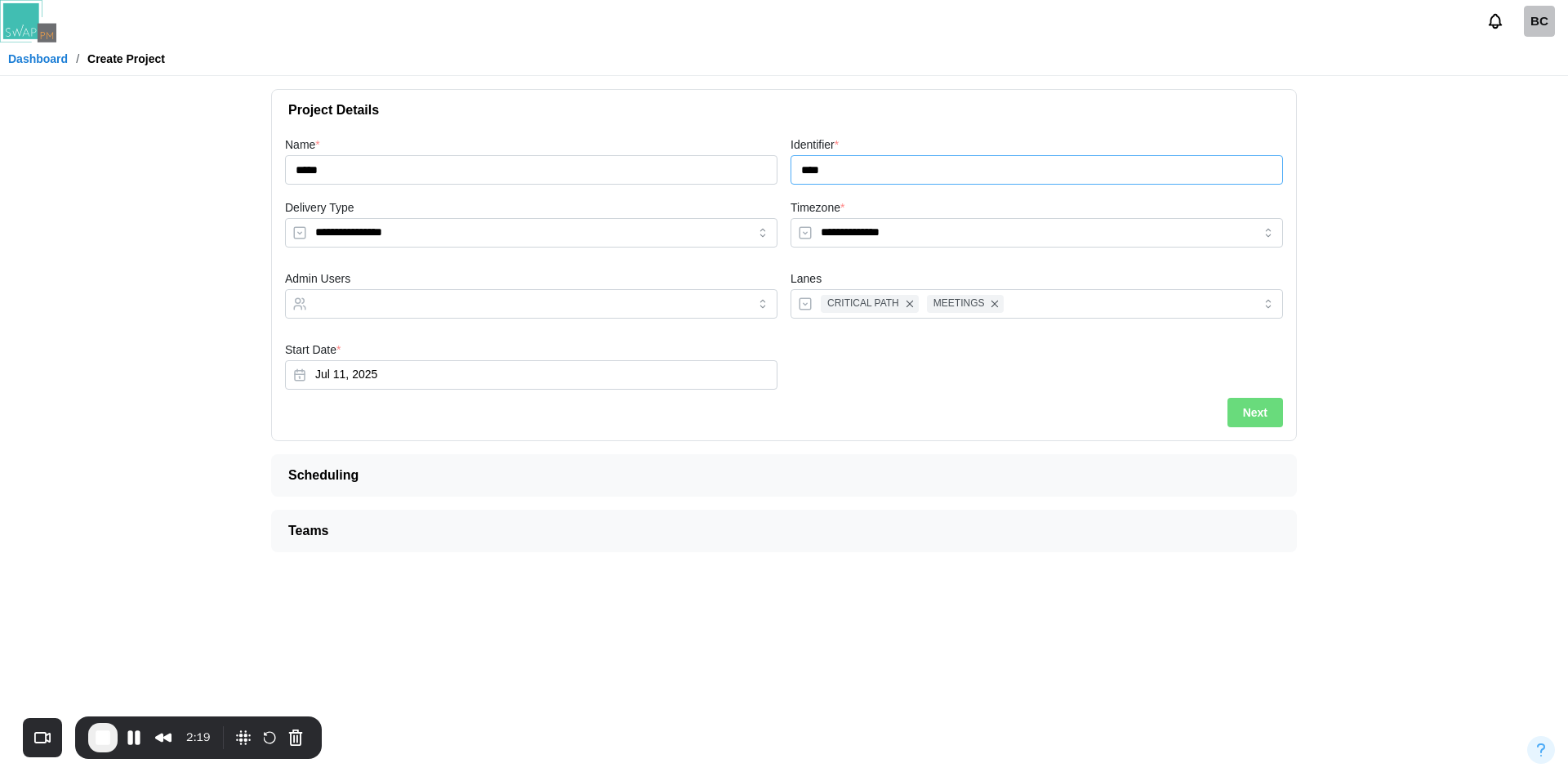 type on "****" 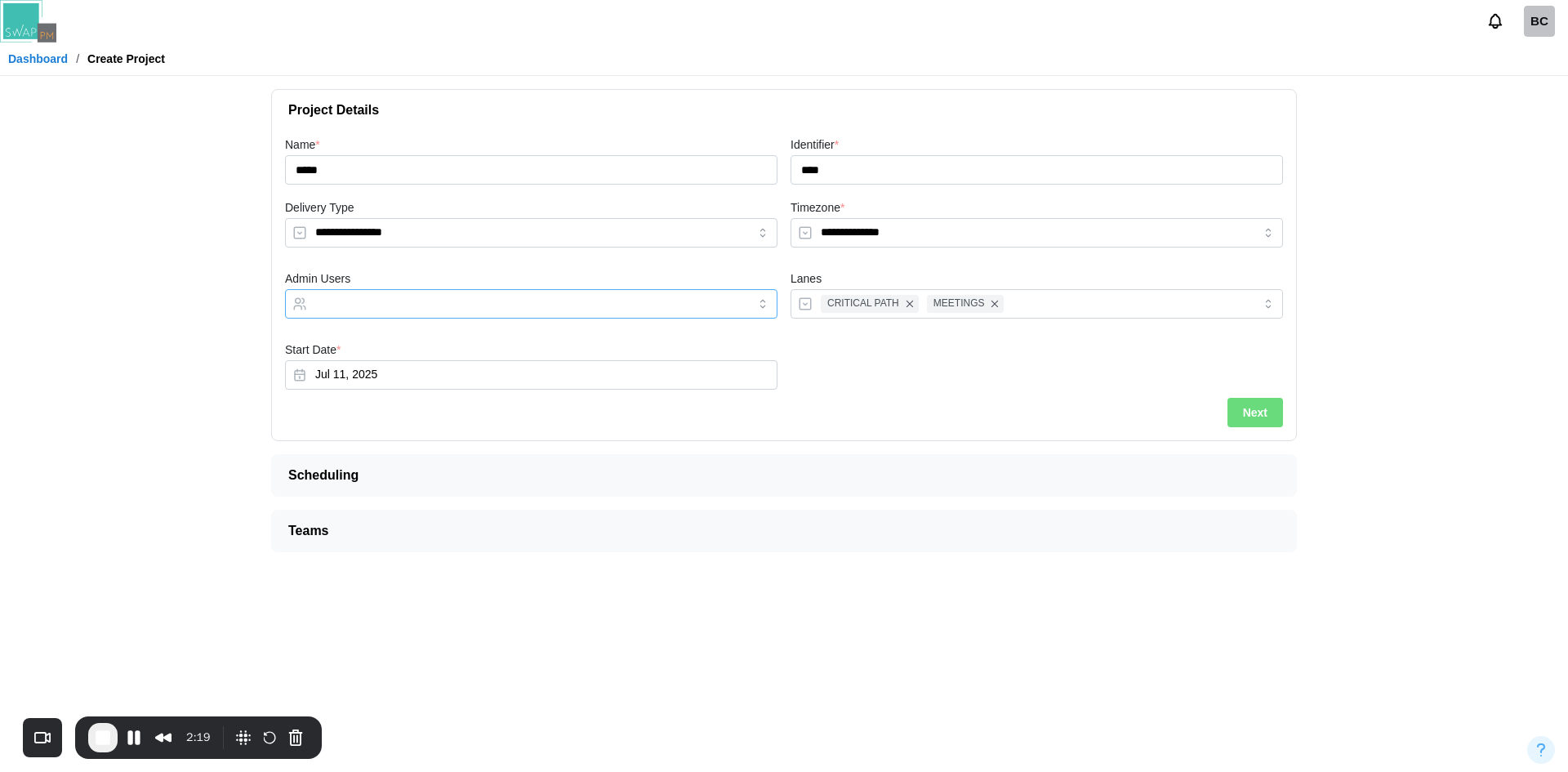 click on "Admin Users" at bounding box center (516, 304) 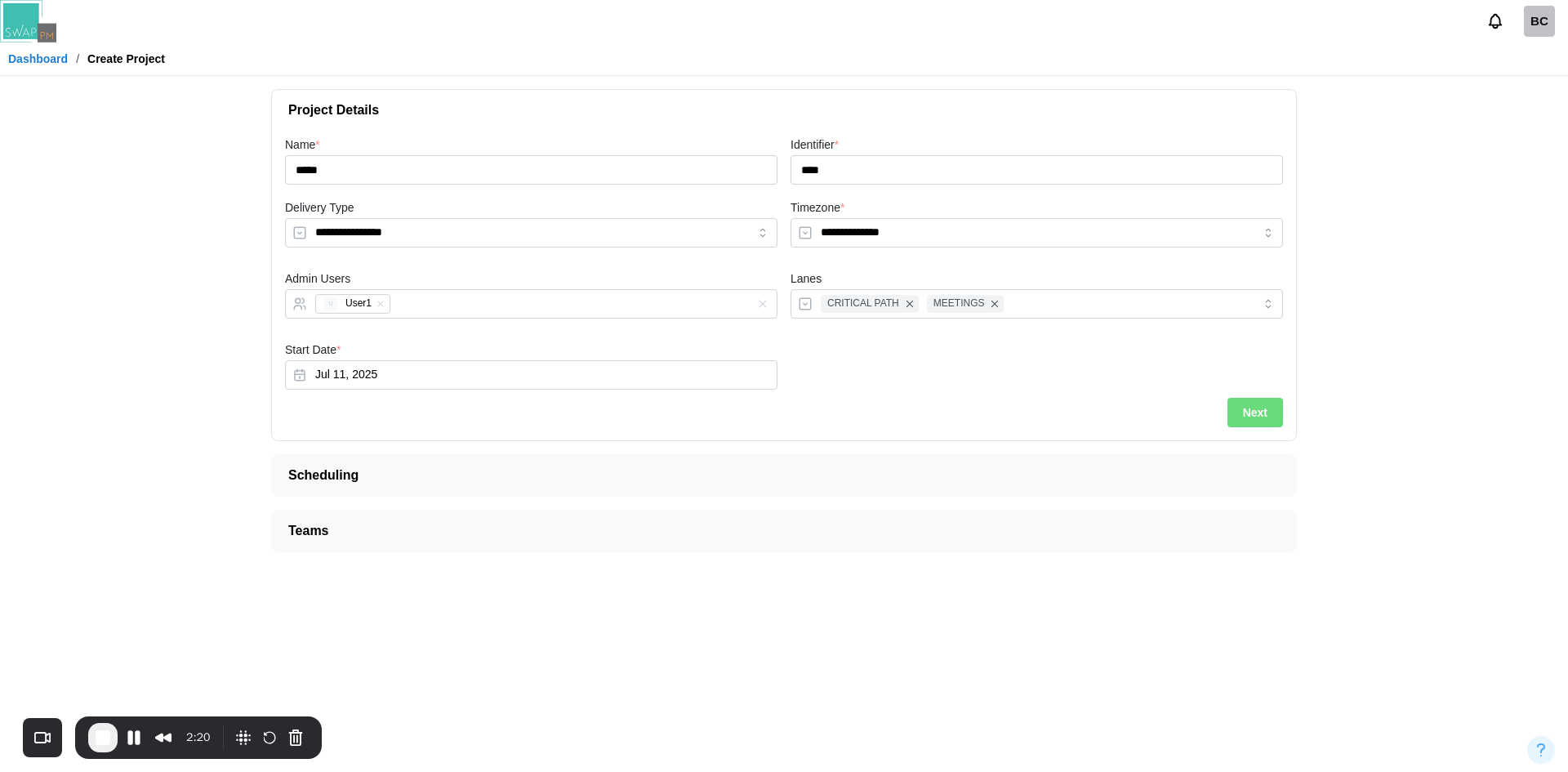 click on "Next" at bounding box center [1255, 413] 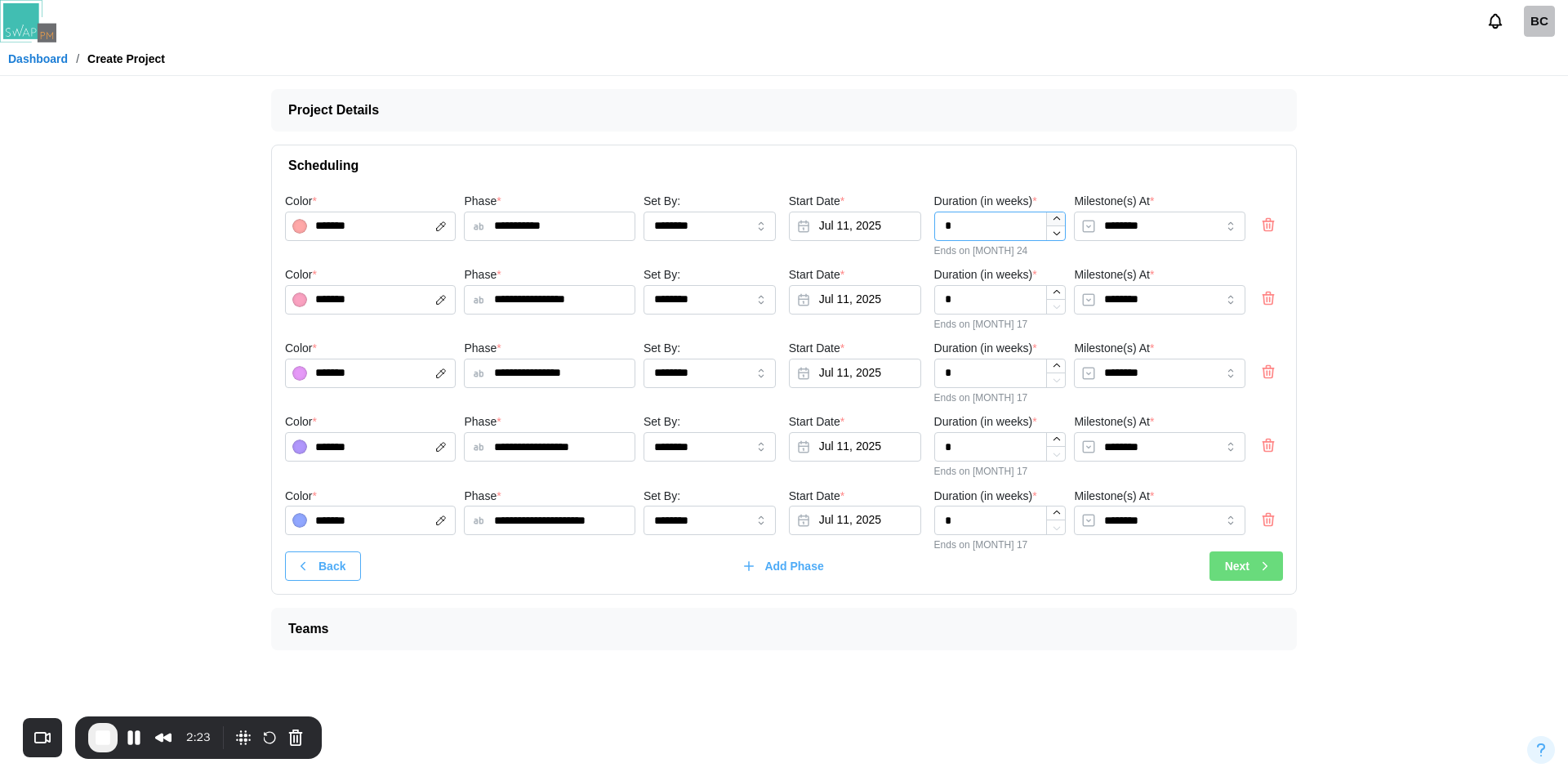 click 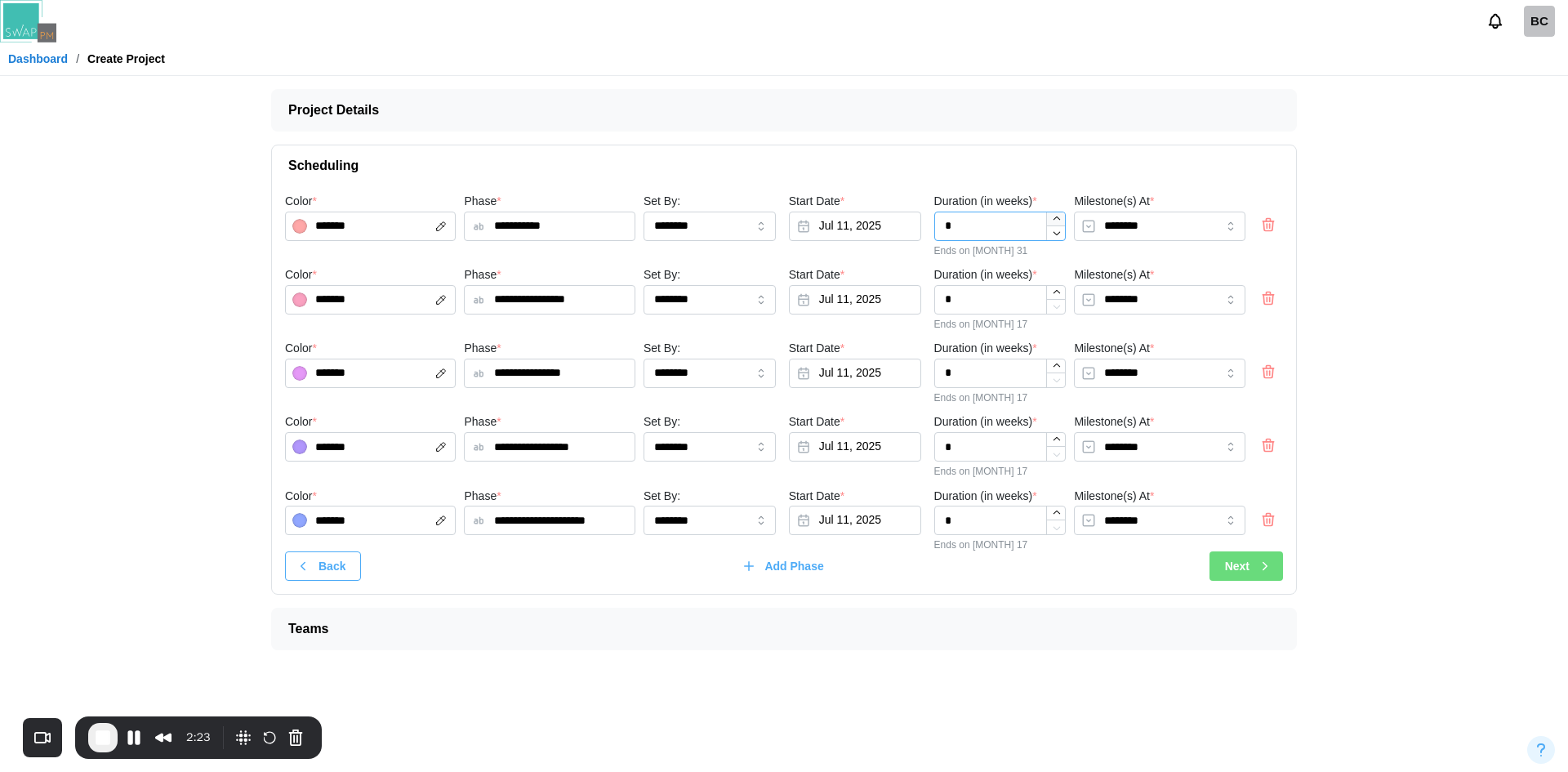 click 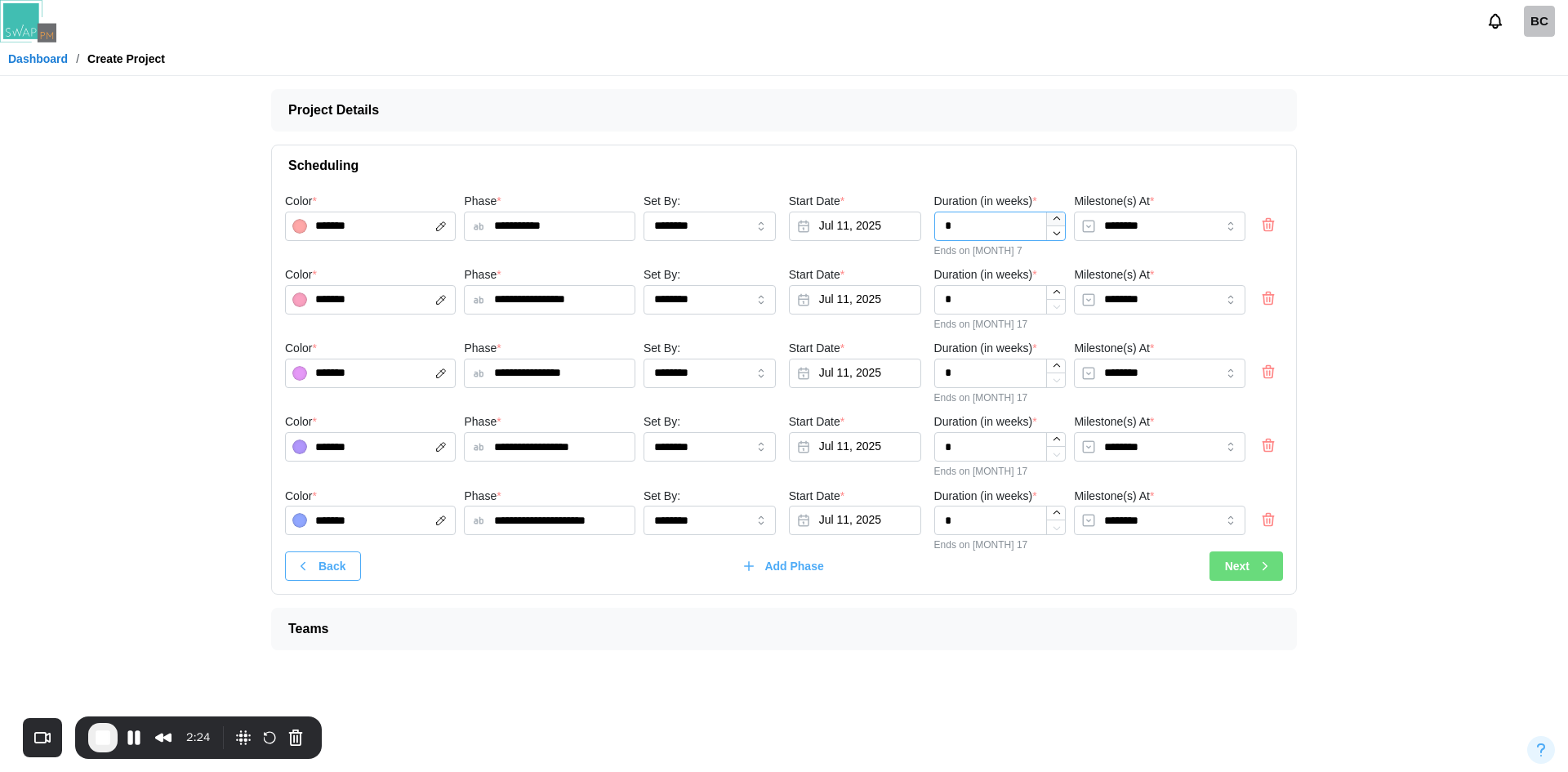 click 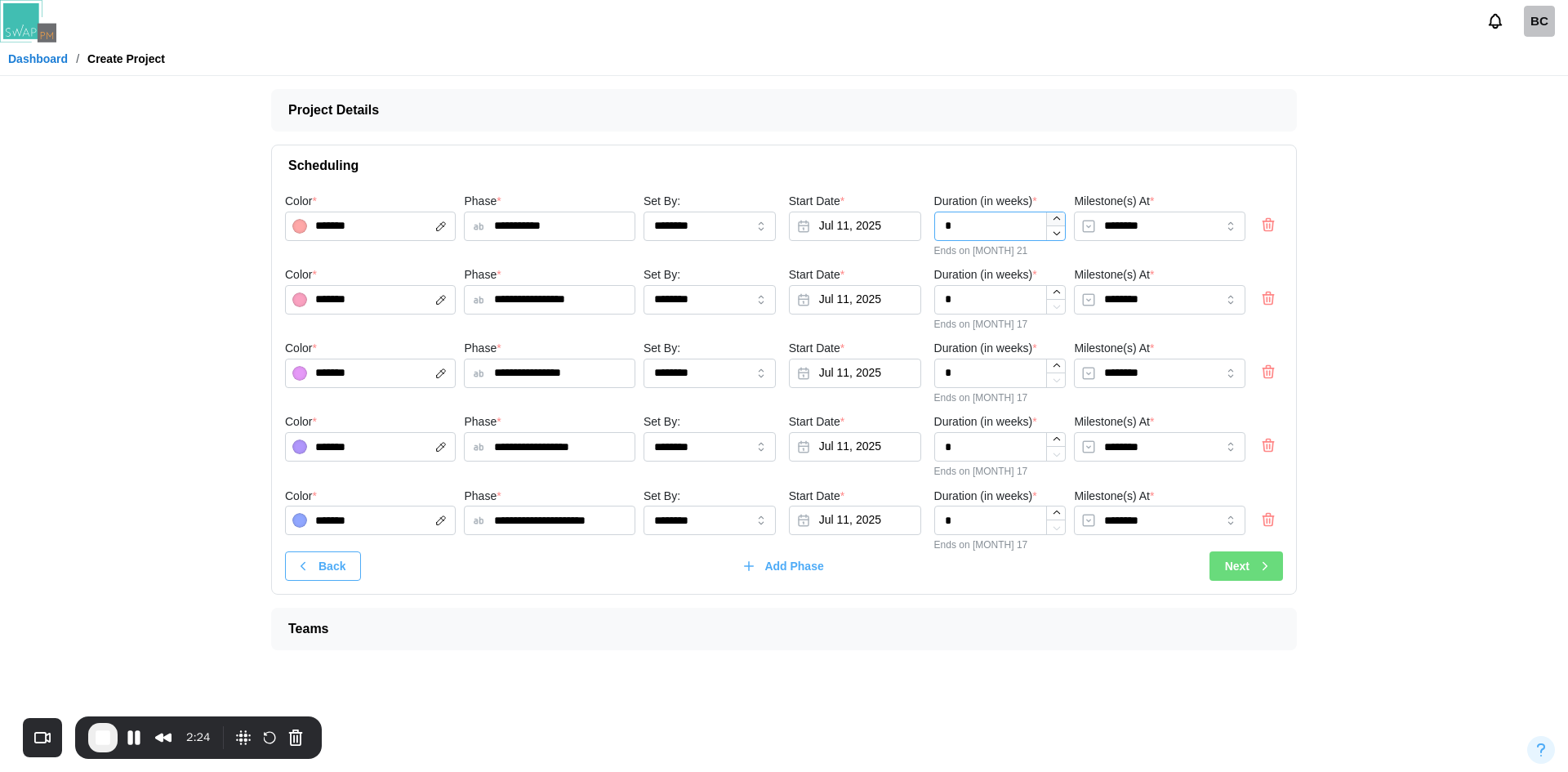 click 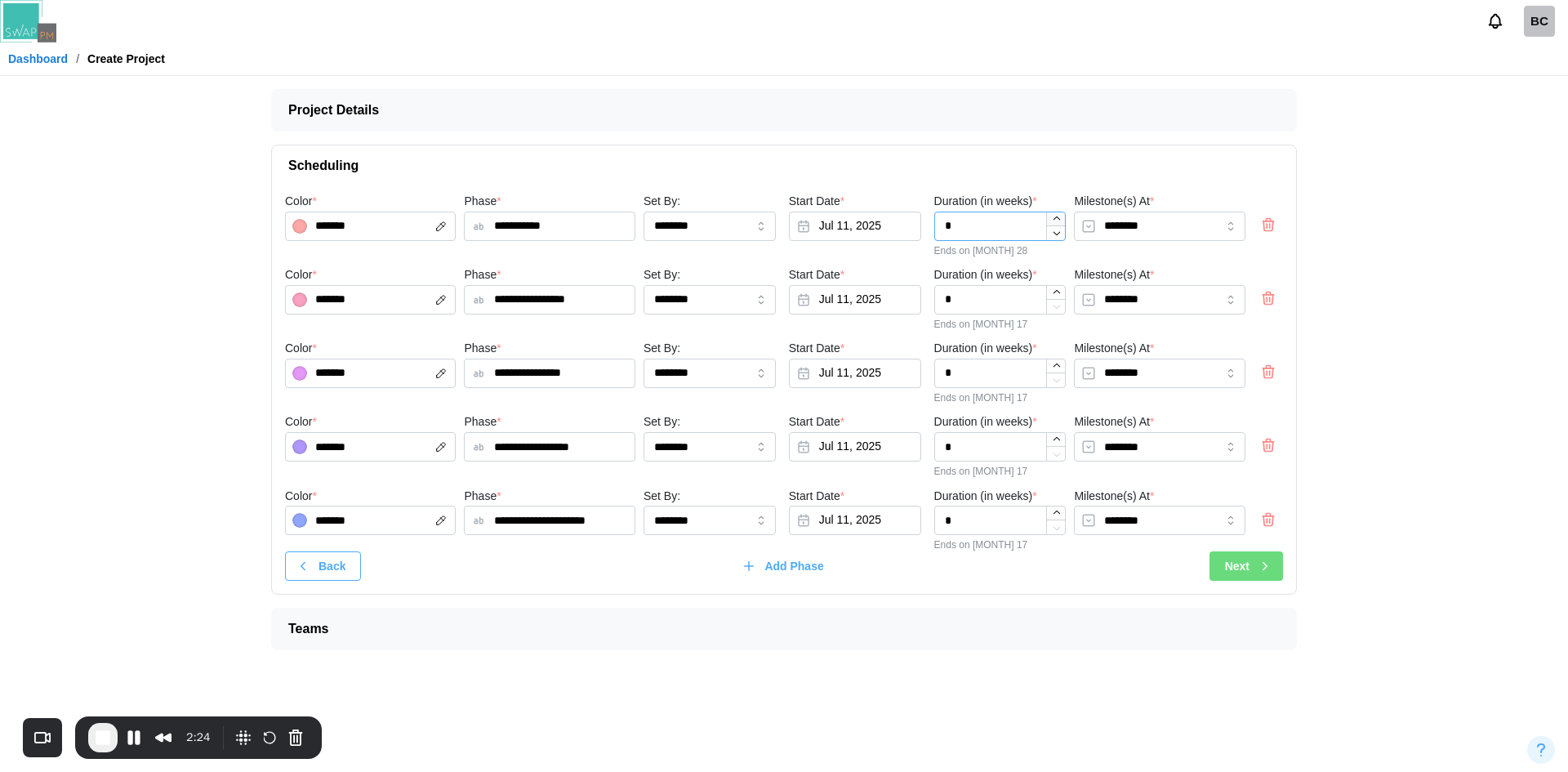 type on "*" 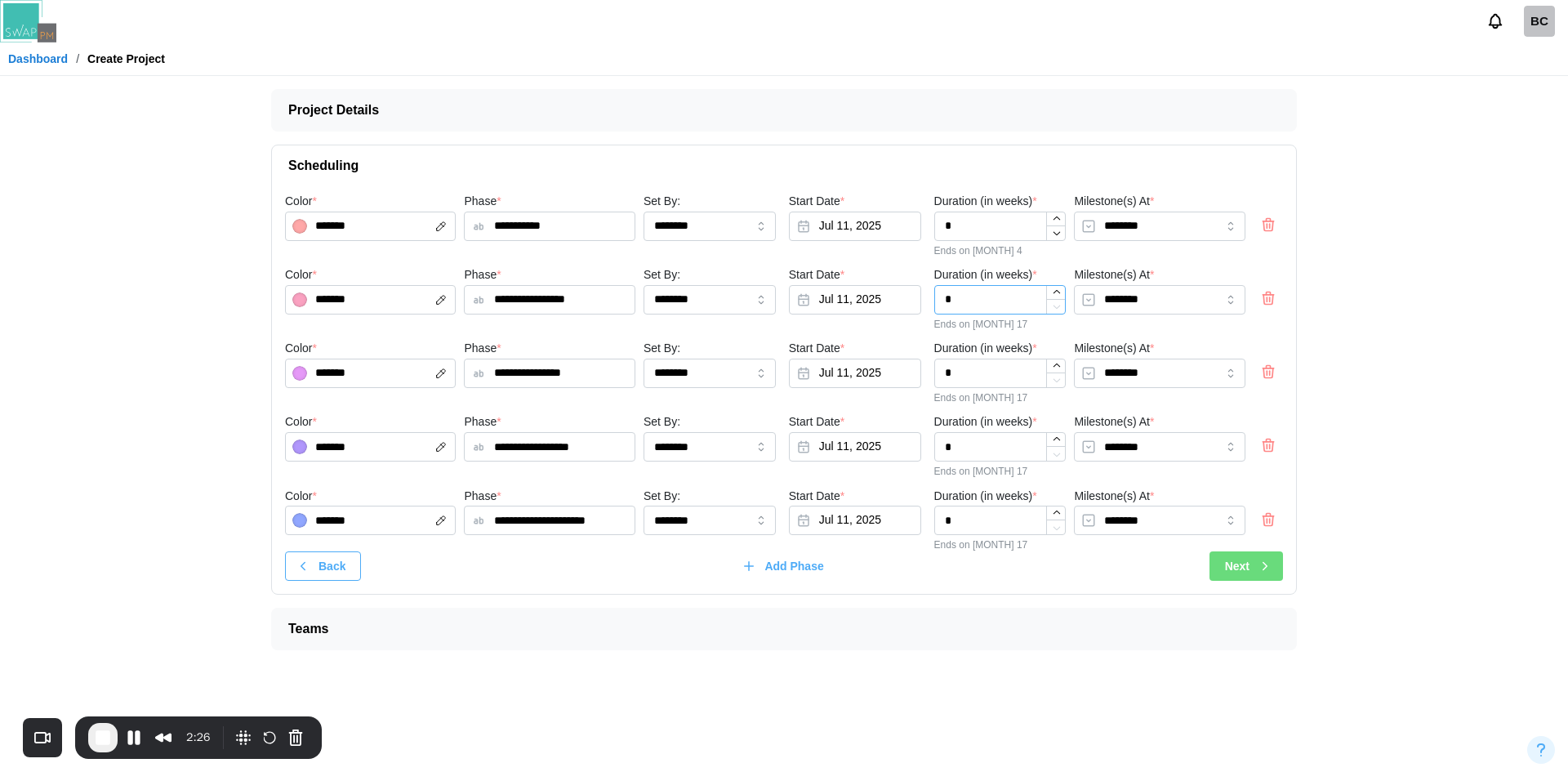 click on "*" at bounding box center (1000, 300) 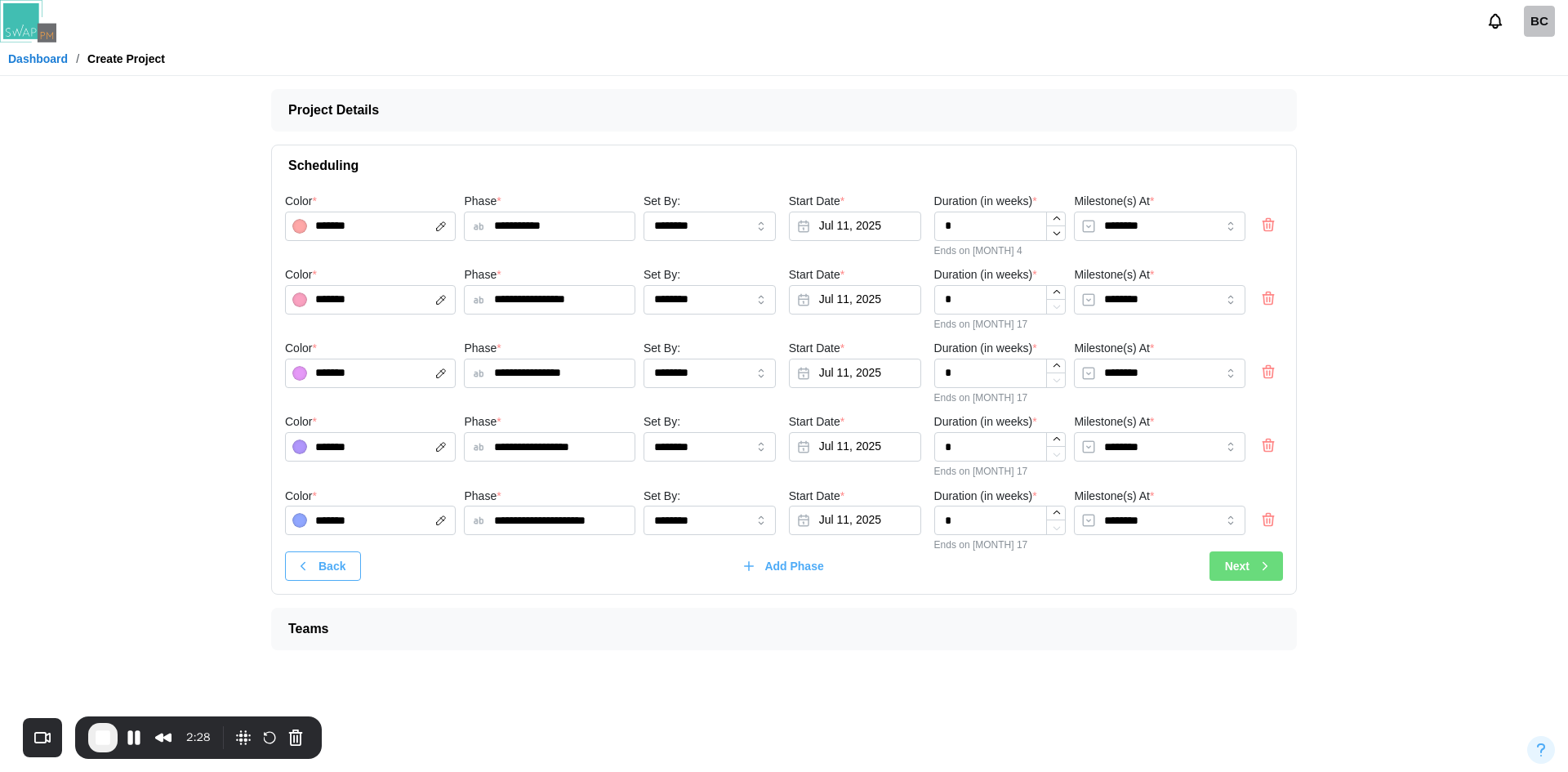 click at bounding box center (1055, 300) 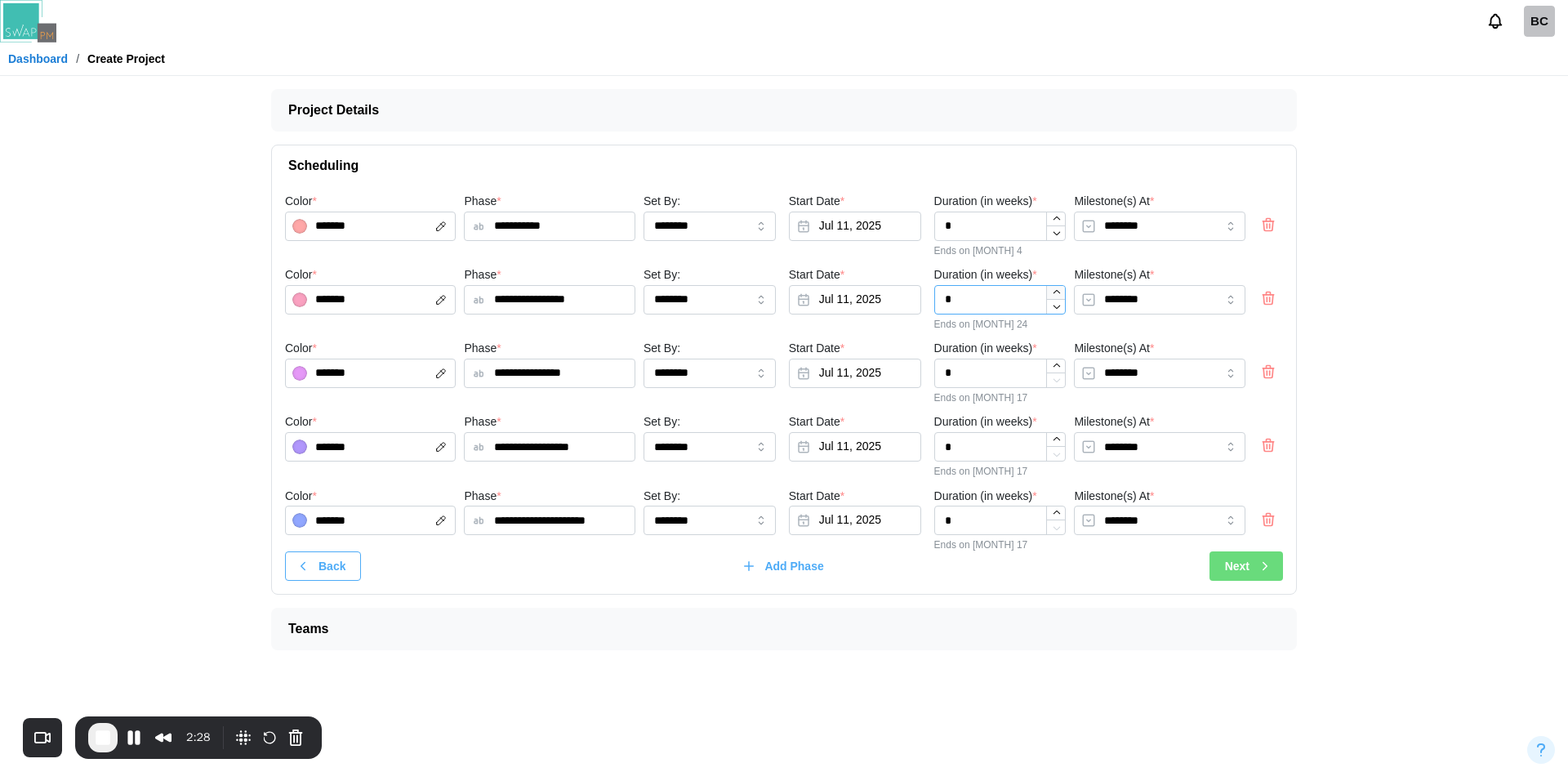 click at bounding box center (1056, 292) 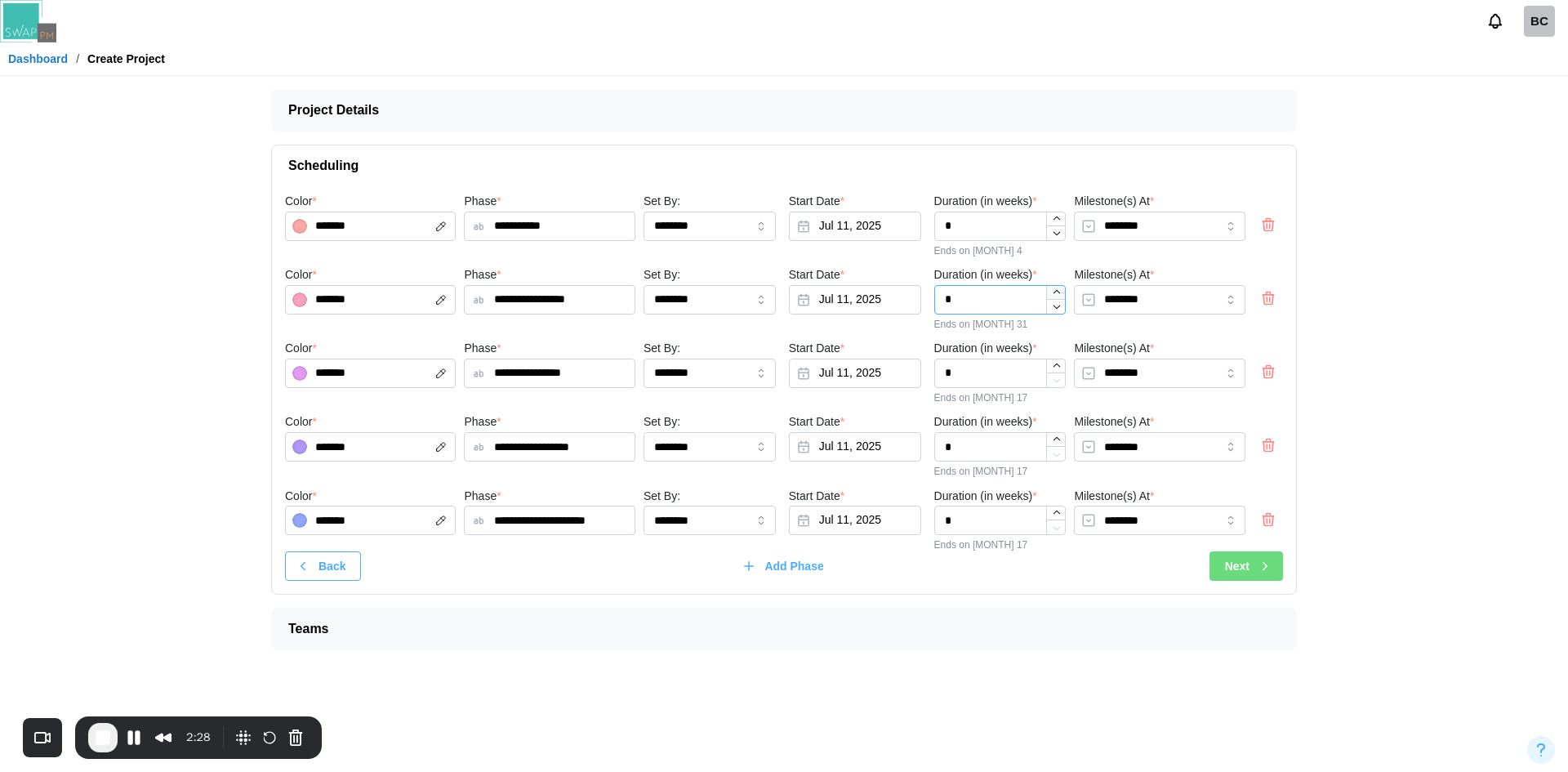 click 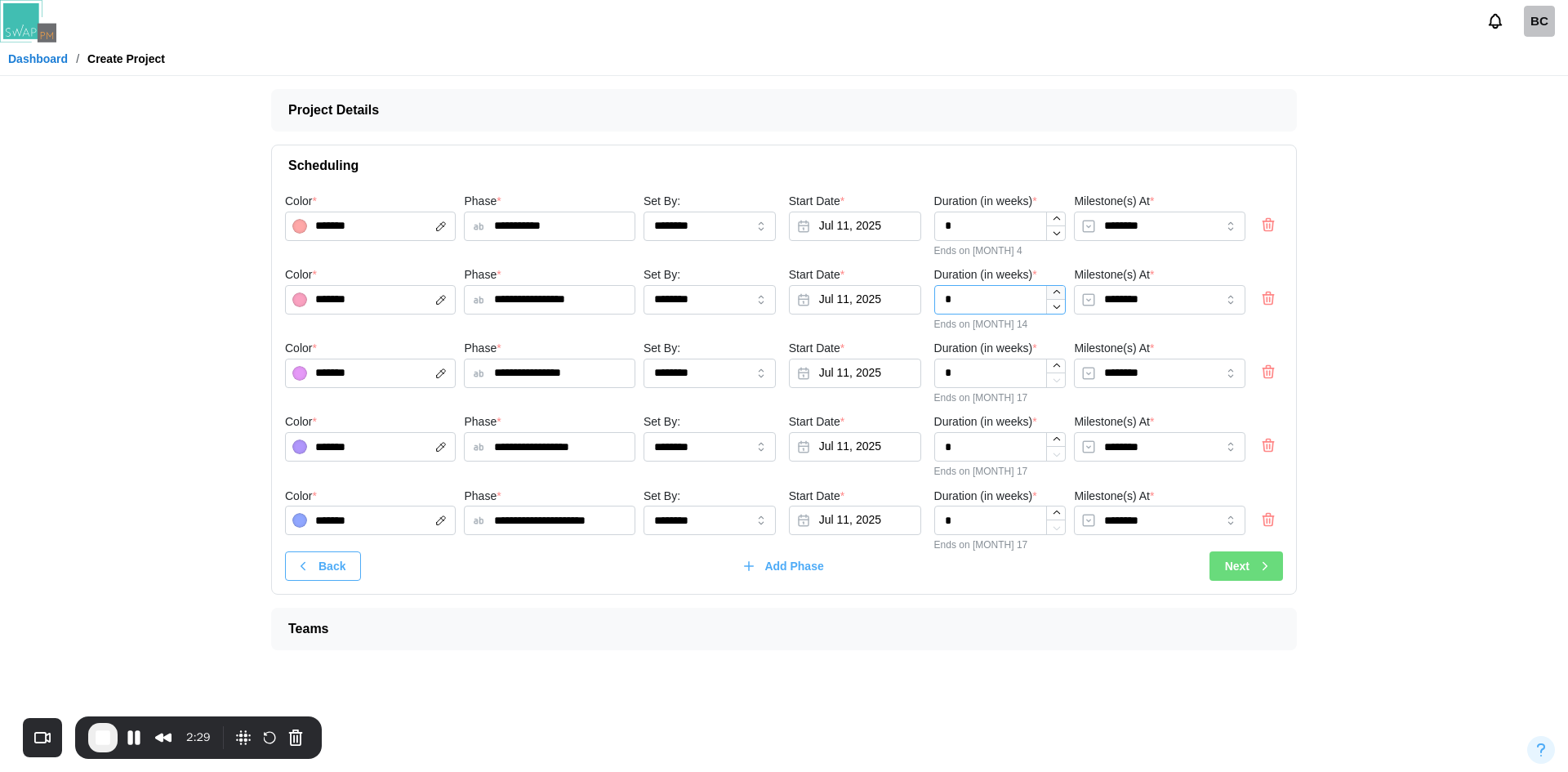 click 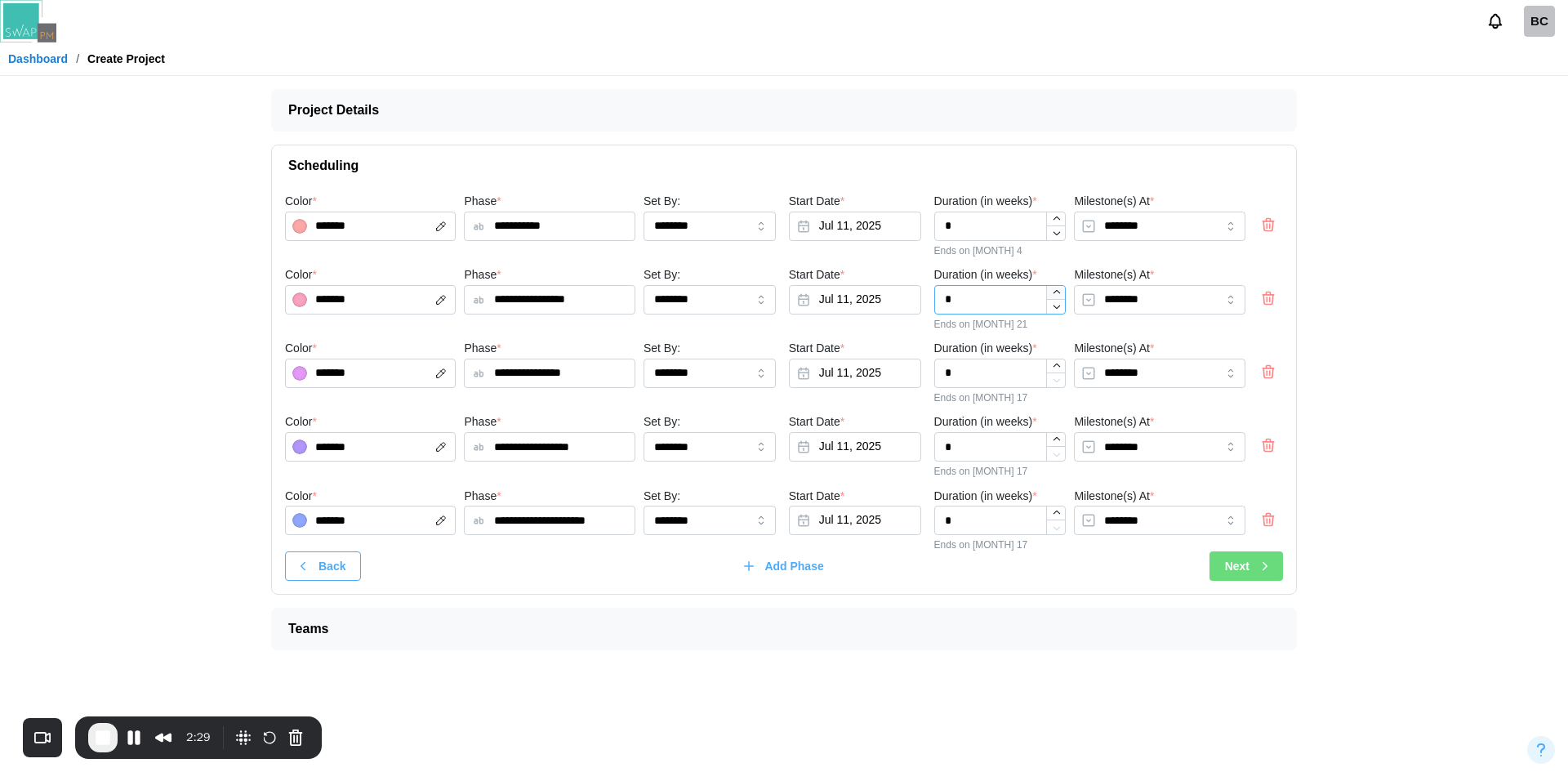 click 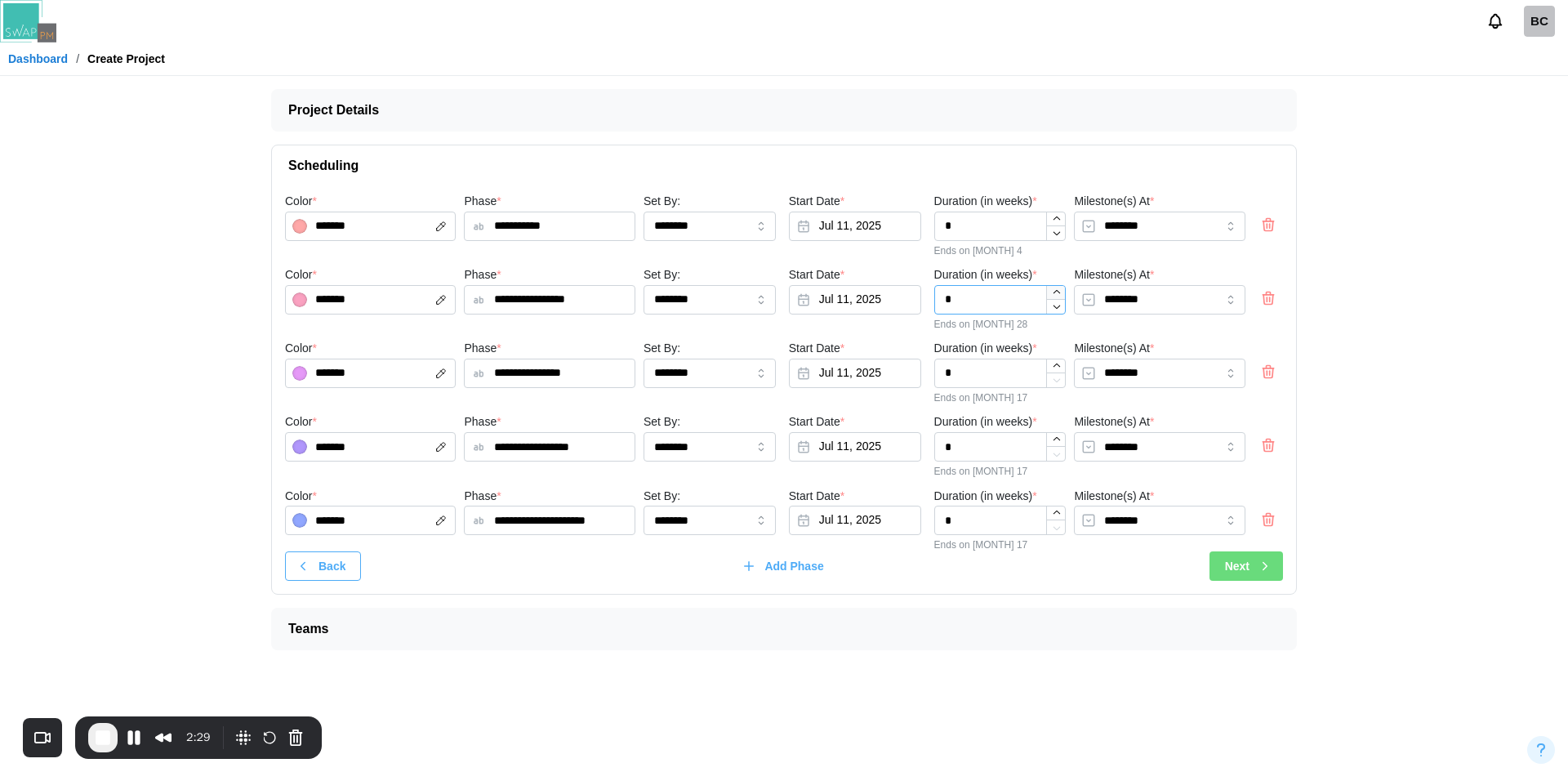 type on "*" 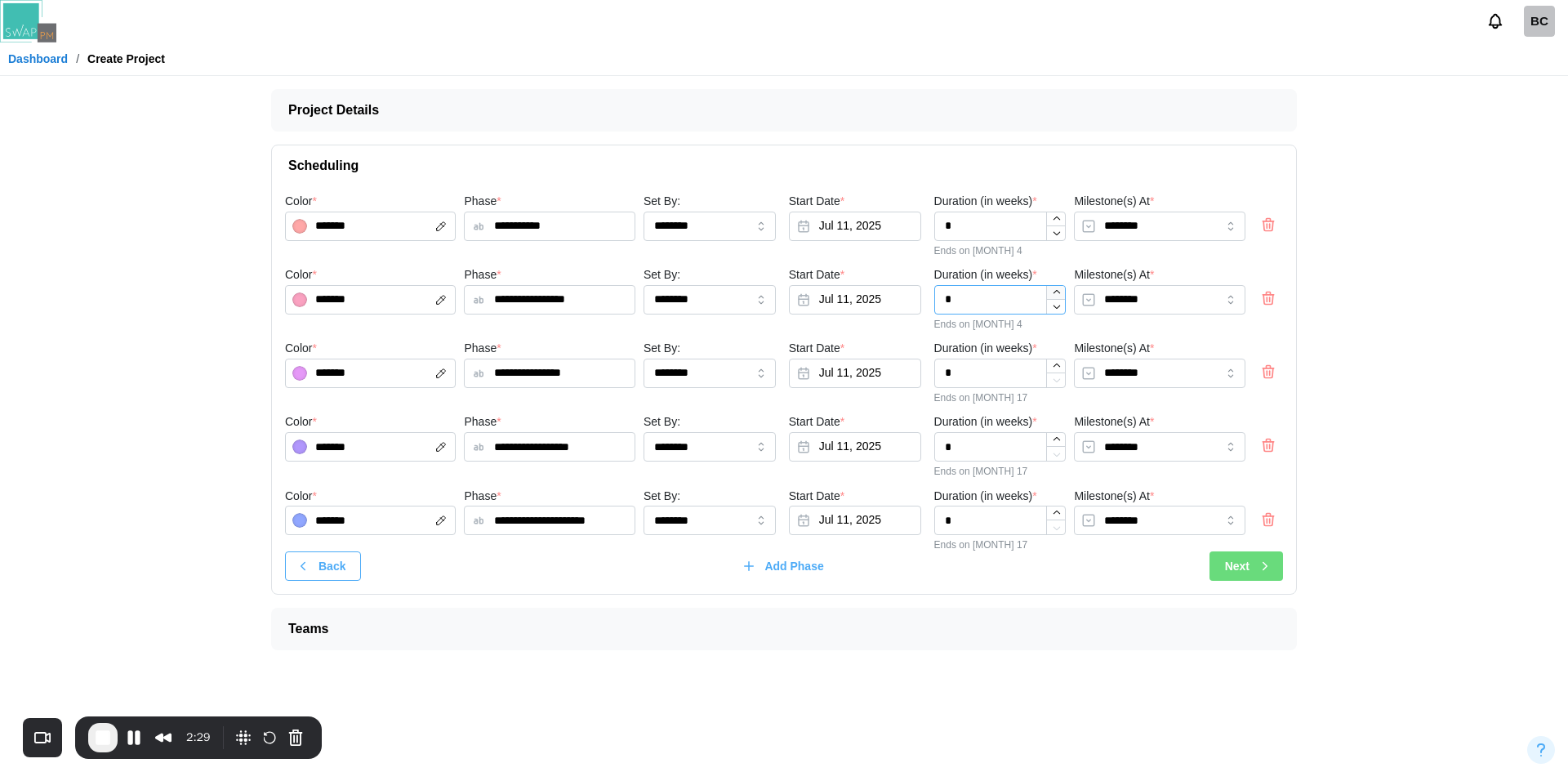 click 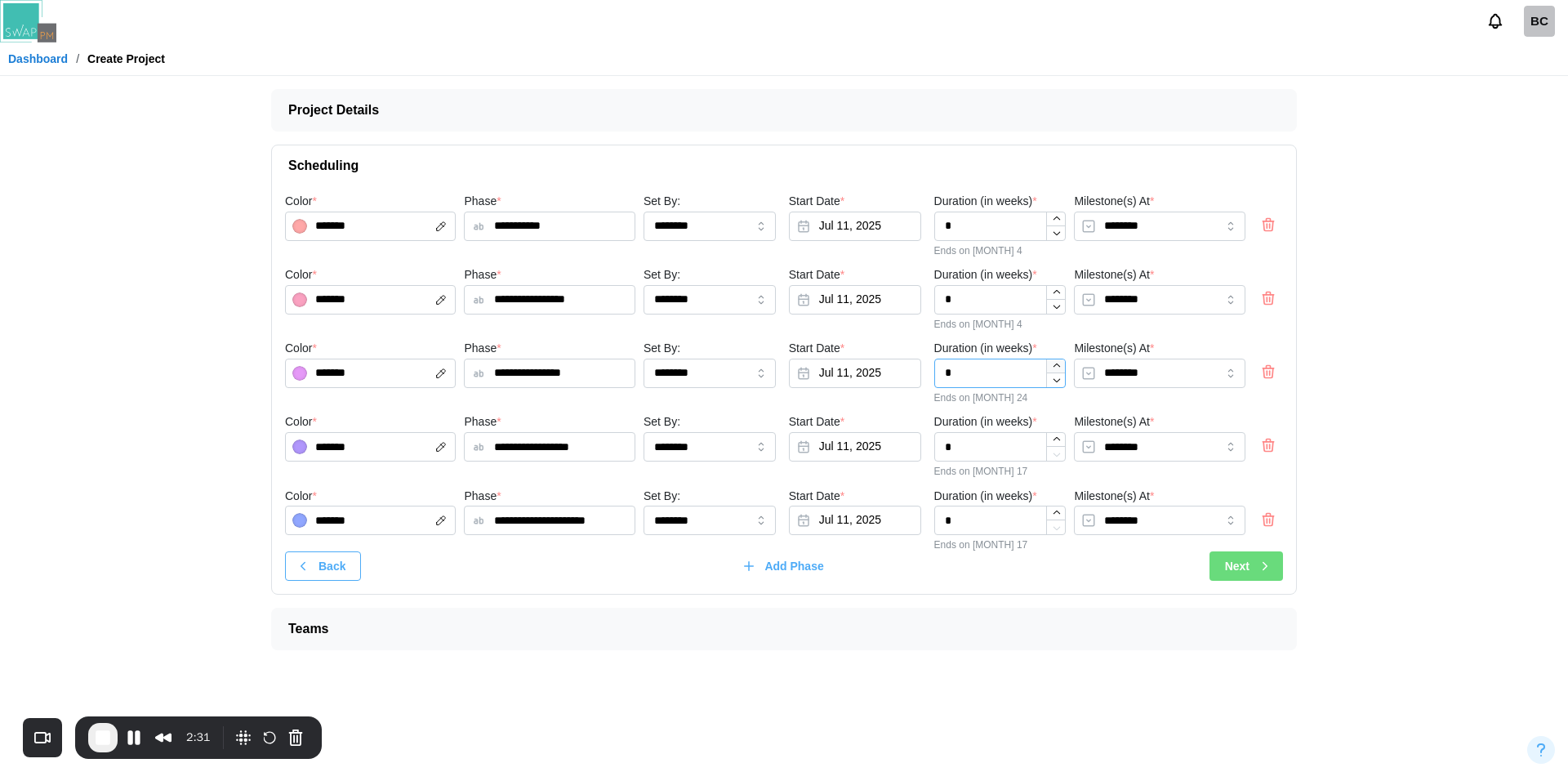 click at bounding box center [1056, 366] 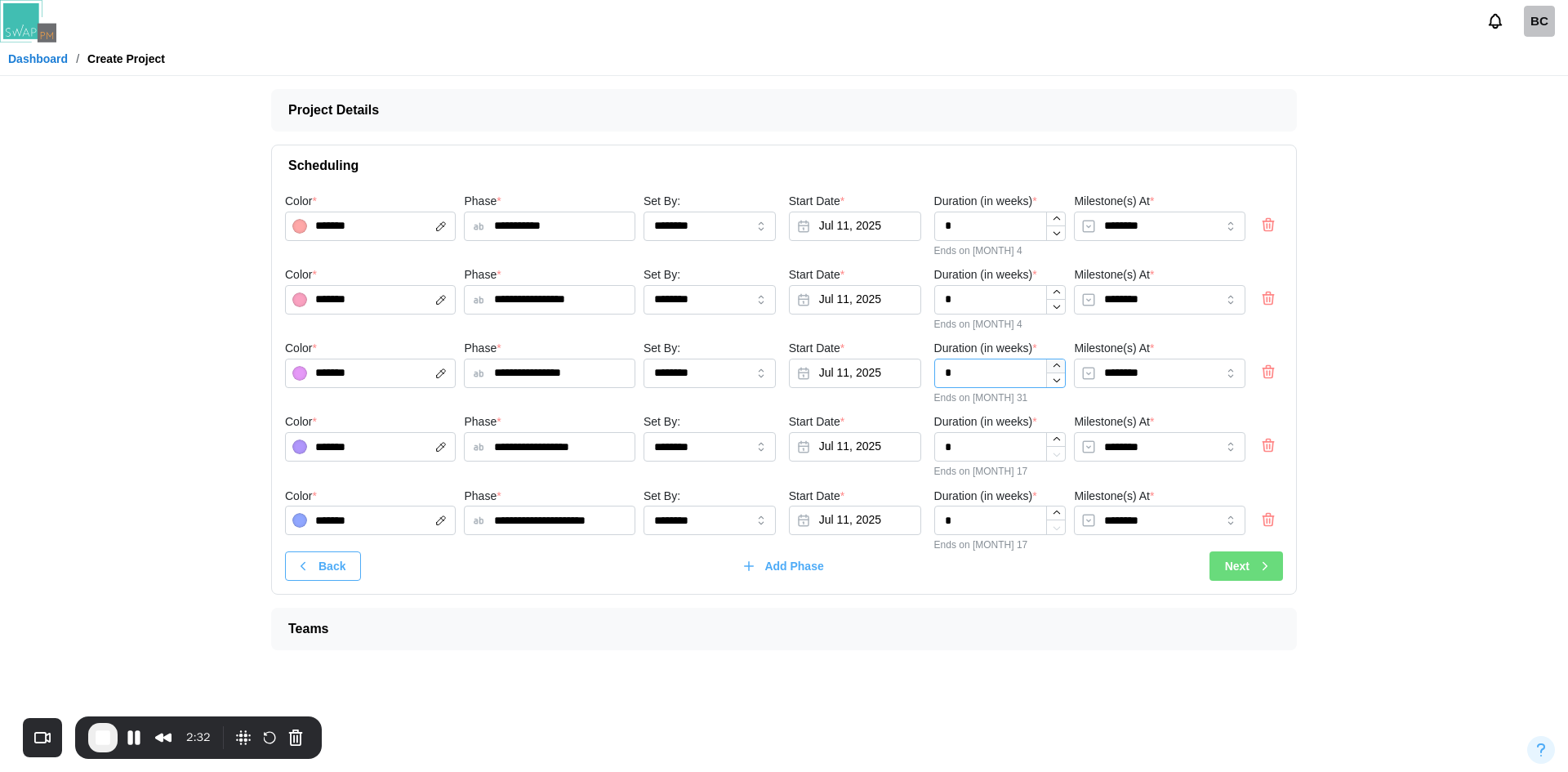 click at bounding box center [1056, 366] 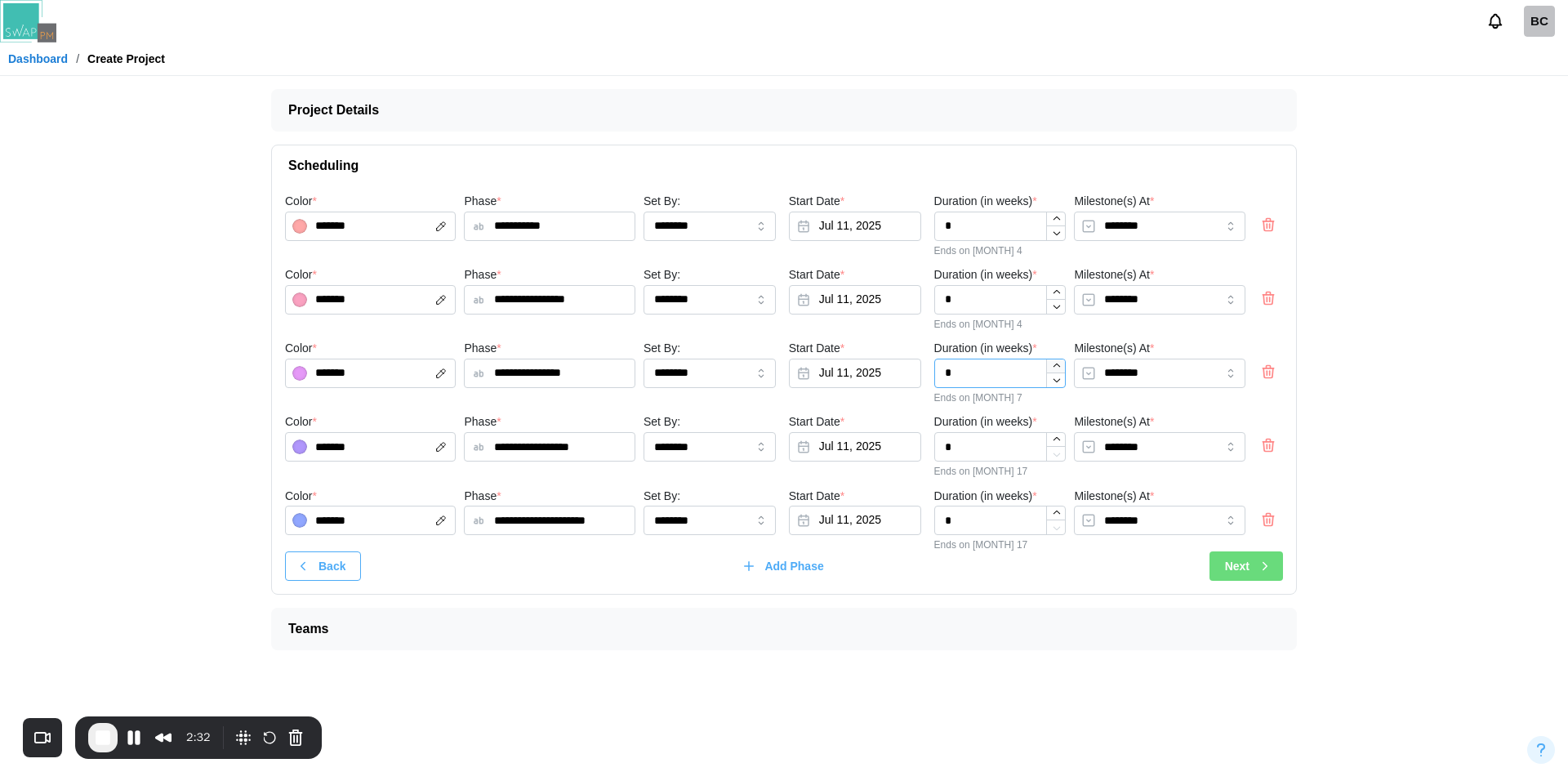 click at bounding box center [1056, 366] 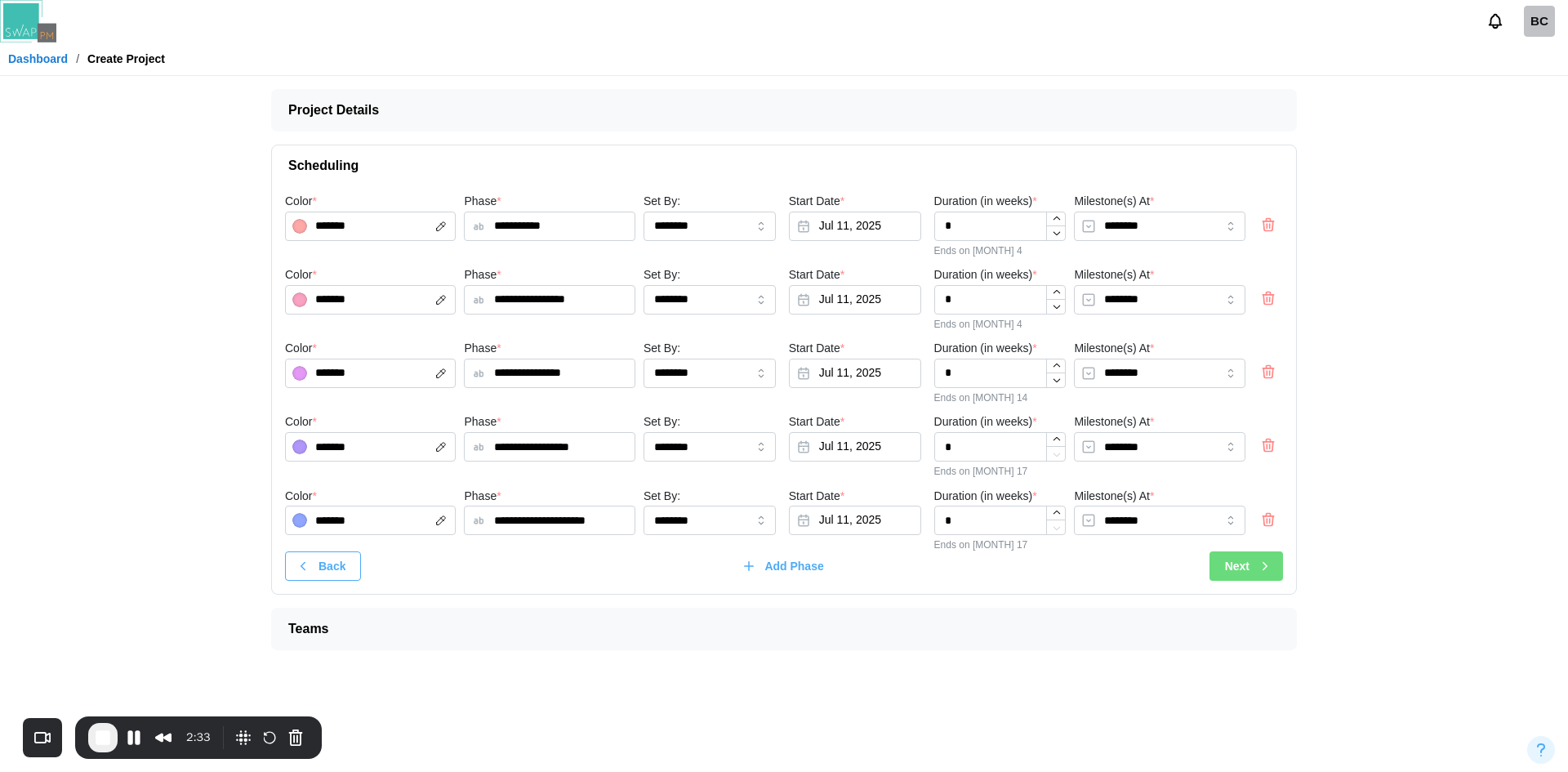 click at bounding box center (1055, 373) 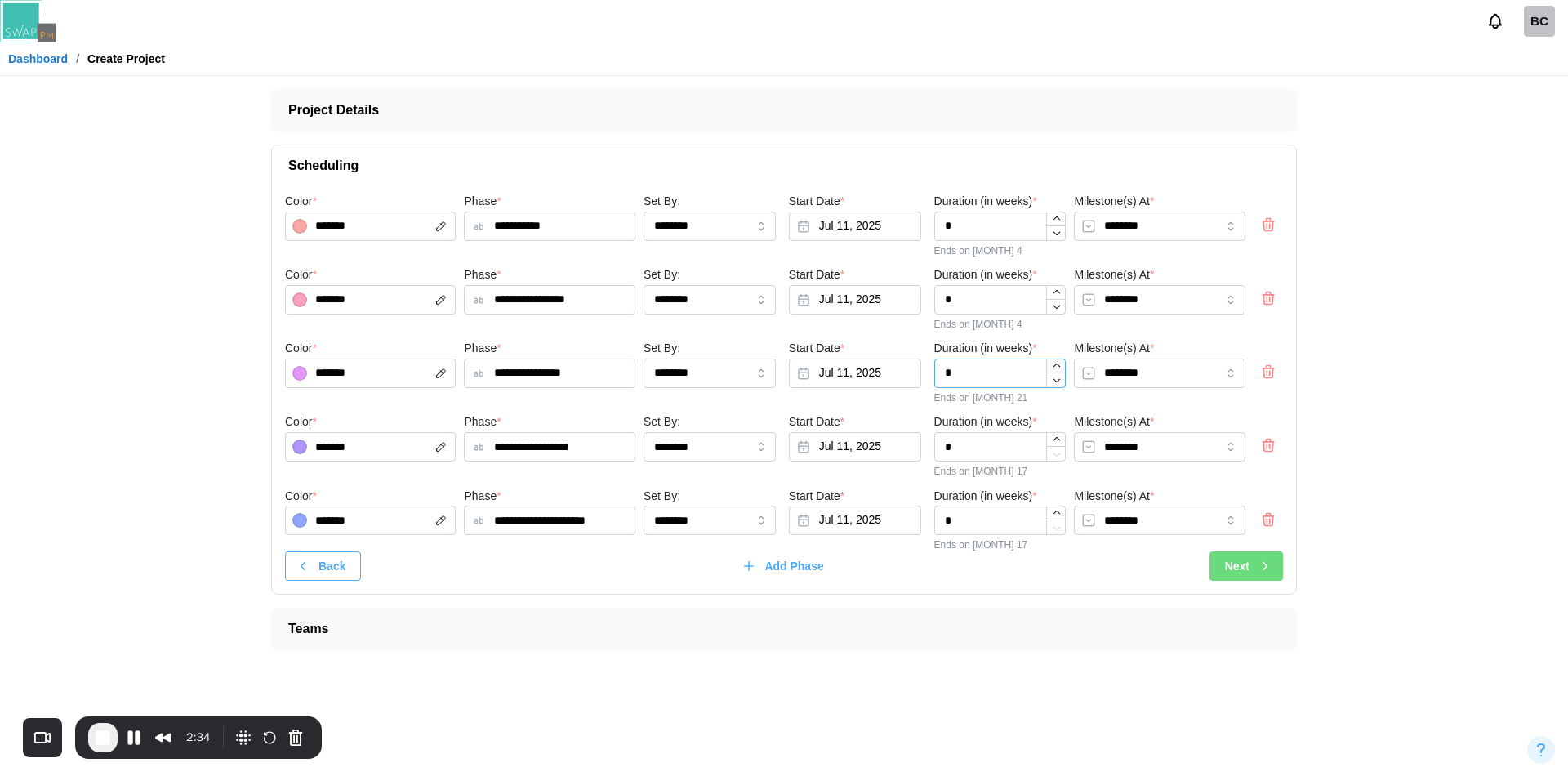 click 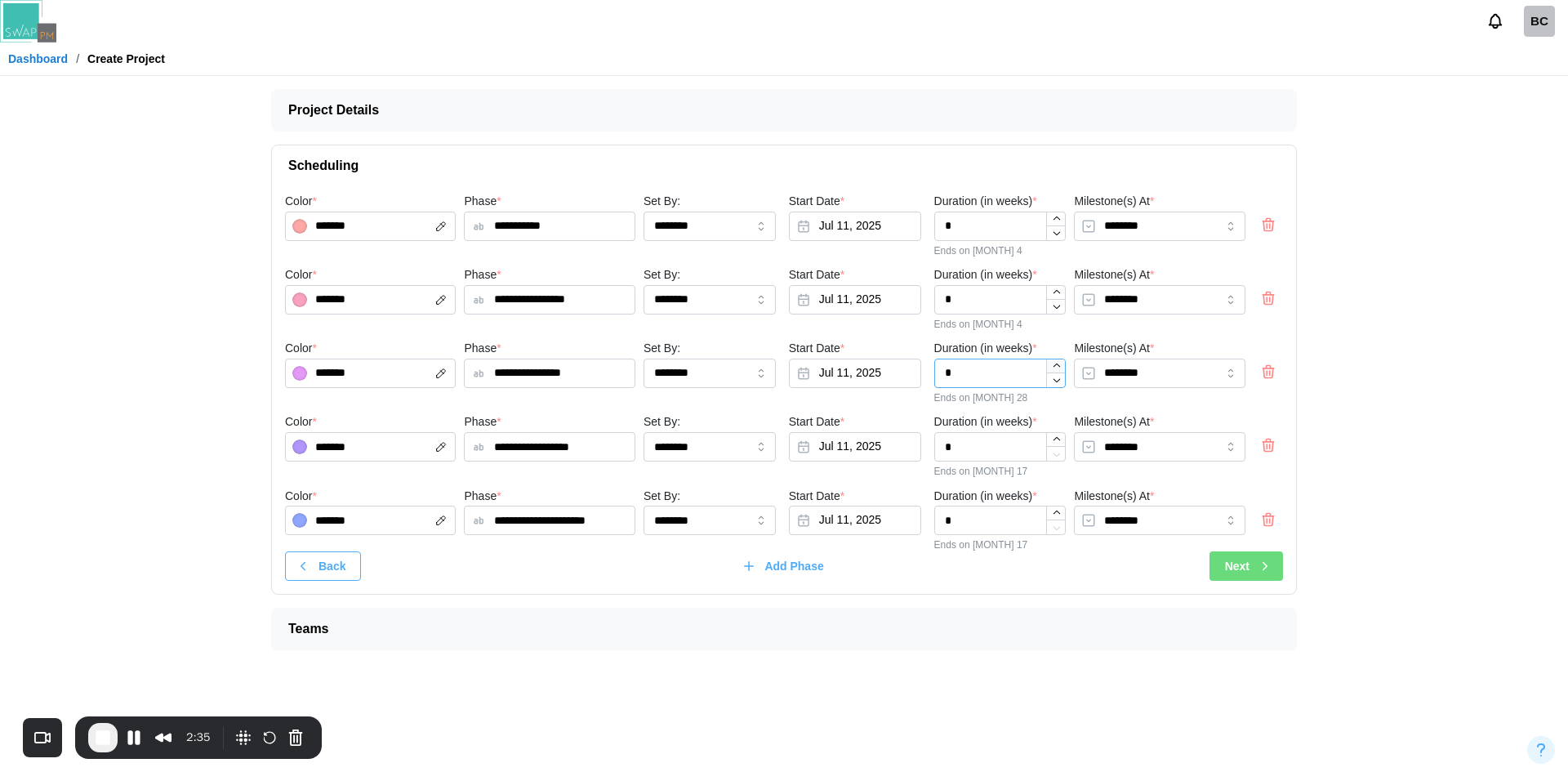 type on "*" 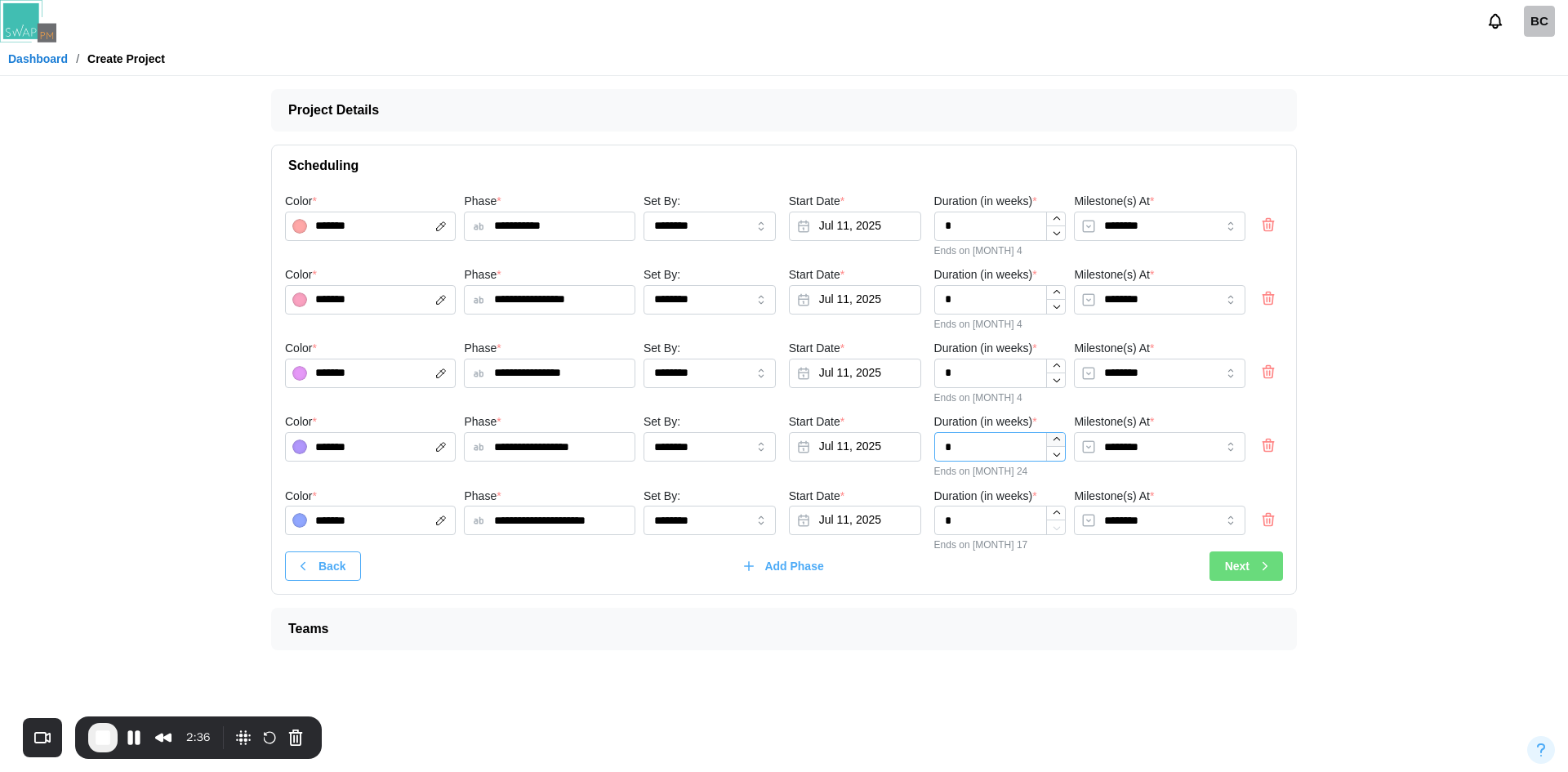 click 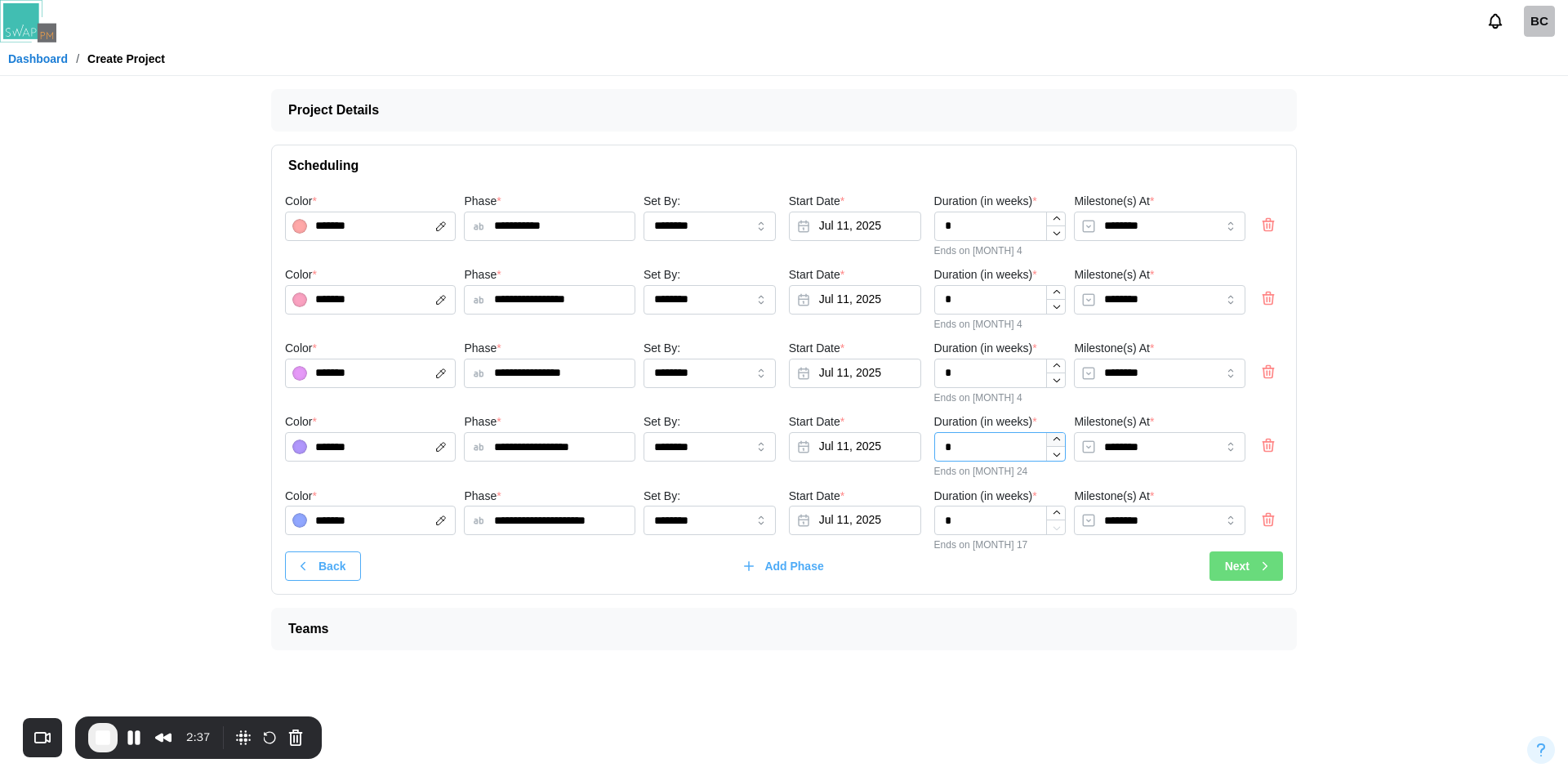 click 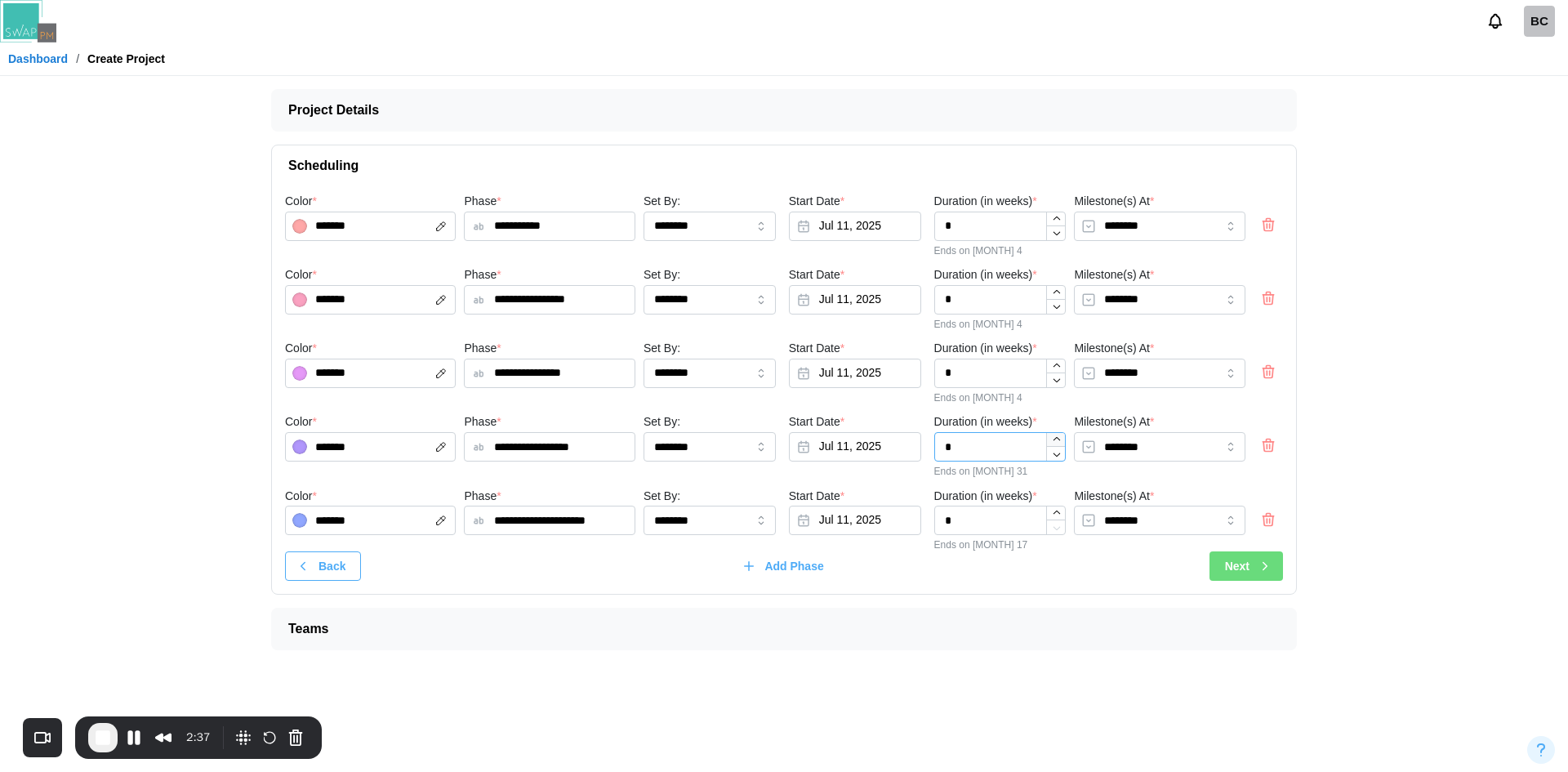 type on "*" 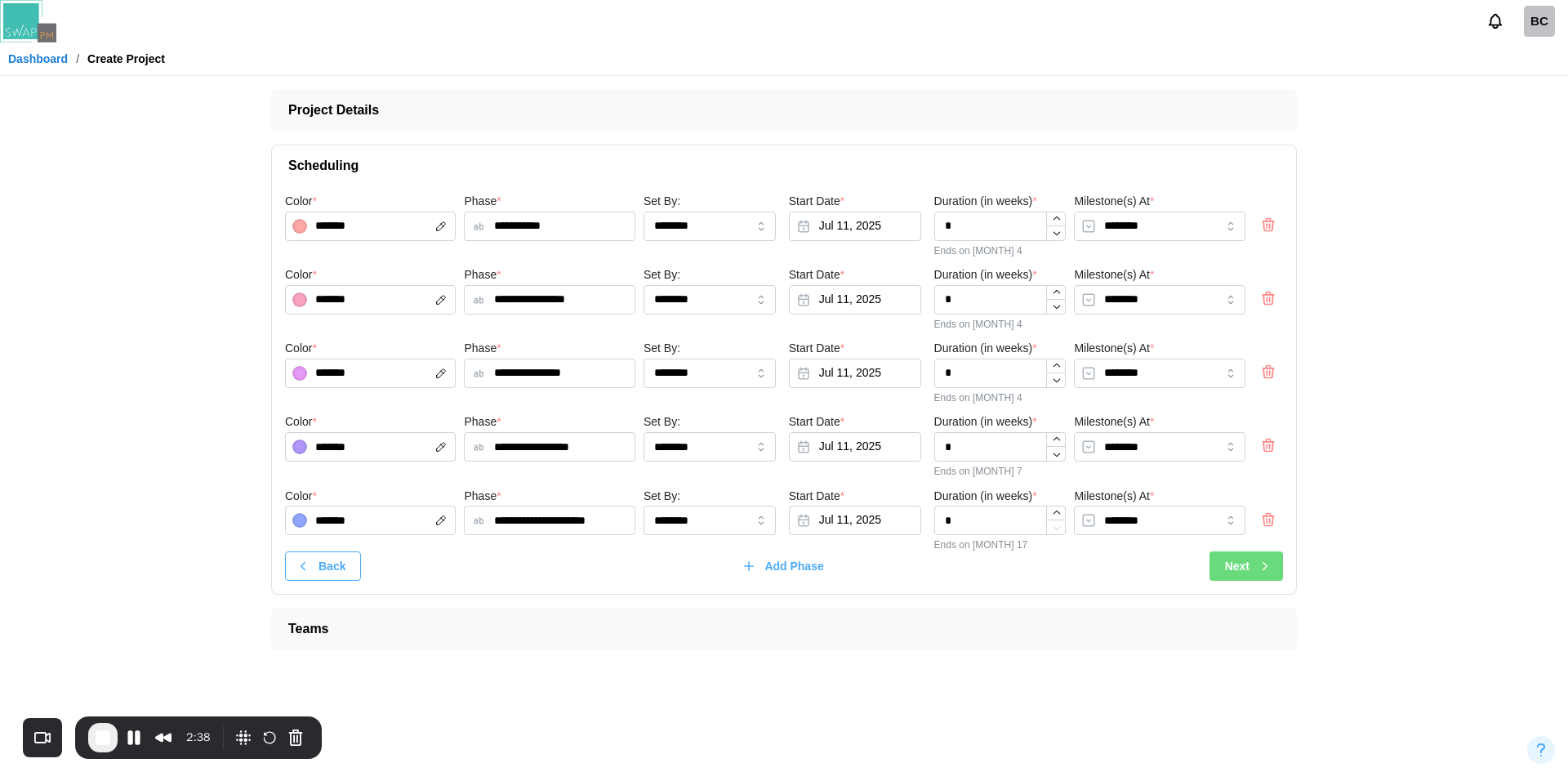 click on "Start Date  *" at bounding box center [817, 275] 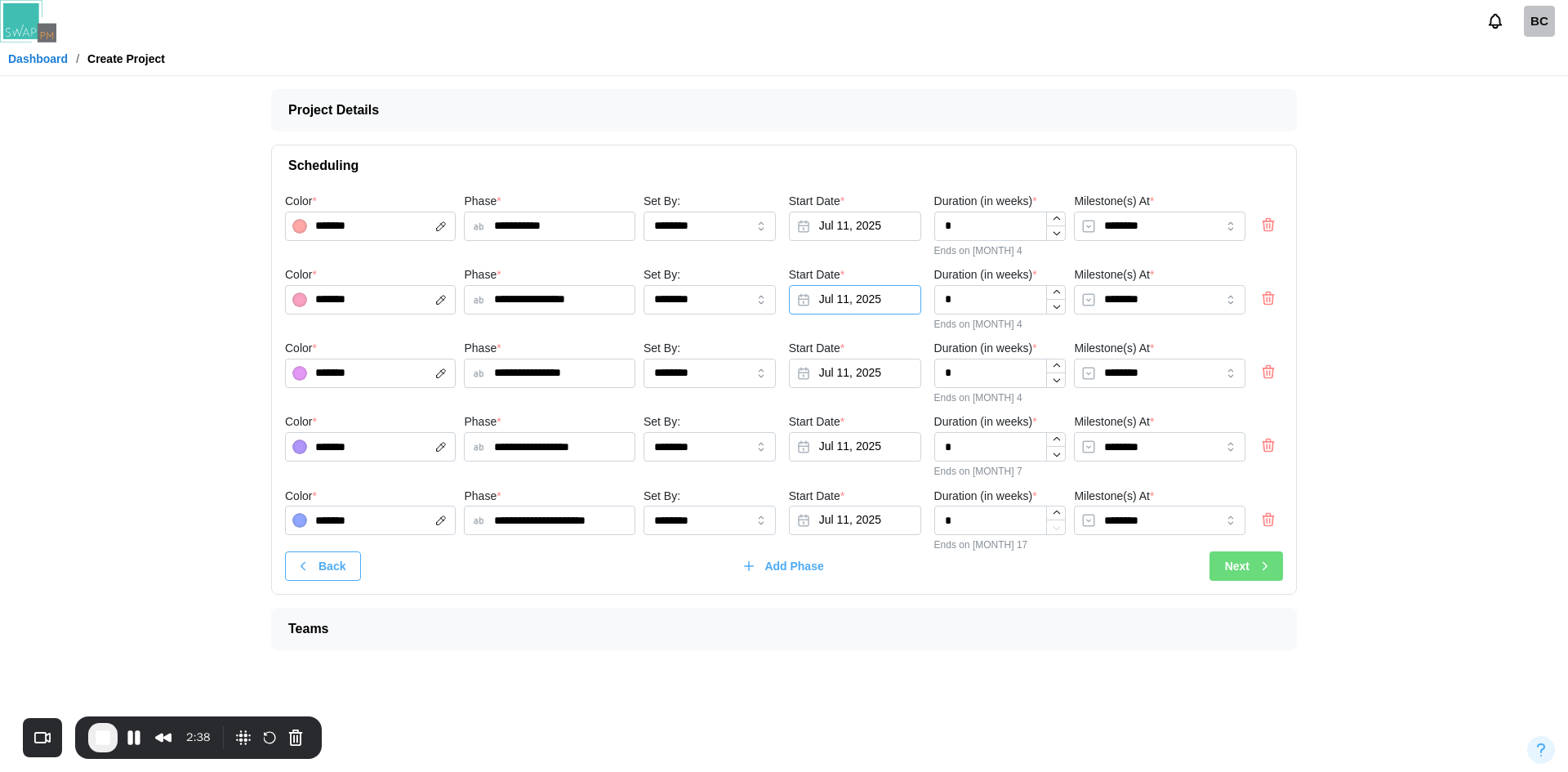 click on "Jul 11, 2025" at bounding box center (855, 300) 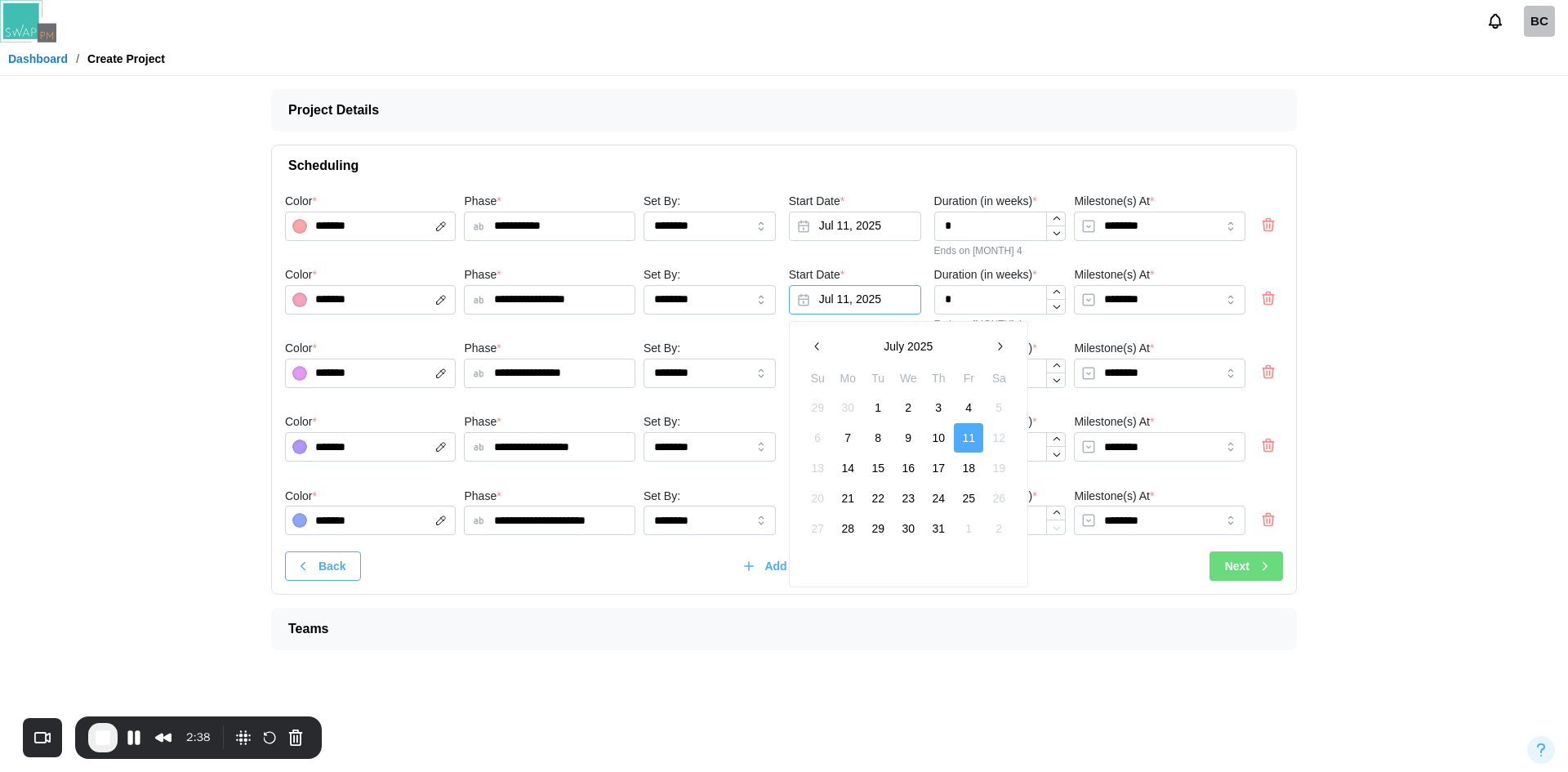 click on "Jul 11, 2025" at bounding box center (855, 300) 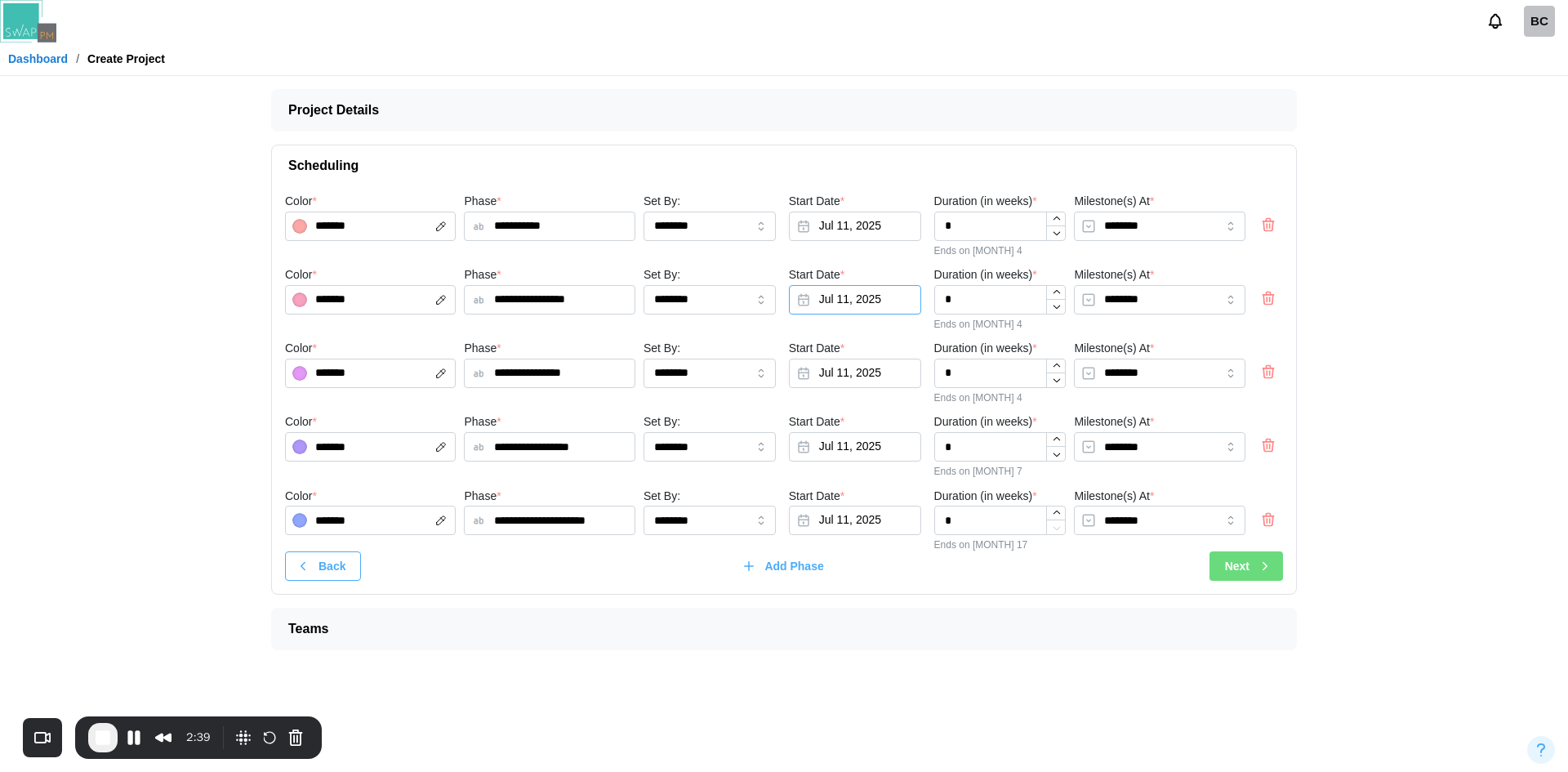 click on "Jul 11, 2025" at bounding box center [855, 300] 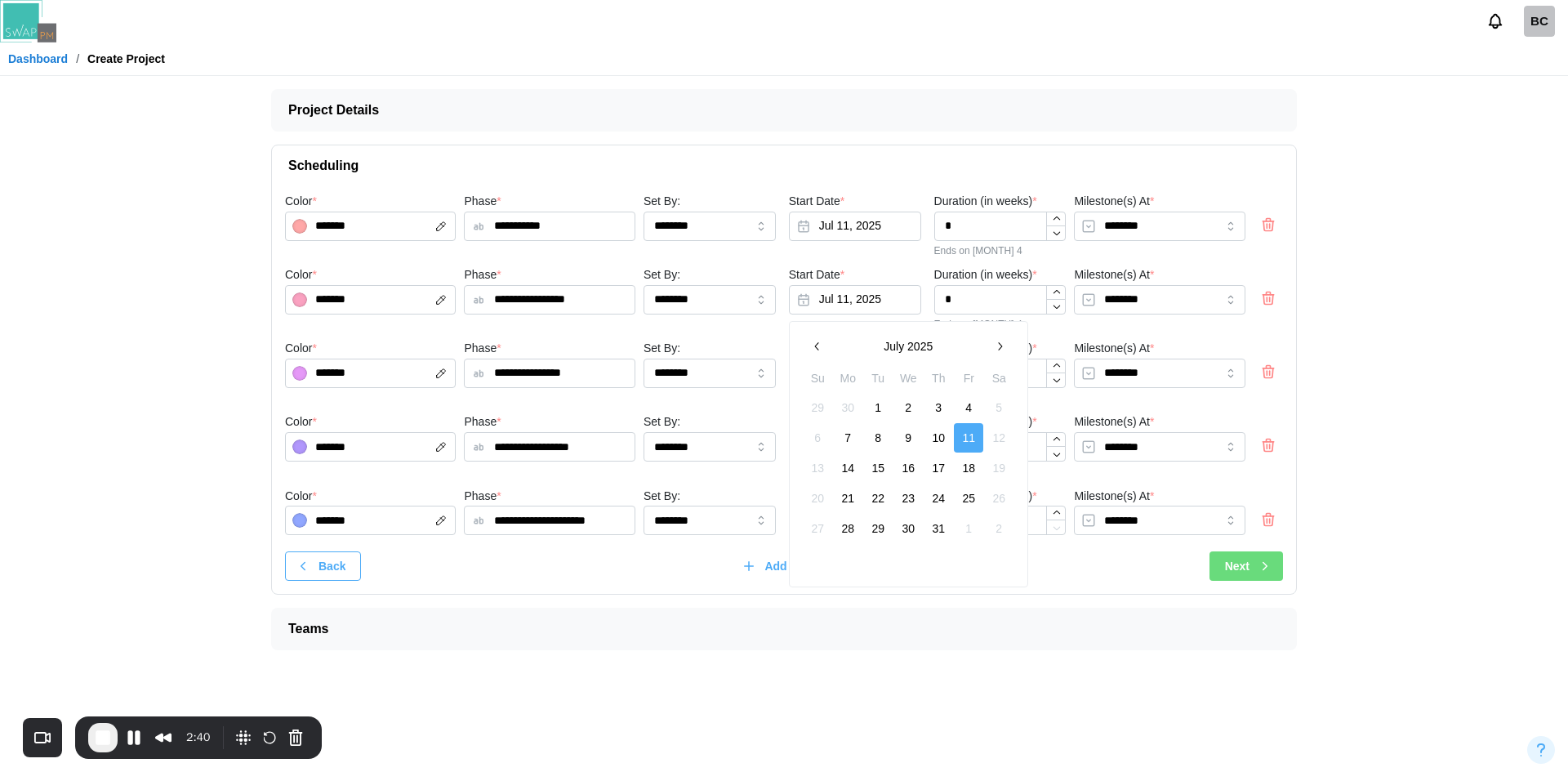 click on "24" at bounding box center [938, 498] 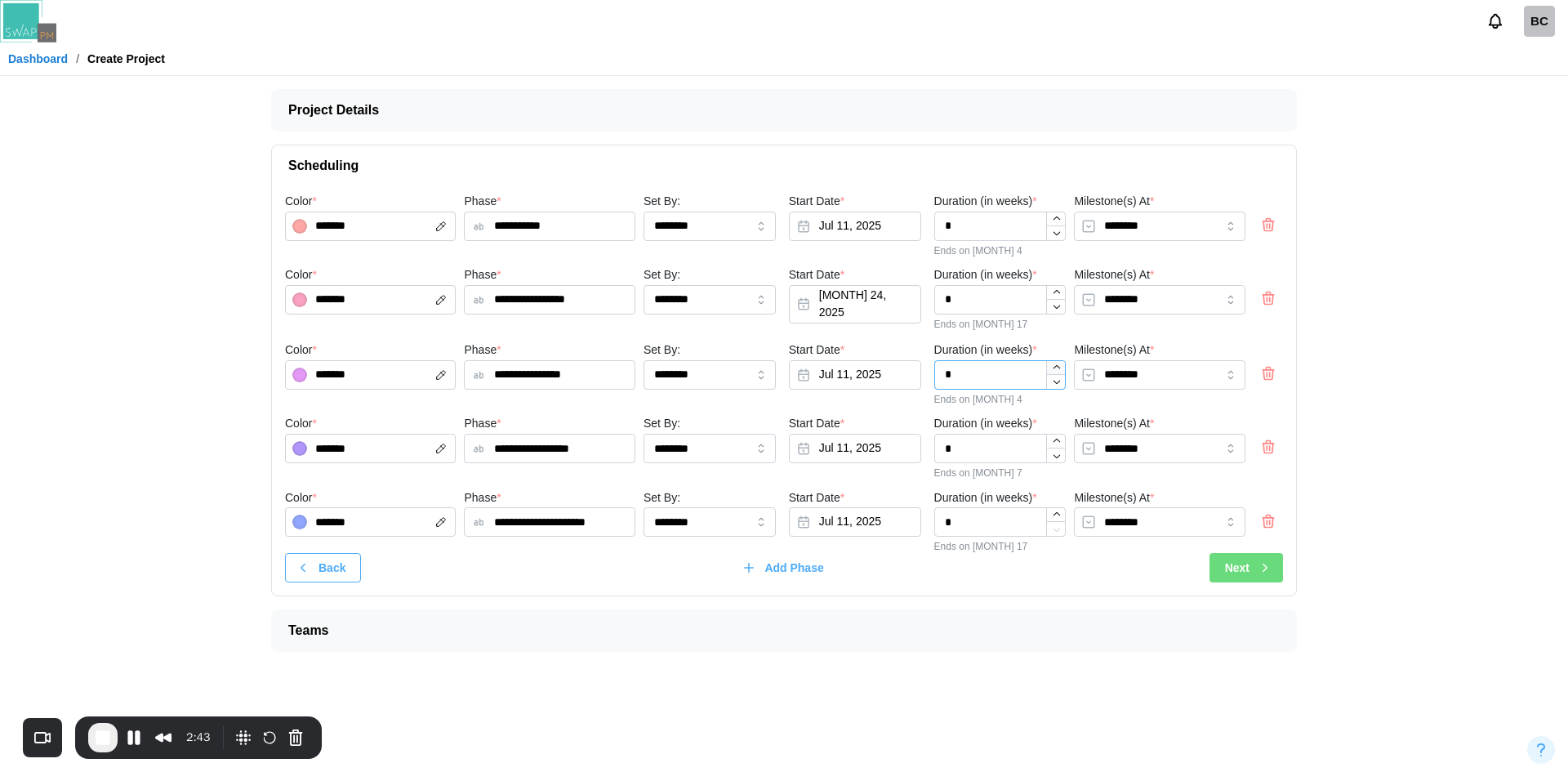 type on "*" 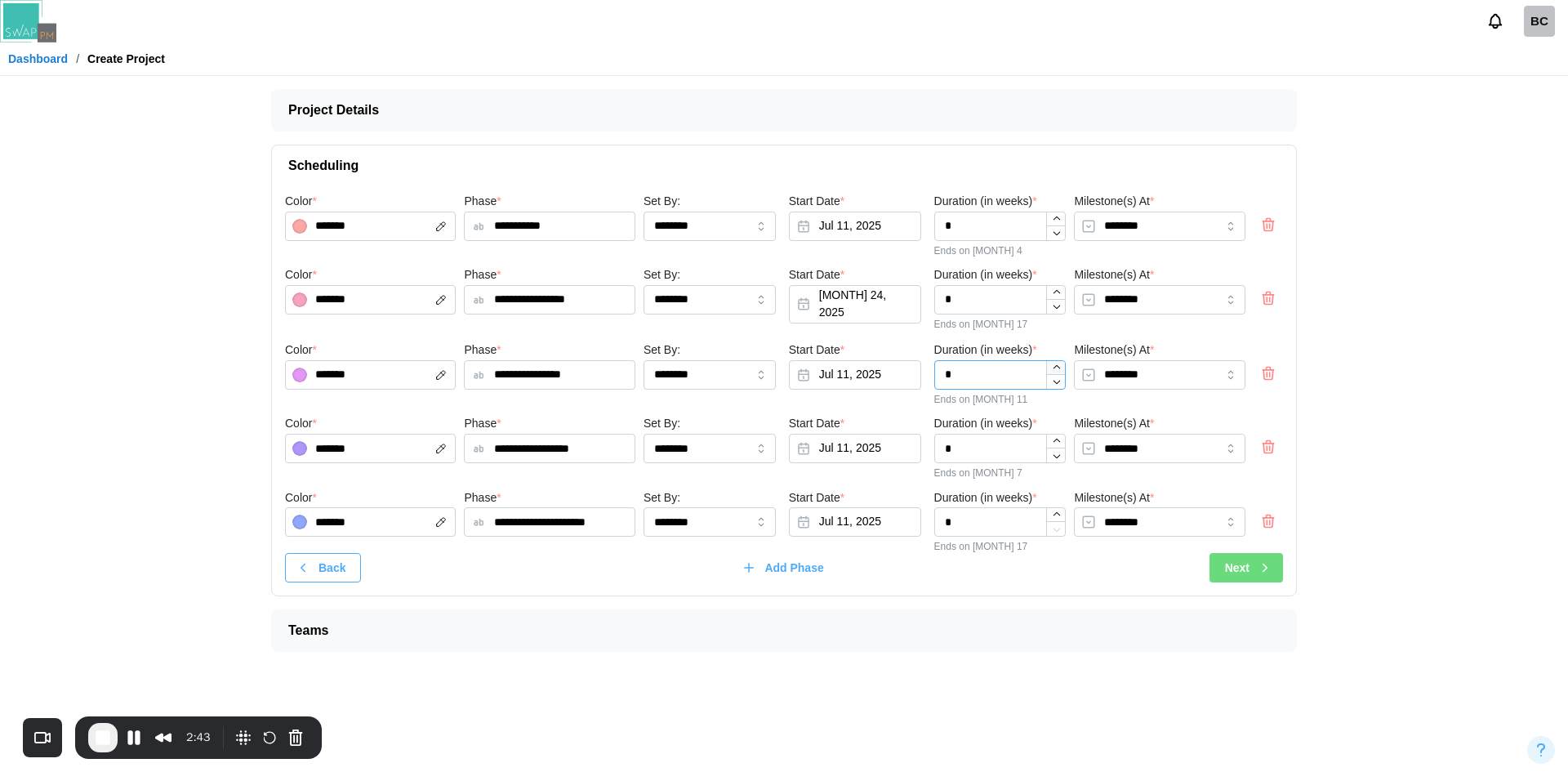 click at bounding box center [1056, 368] 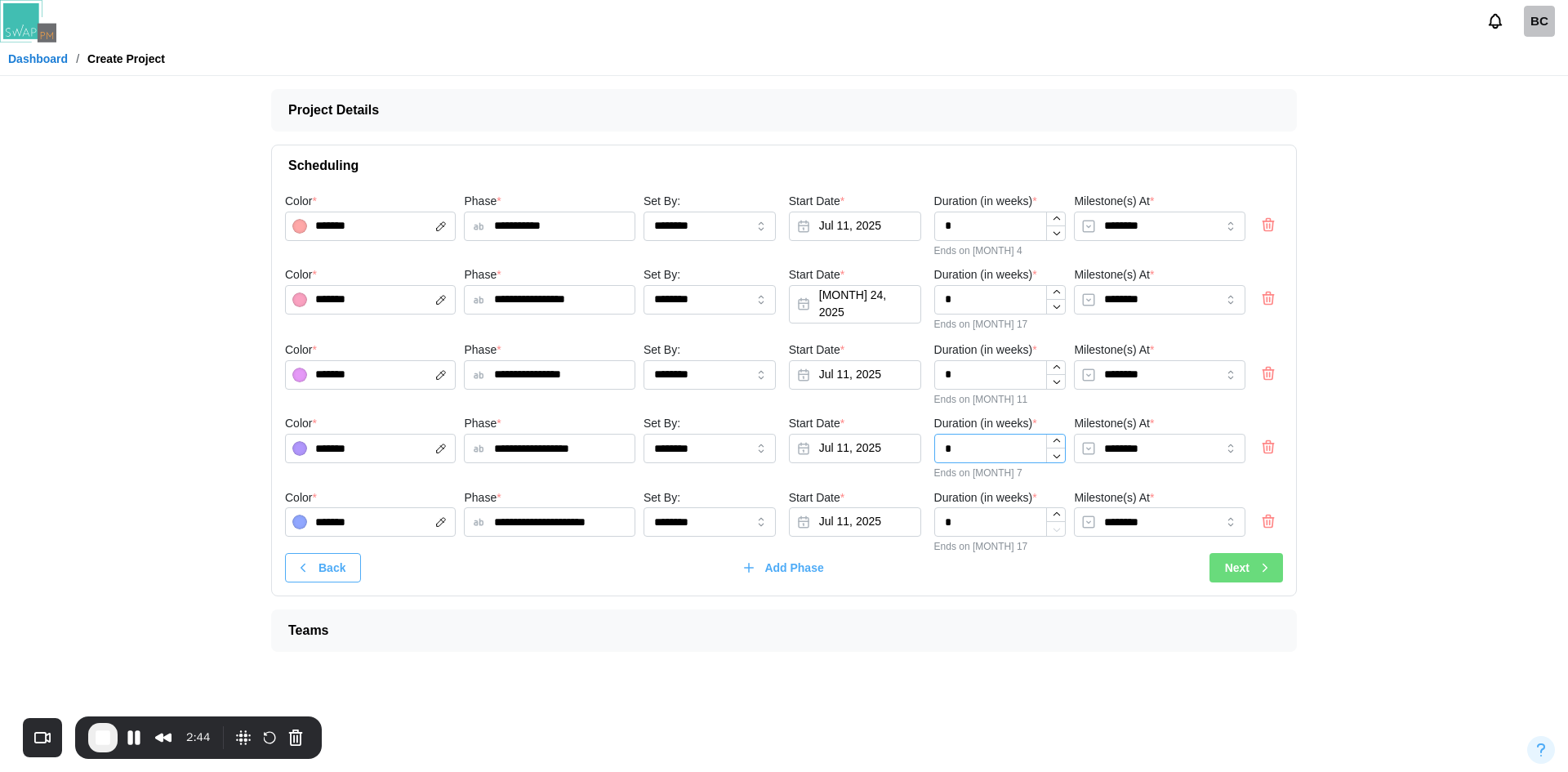 click on "*" at bounding box center (1000, 448) 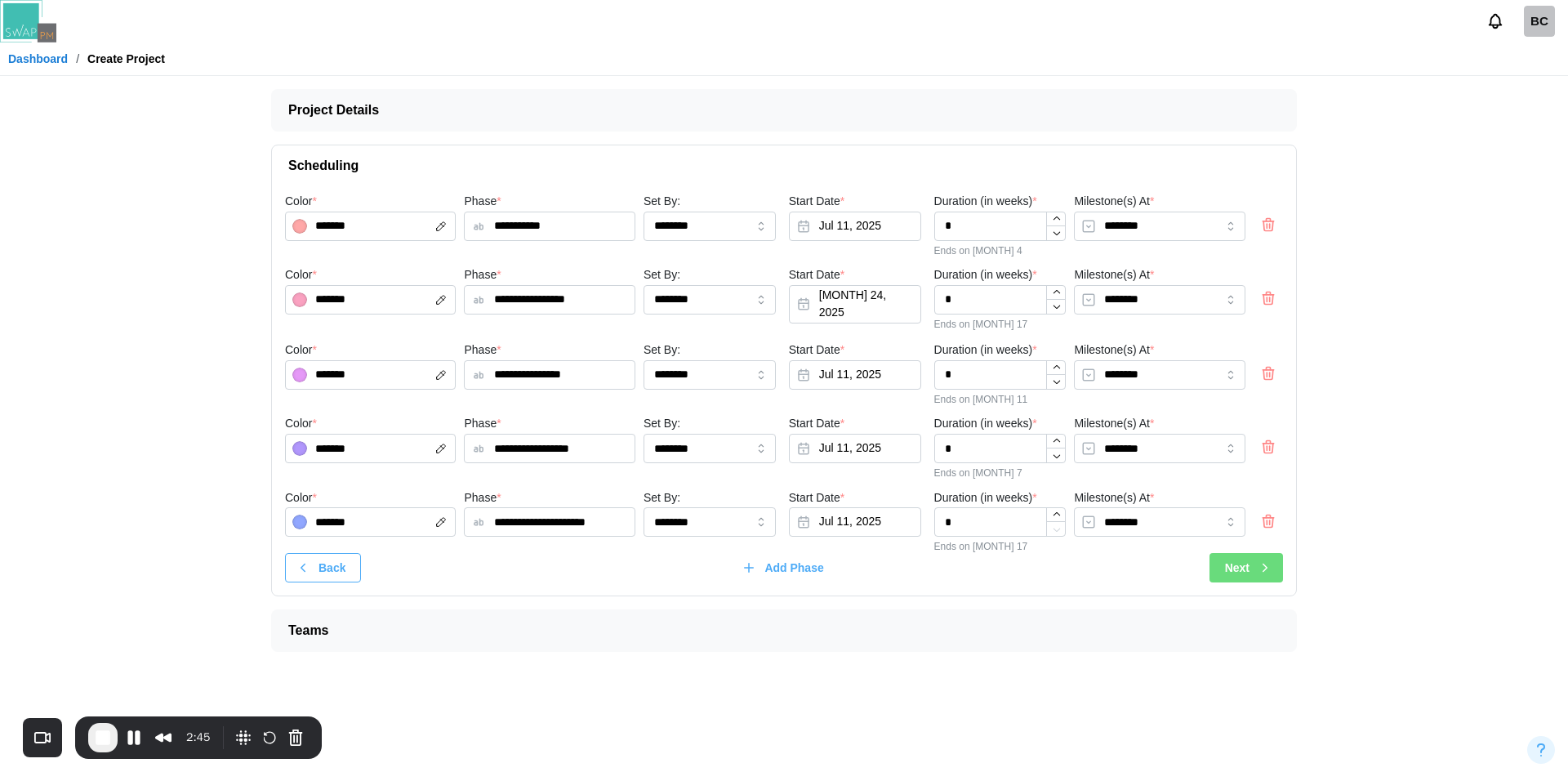 click on "Next" at bounding box center [1246, 568] 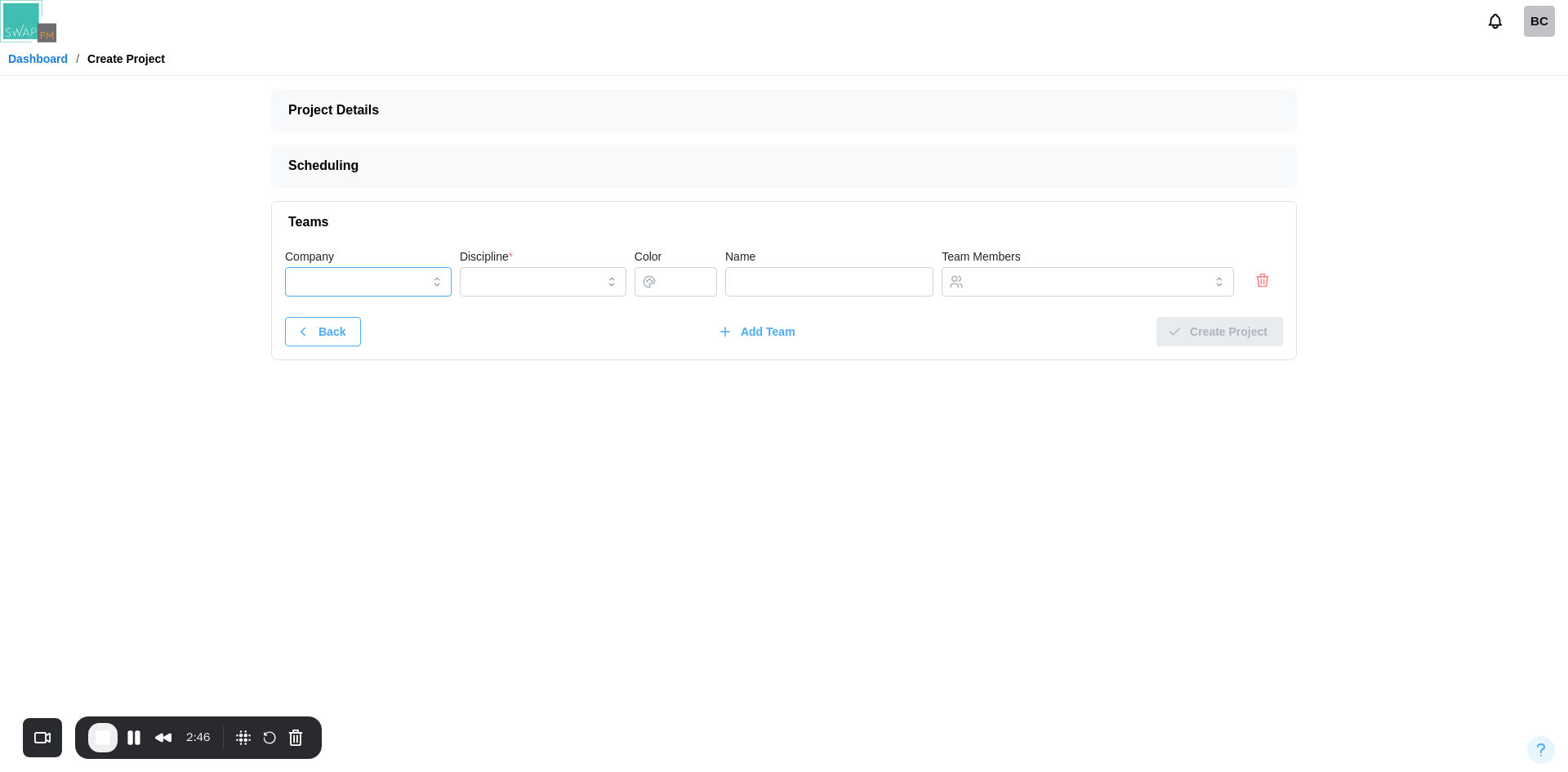click on "Company" at bounding box center [368, 282] 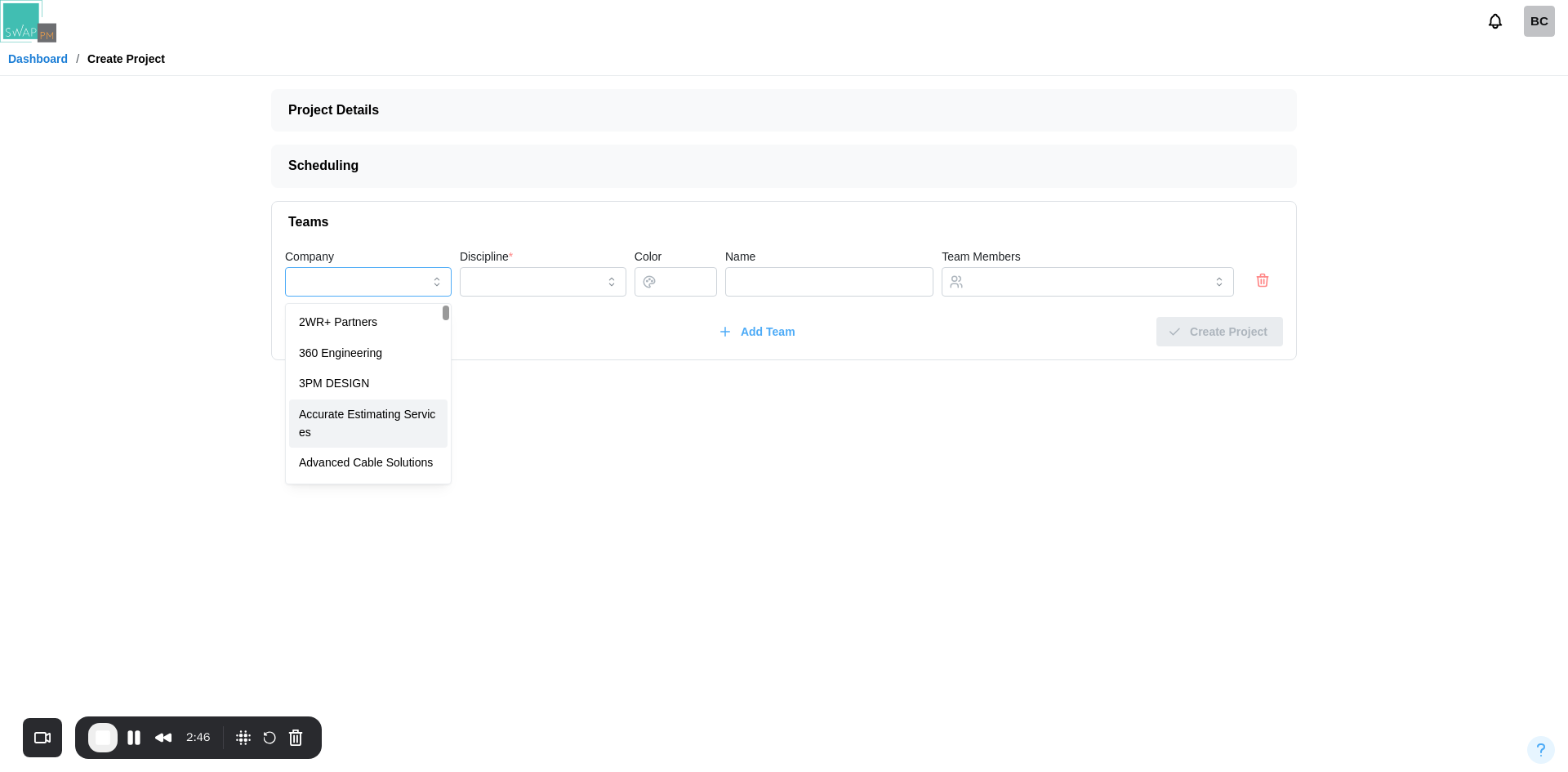 type on "**********" 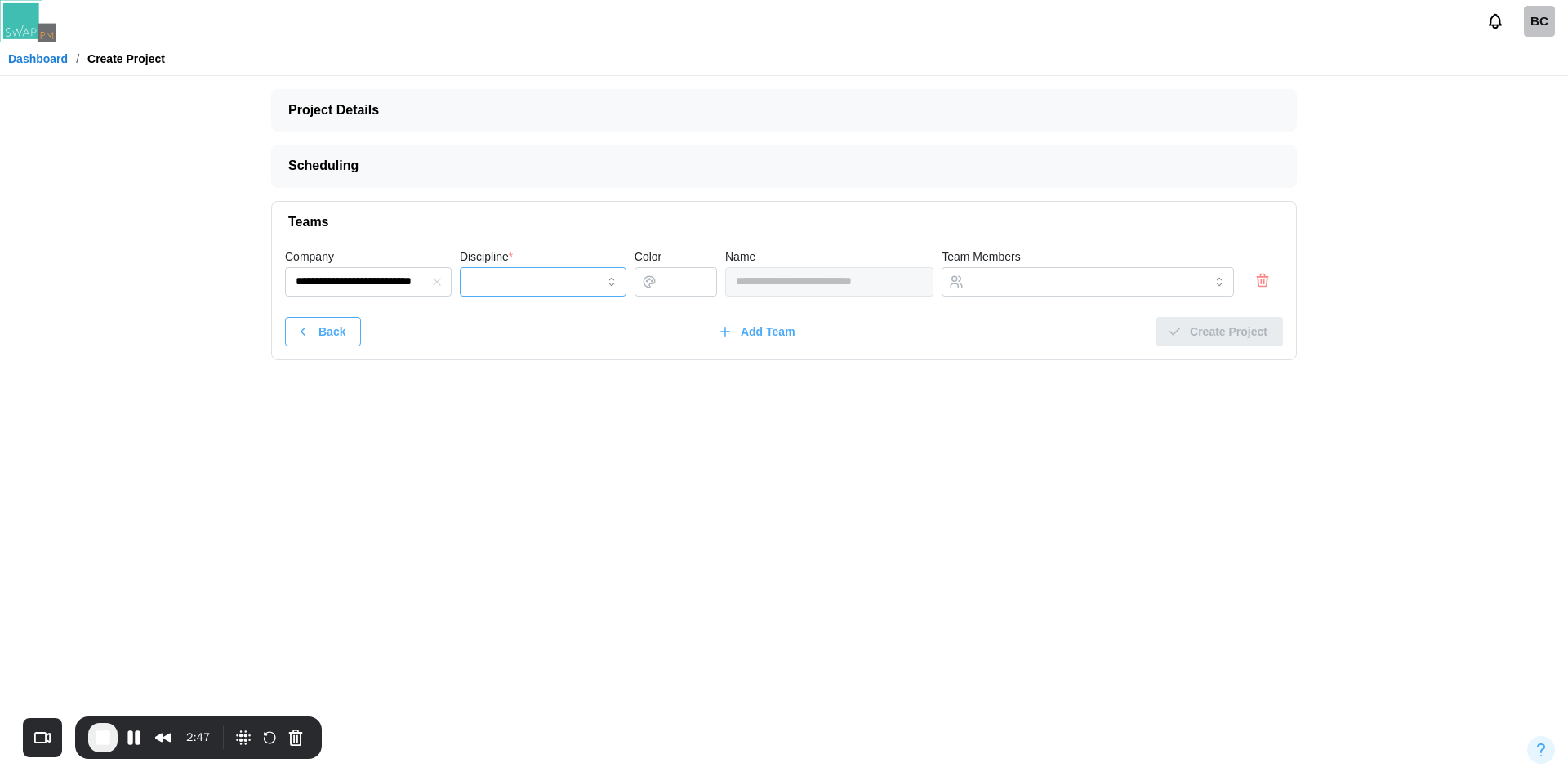 click on "Discipline  *" at bounding box center (543, 282) 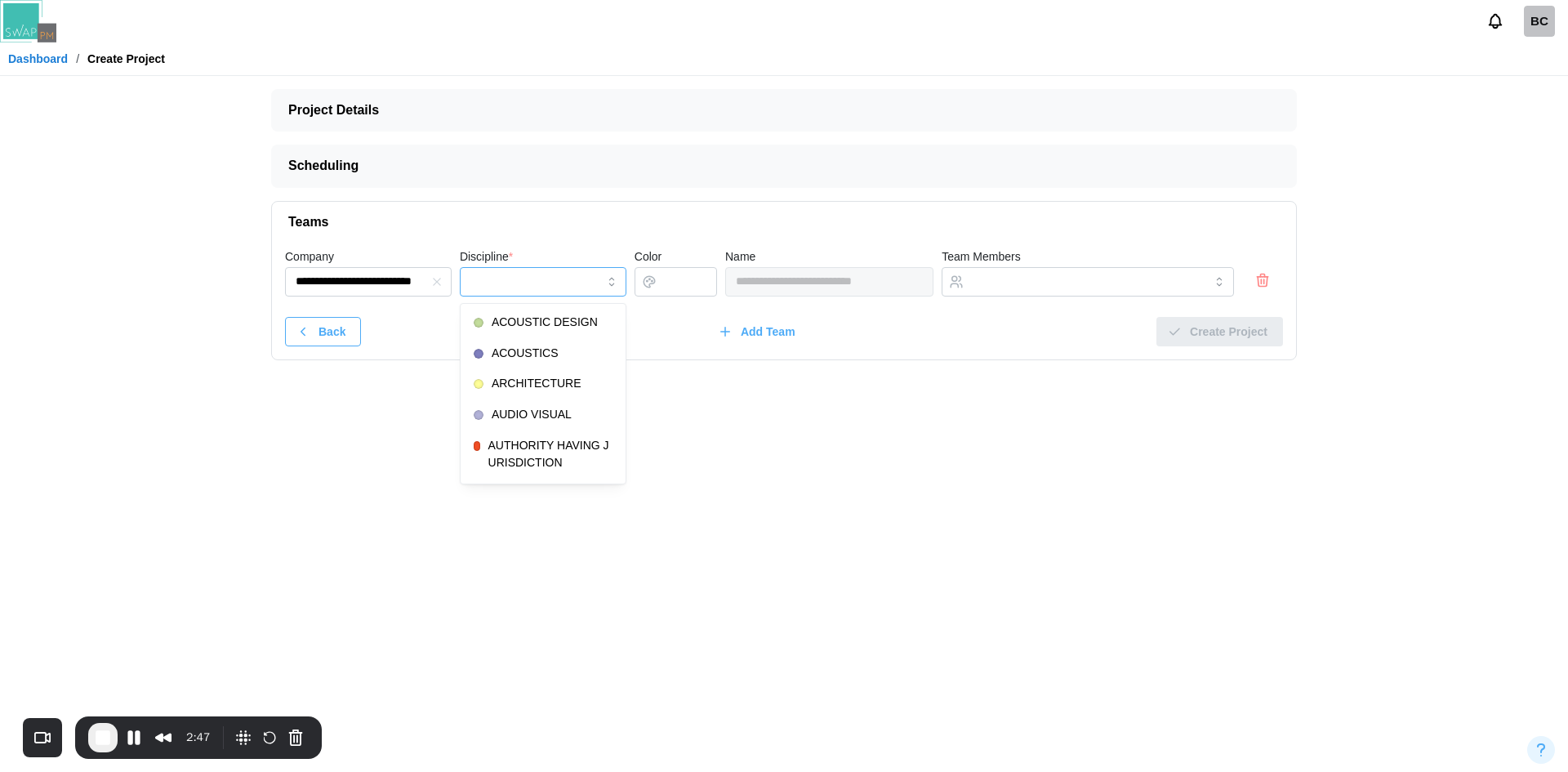 type on "**********" 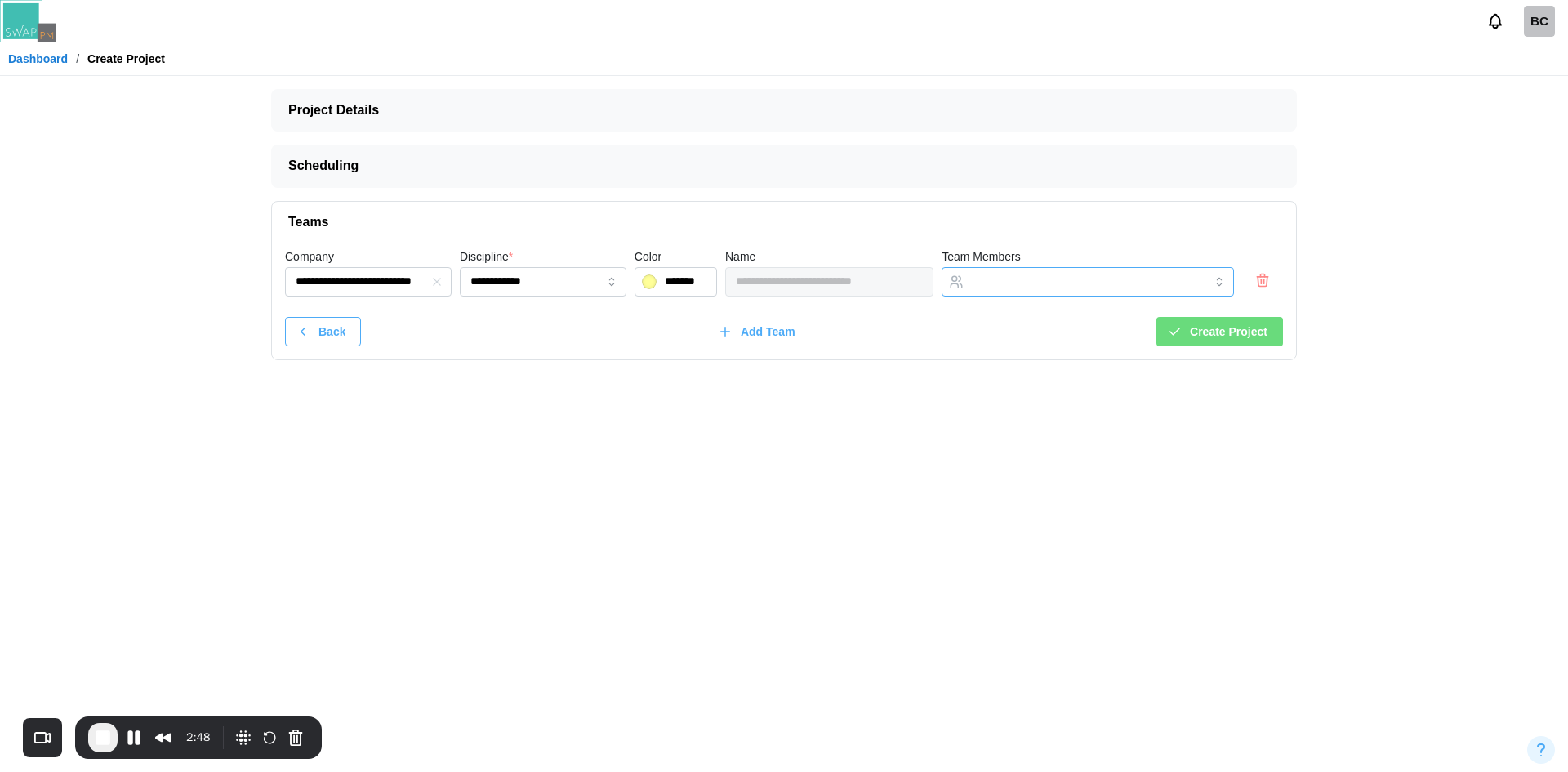click at bounding box center [1088, 282] 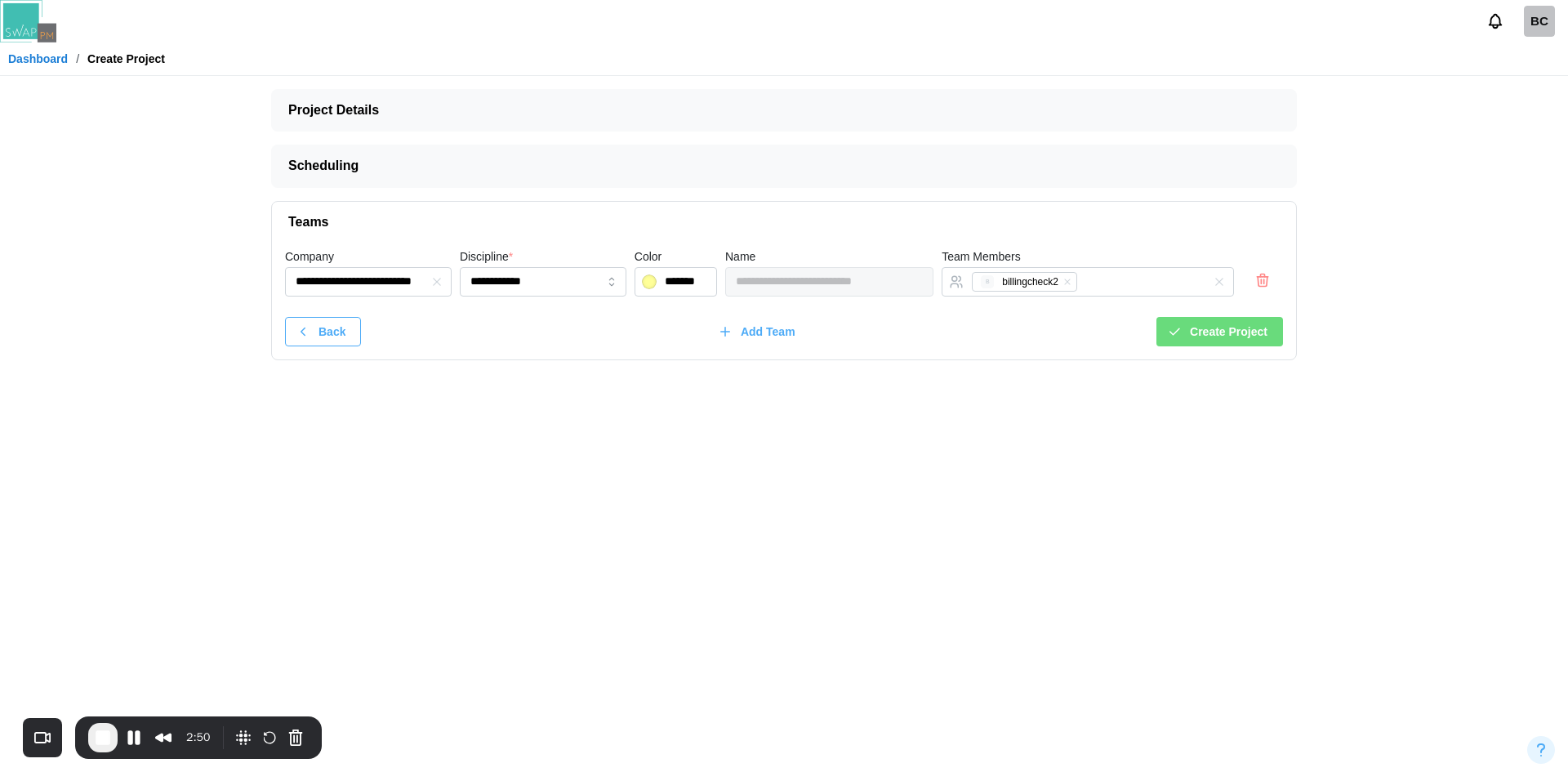 click on "Create Project" at bounding box center [1228, 332] 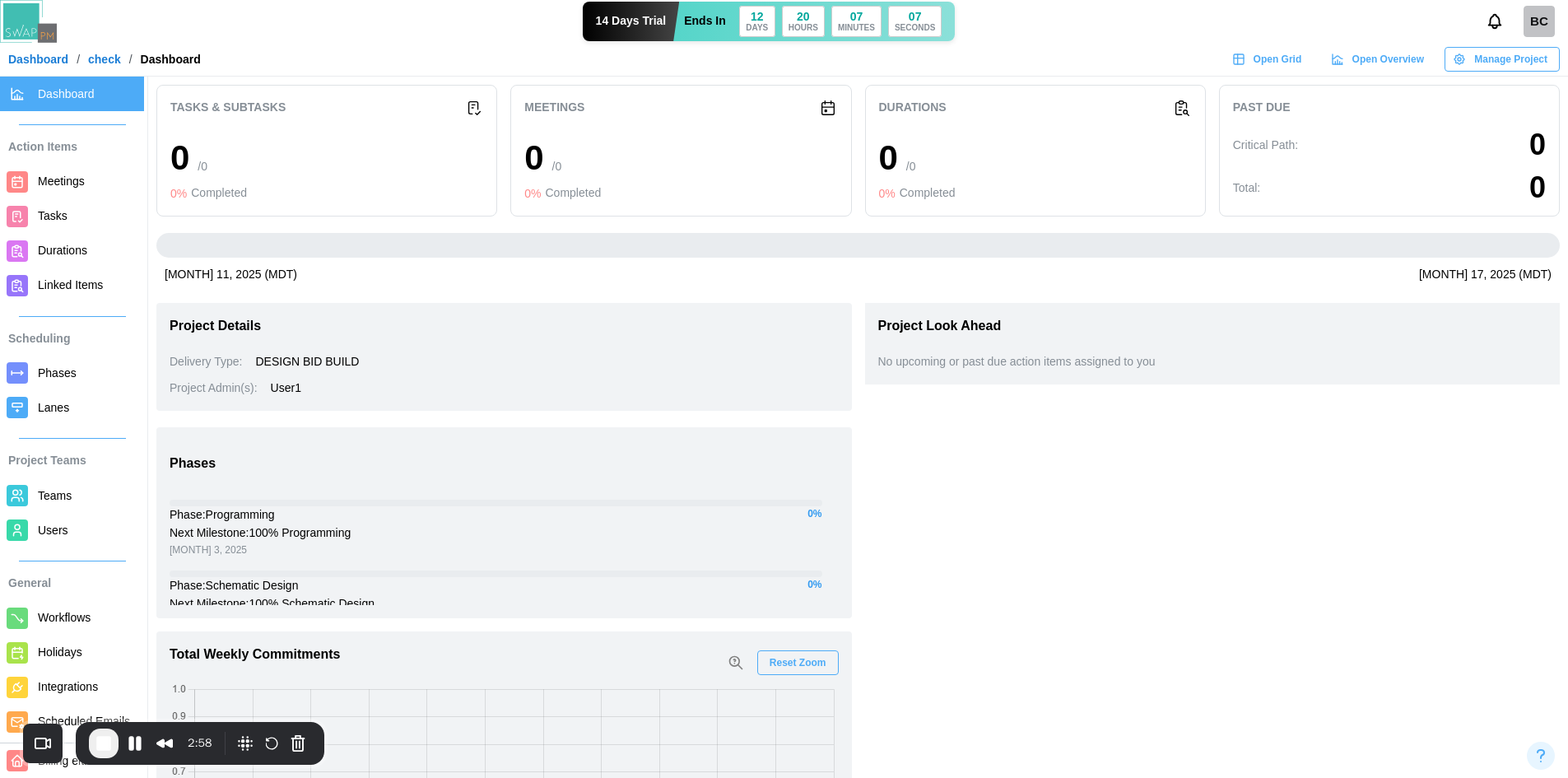 click on "14 Days Trial Ends In 12 DAYS 20 HOURS 07 MINUTES 07 SECONDS BC Dashboard / check / Dashboard Open Grid Open Overview Manage Project" at bounding box center (784, 38) 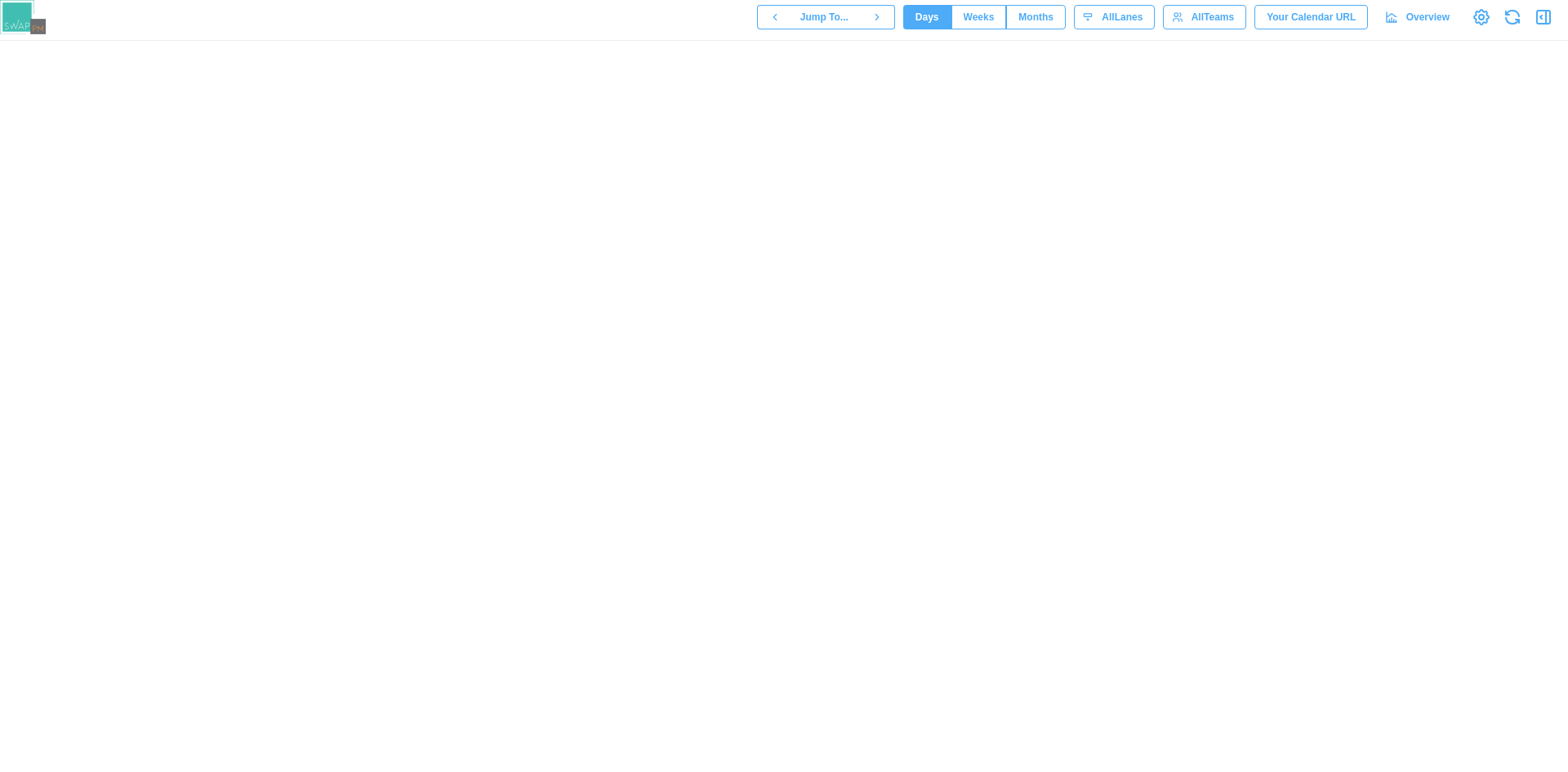 scroll, scrollTop: 0, scrollLeft: 0, axis: both 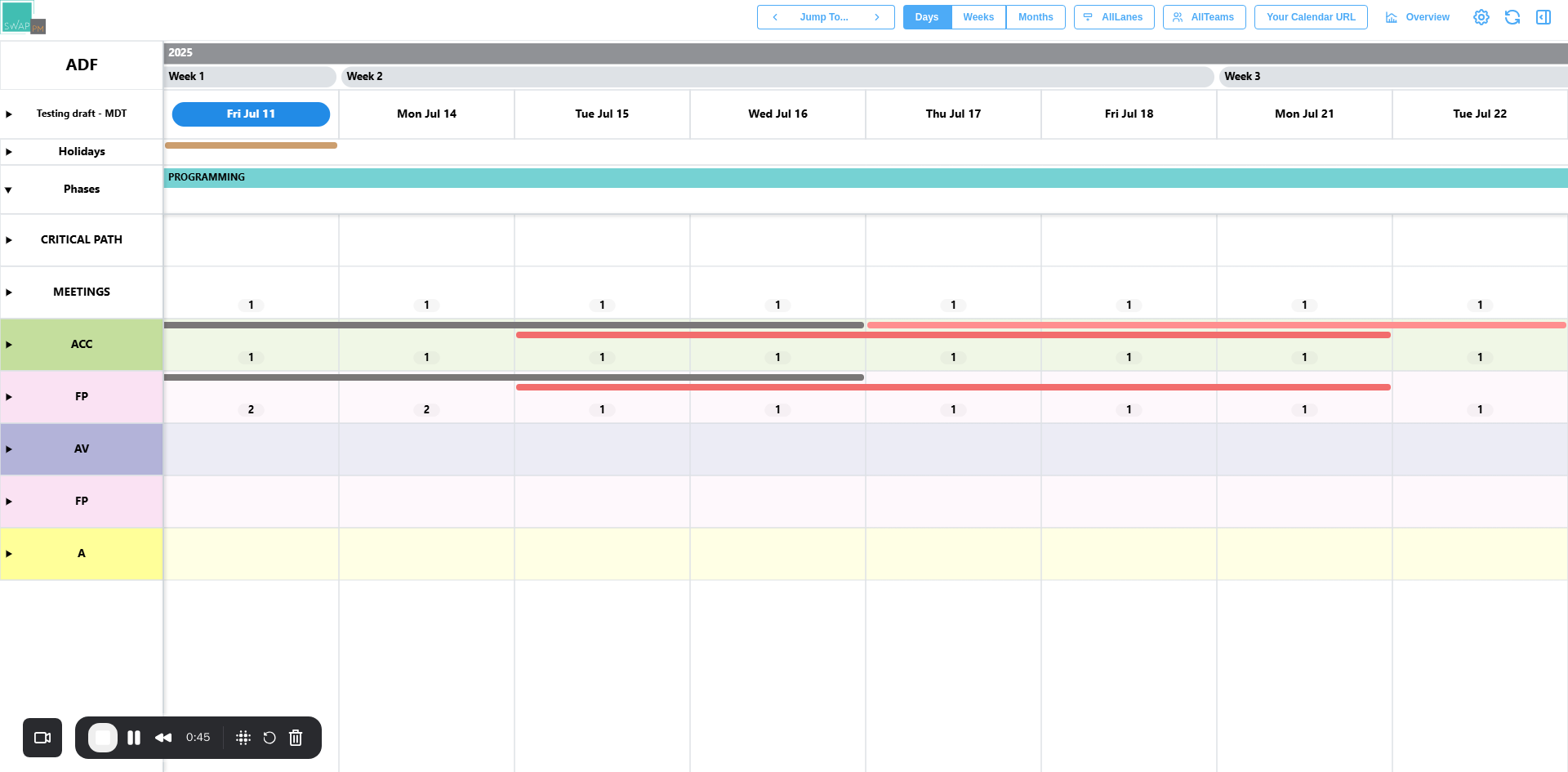 click 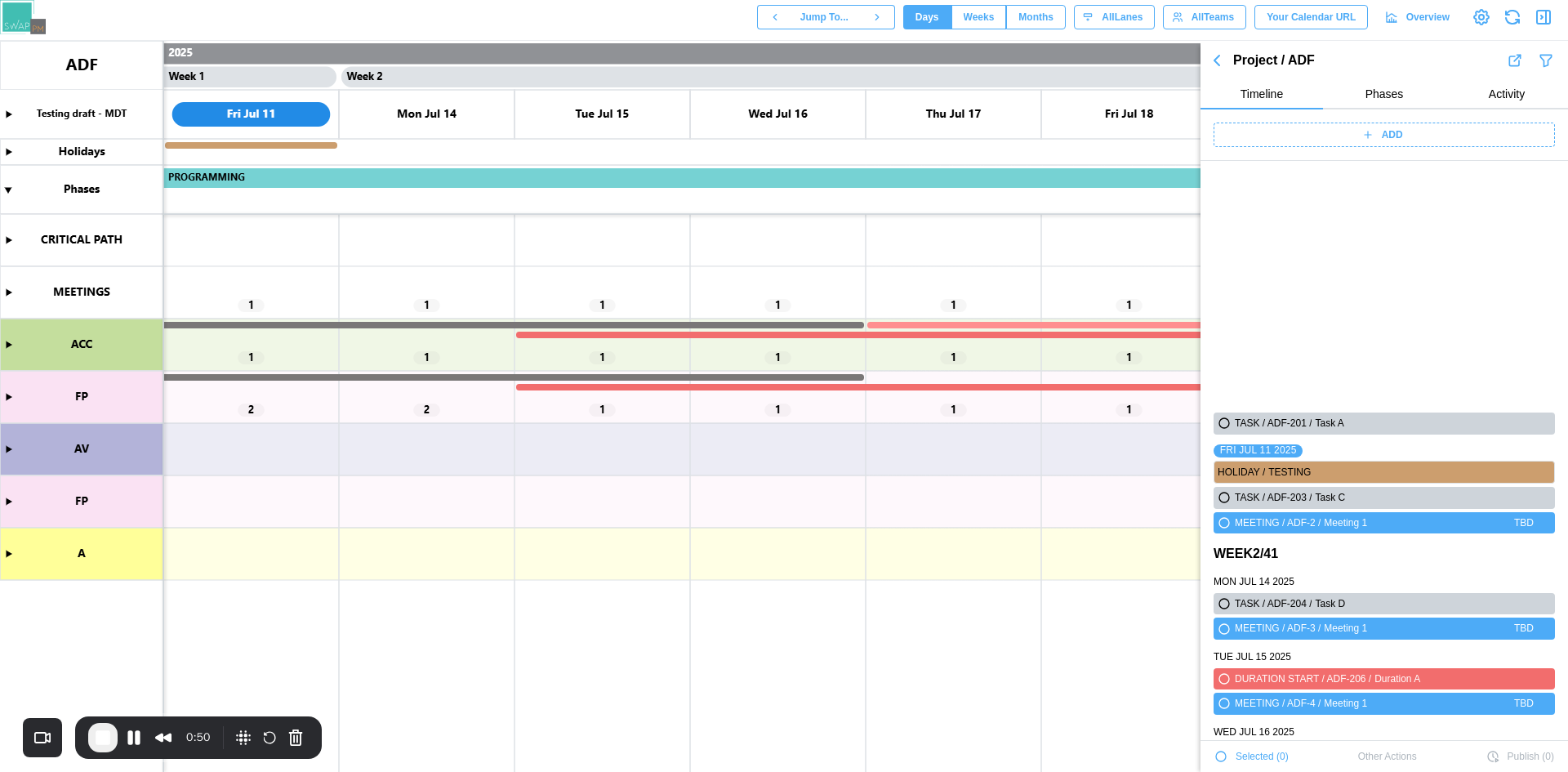 scroll, scrollTop: 278, scrollLeft: 0, axis: vertical 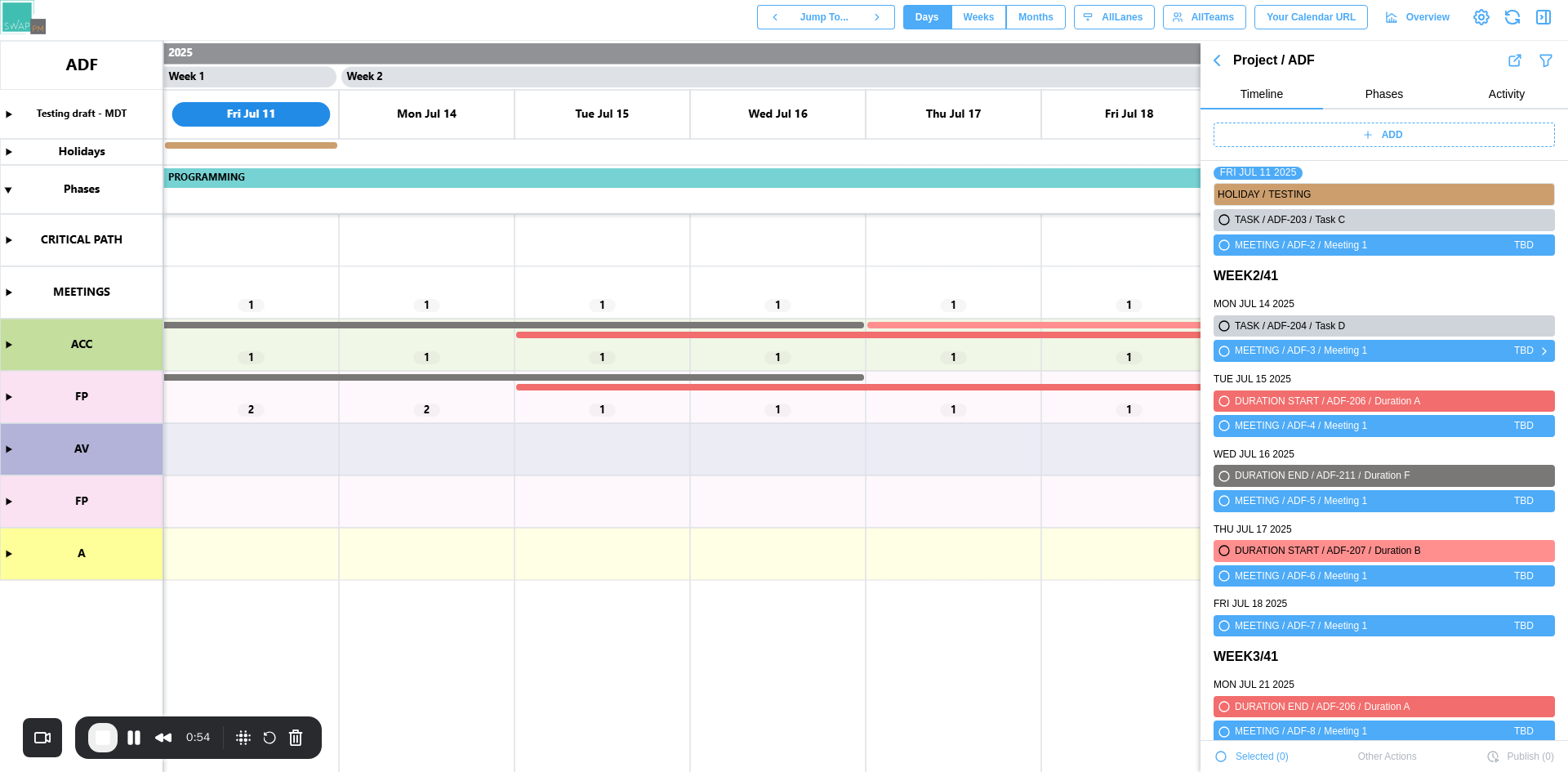 click 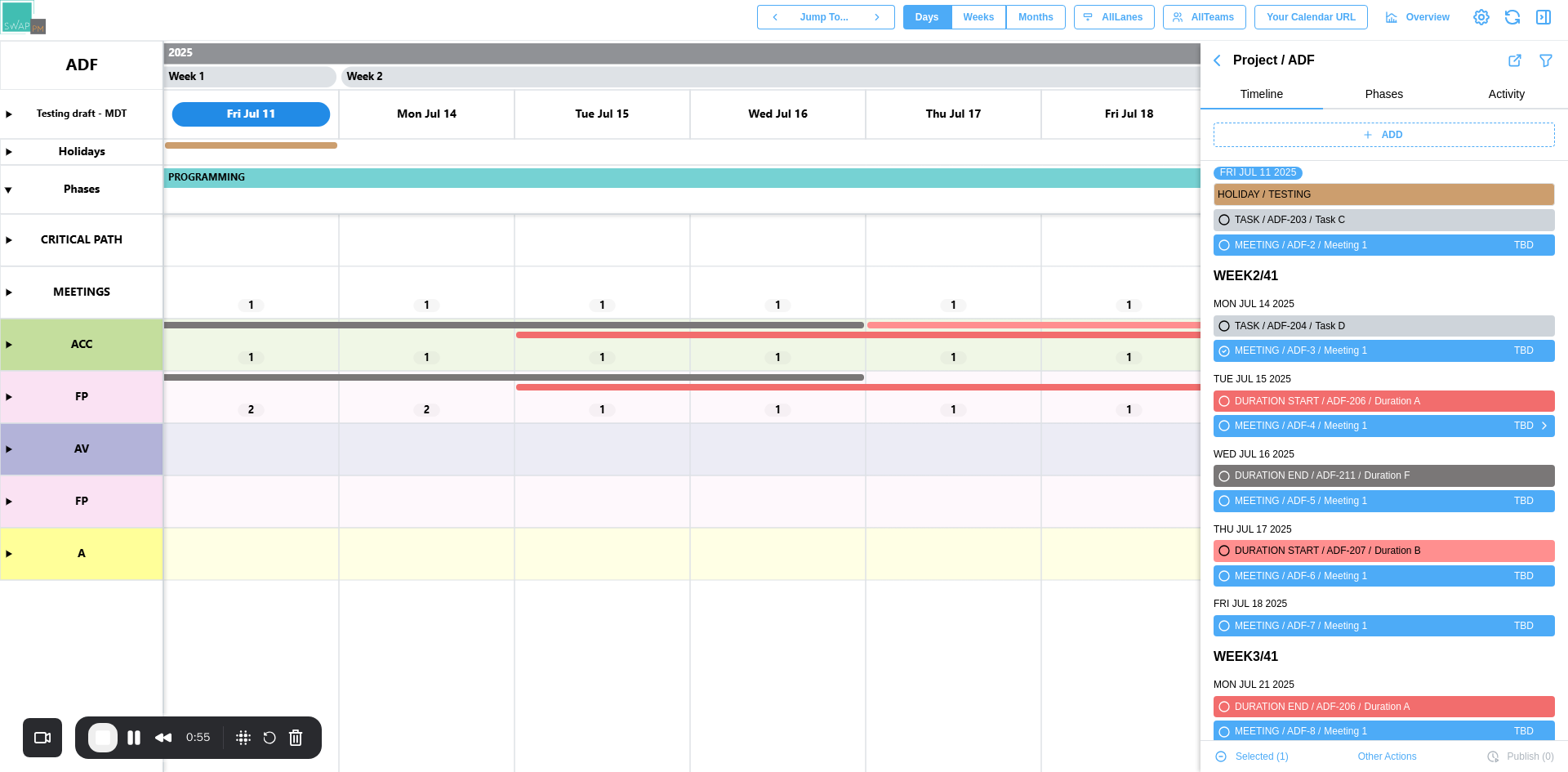 click 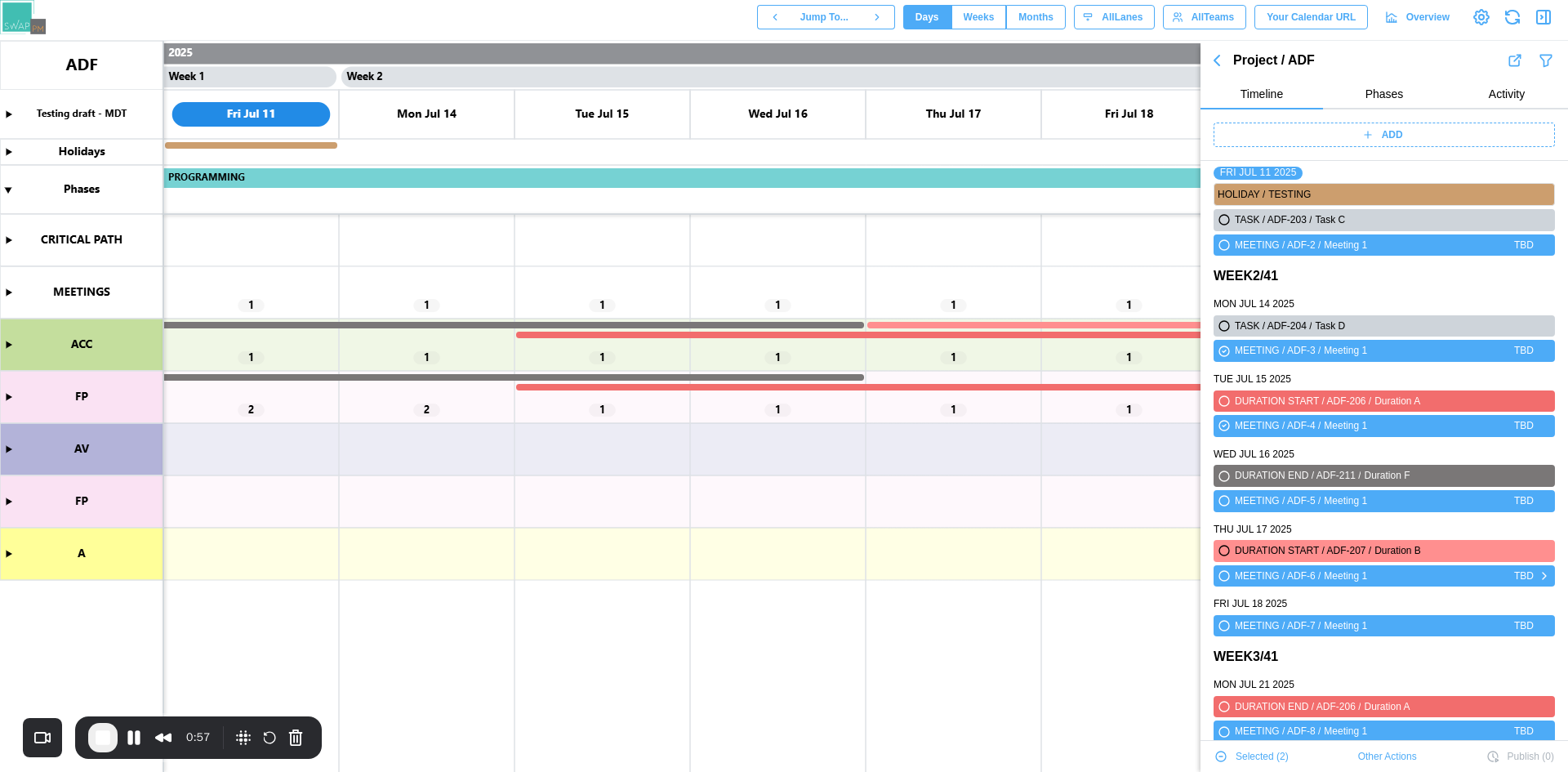 click 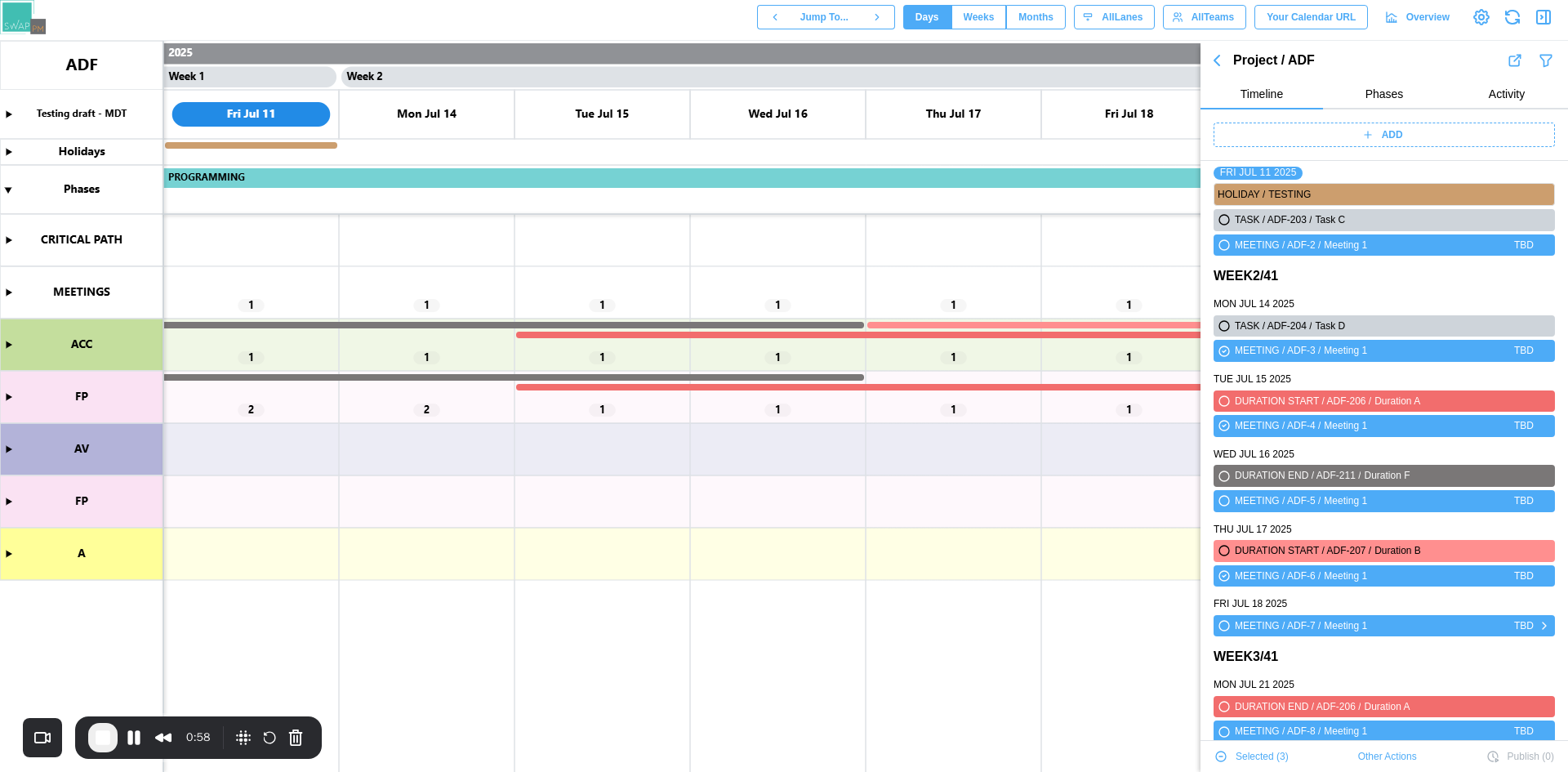click 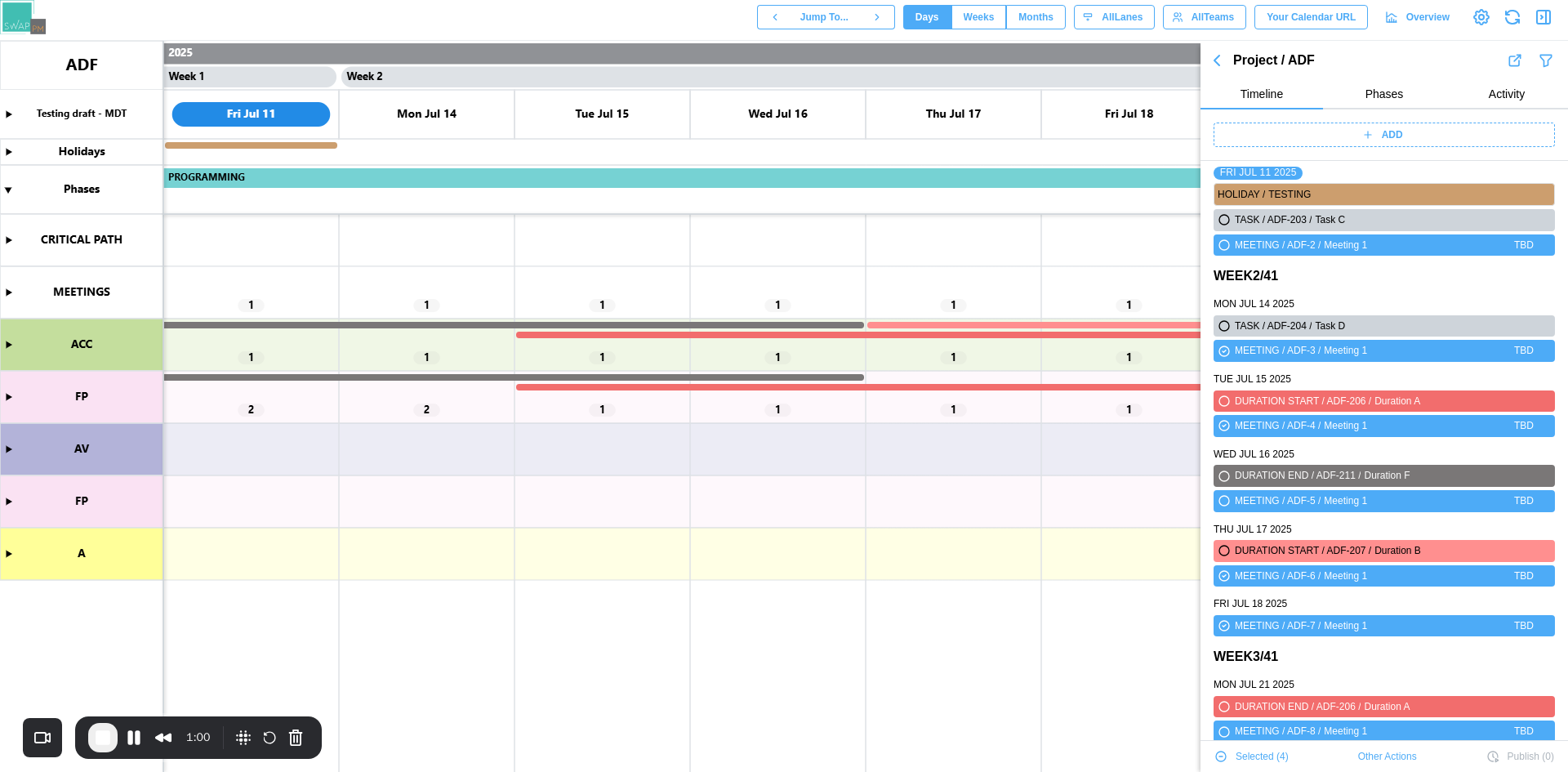 click on "Selected ( 4 )" at bounding box center [1262, 756] 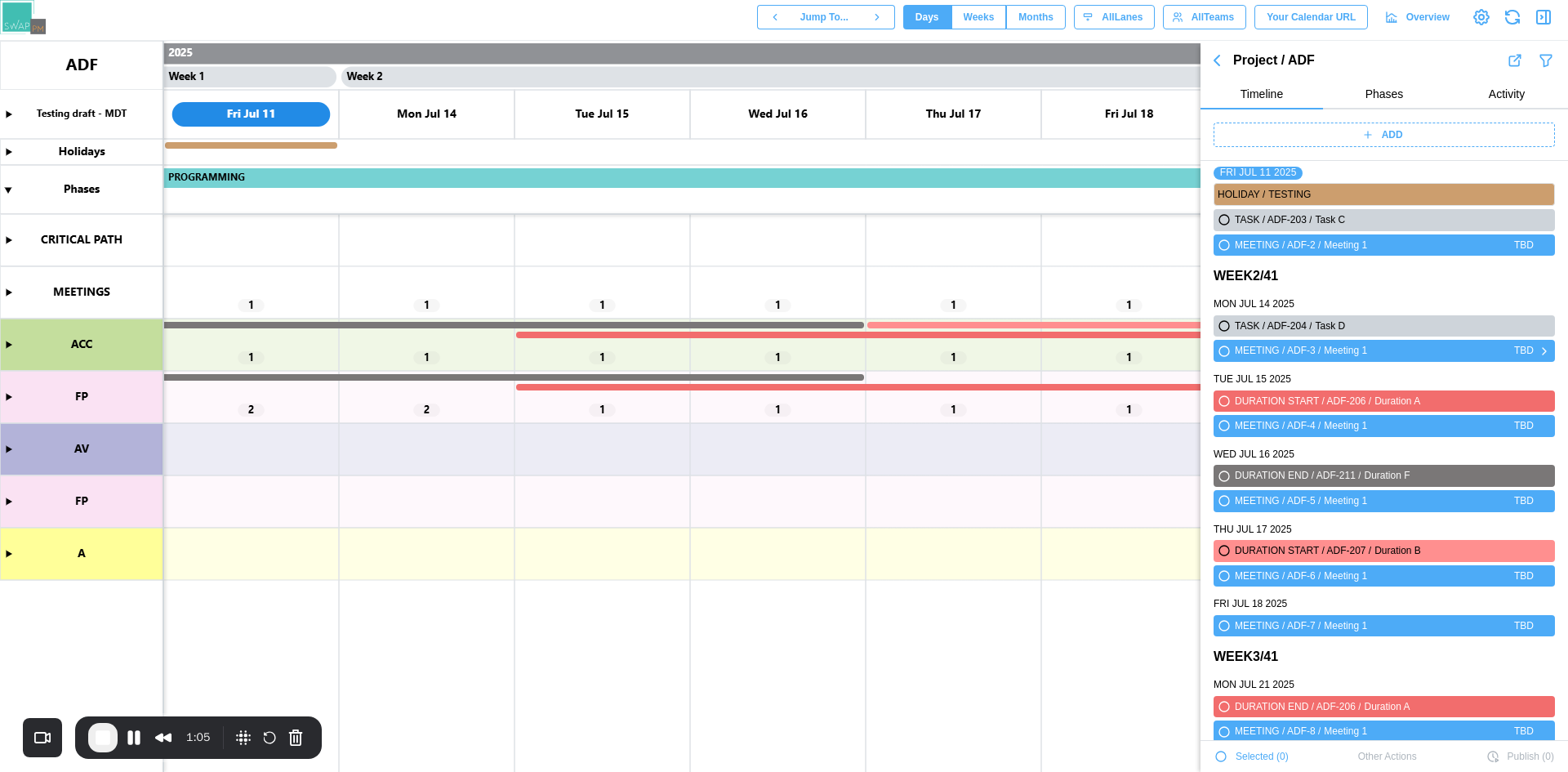 click at bounding box center [1224, 351] 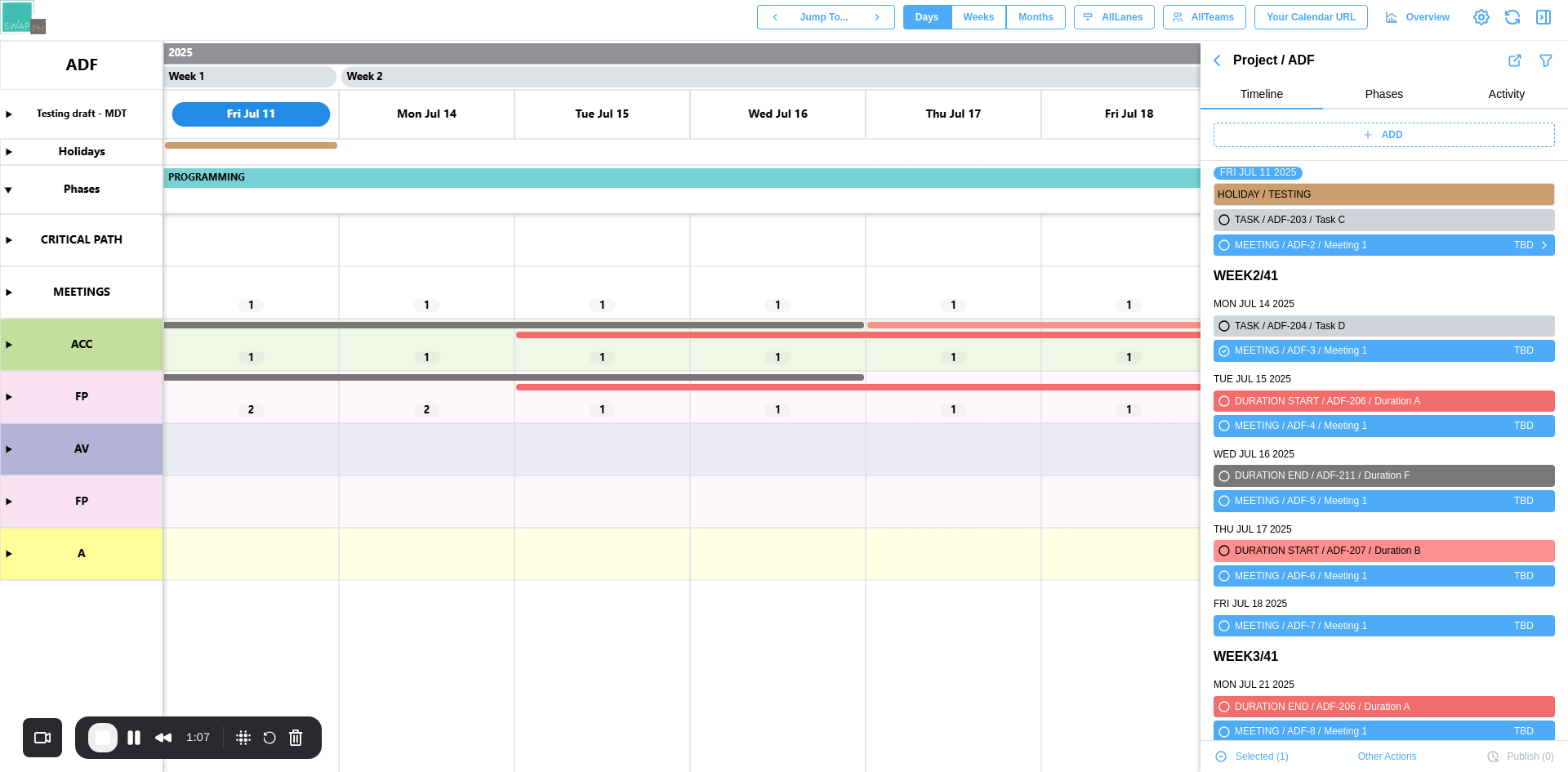 click 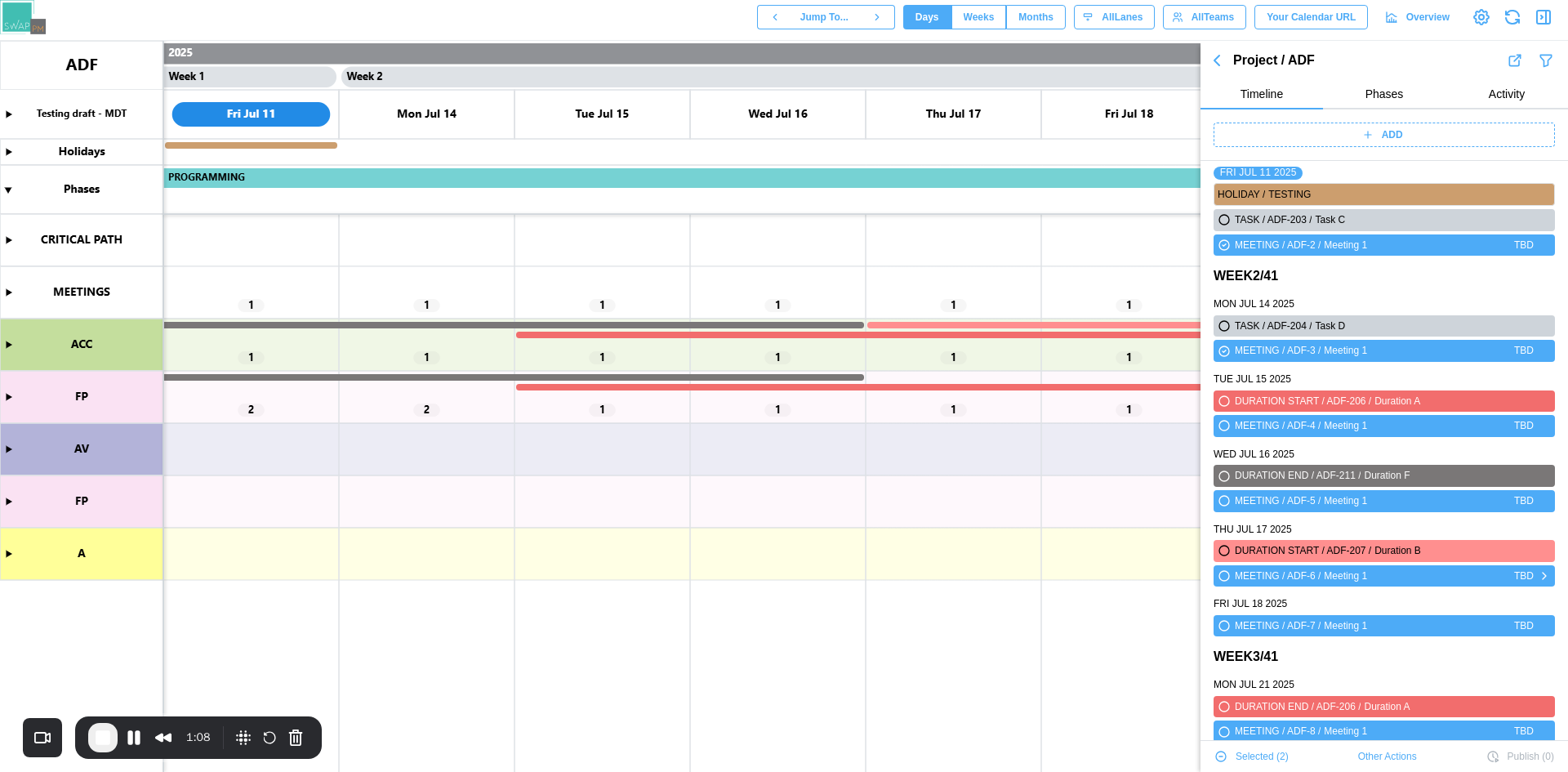 click 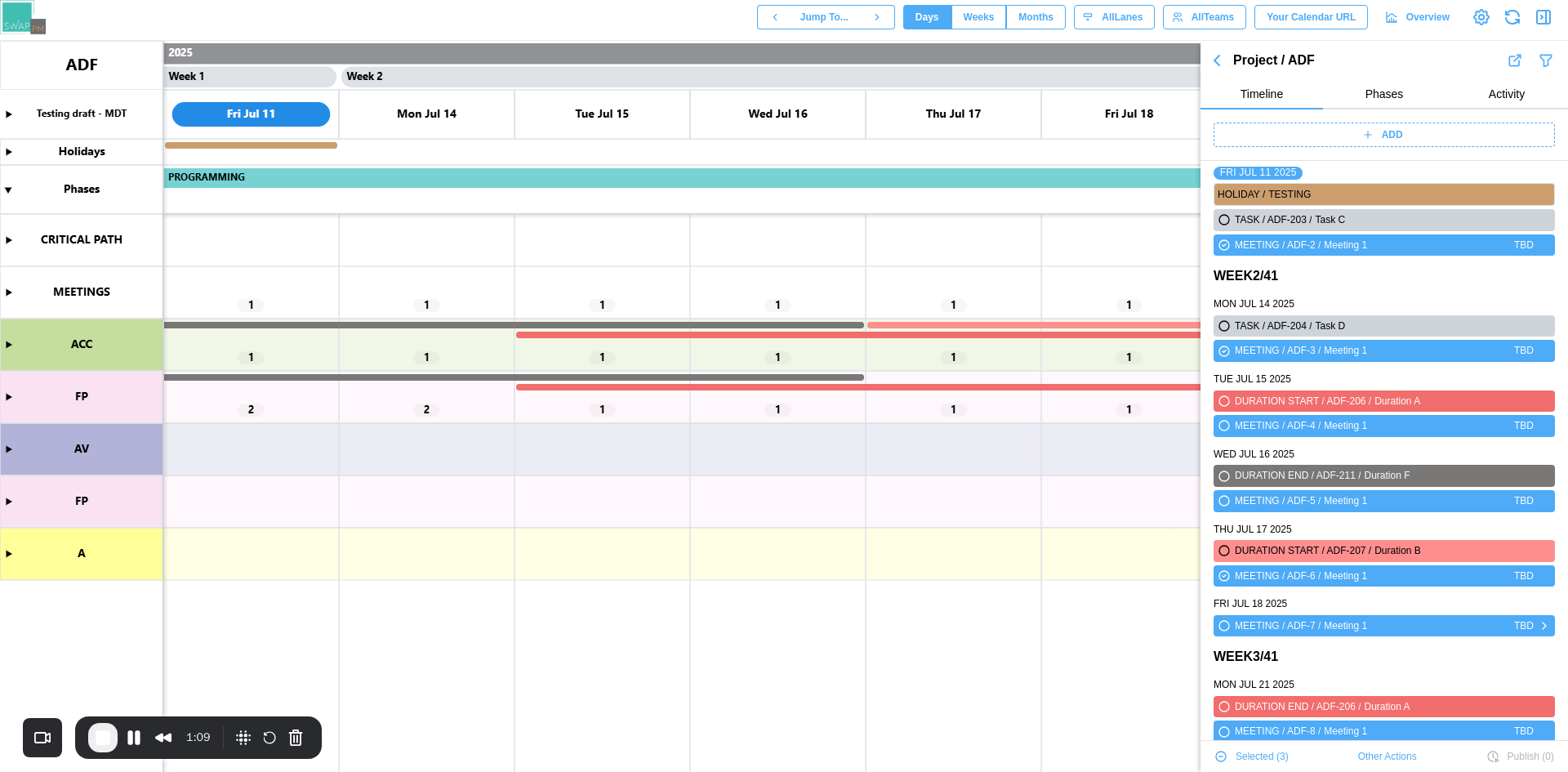 click 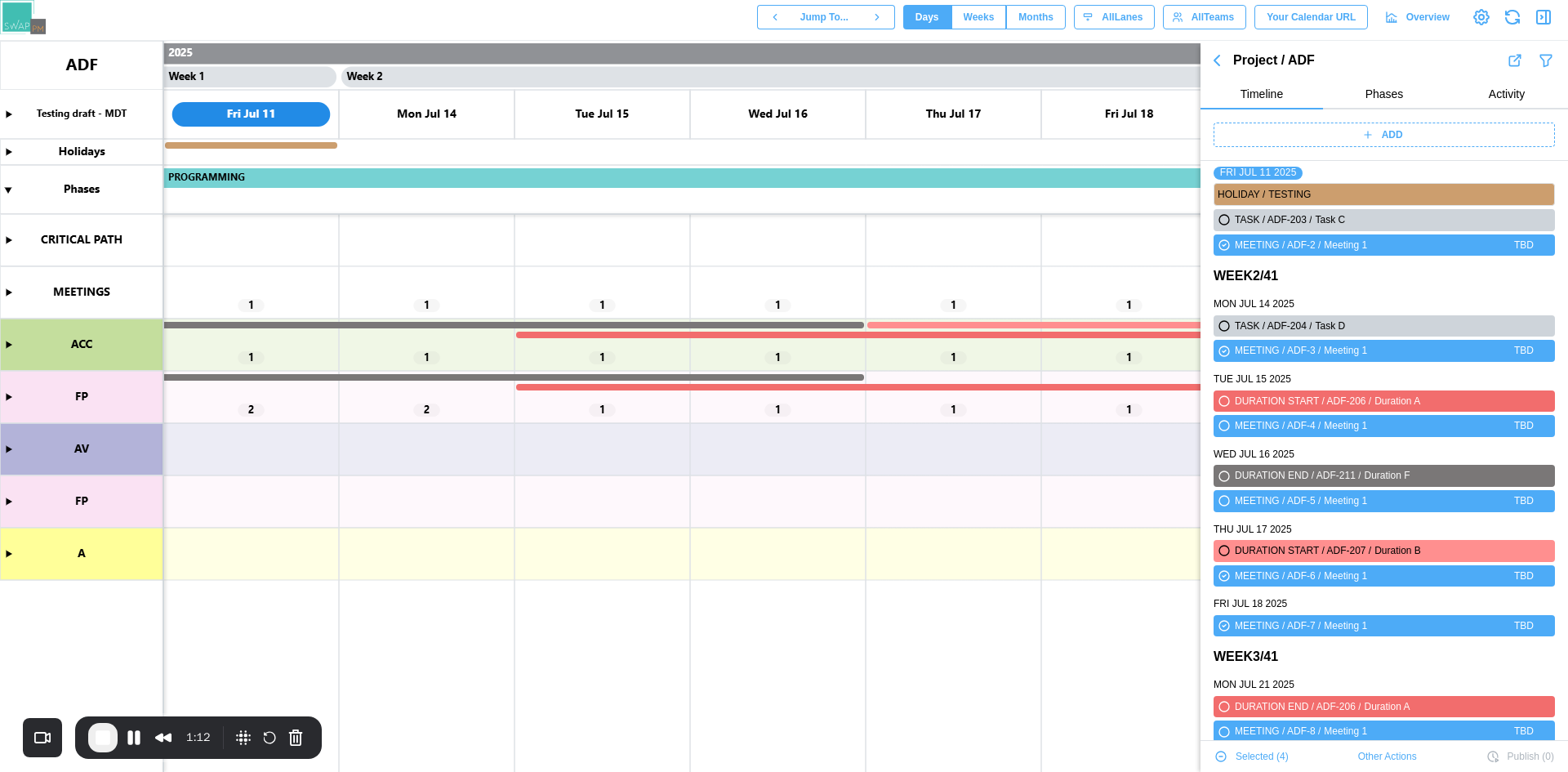 click on "Other Actions" at bounding box center [1388, 756] 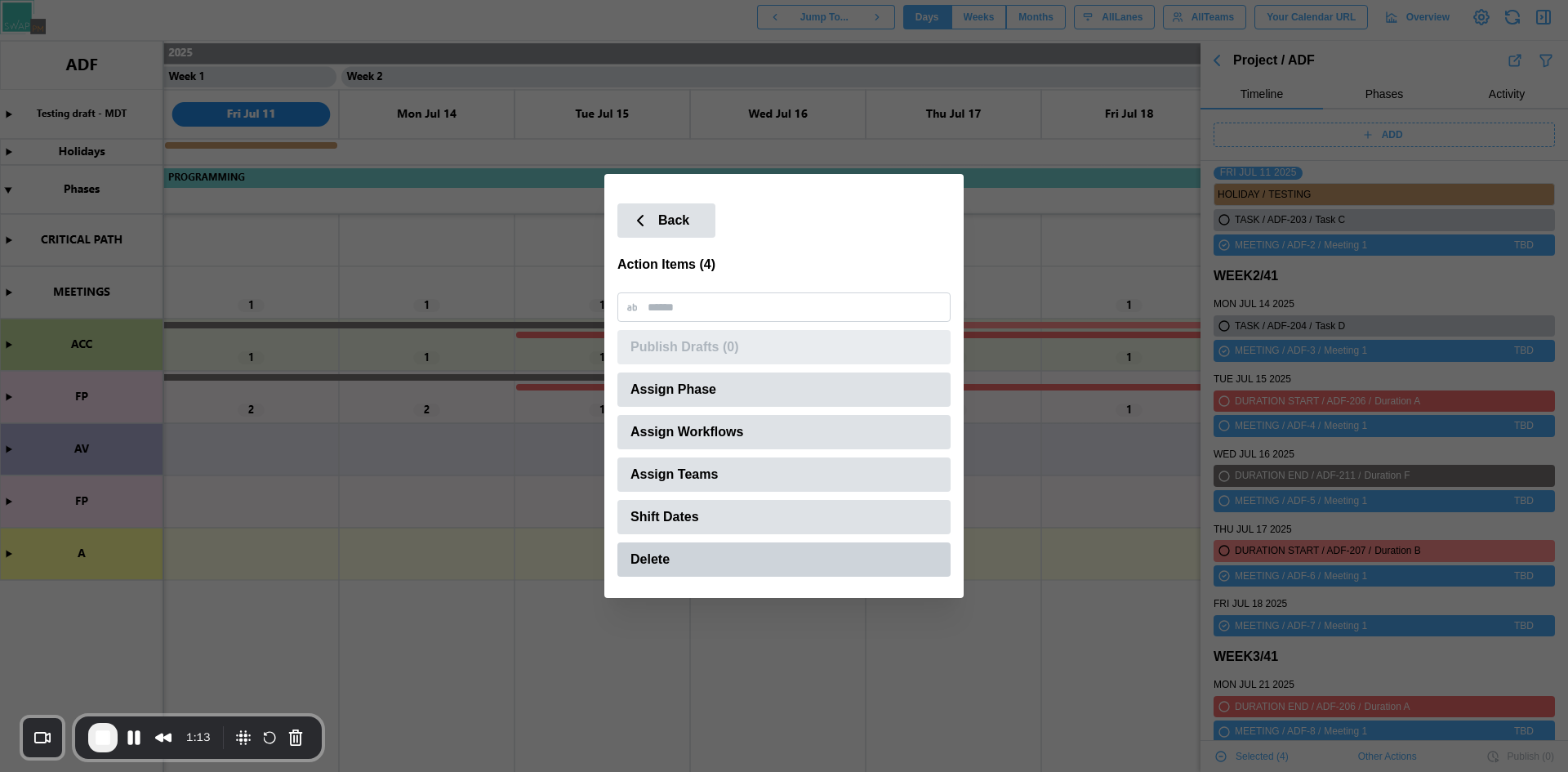 click on "Delete" at bounding box center [784, 560] 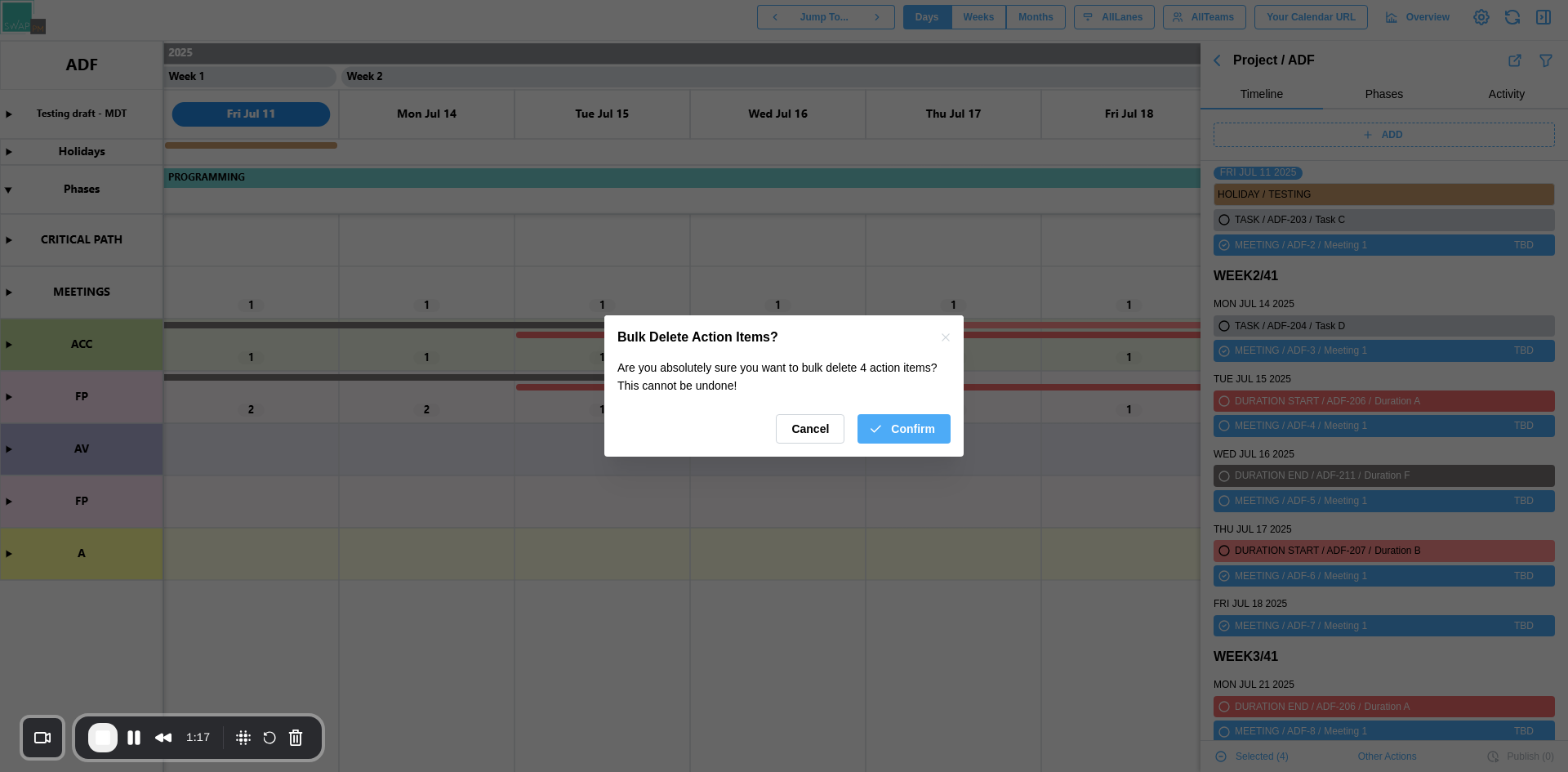 click on "Confirm" at bounding box center (913, 429) 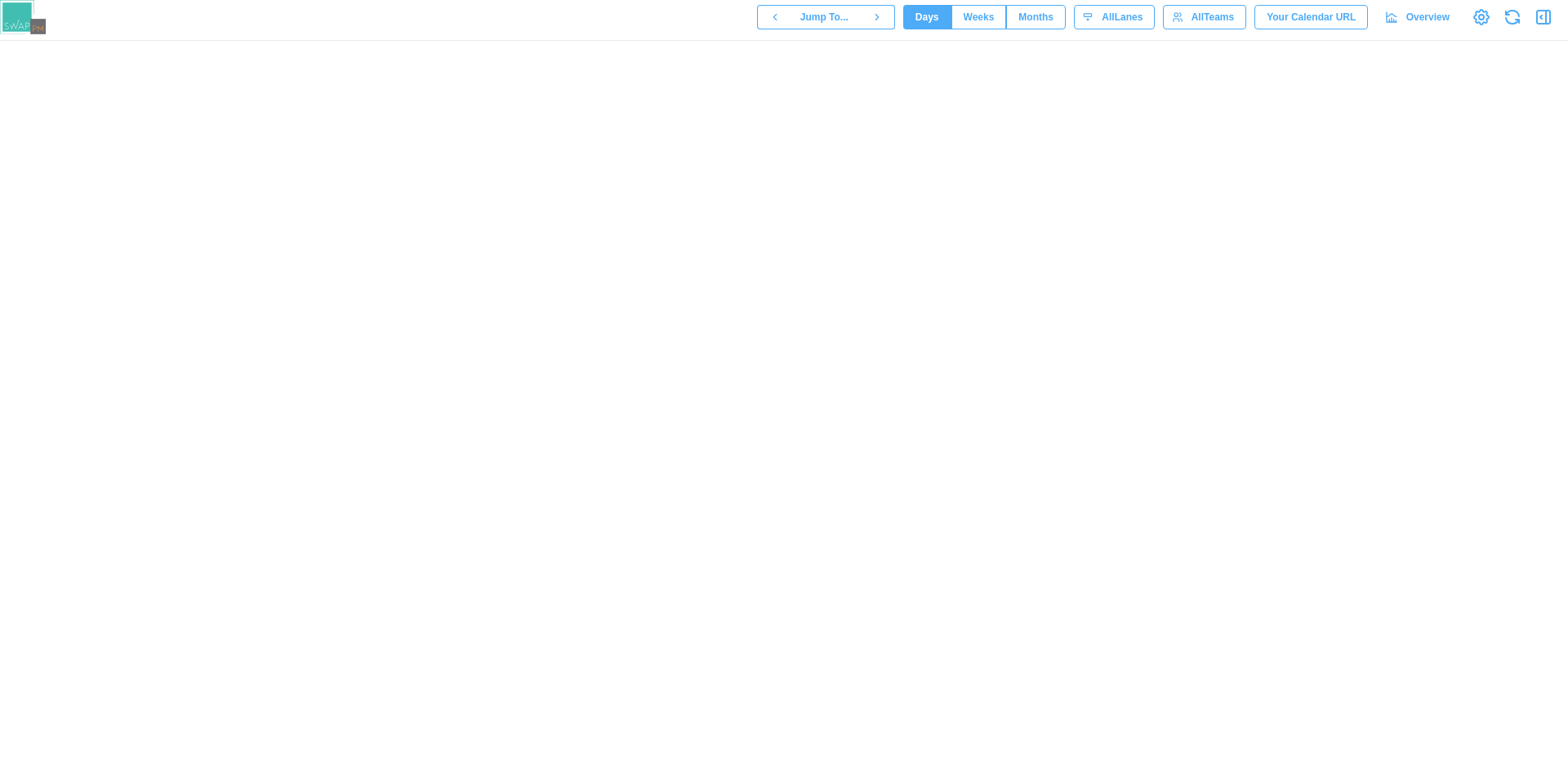 scroll, scrollTop: 0, scrollLeft: 0, axis: both 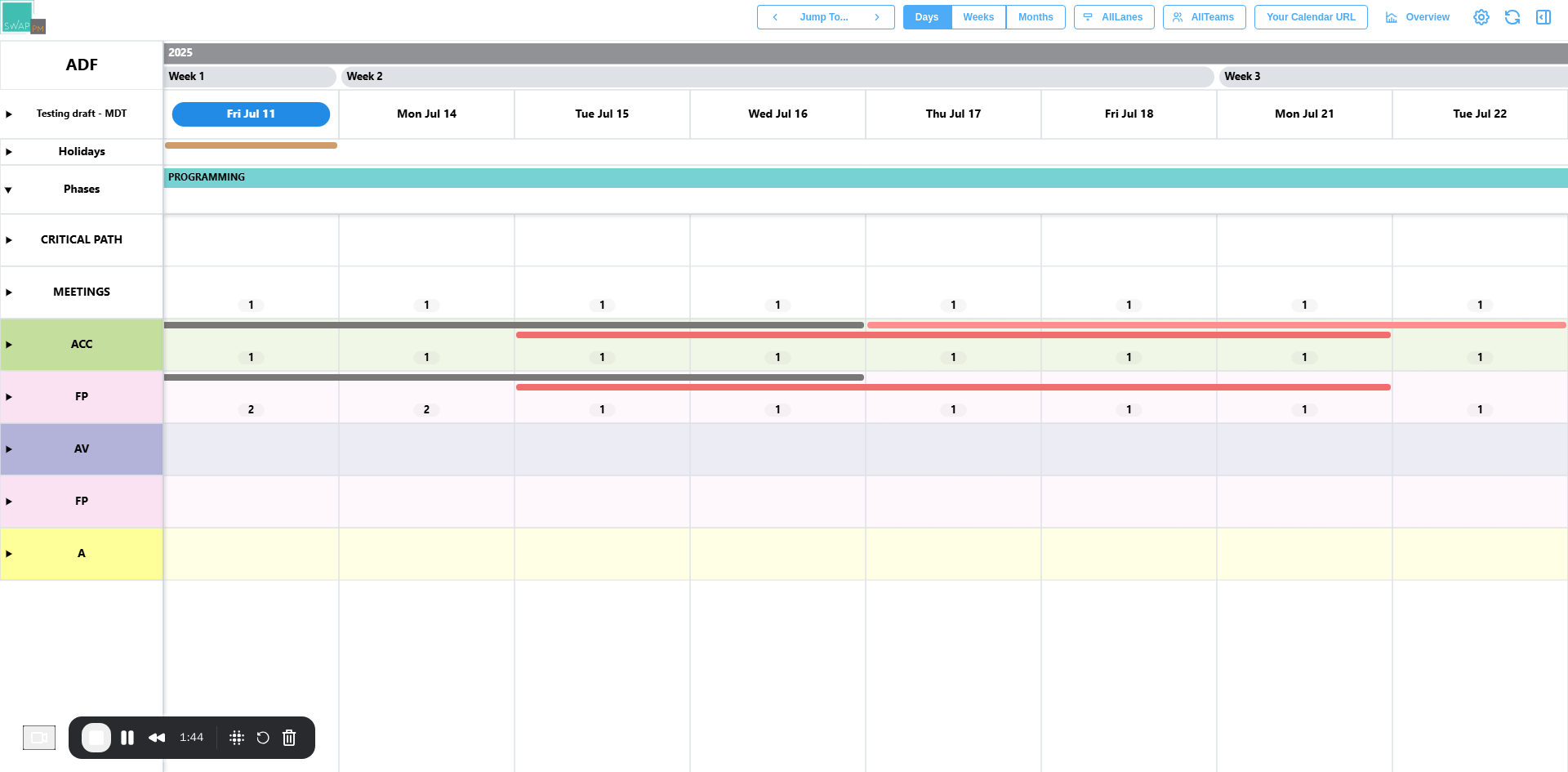 click 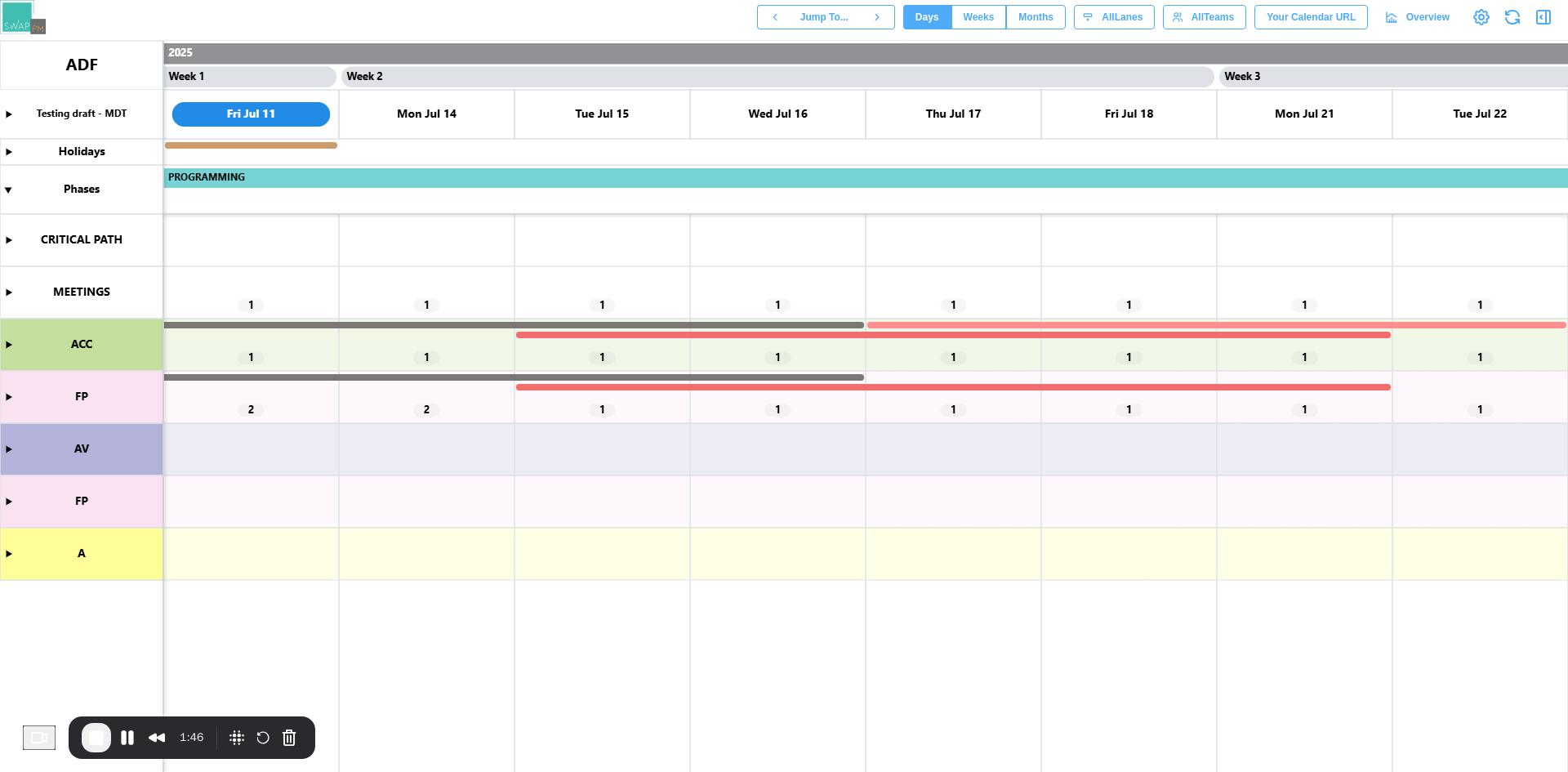 click 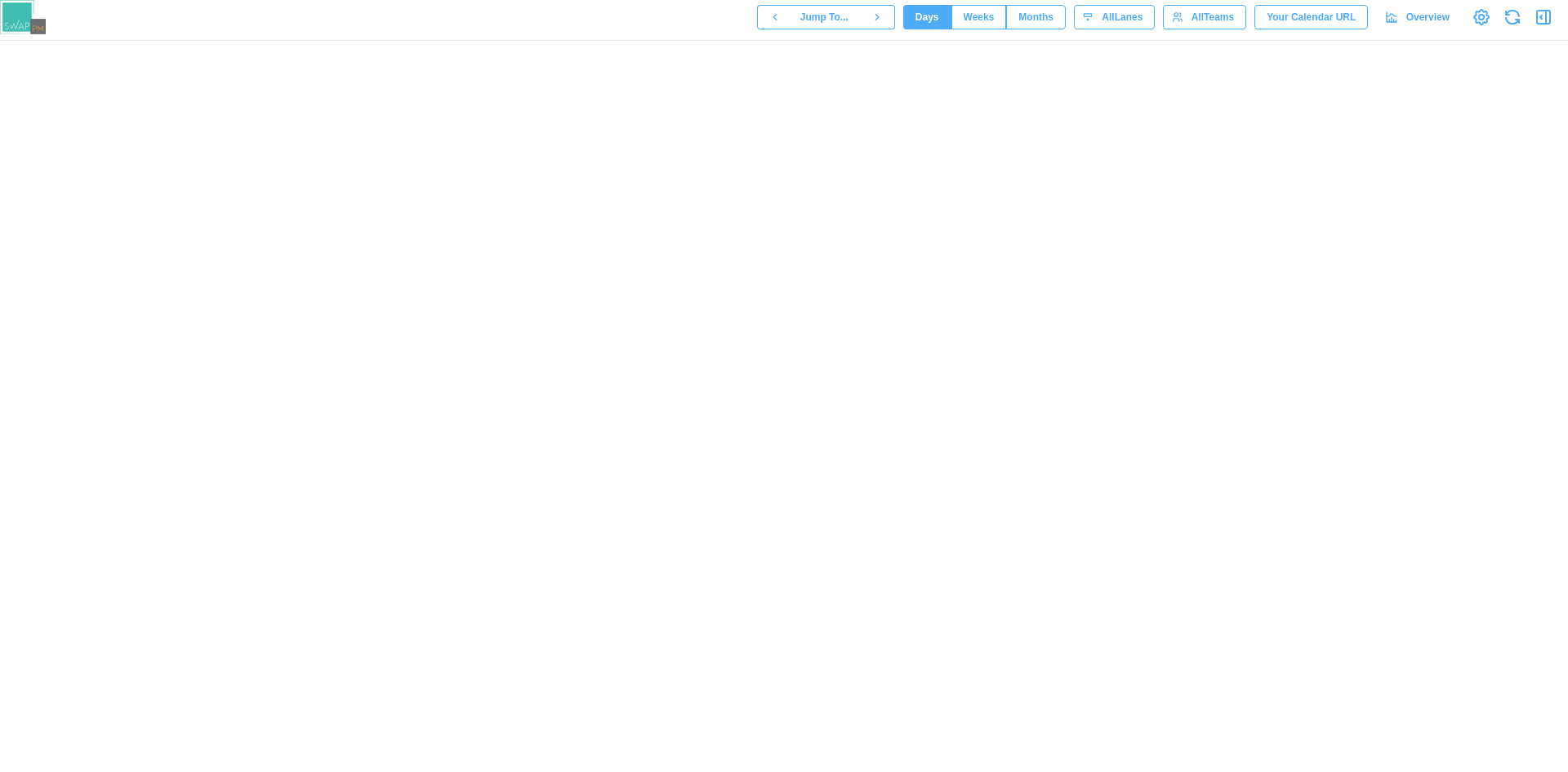 scroll, scrollTop: 0, scrollLeft: 0, axis: both 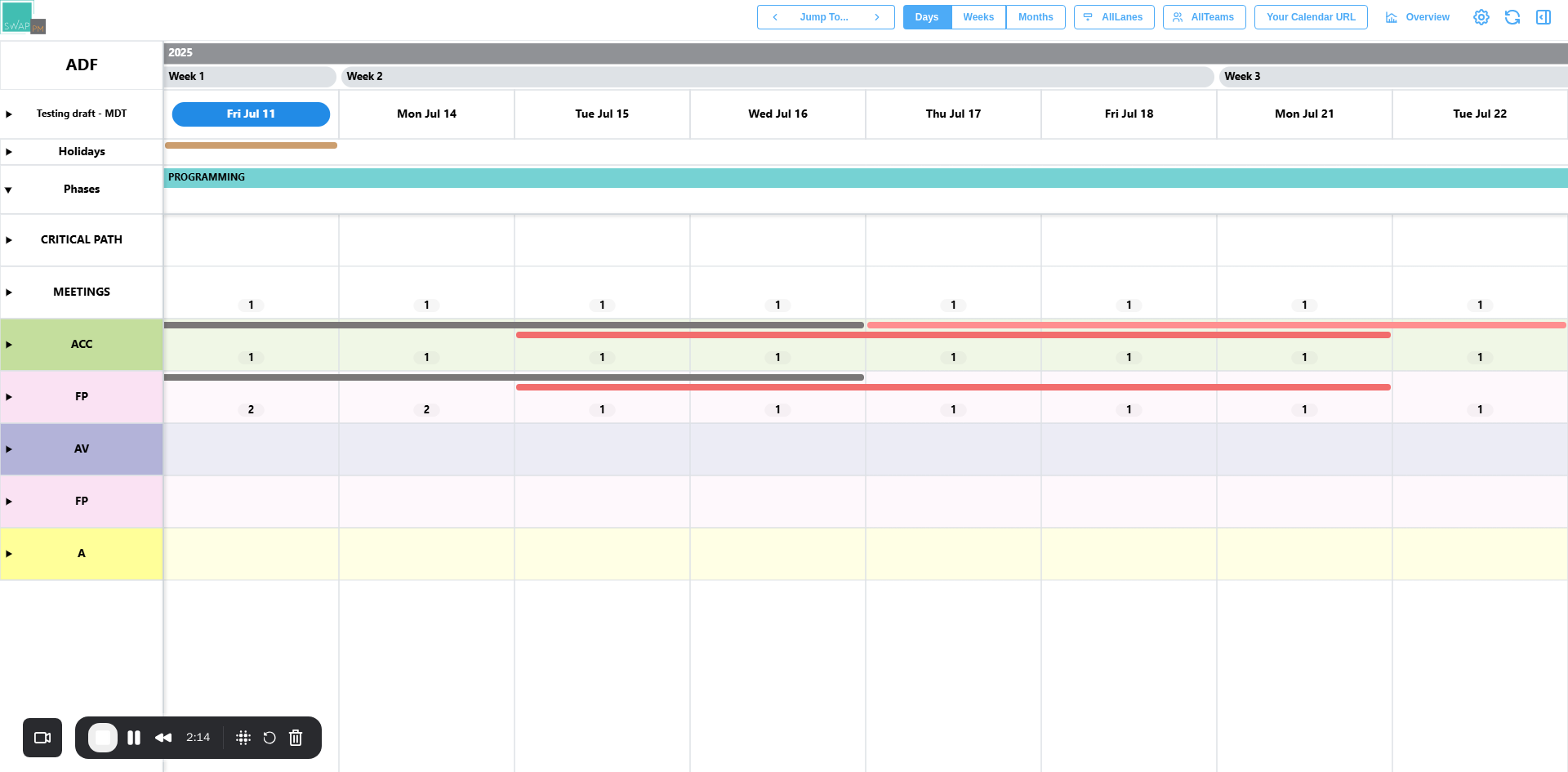 click 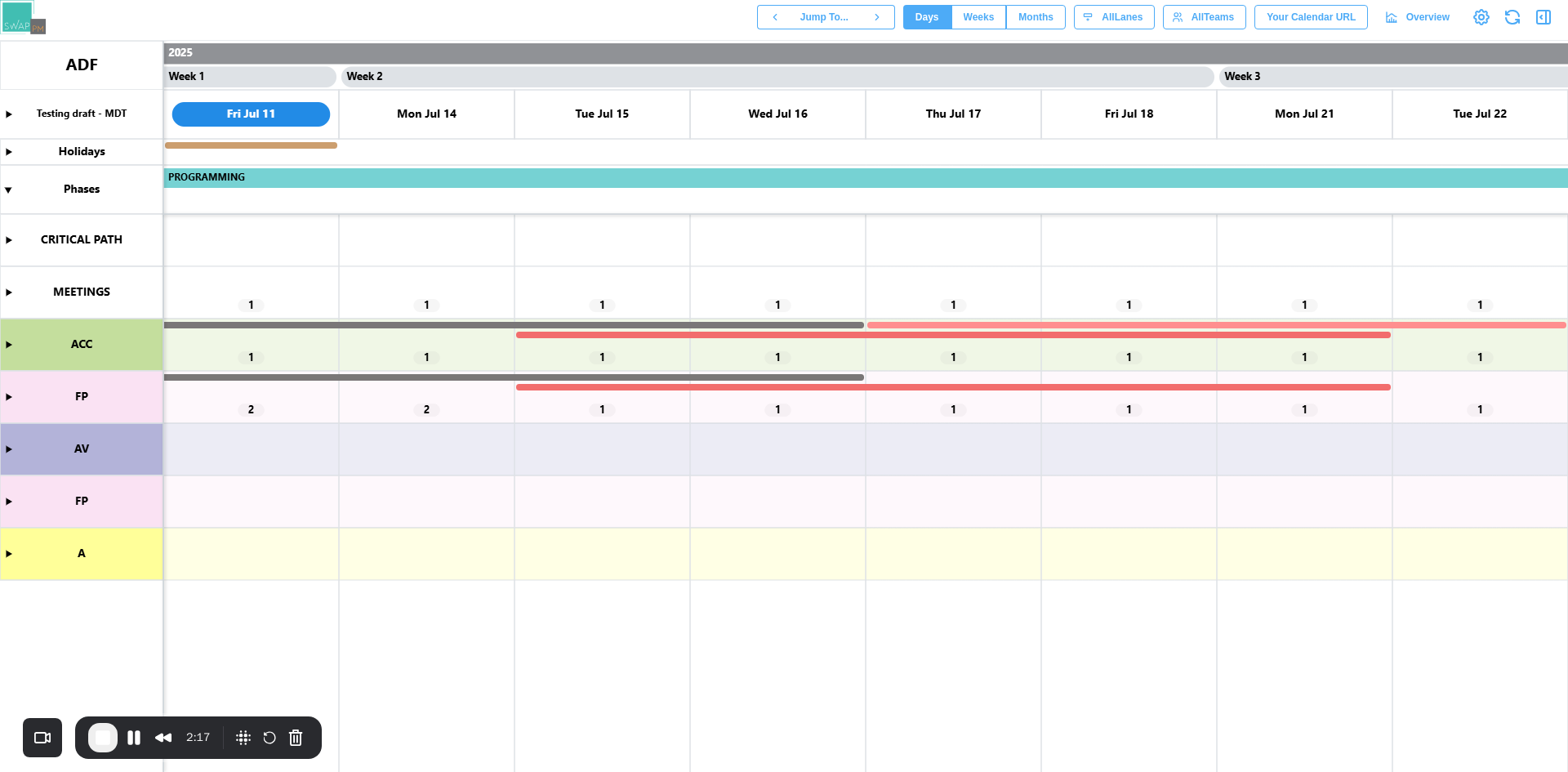 click 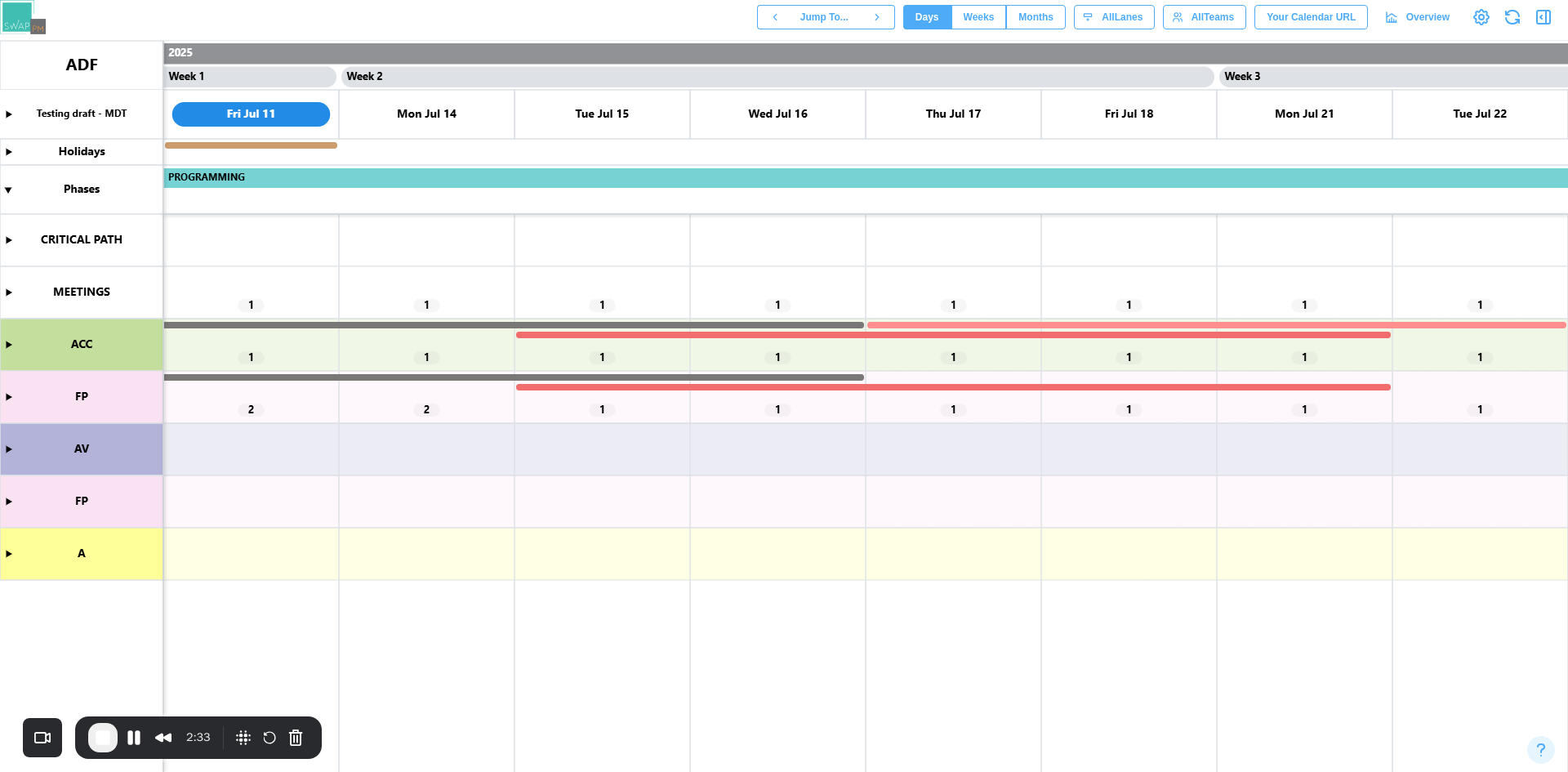 click 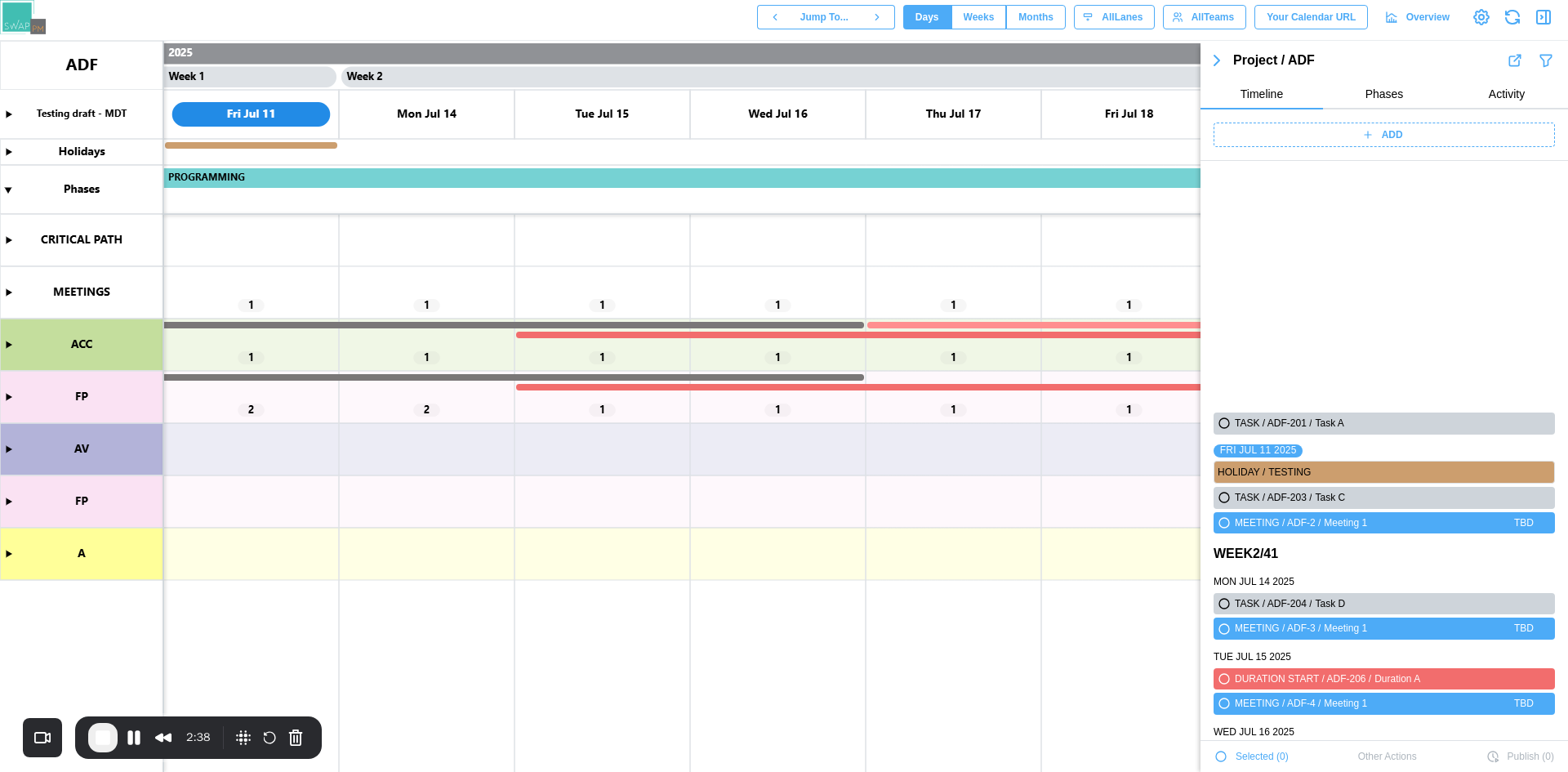 scroll, scrollTop: 278, scrollLeft: 0, axis: vertical 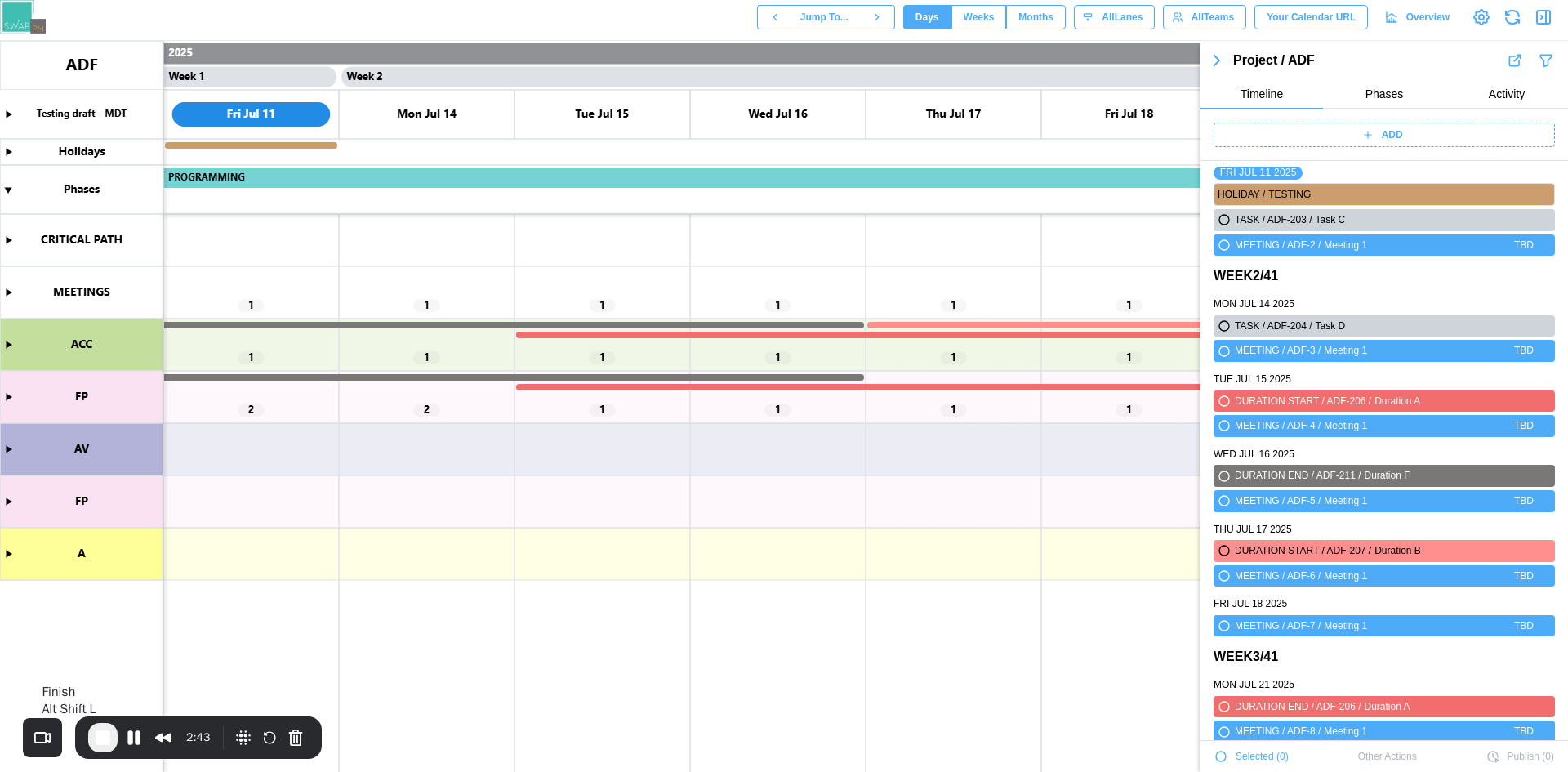 click at bounding box center (103, 738) 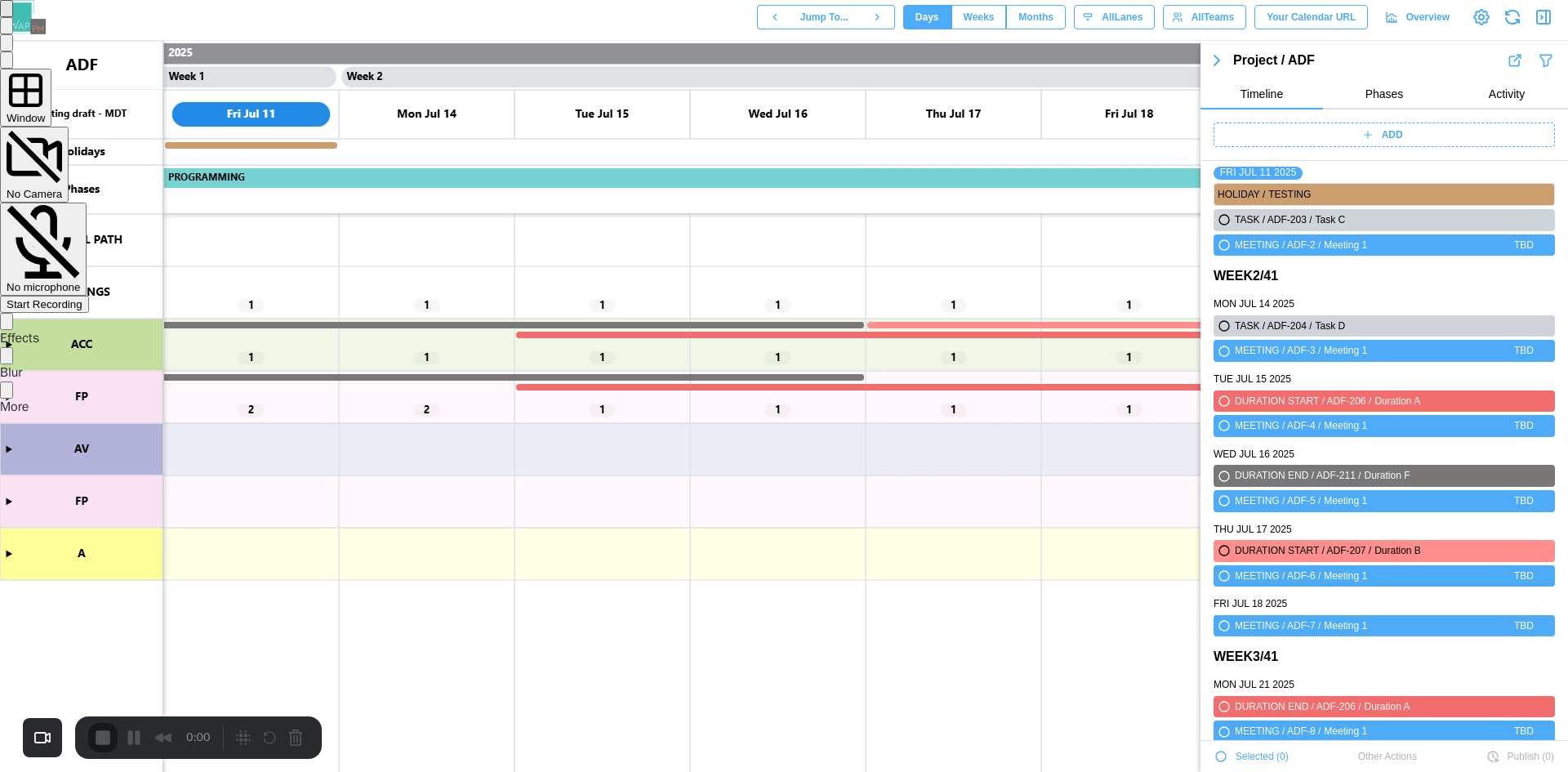 click on "Start Recording" at bounding box center (44, 304) 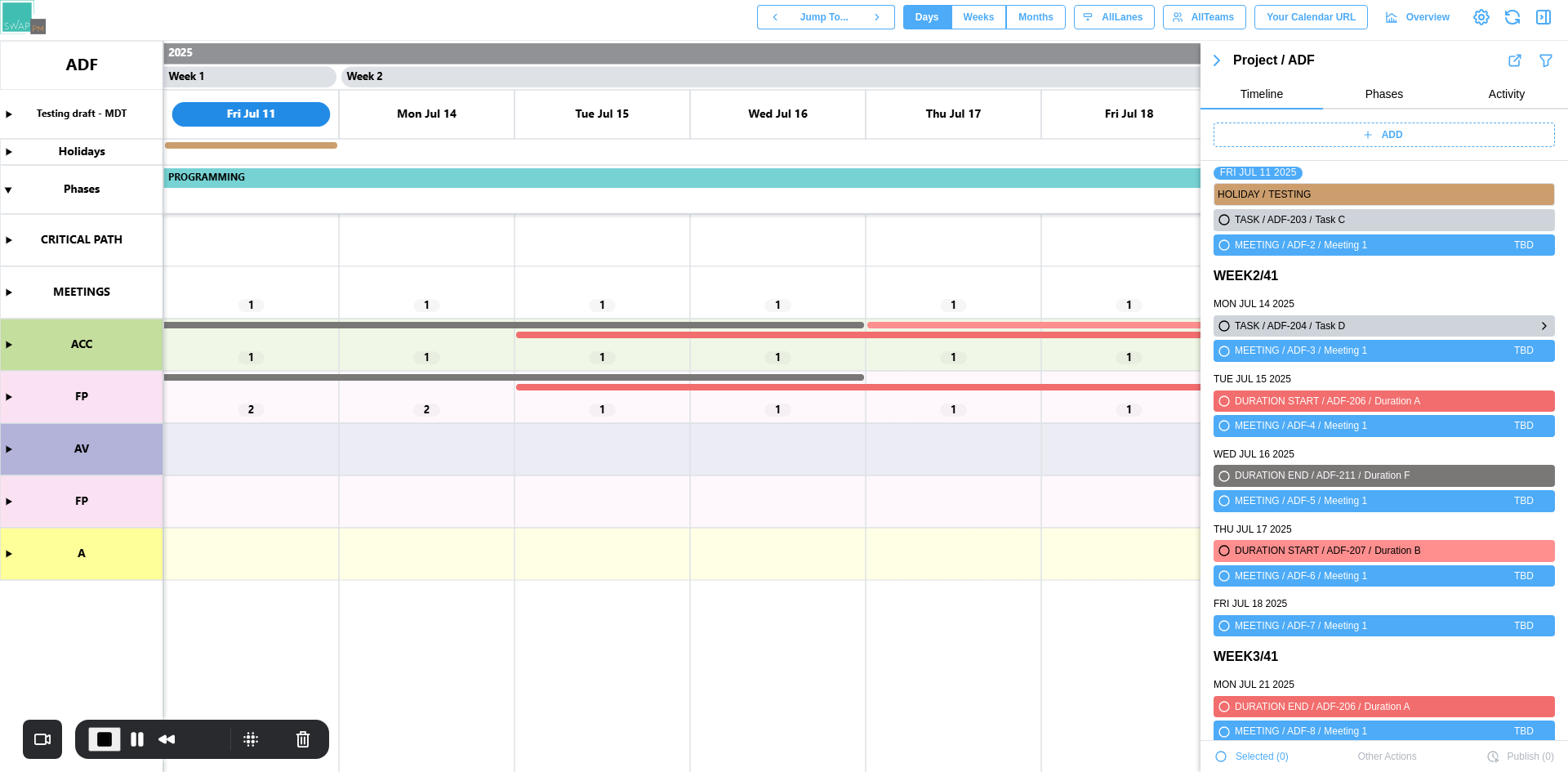 click 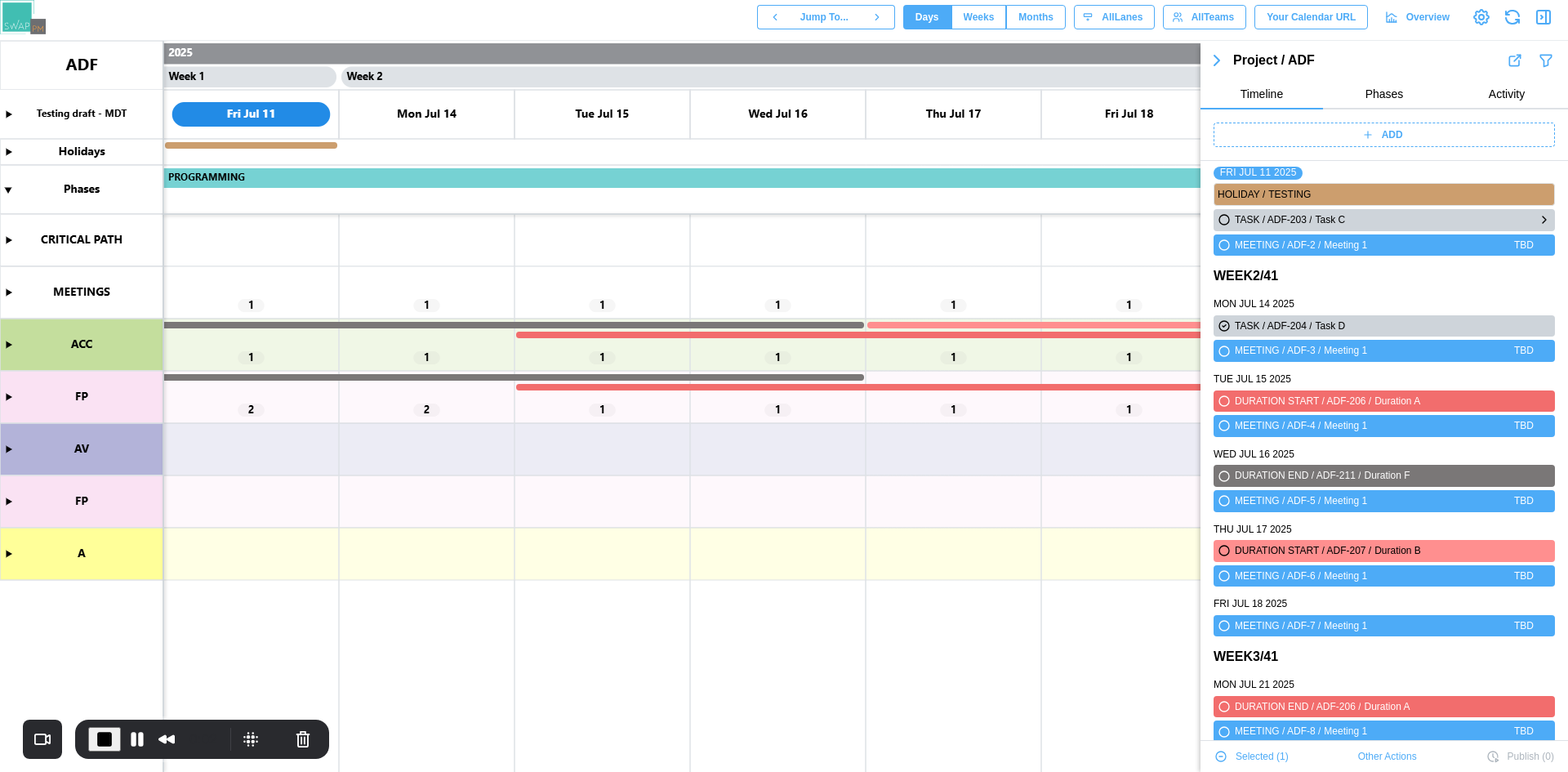 click 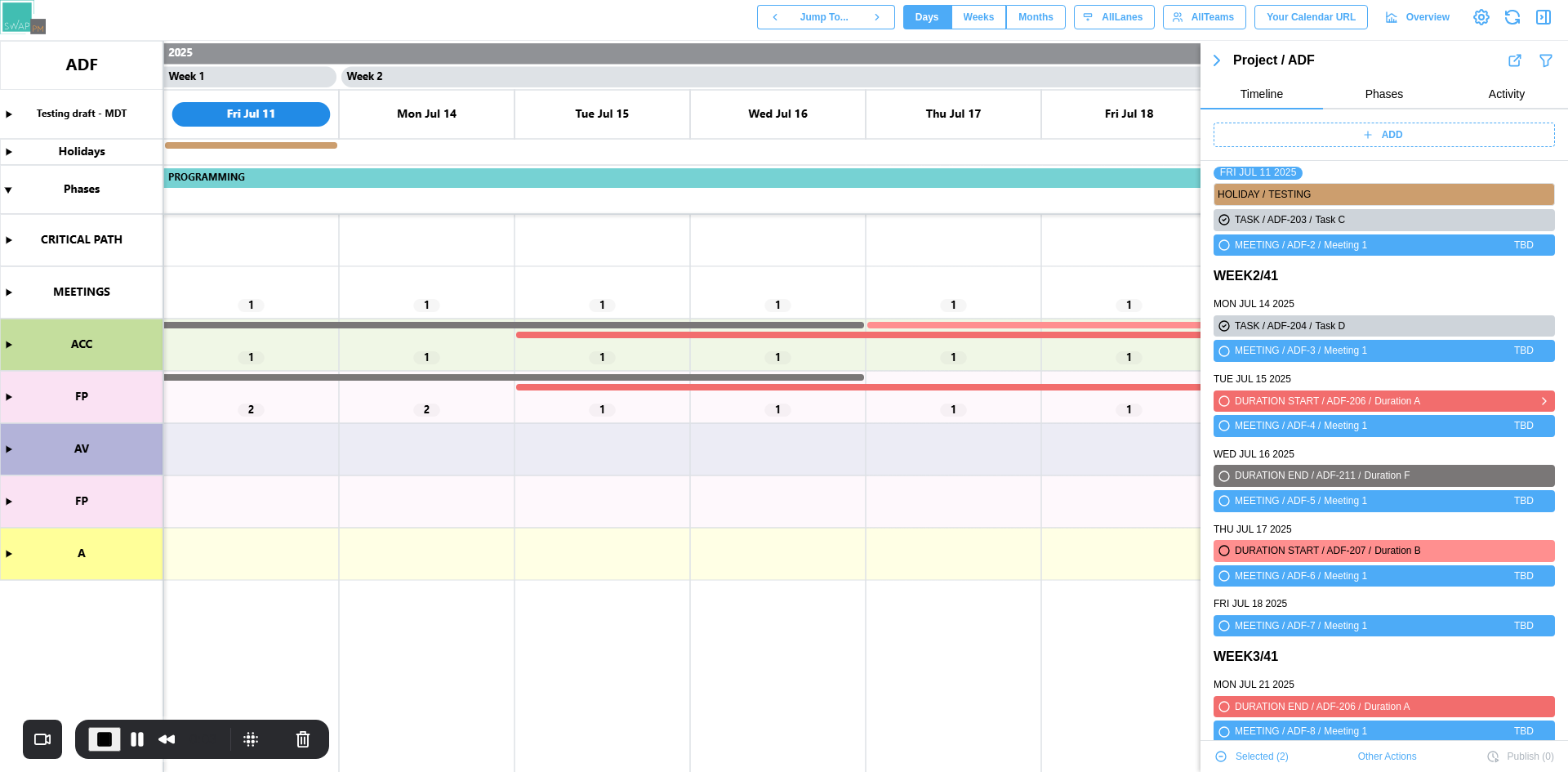 click 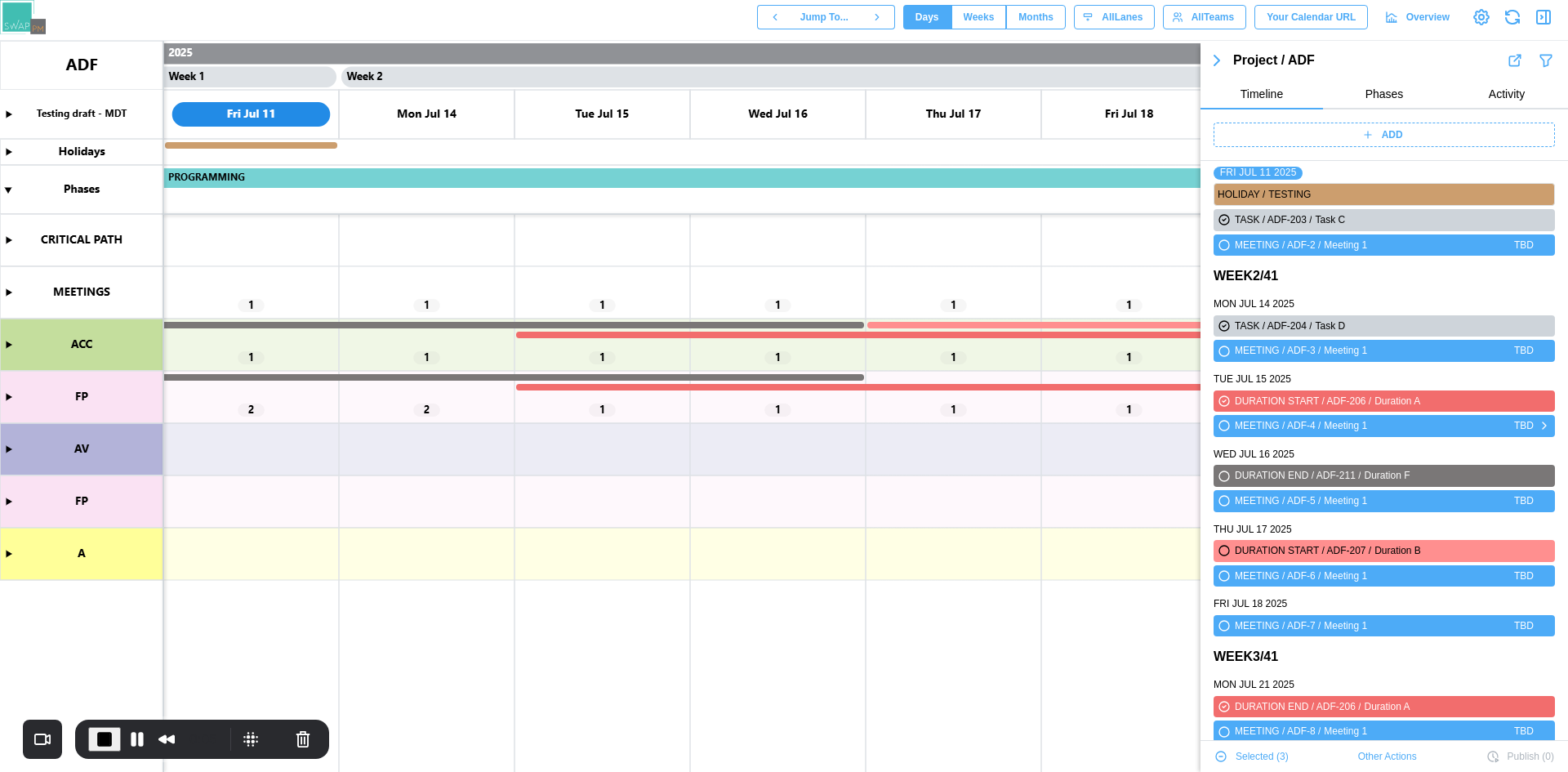 click 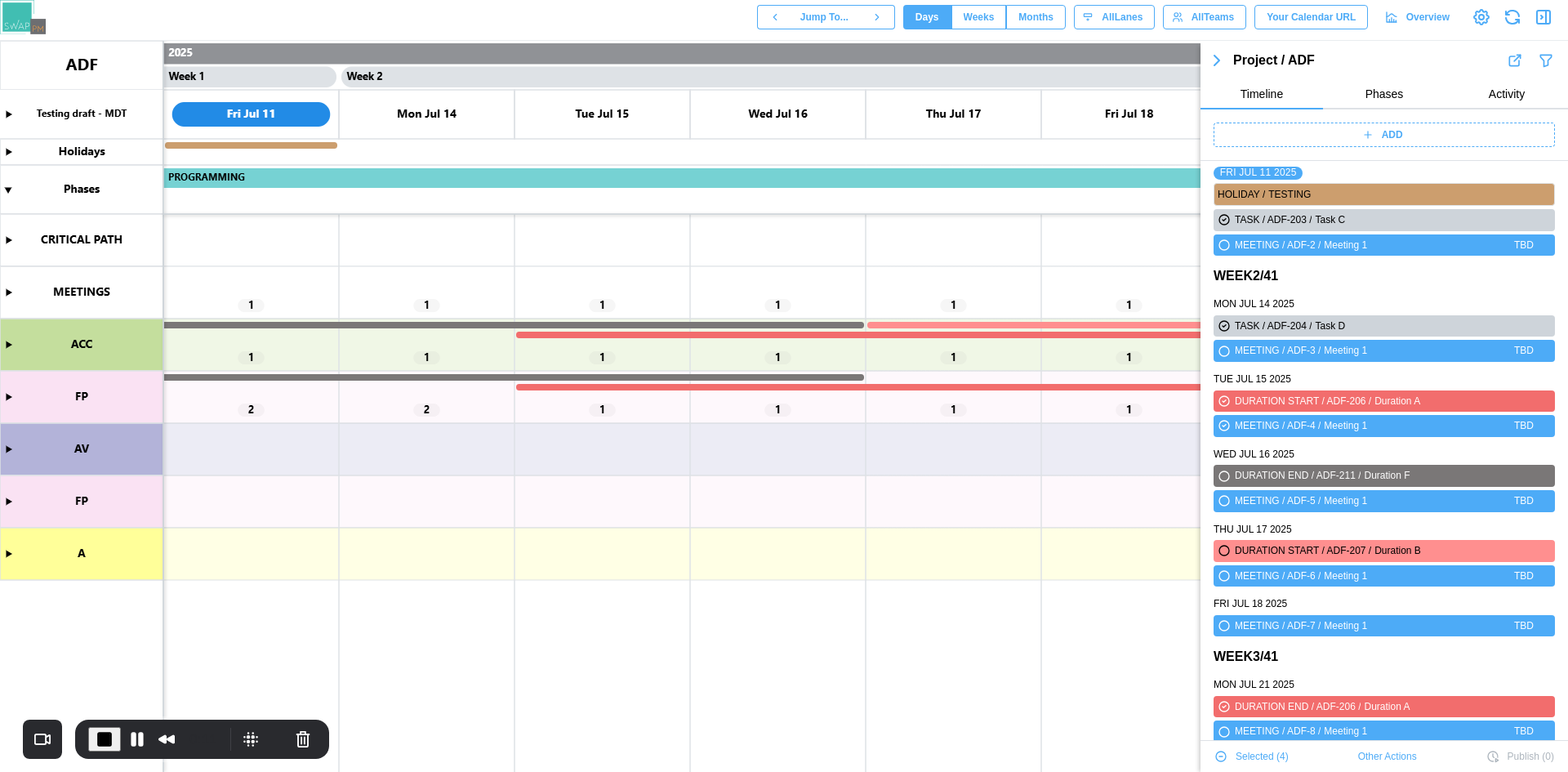 click on "Other Actions" at bounding box center [1388, 756] 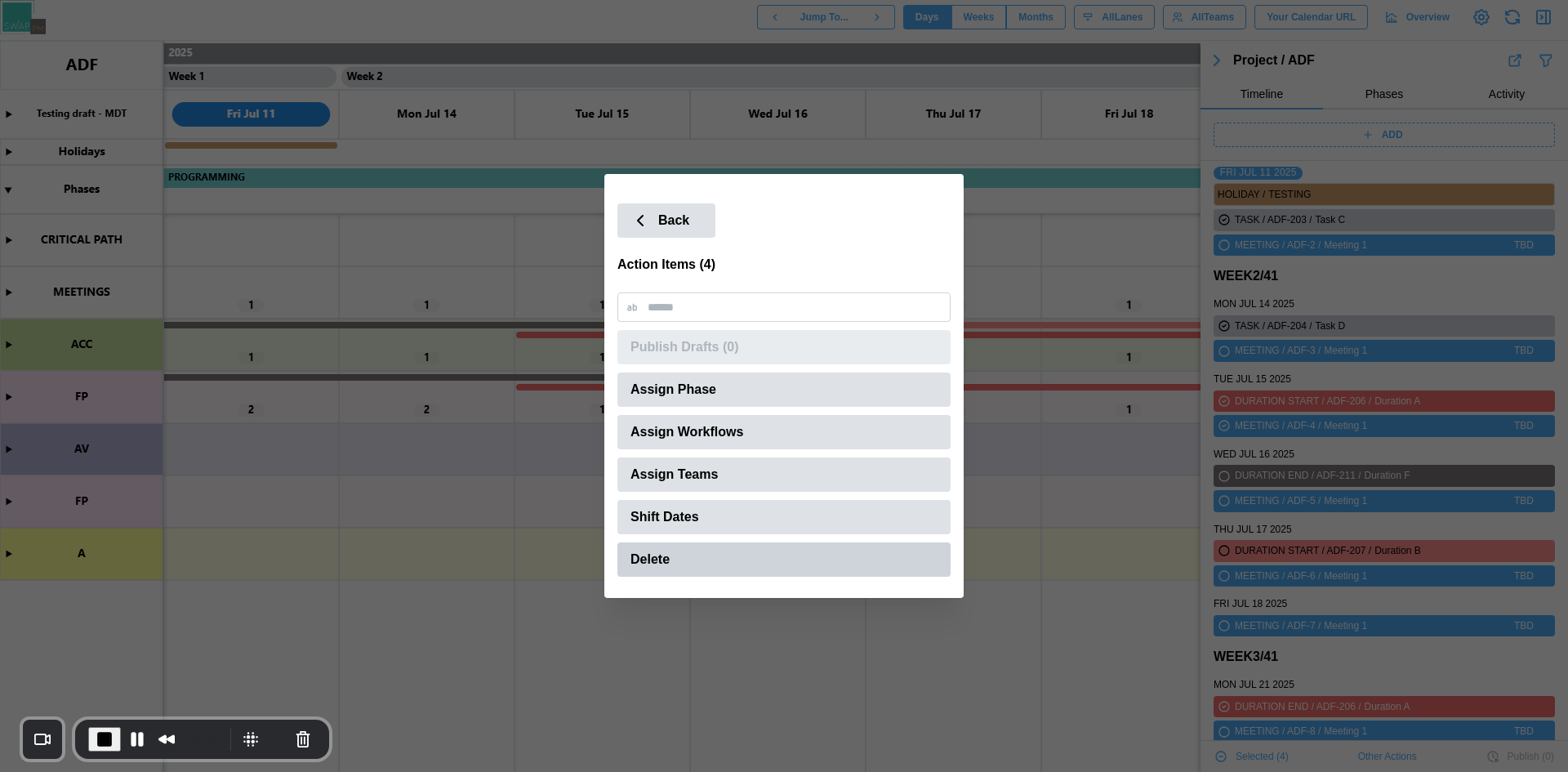 click on "Delete" at bounding box center (784, 560) 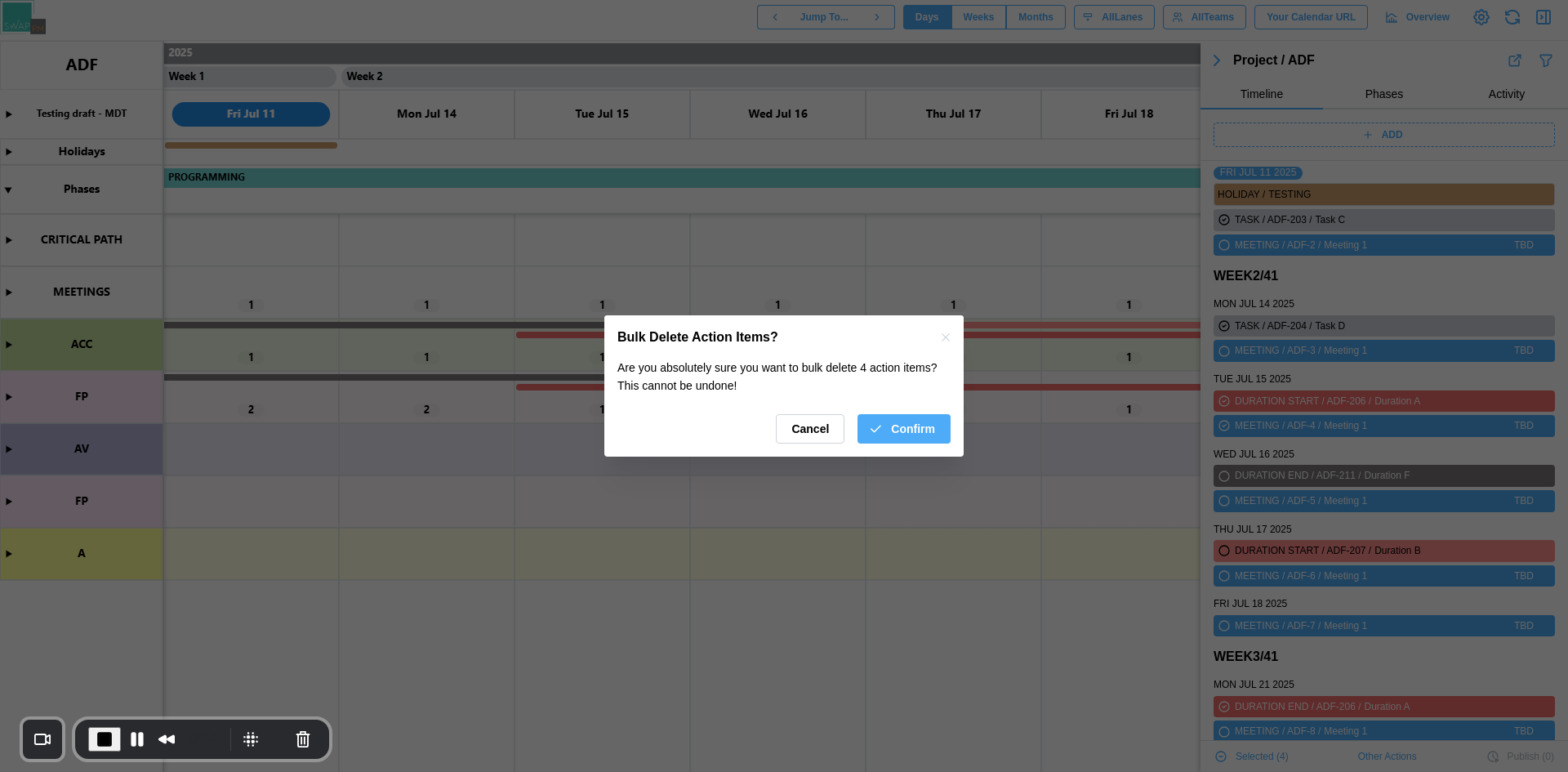 click on "Confirm" at bounding box center (902, 429) 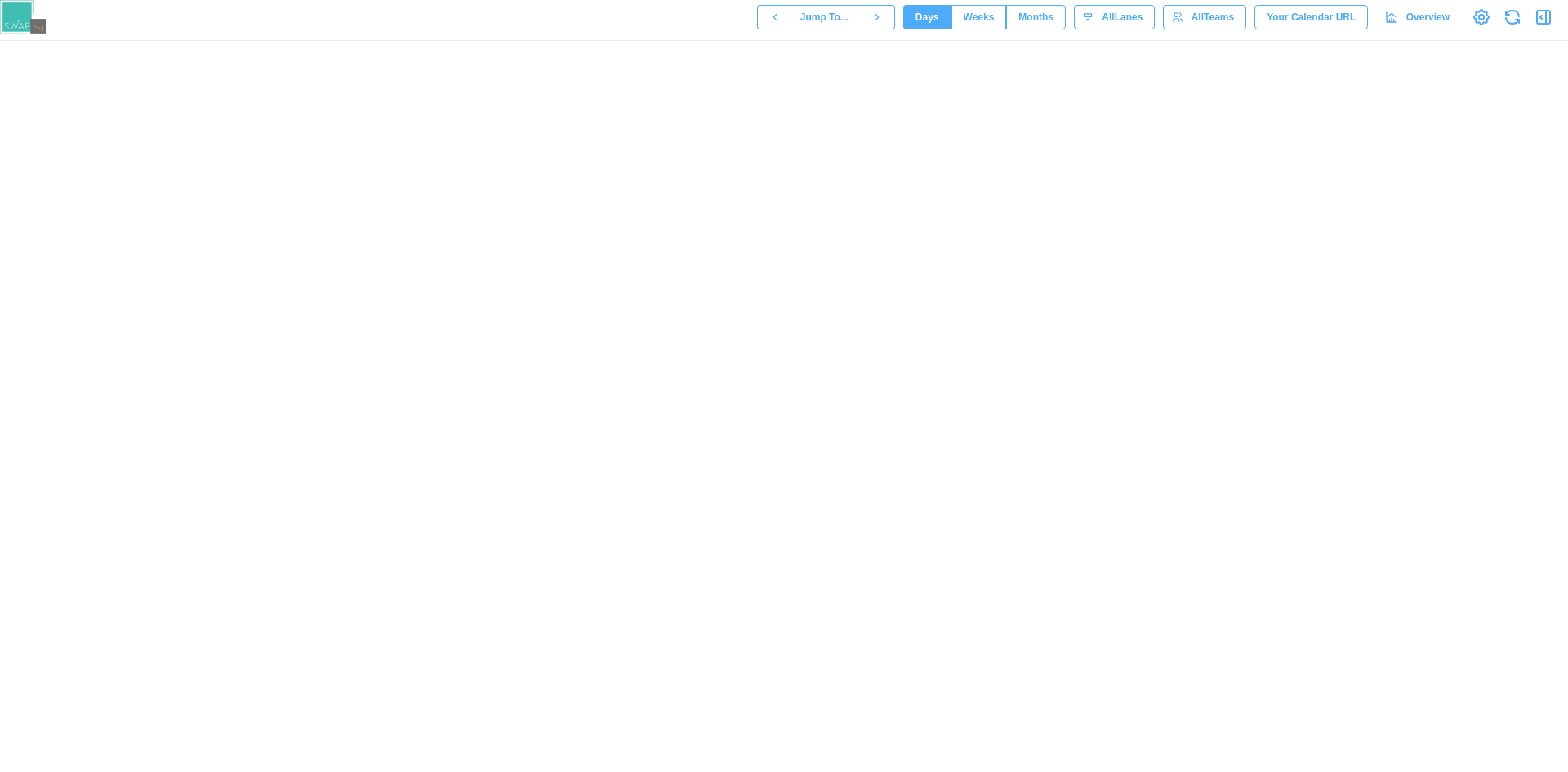 scroll, scrollTop: 0, scrollLeft: 0, axis: both 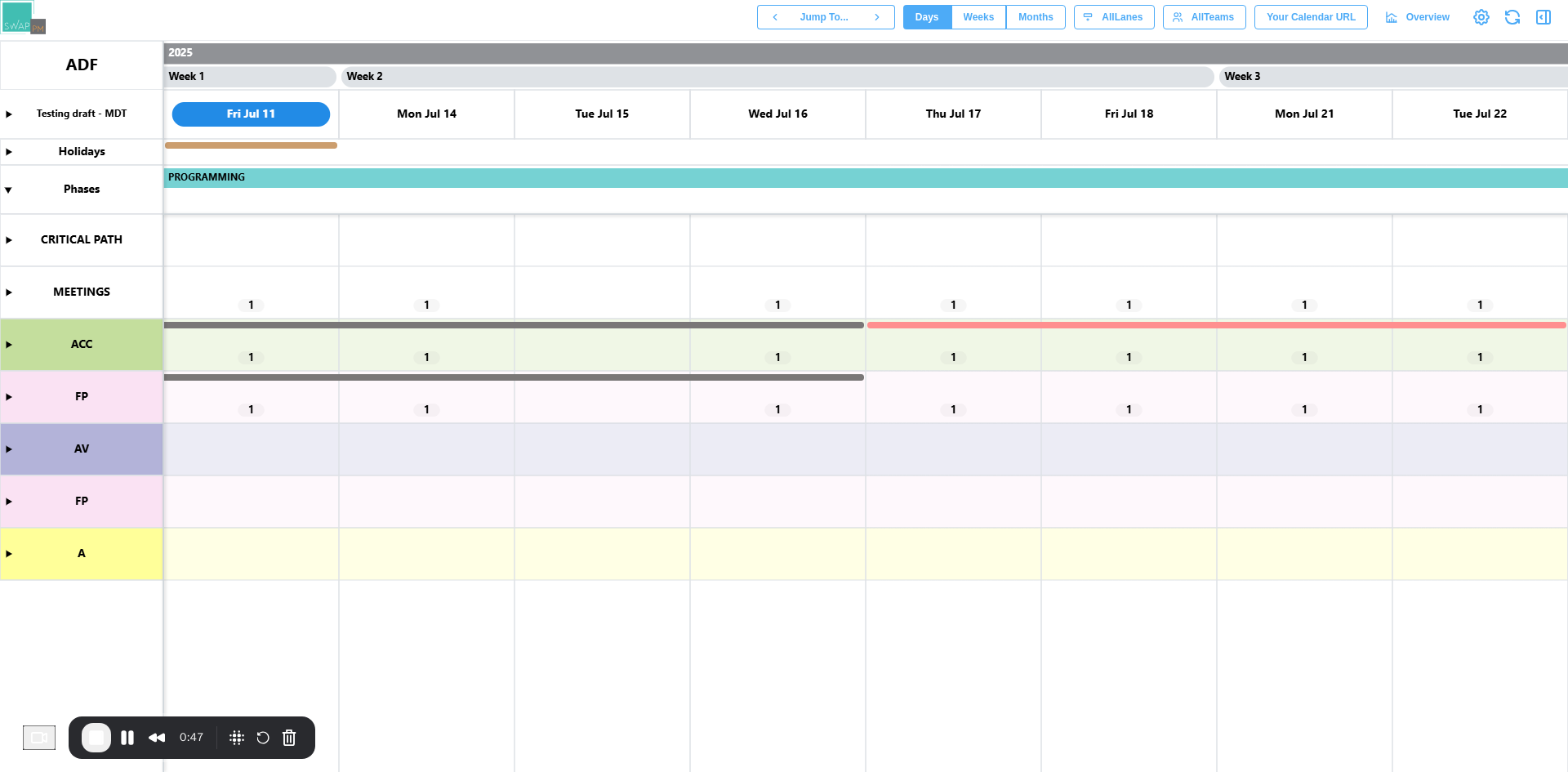 click 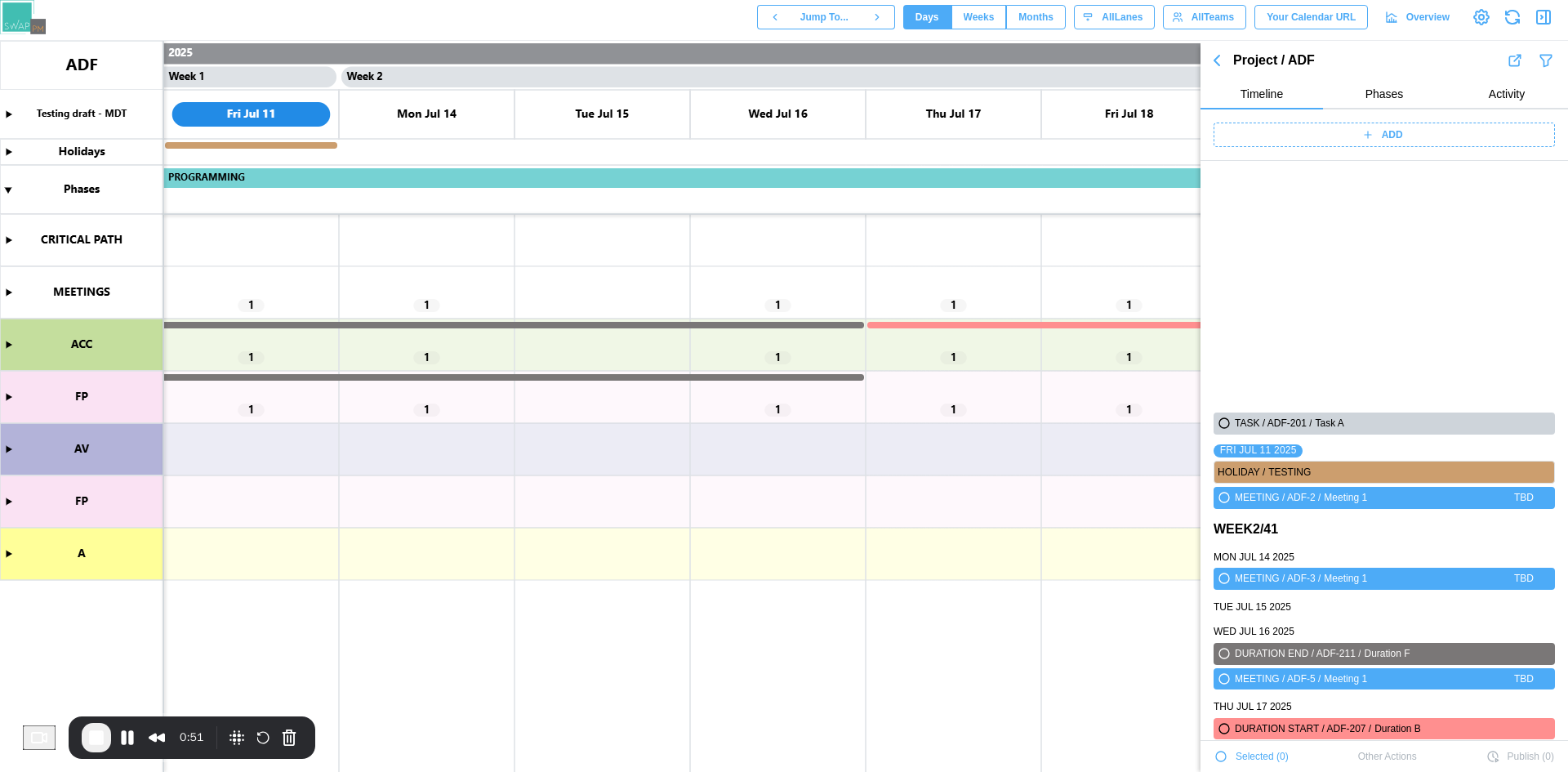click 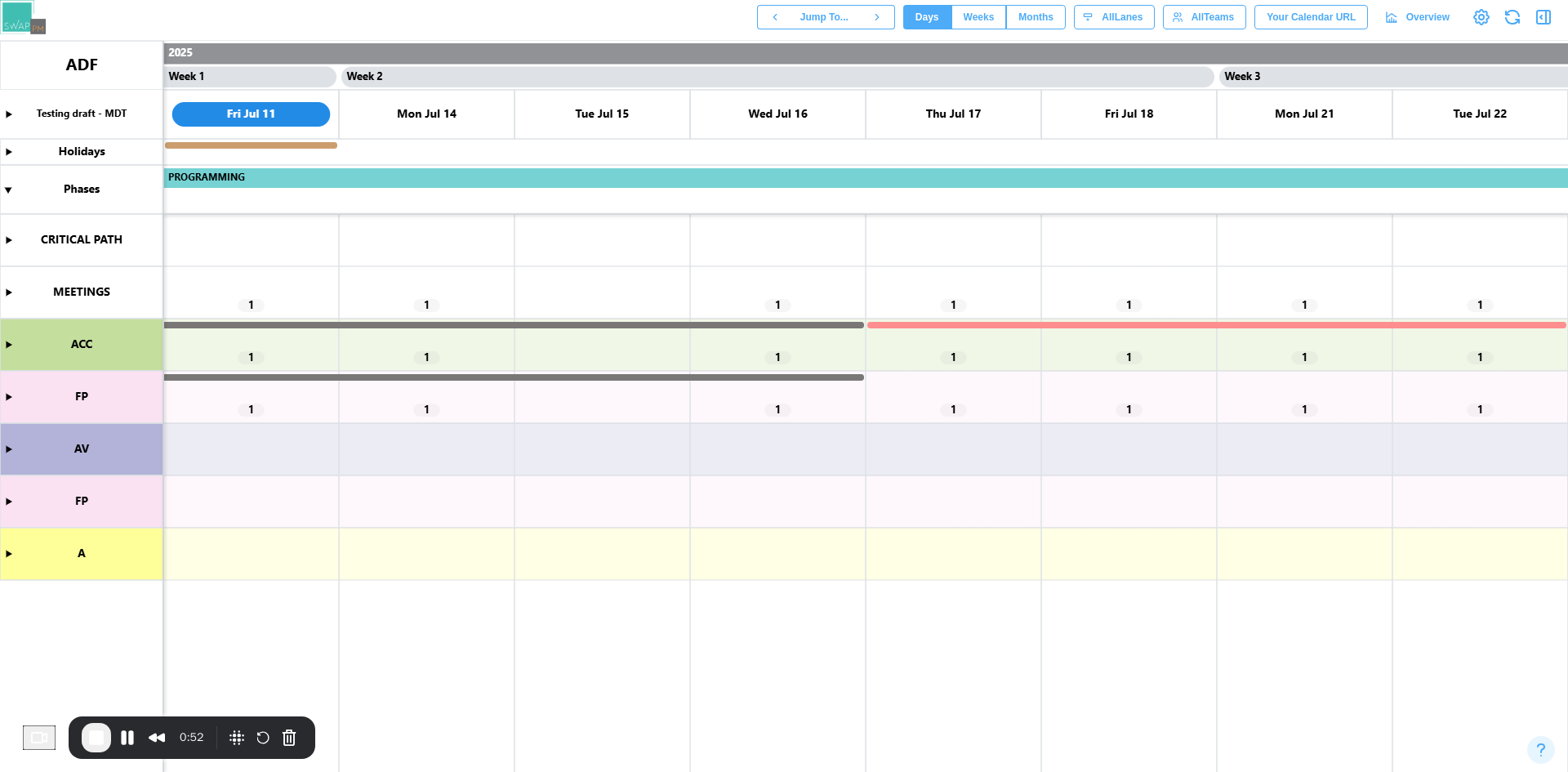 click 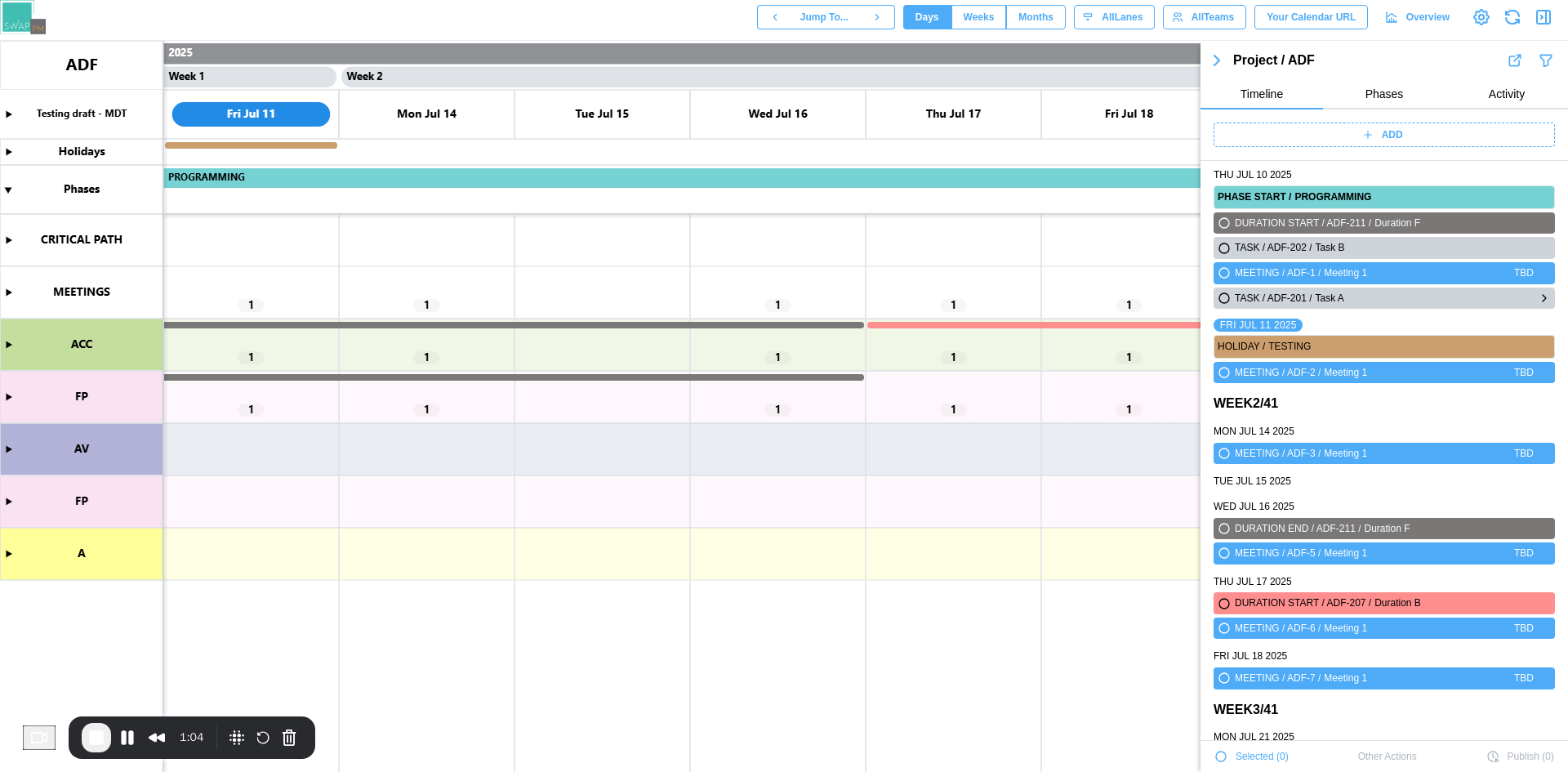 scroll, scrollTop: 167, scrollLeft: 0, axis: vertical 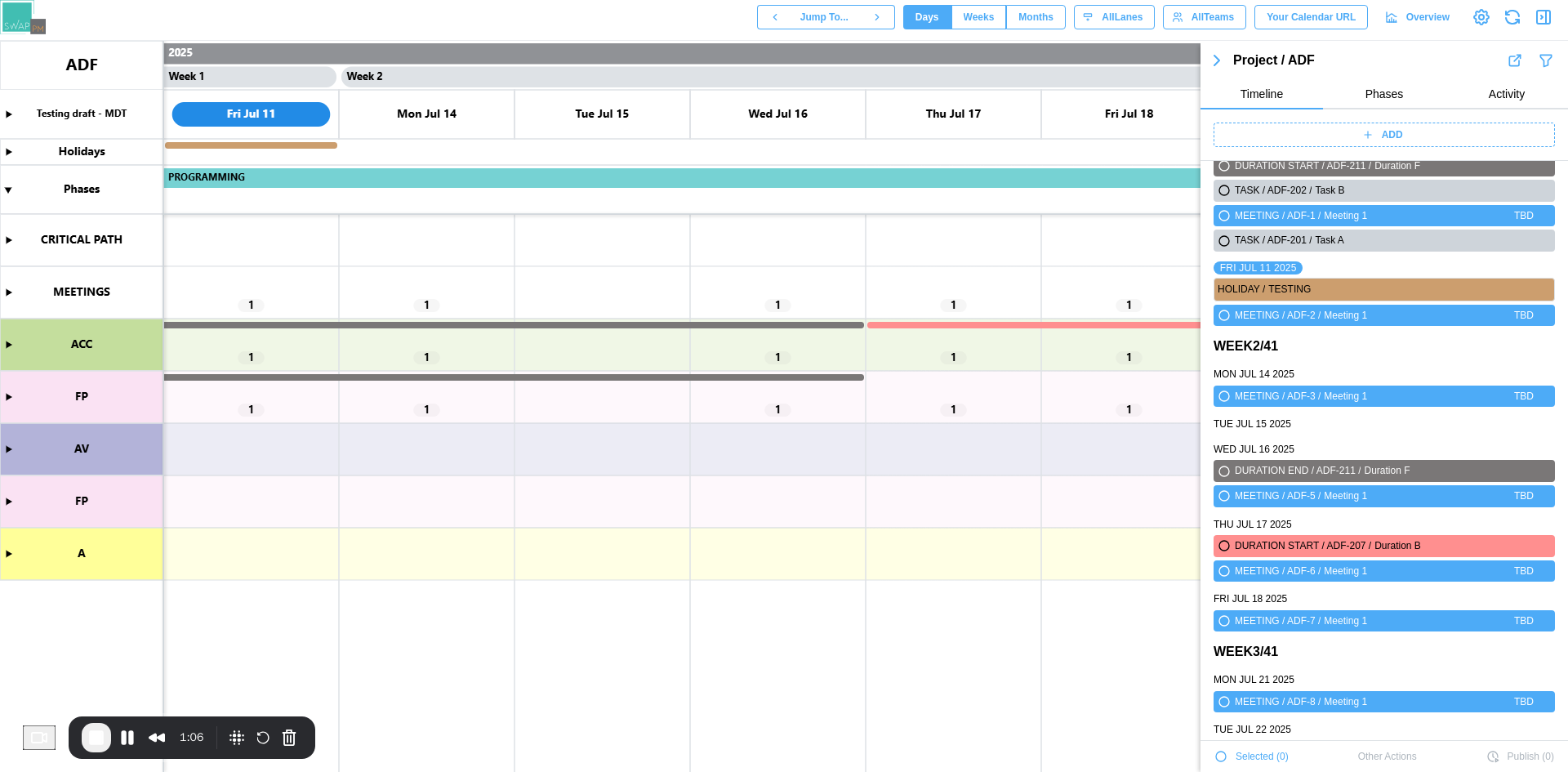 click at bounding box center [96, 738] 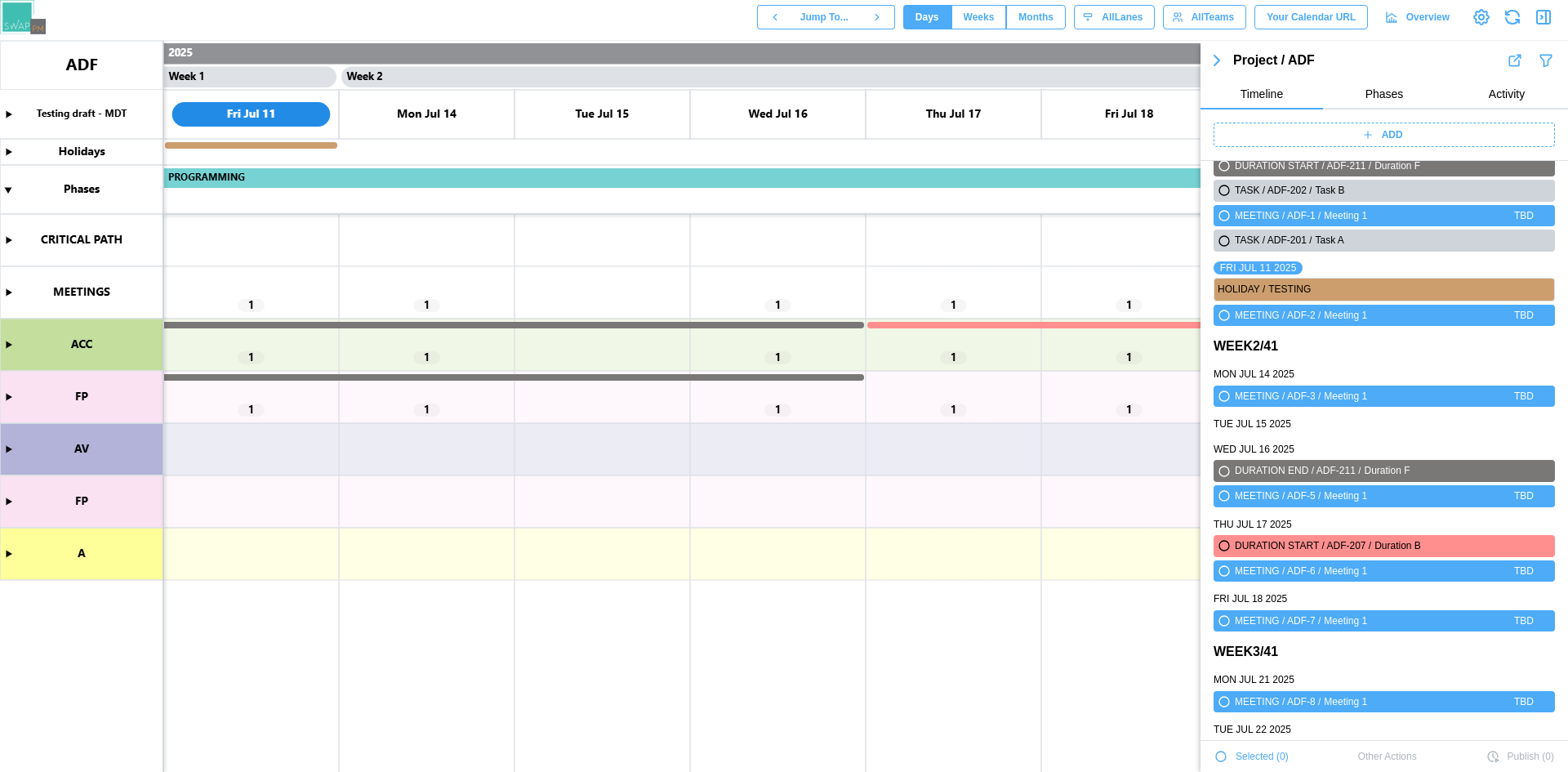 click 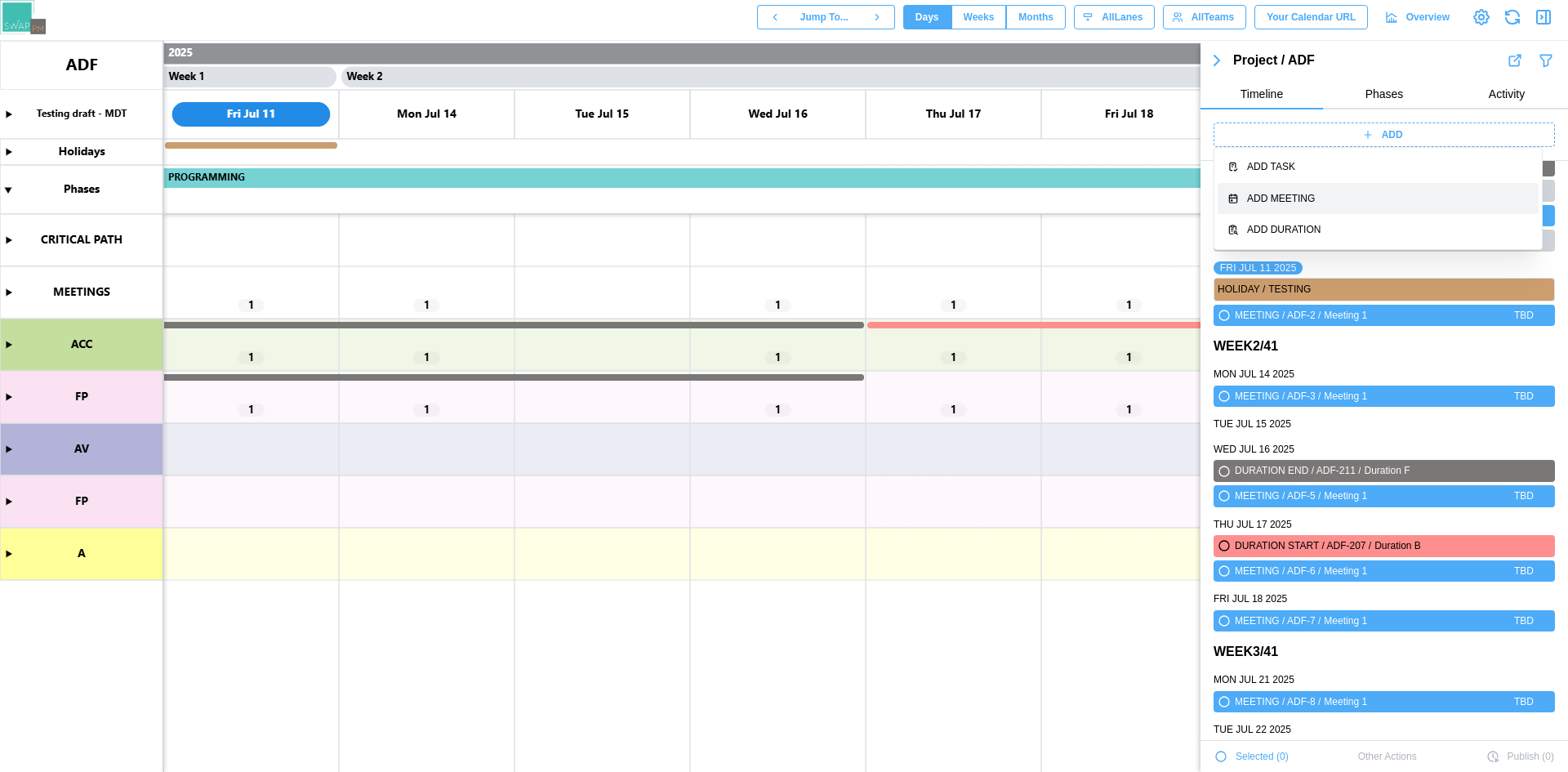 click on "Add Meeting" at bounding box center [1388, 199] 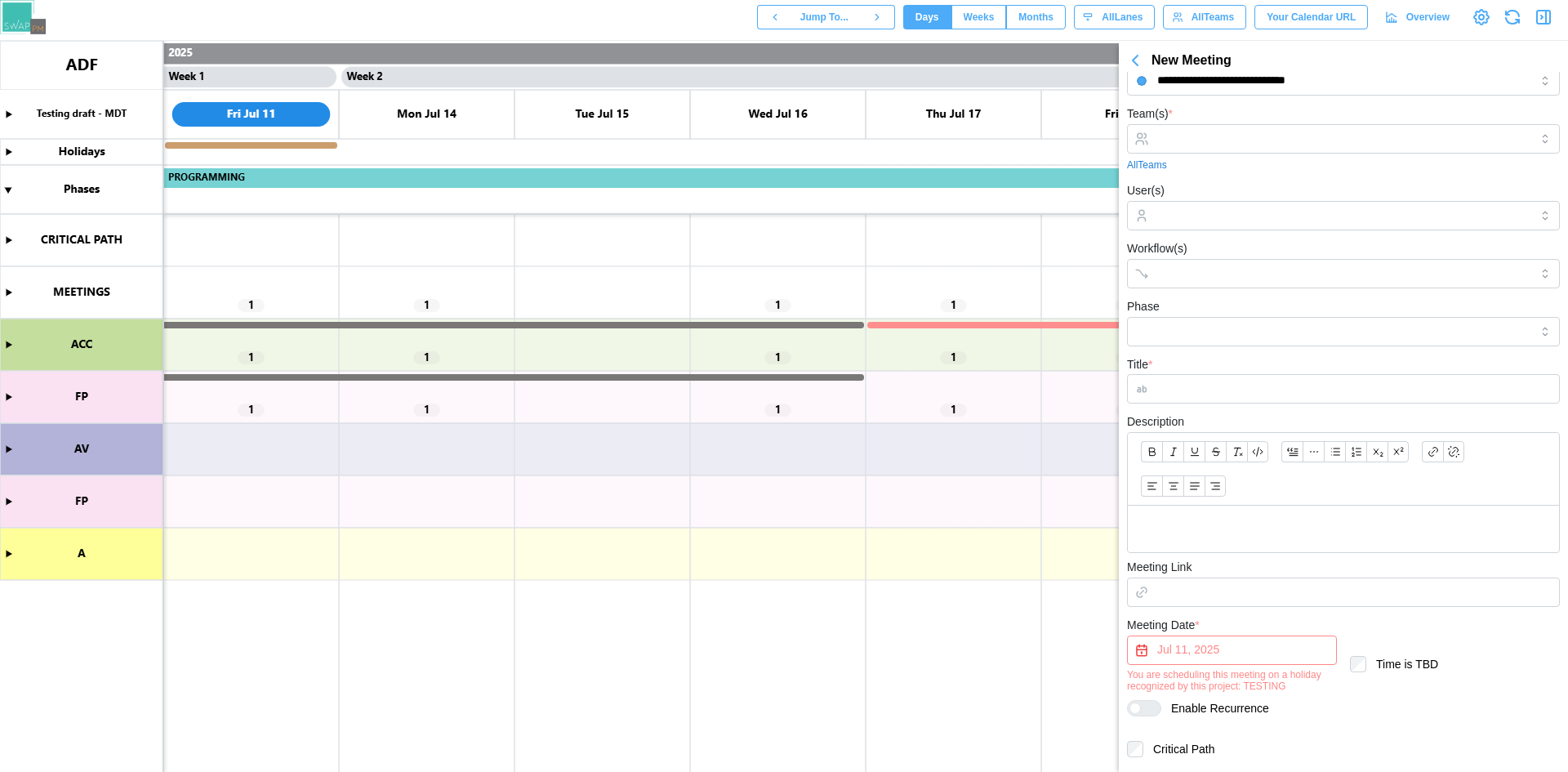 scroll, scrollTop: 80, scrollLeft: 0, axis: vertical 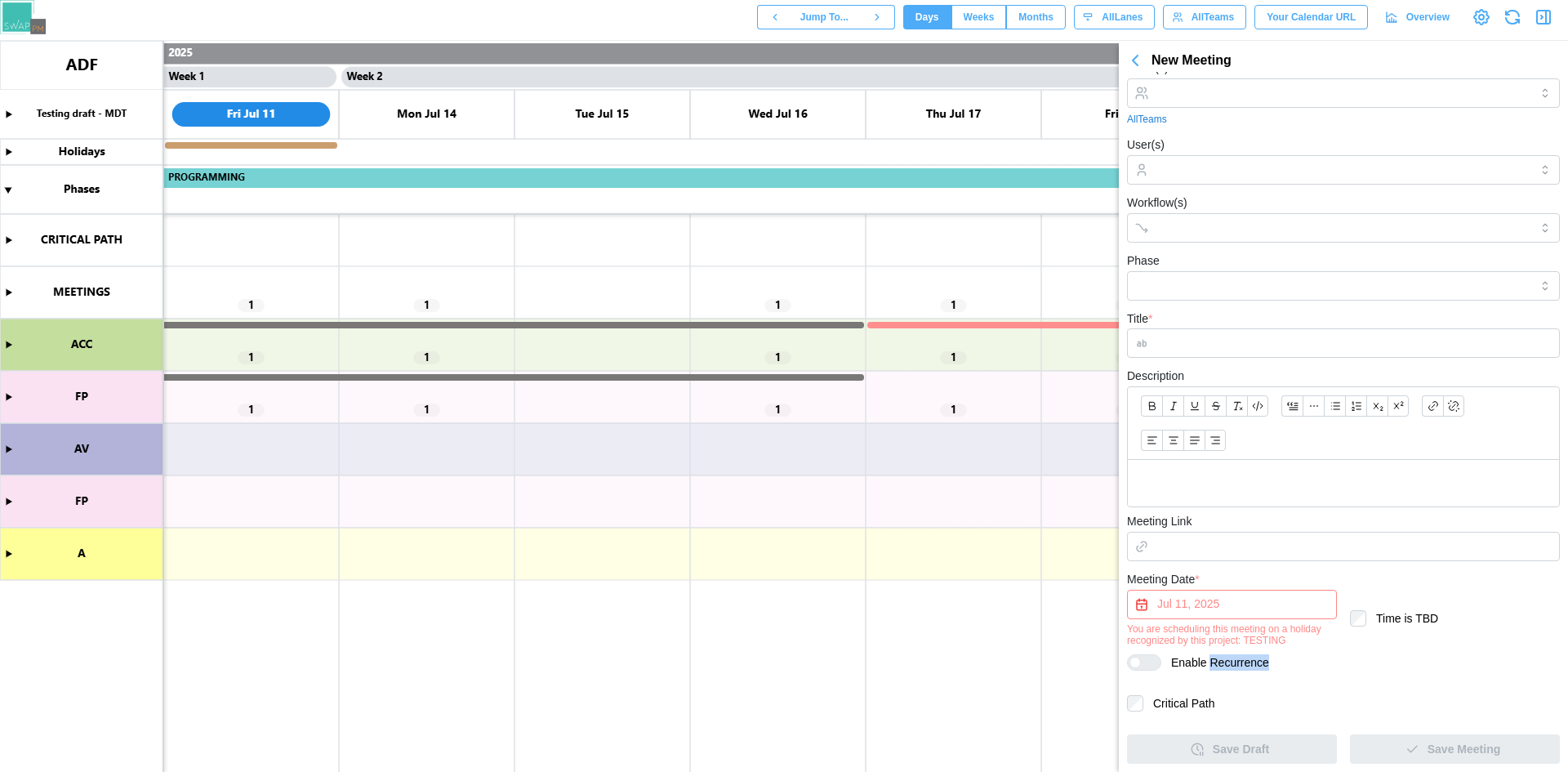 drag, startPoint x: 1272, startPoint y: 667, endPoint x: 1206, endPoint y: 663, distance: 66.121101 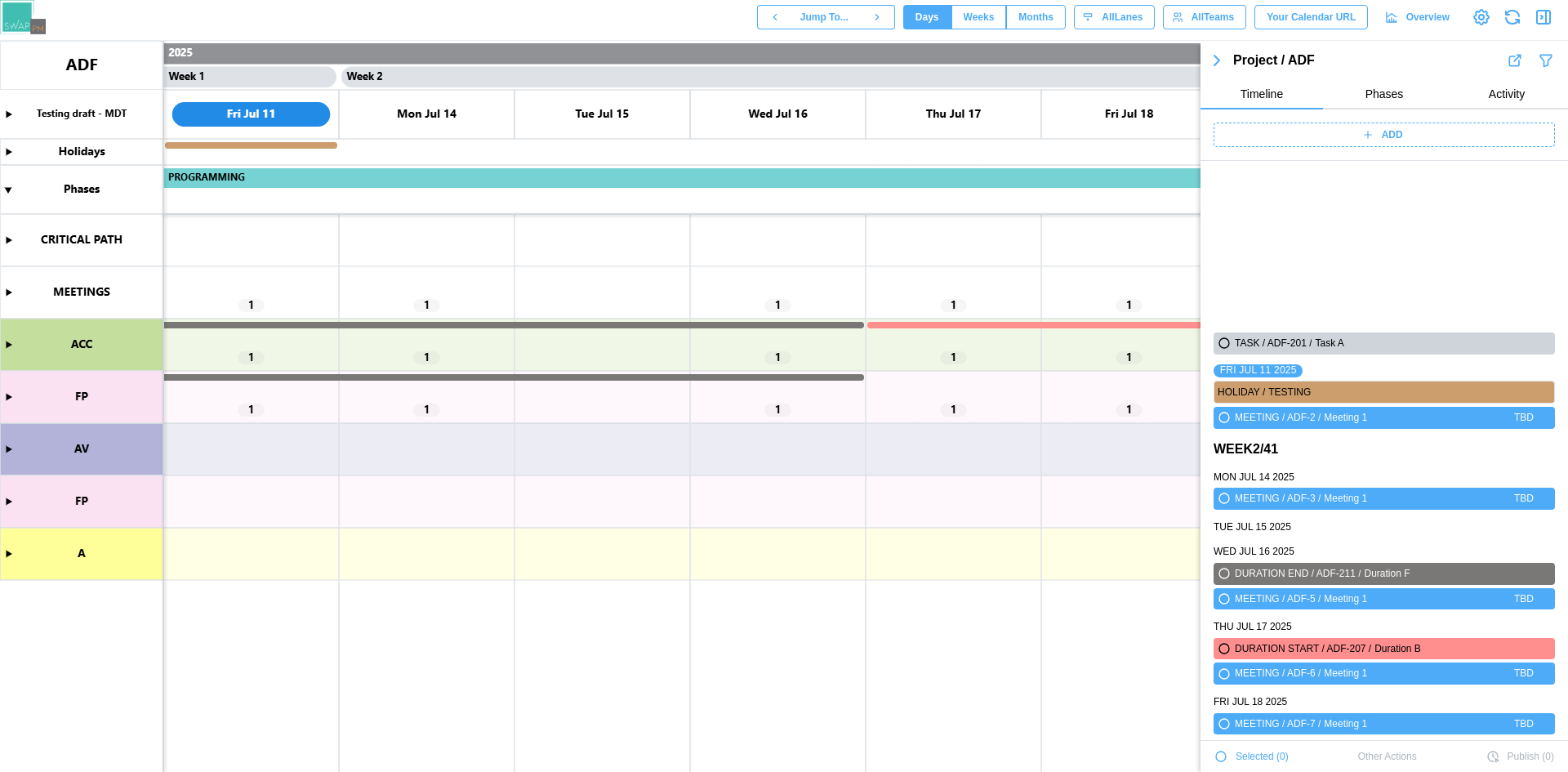 scroll, scrollTop: 275, scrollLeft: 0, axis: vertical 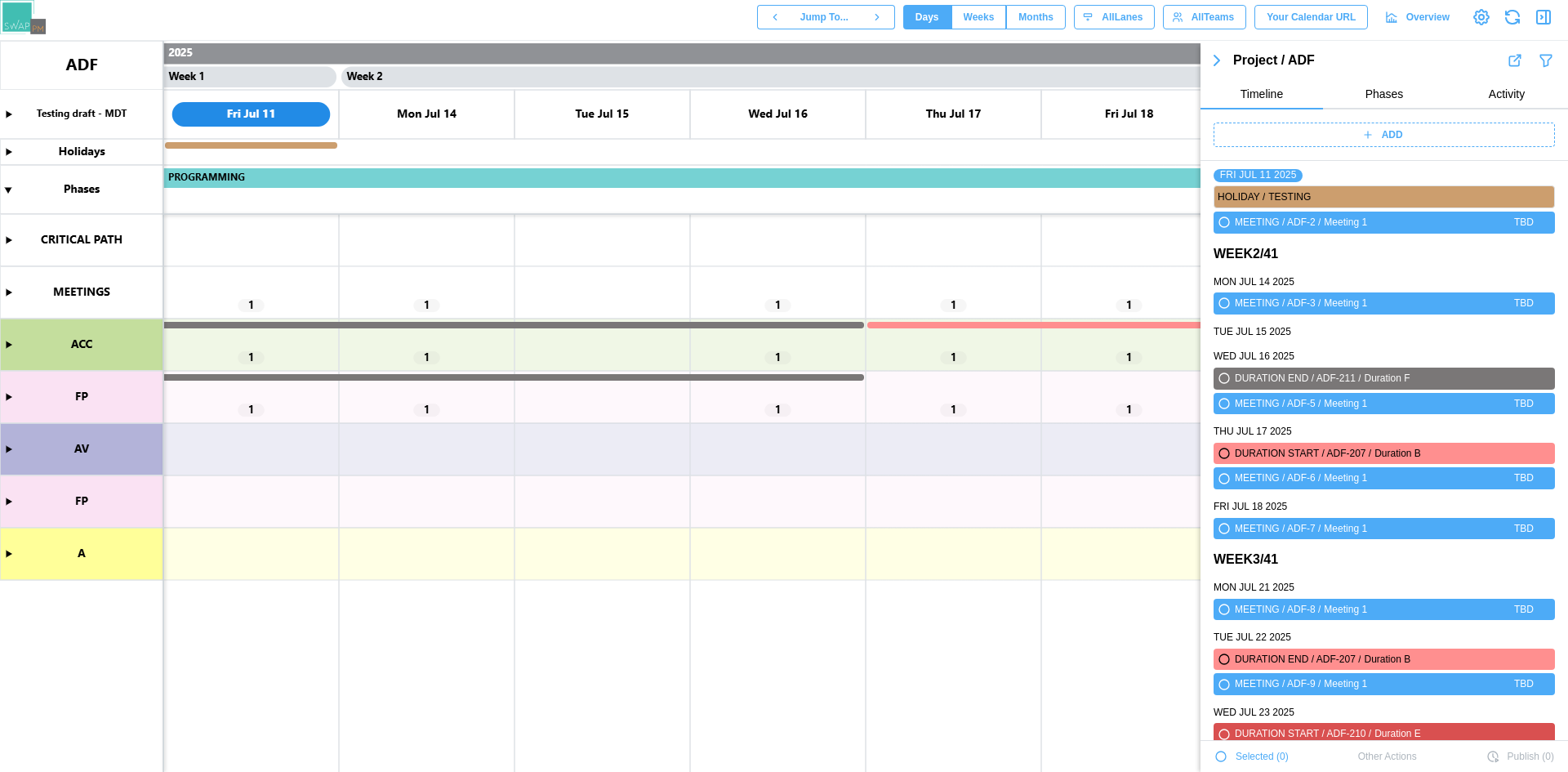 click at bounding box center [784, 406] 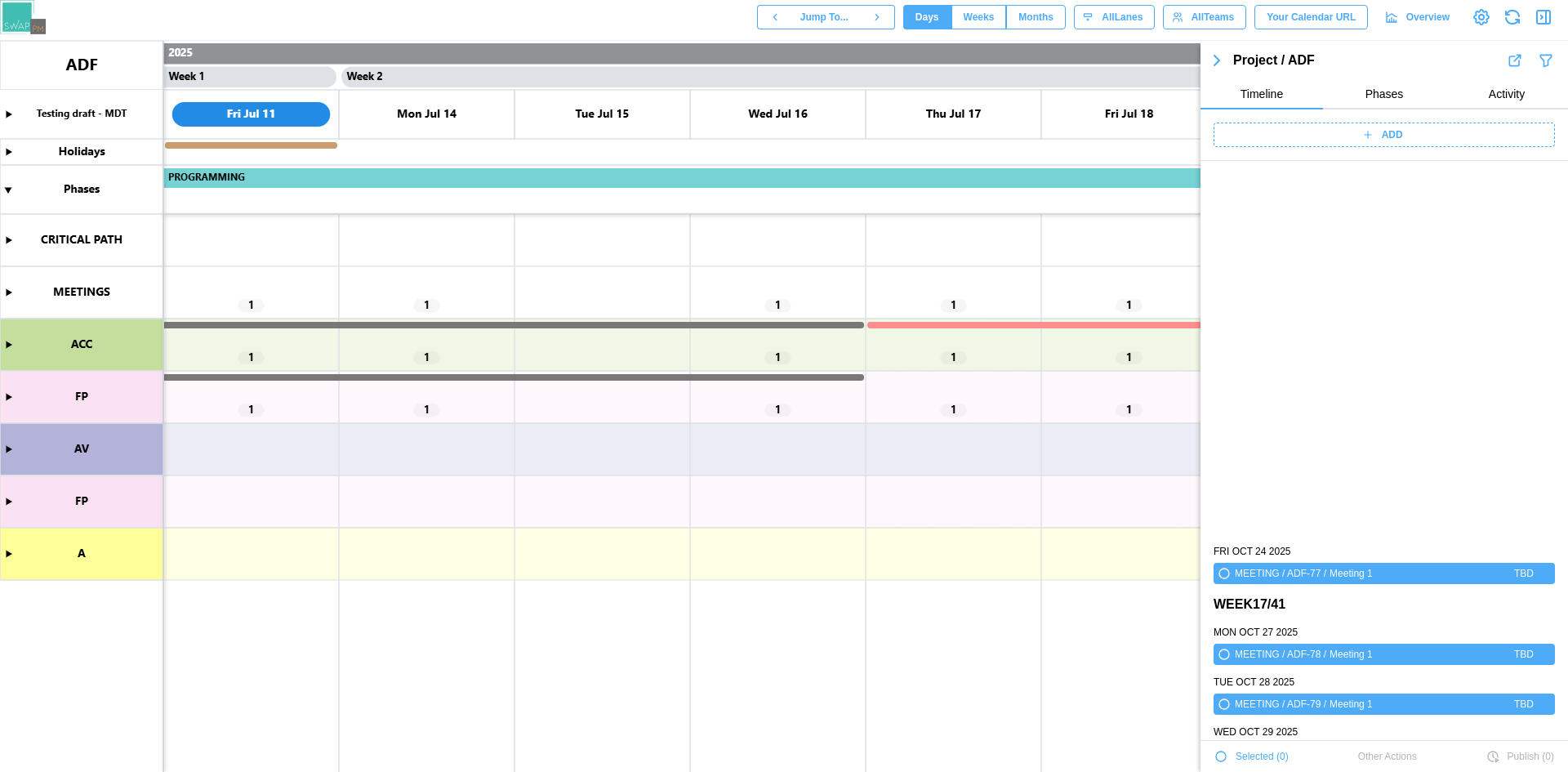 scroll, scrollTop: 5095, scrollLeft: 0, axis: vertical 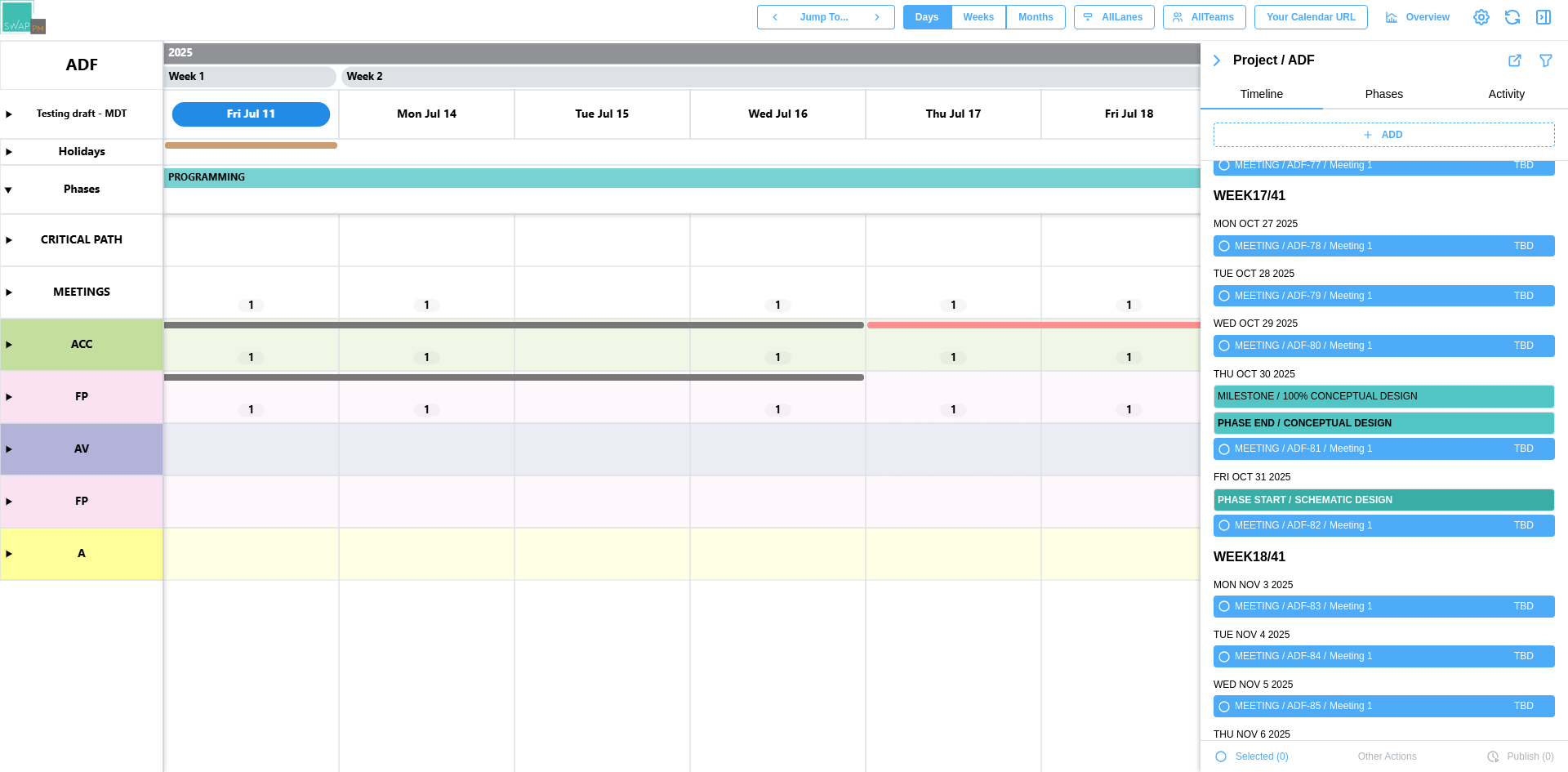 click at bounding box center [784, 406] 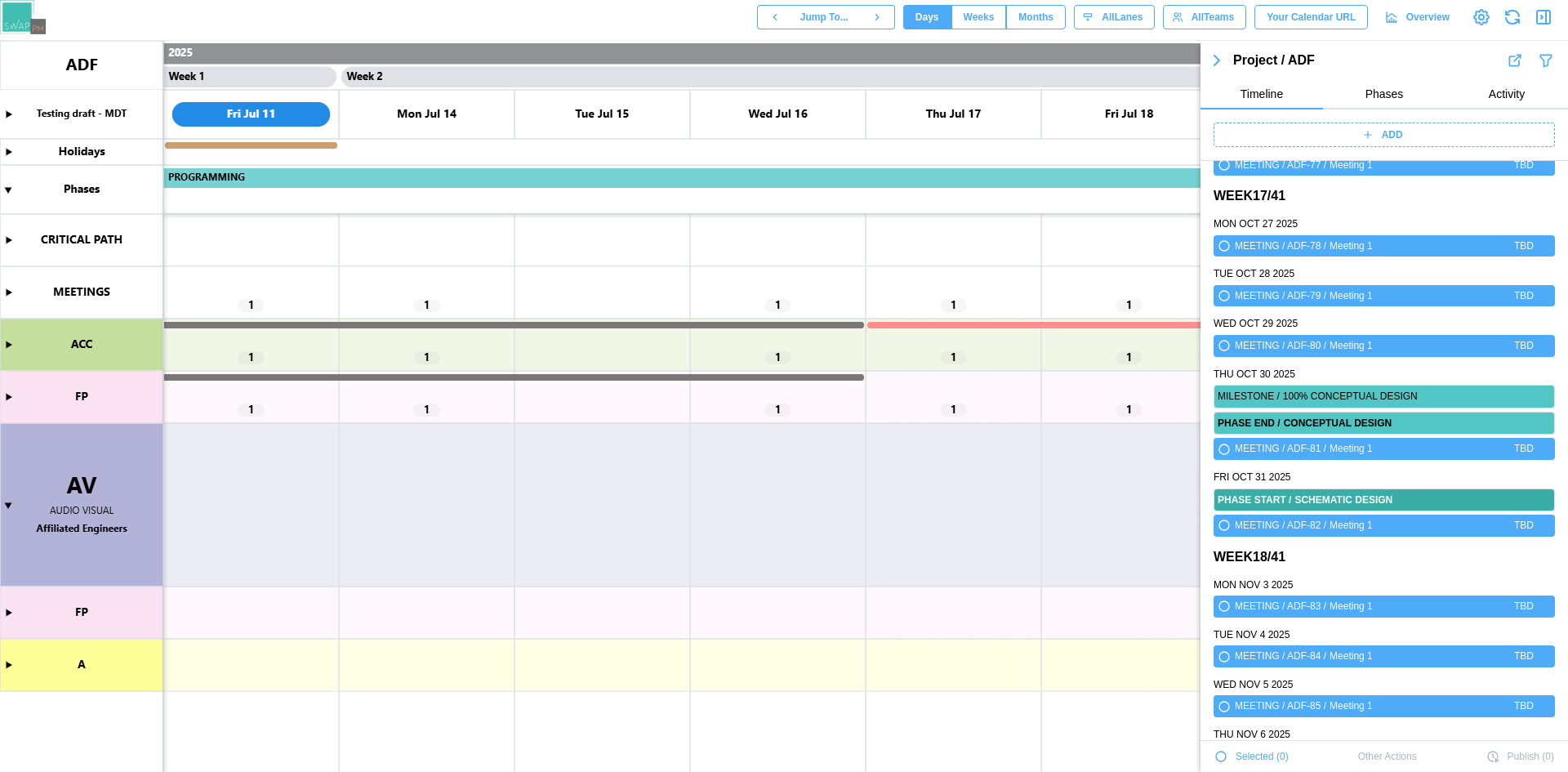 click at bounding box center [784, 406] 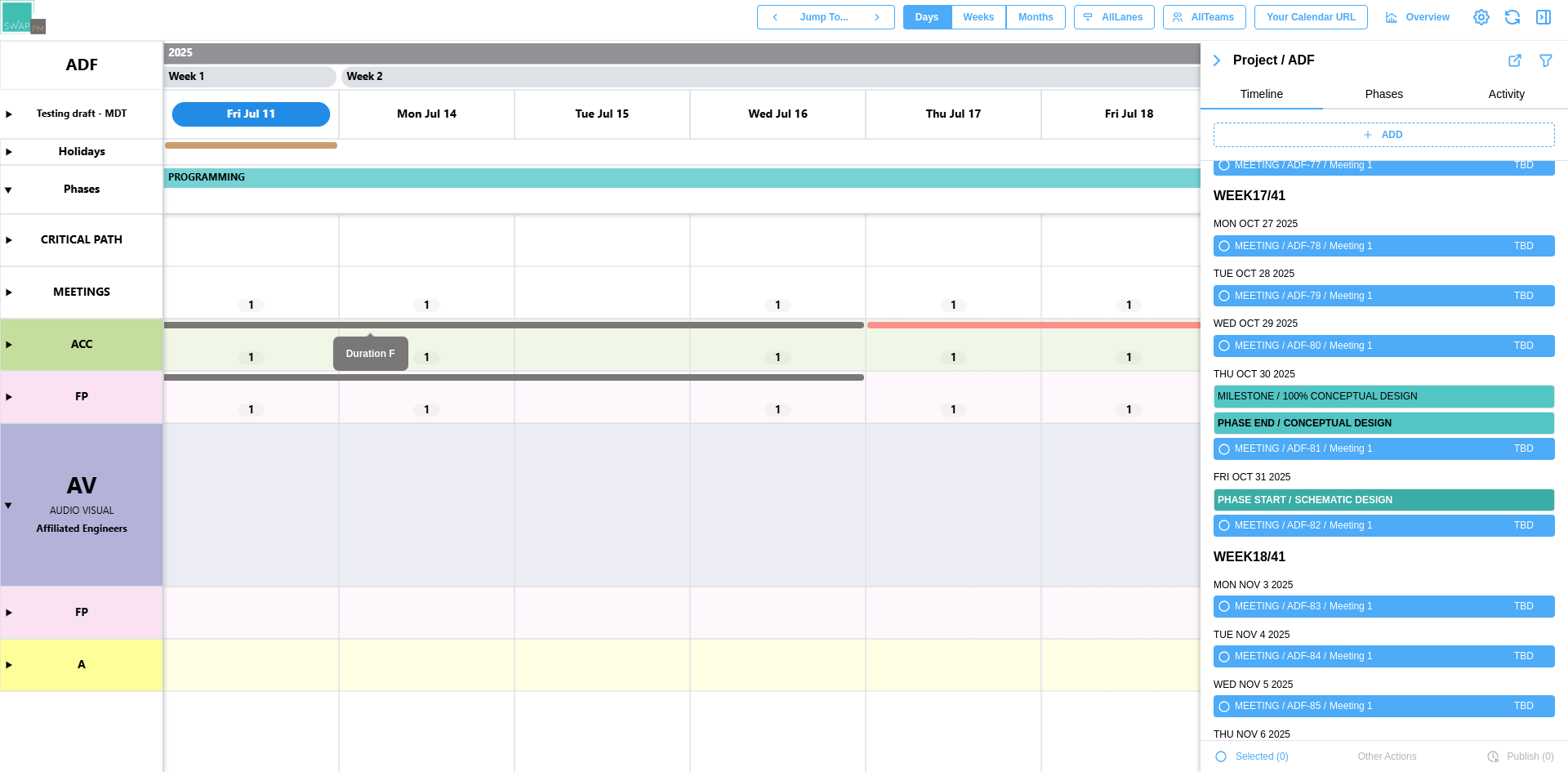 click at bounding box center [784, 406] 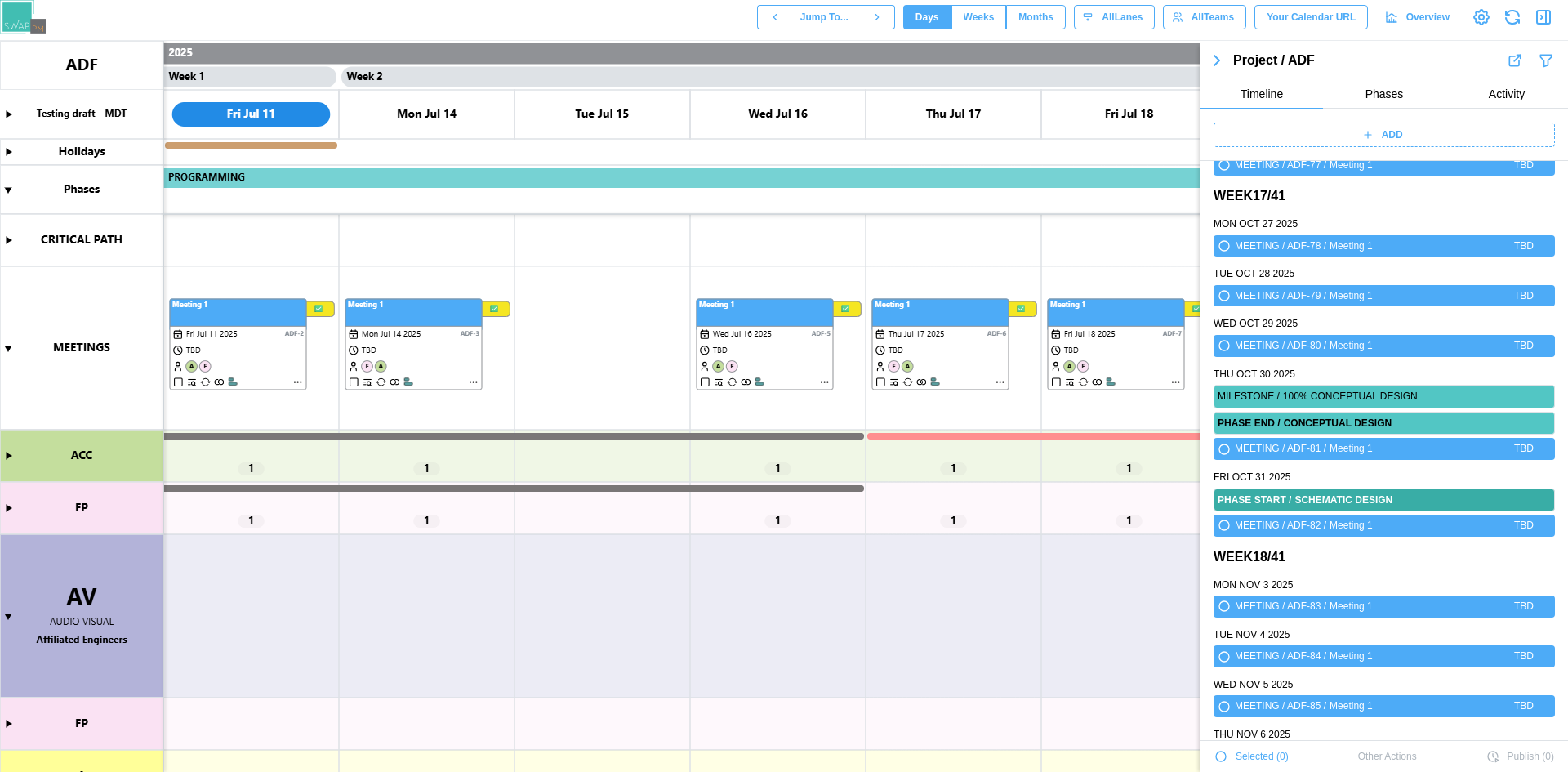 click at bounding box center (784, 406) 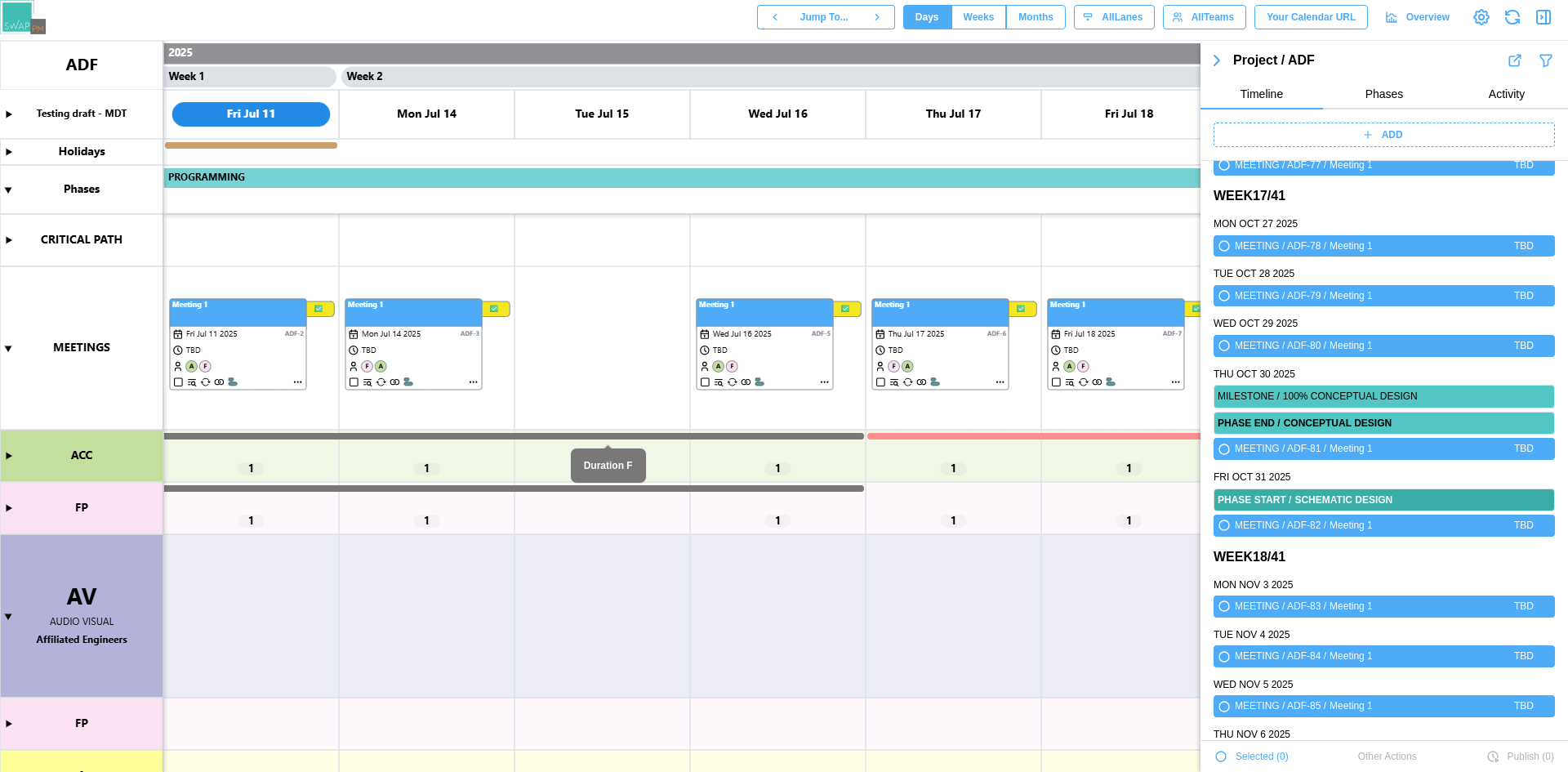 click at bounding box center (784, 406) 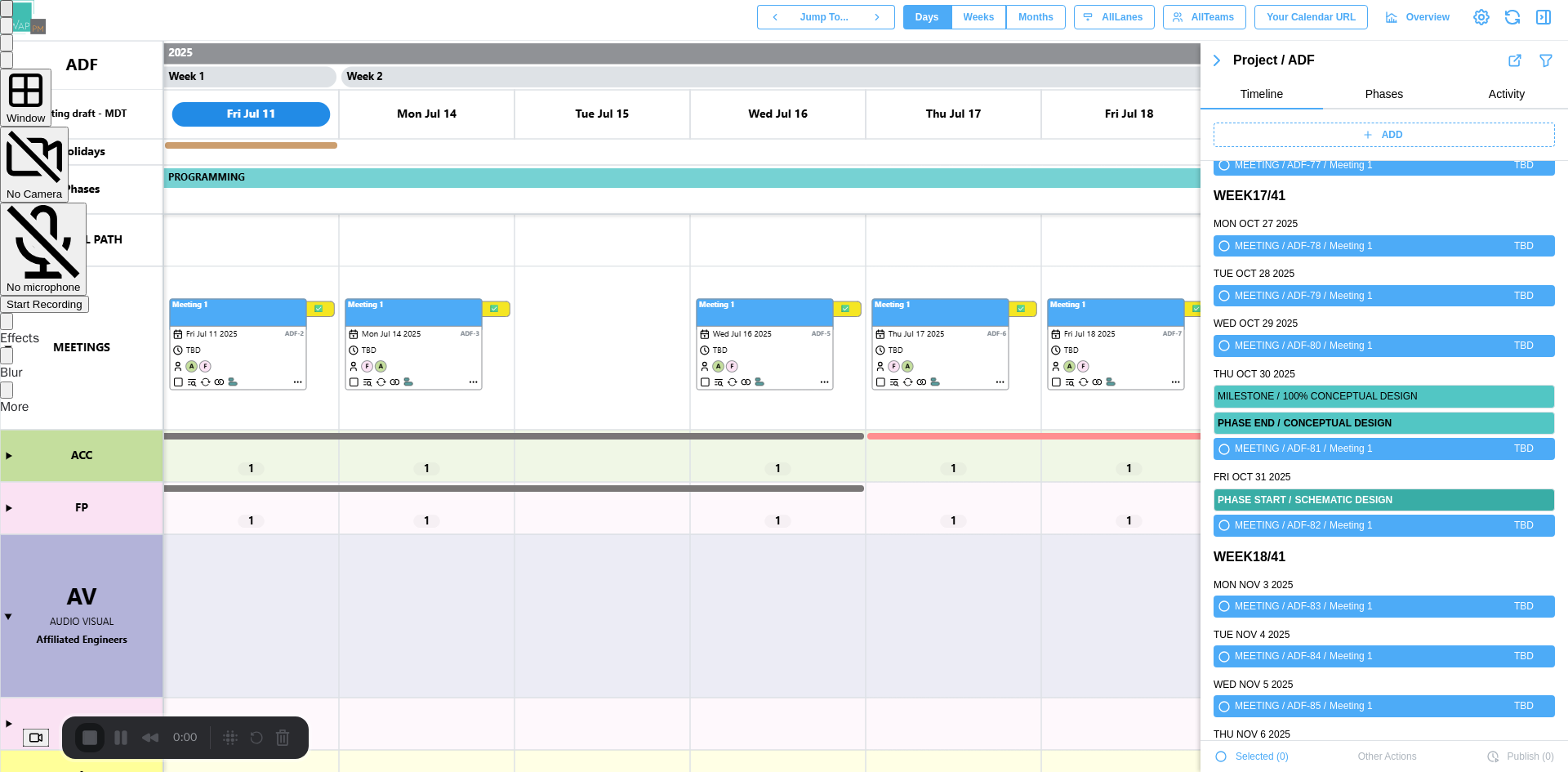 click on "Start Recording" at bounding box center [44, 304] 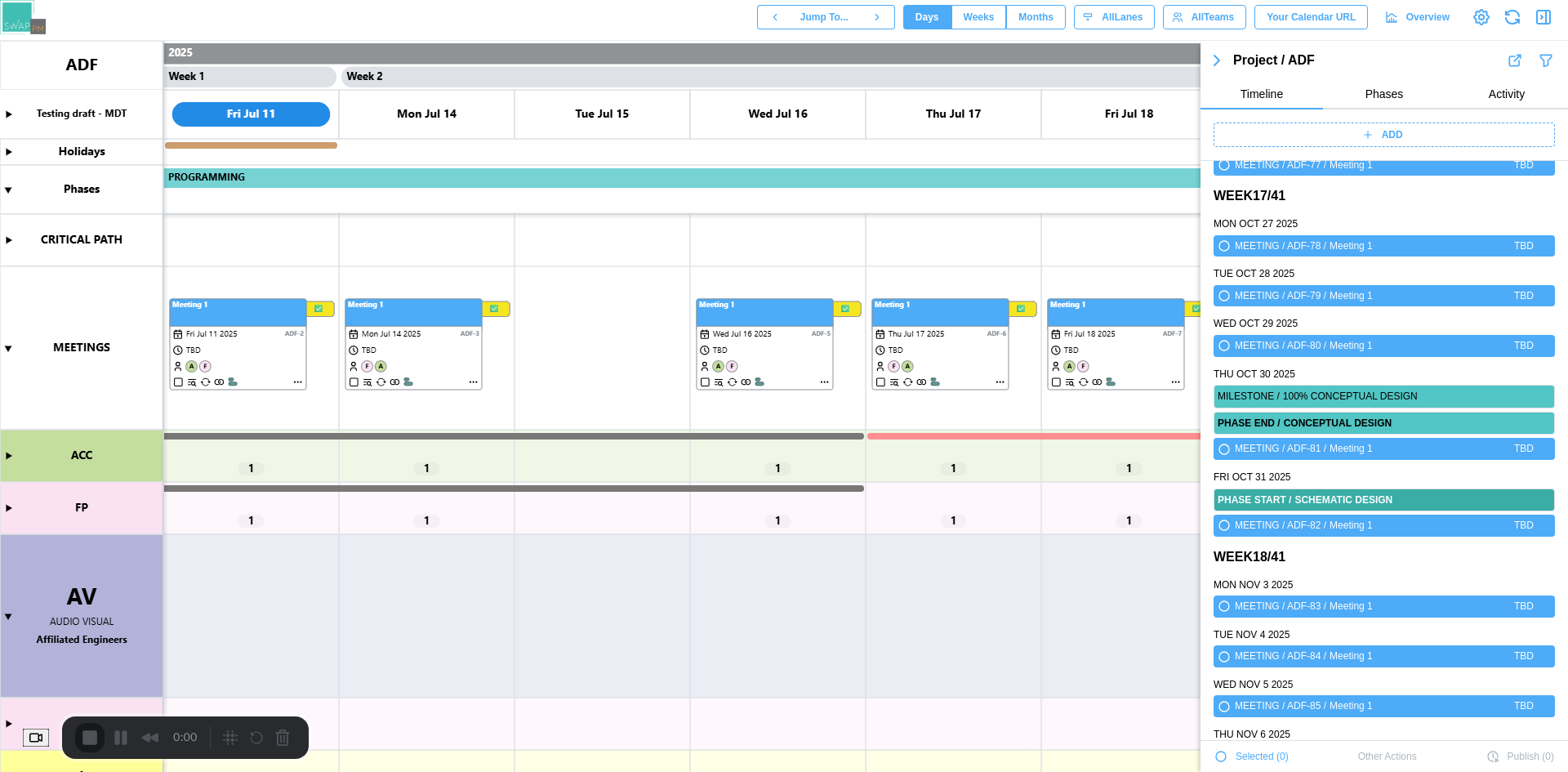 click at bounding box center (784, 406) 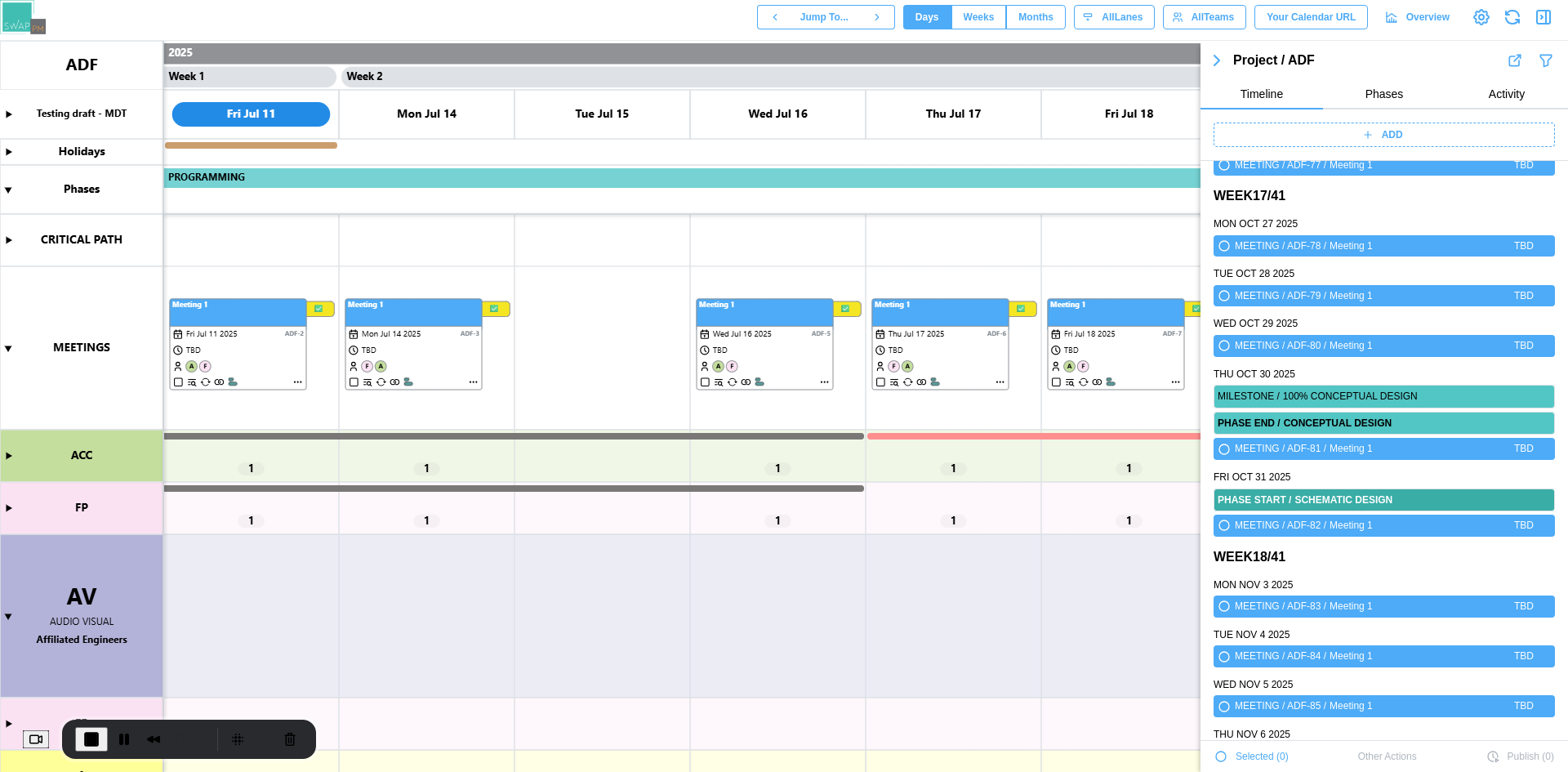click 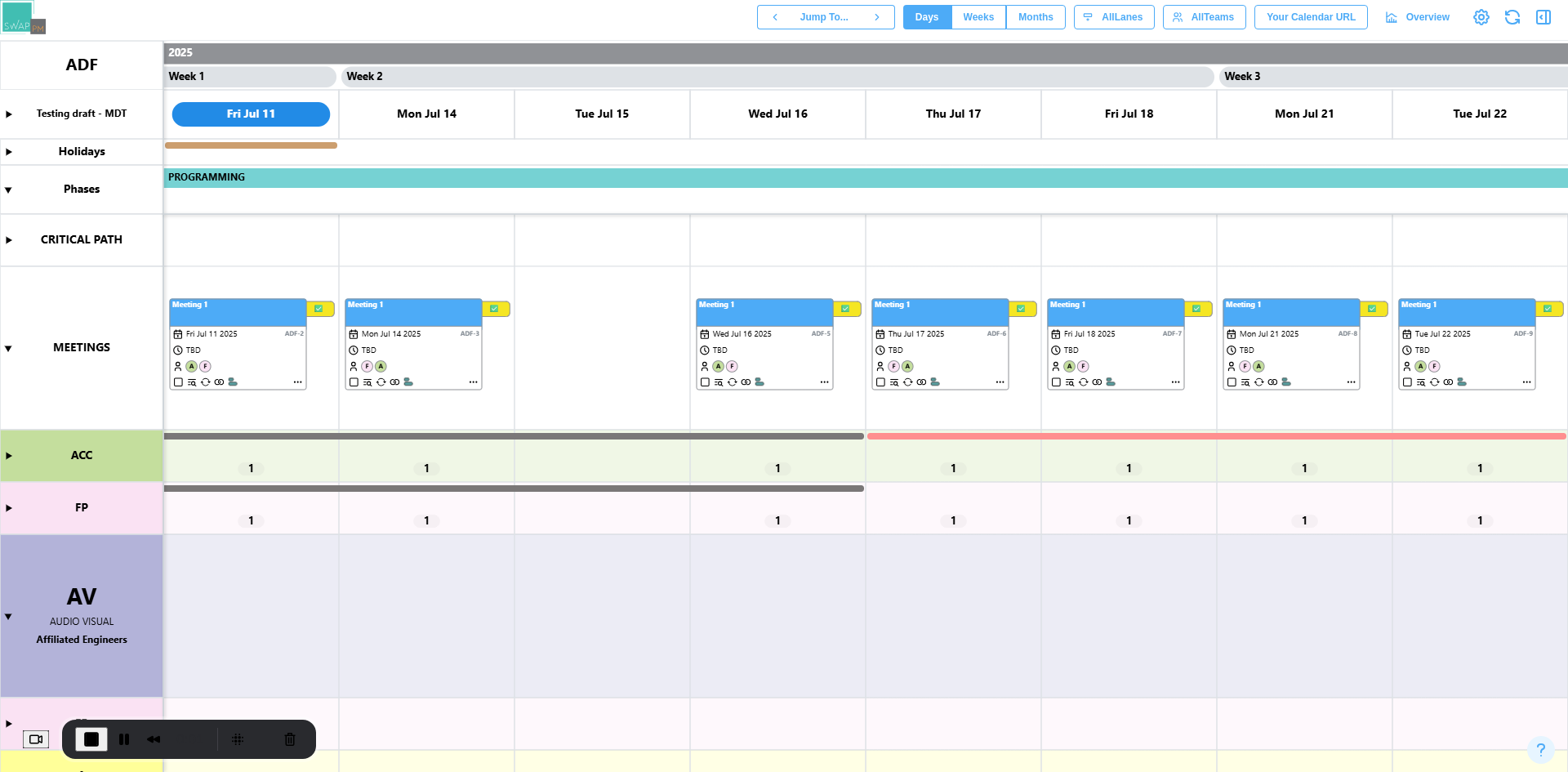scroll, scrollTop: 42, scrollLeft: 0, axis: vertical 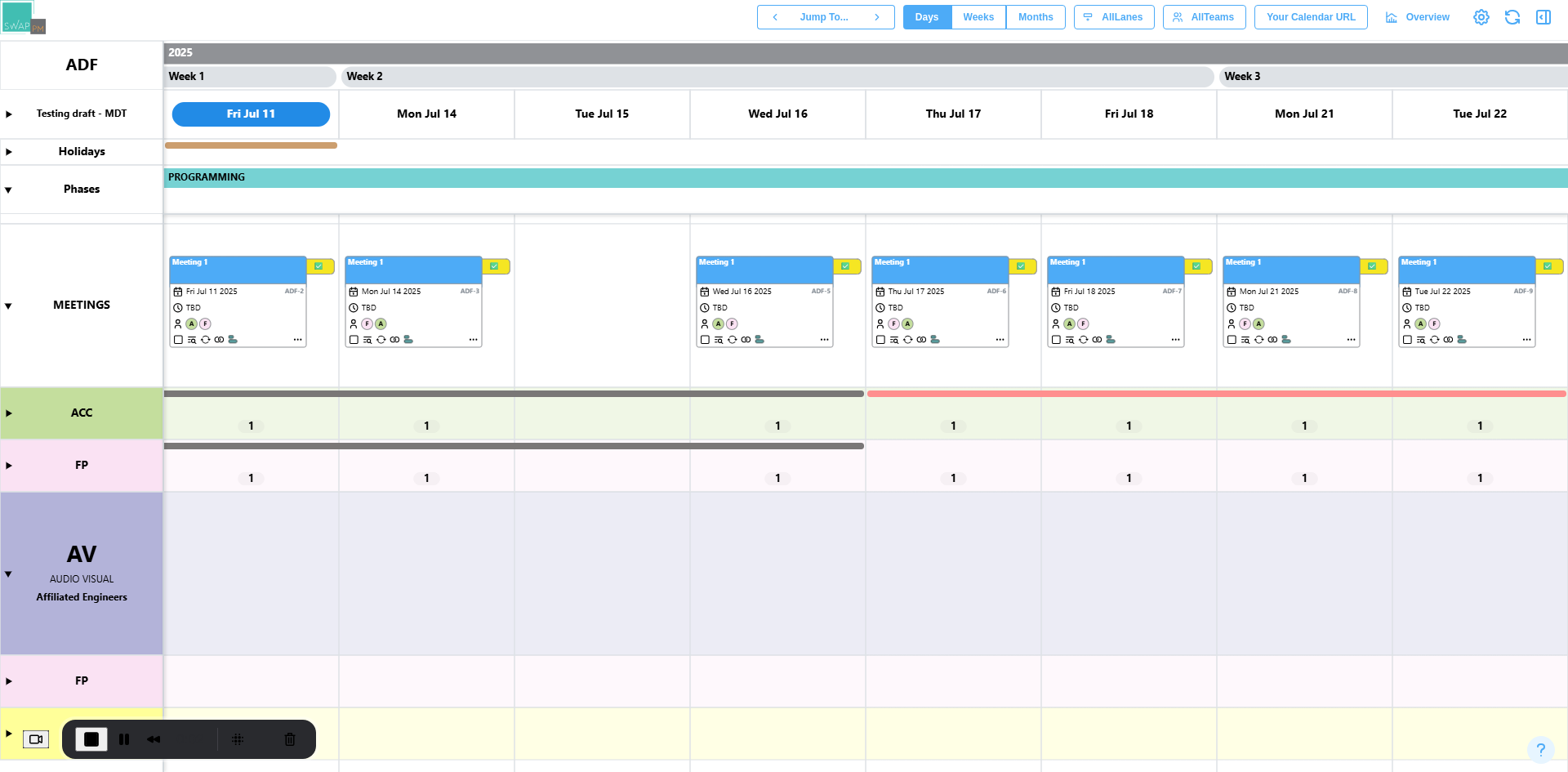 click at bounding box center [784, 406] 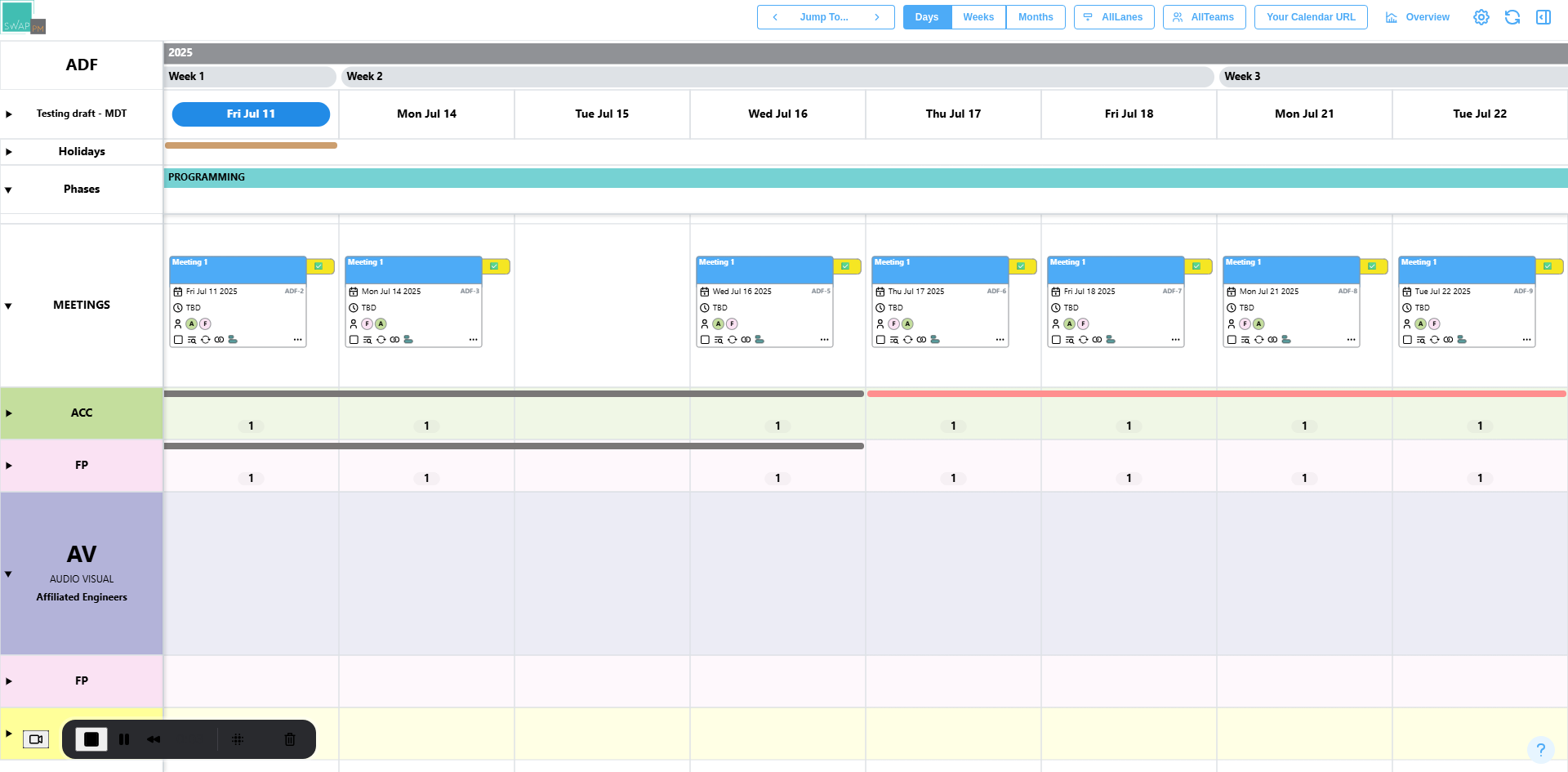 click at bounding box center [784, 406] 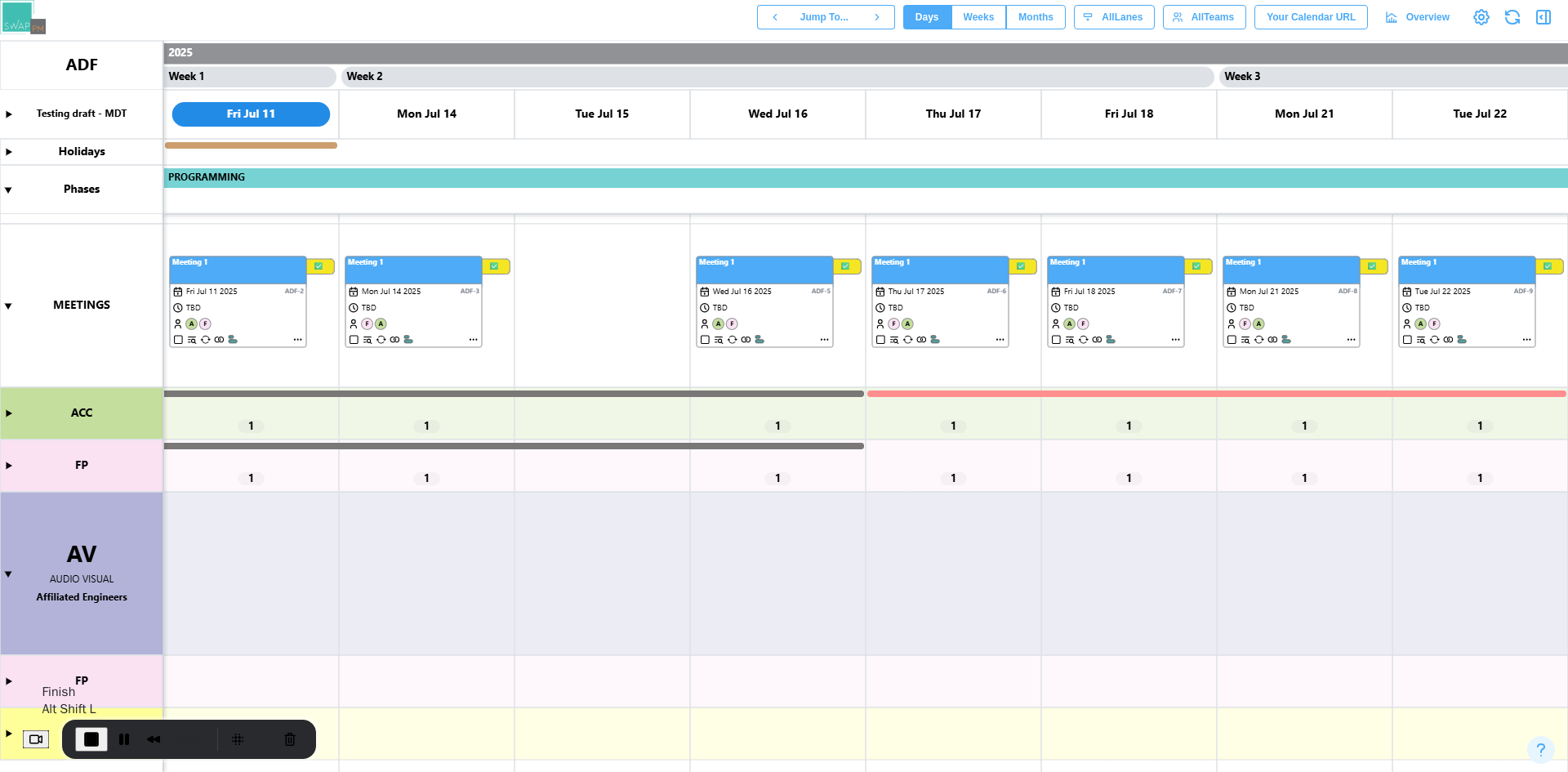 click at bounding box center (91, 739) 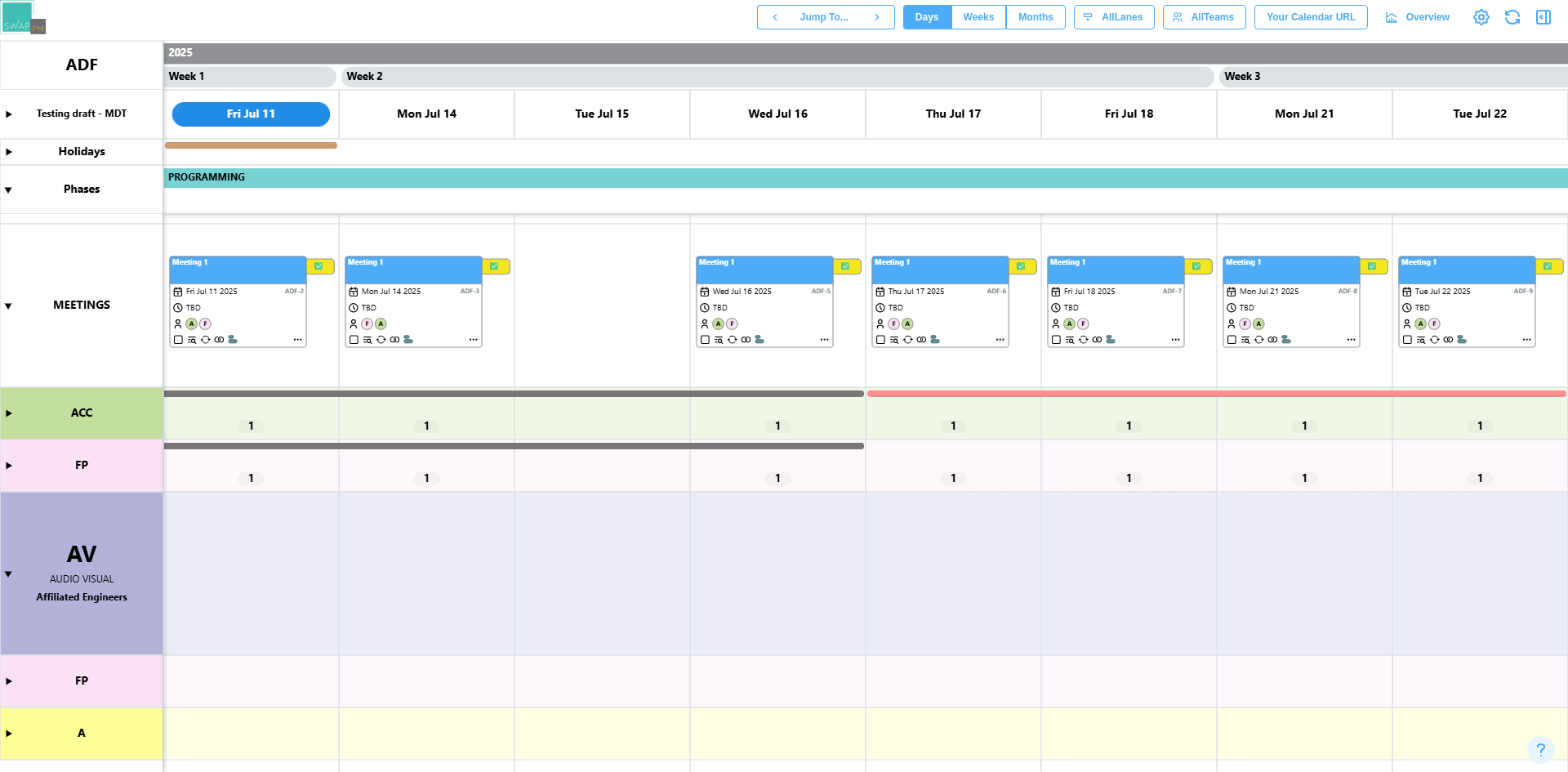click at bounding box center (784, 406) 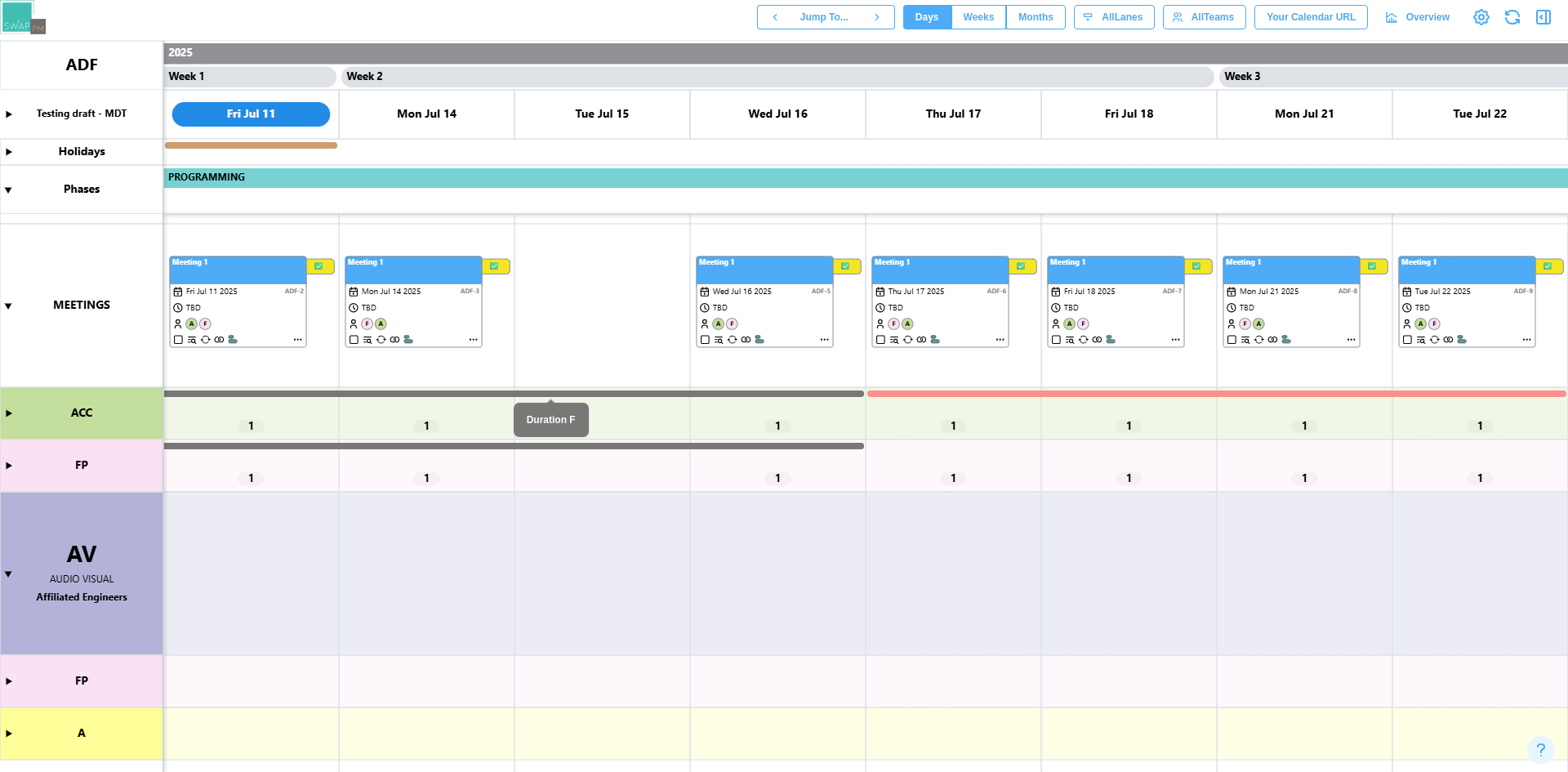 scroll, scrollTop: 0, scrollLeft: 0, axis: both 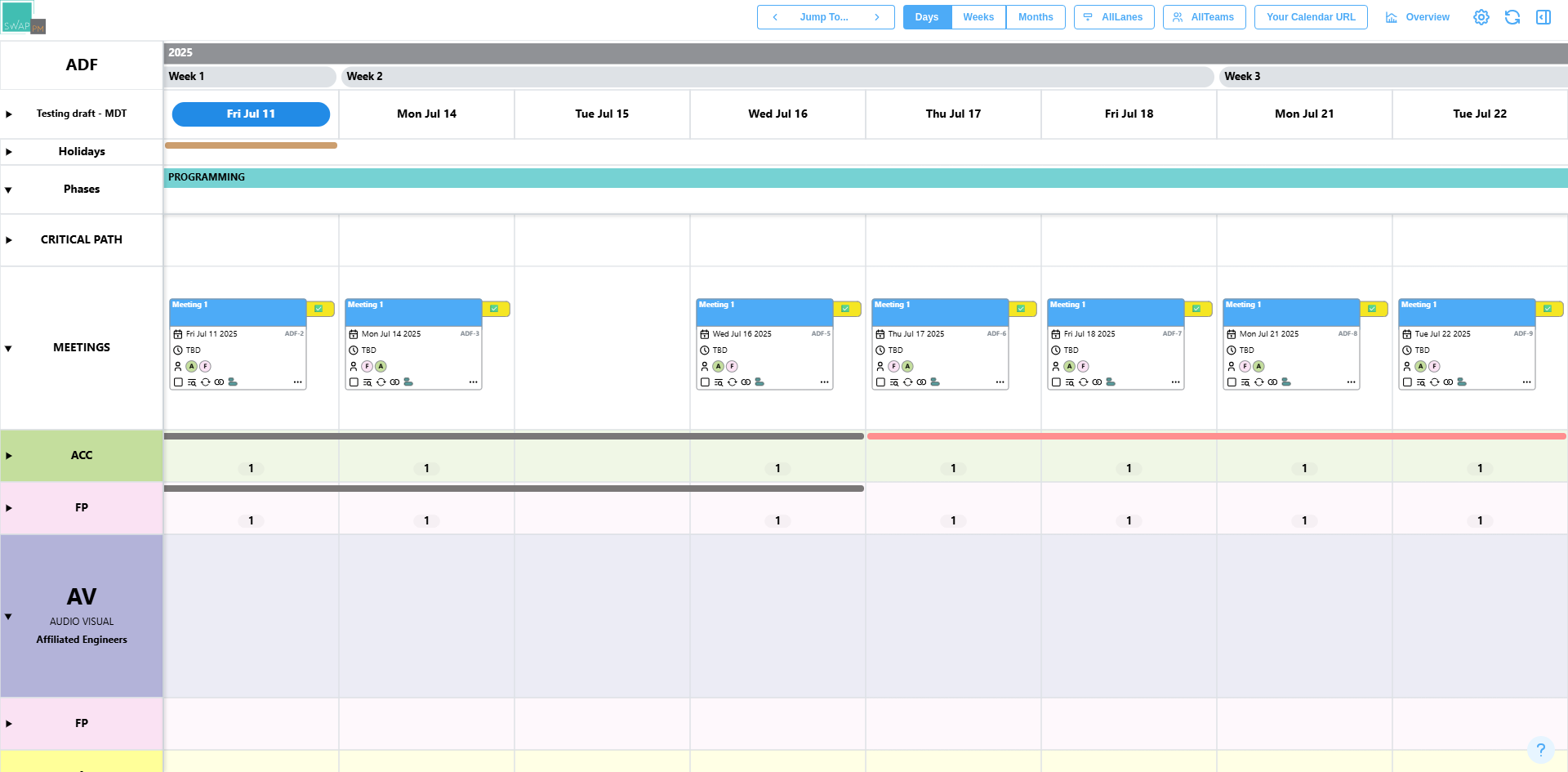 click at bounding box center [784, 406] 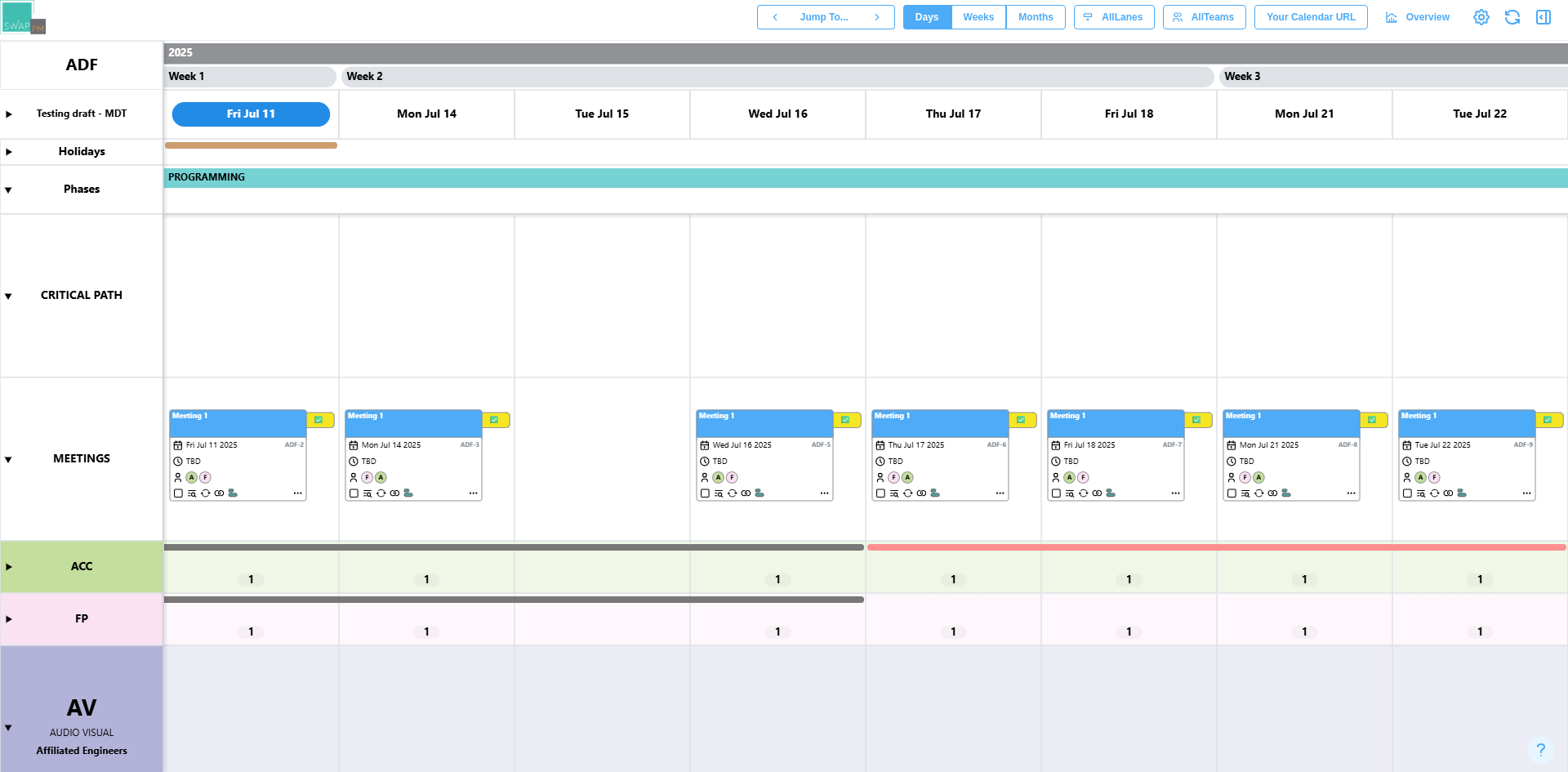 click at bounding box center (784, 406) 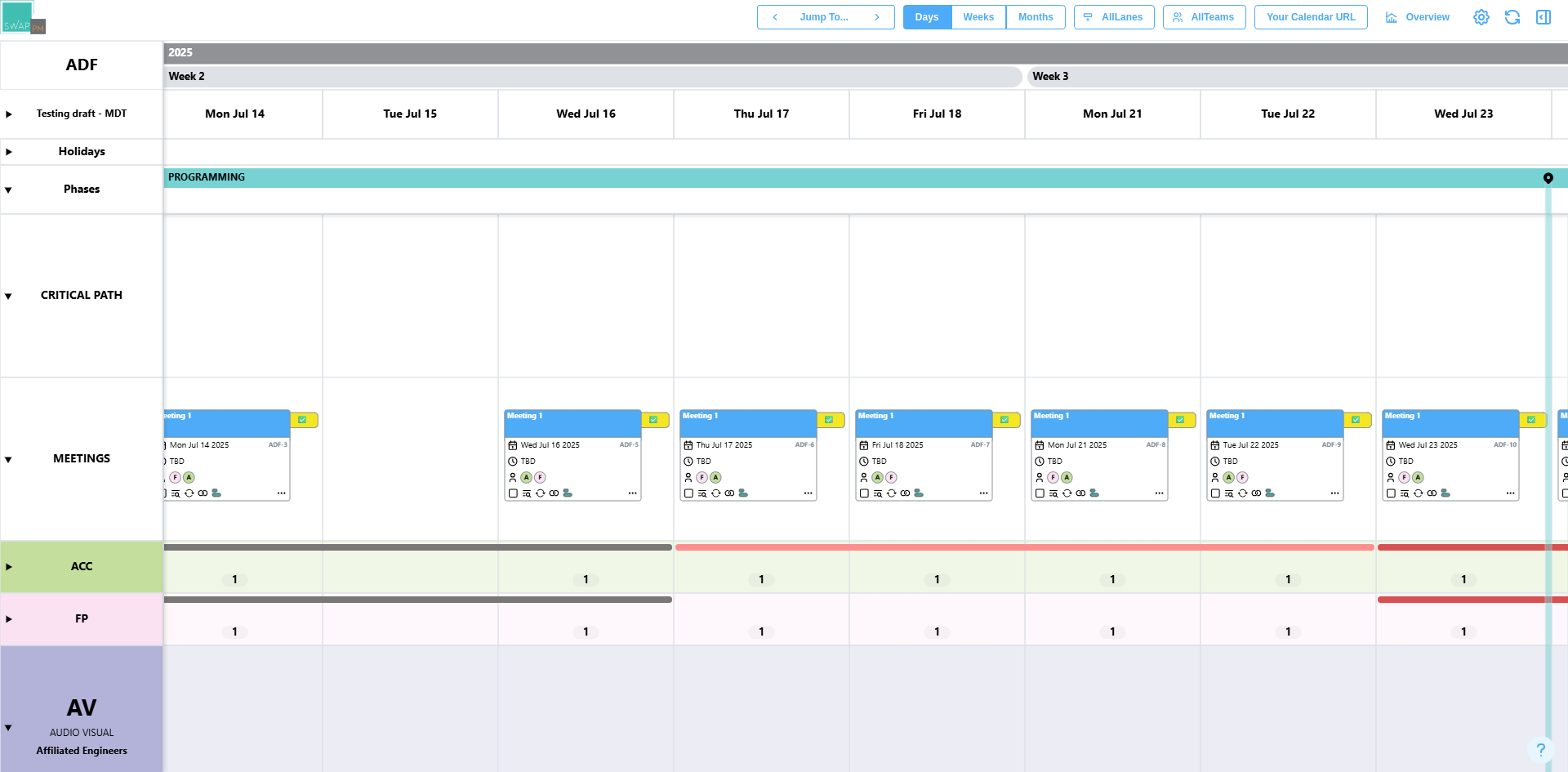 scroll, scrollTop: 0, scrollLeft: 0, axis: both 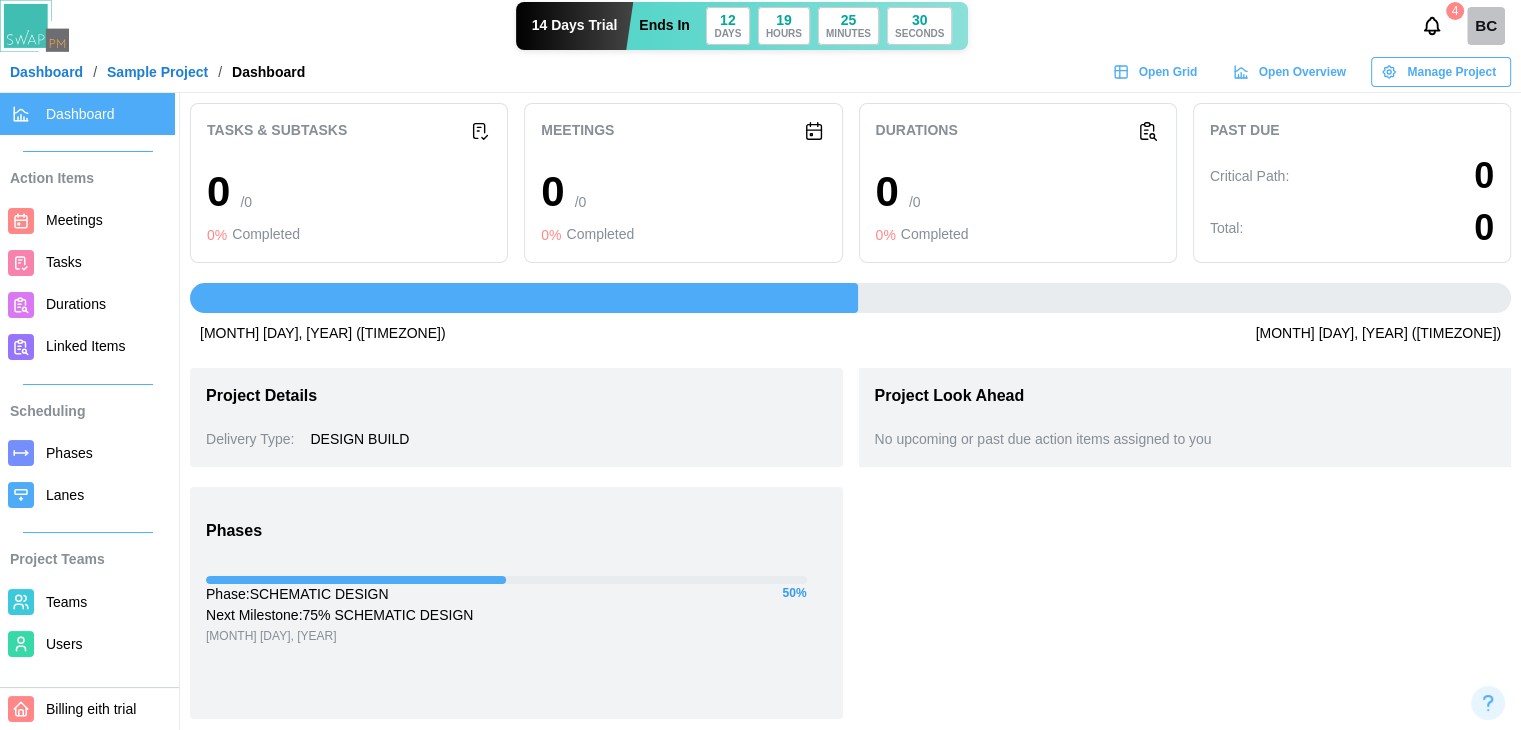 click on "Project Look Ahead No upcoming or past due action items assigned to you" at bounding box center [1185, 744] 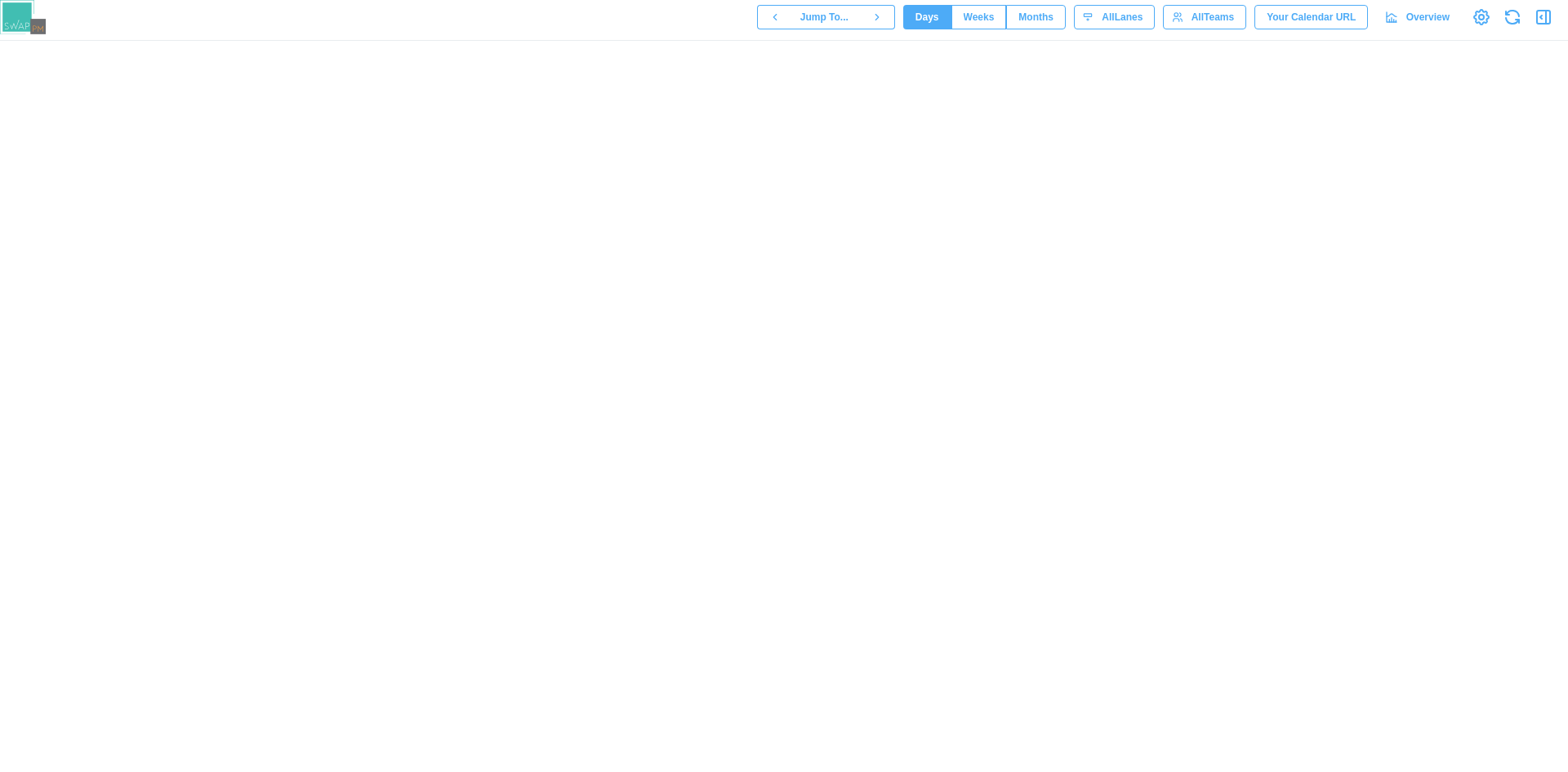 scroll, scrollTop: 0, scrollLeft: 0, axis: both 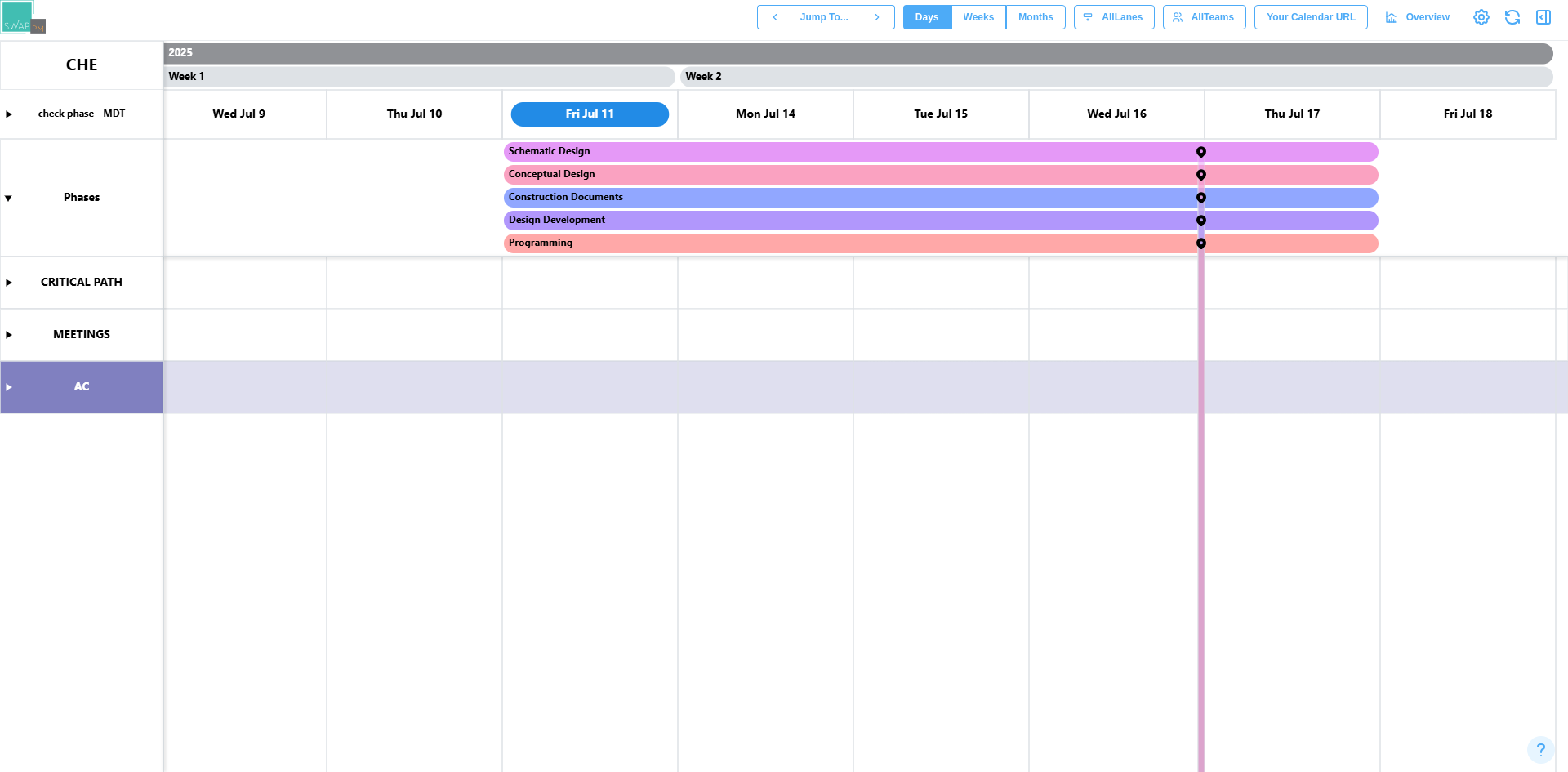 click 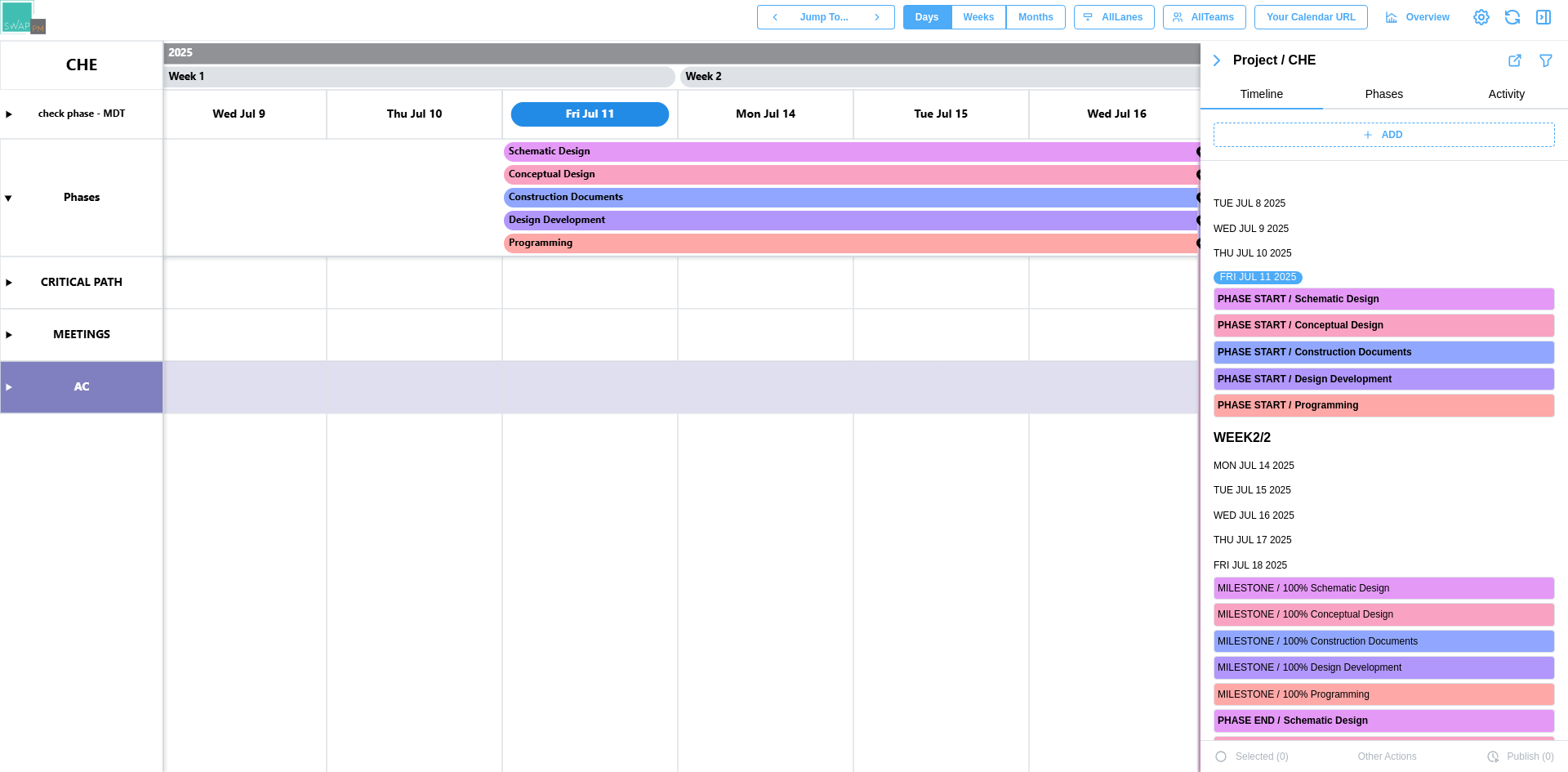 scroll, scrollTop: 0, scrollLeft: 0, axis: both 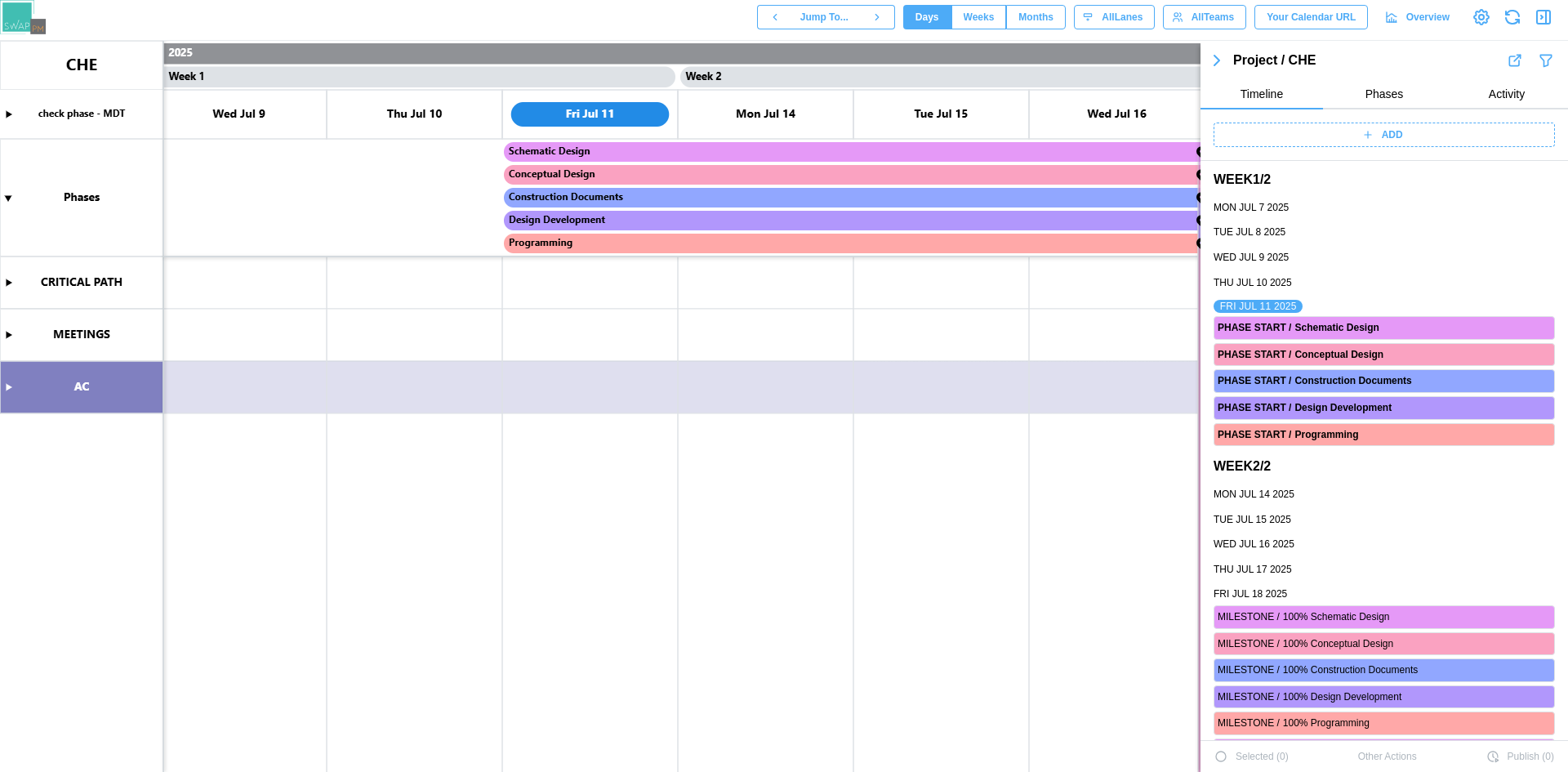click on "ADD" at bounding box center (1392, 135) 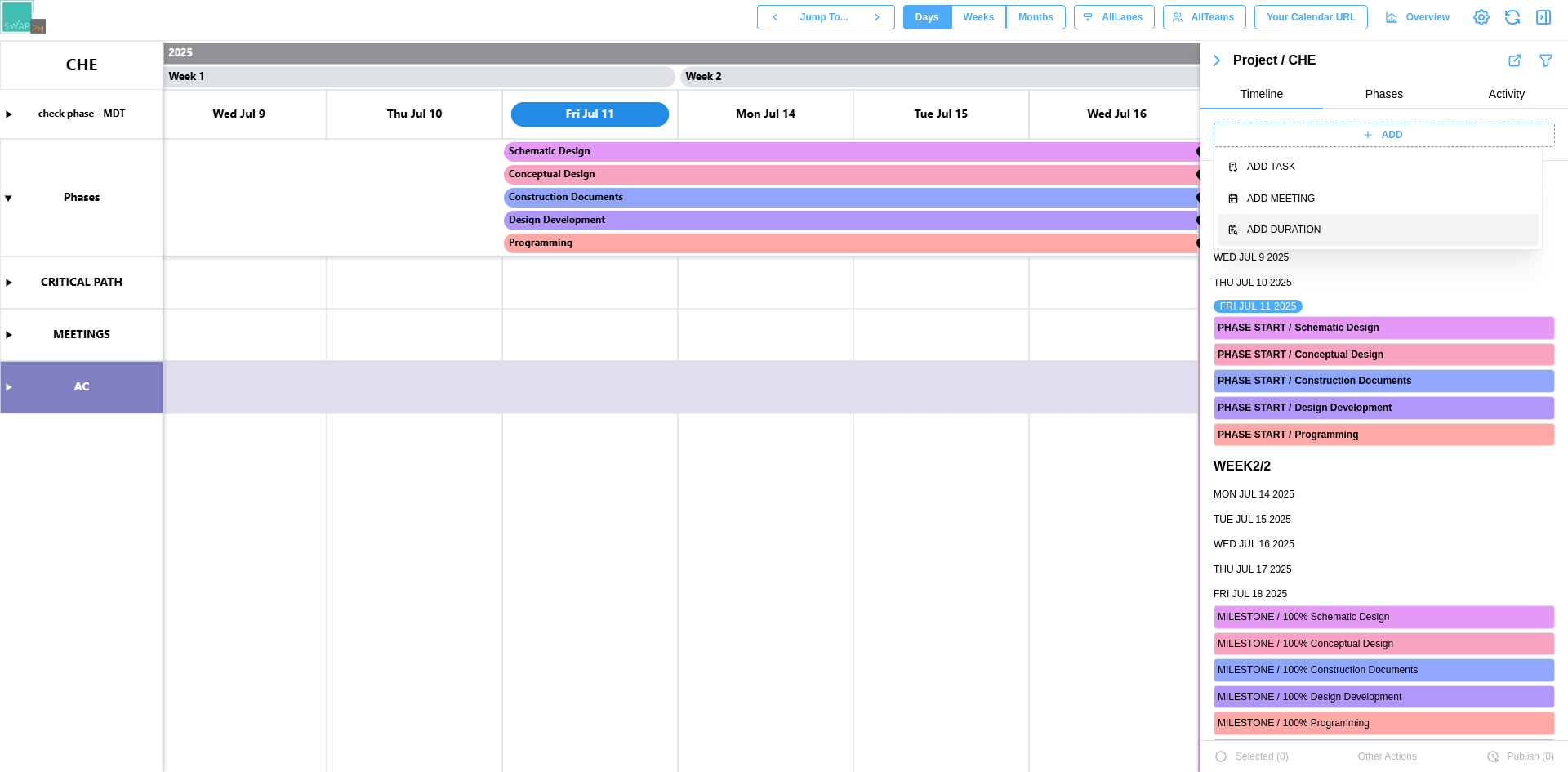 click on "Add Duration" at bounding box center [1388, 230] 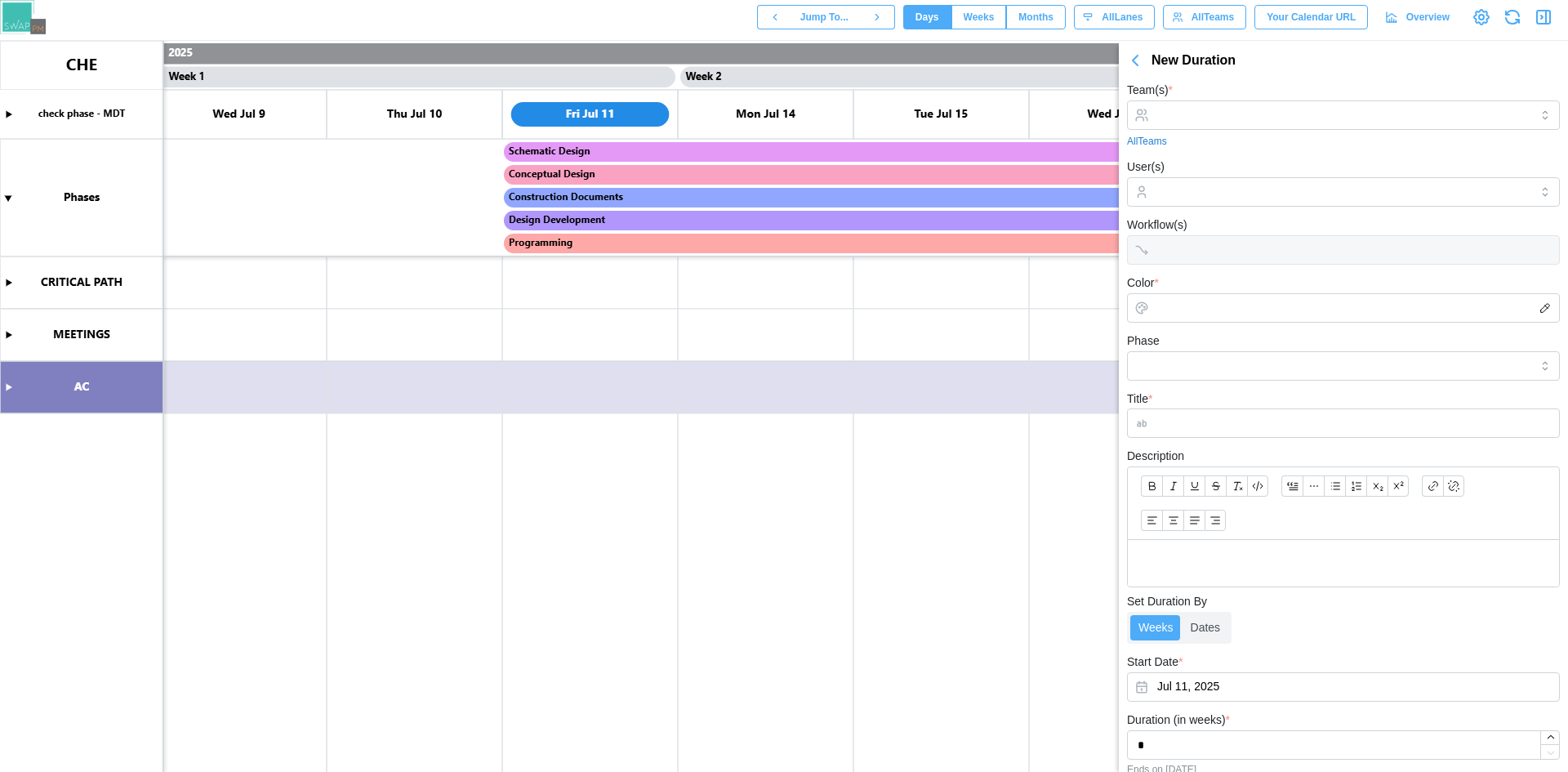 click 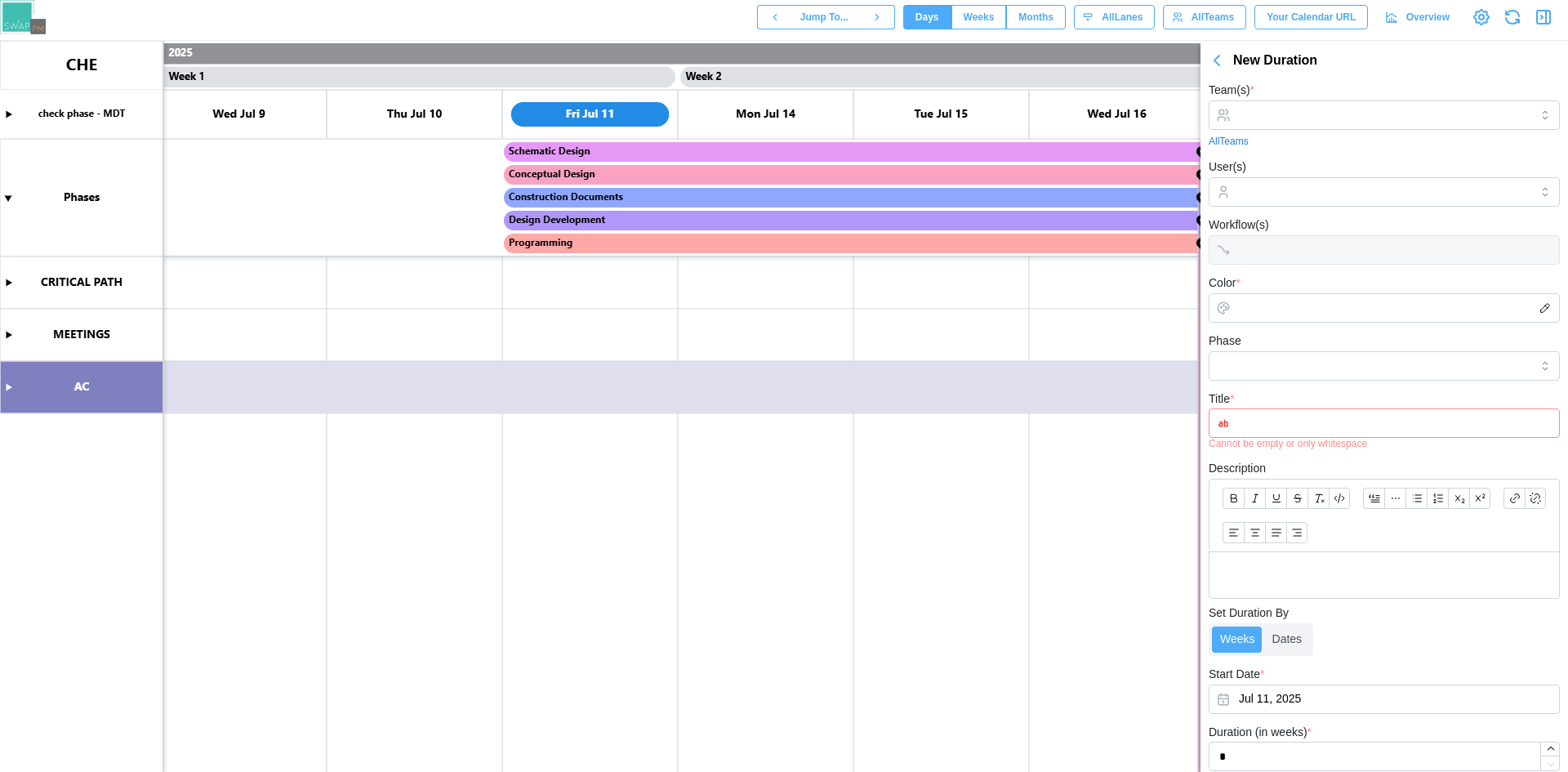 click at bounding box center [784, 406] 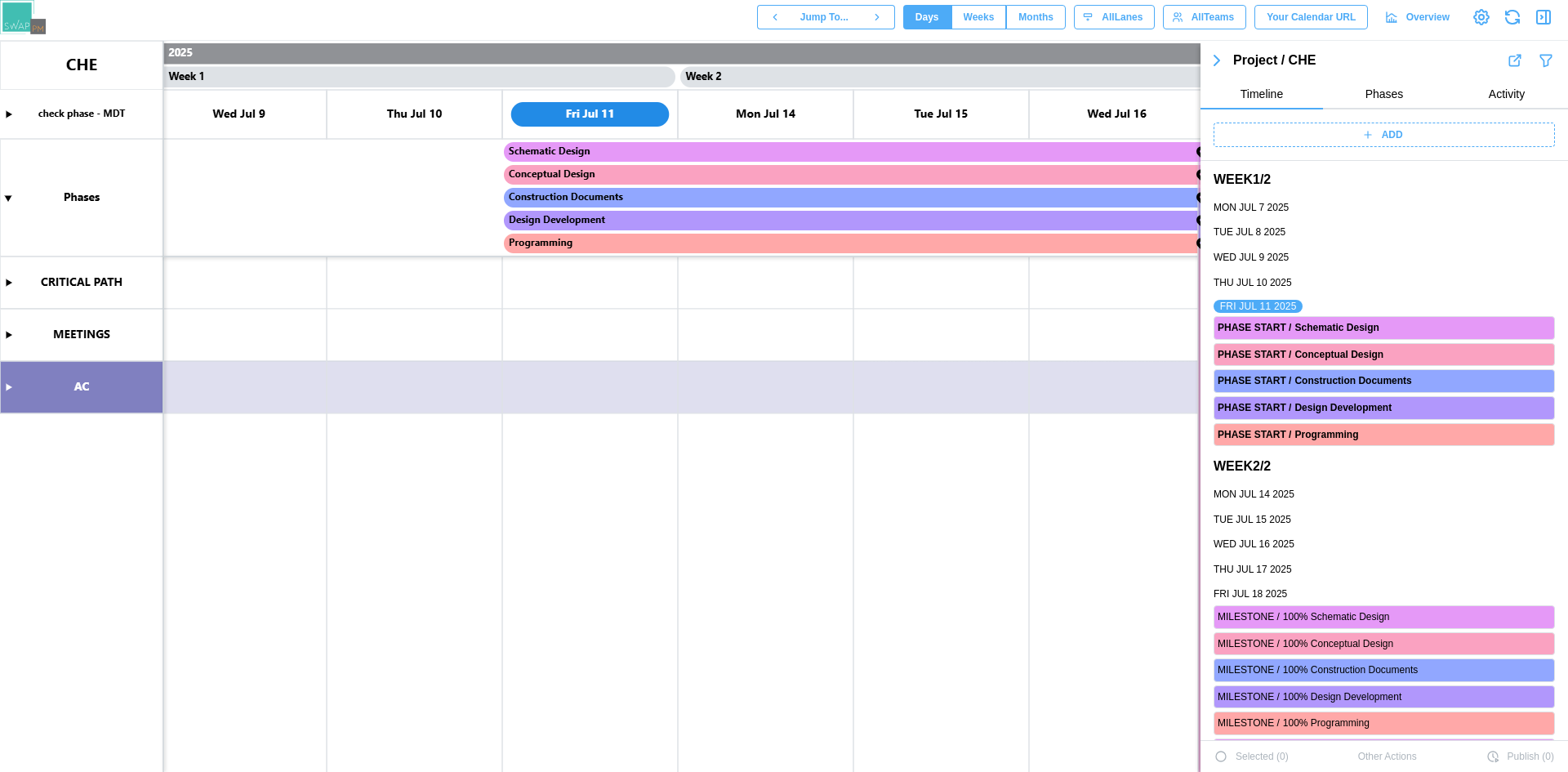 scroll, scrollTop: 0, scrollLeft: 0, axis: both 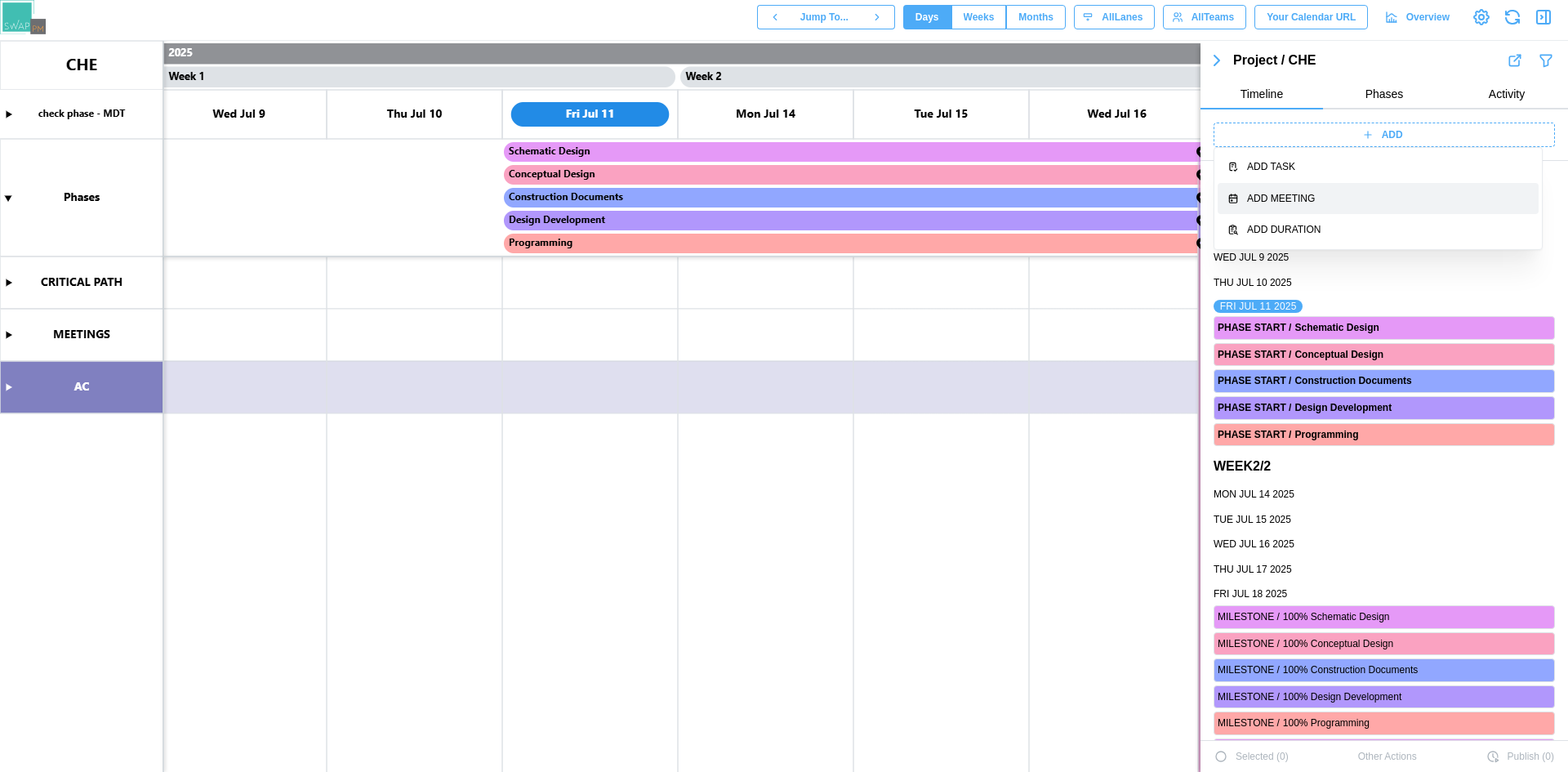 click on "Add Meeting" at bounding box center [1378, 199] 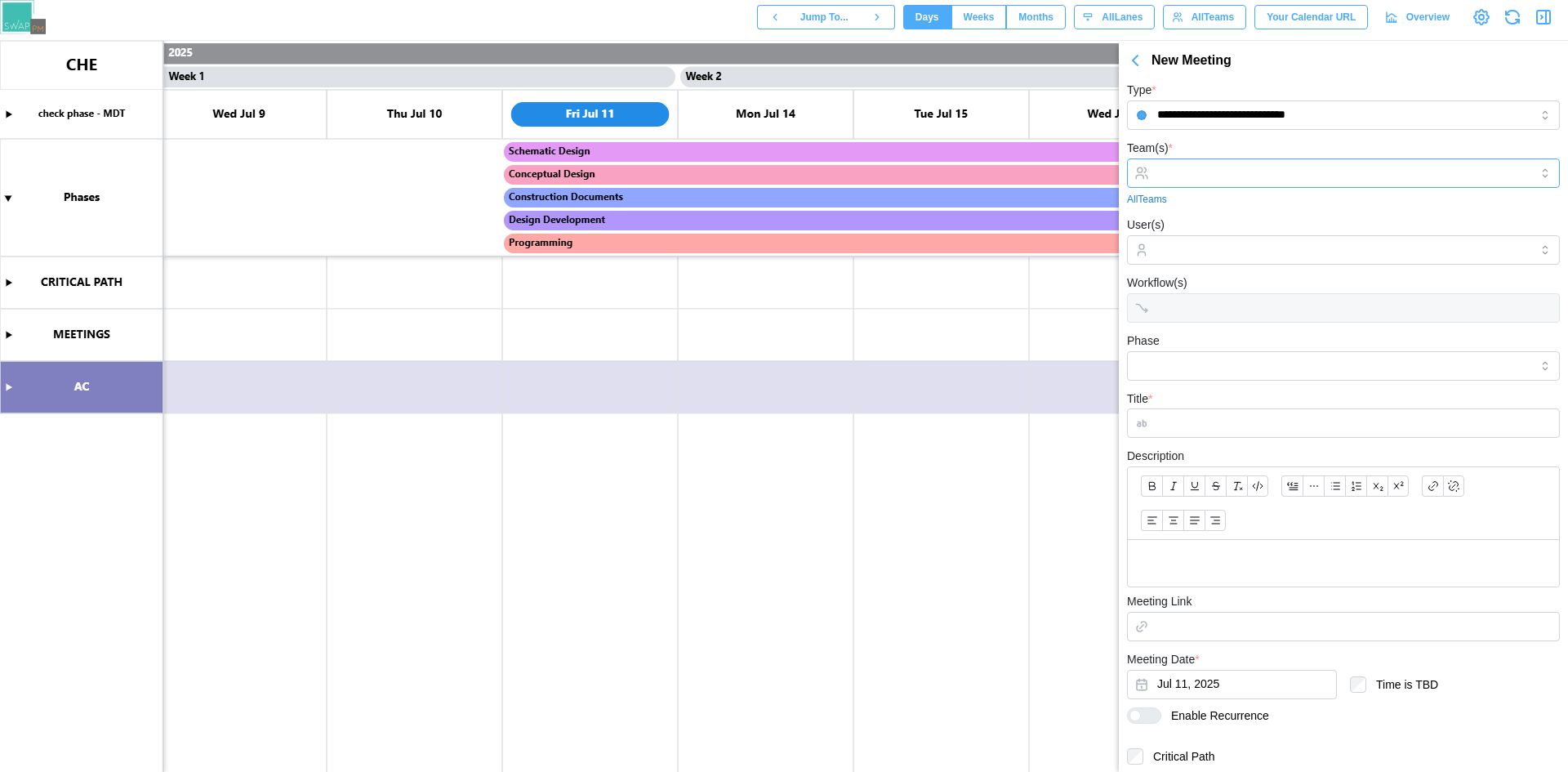 click on "Team(s)  *" at bounding box center [1343, 173] 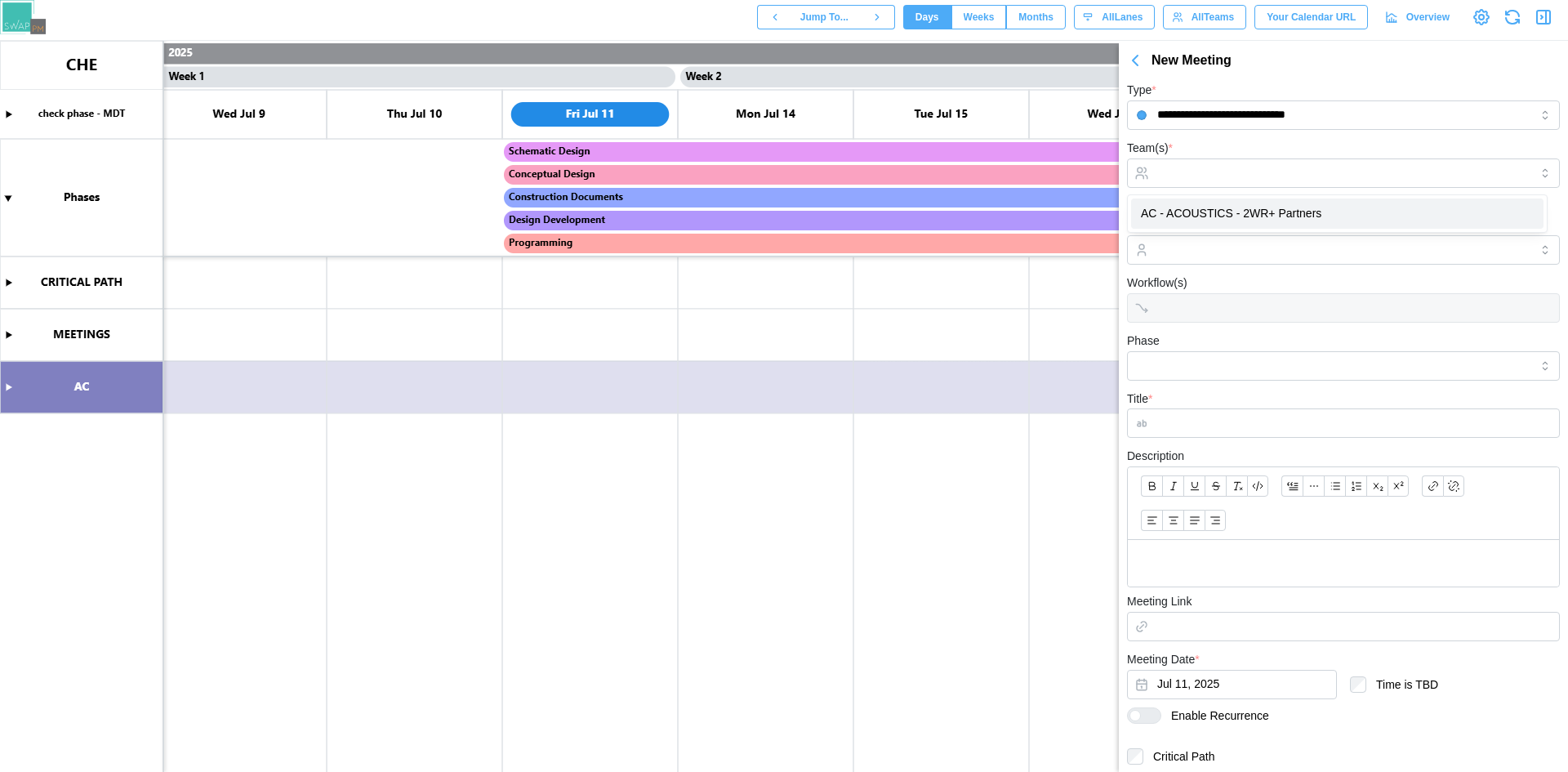 click on "User(s)" at bounding box center (1343, 239) 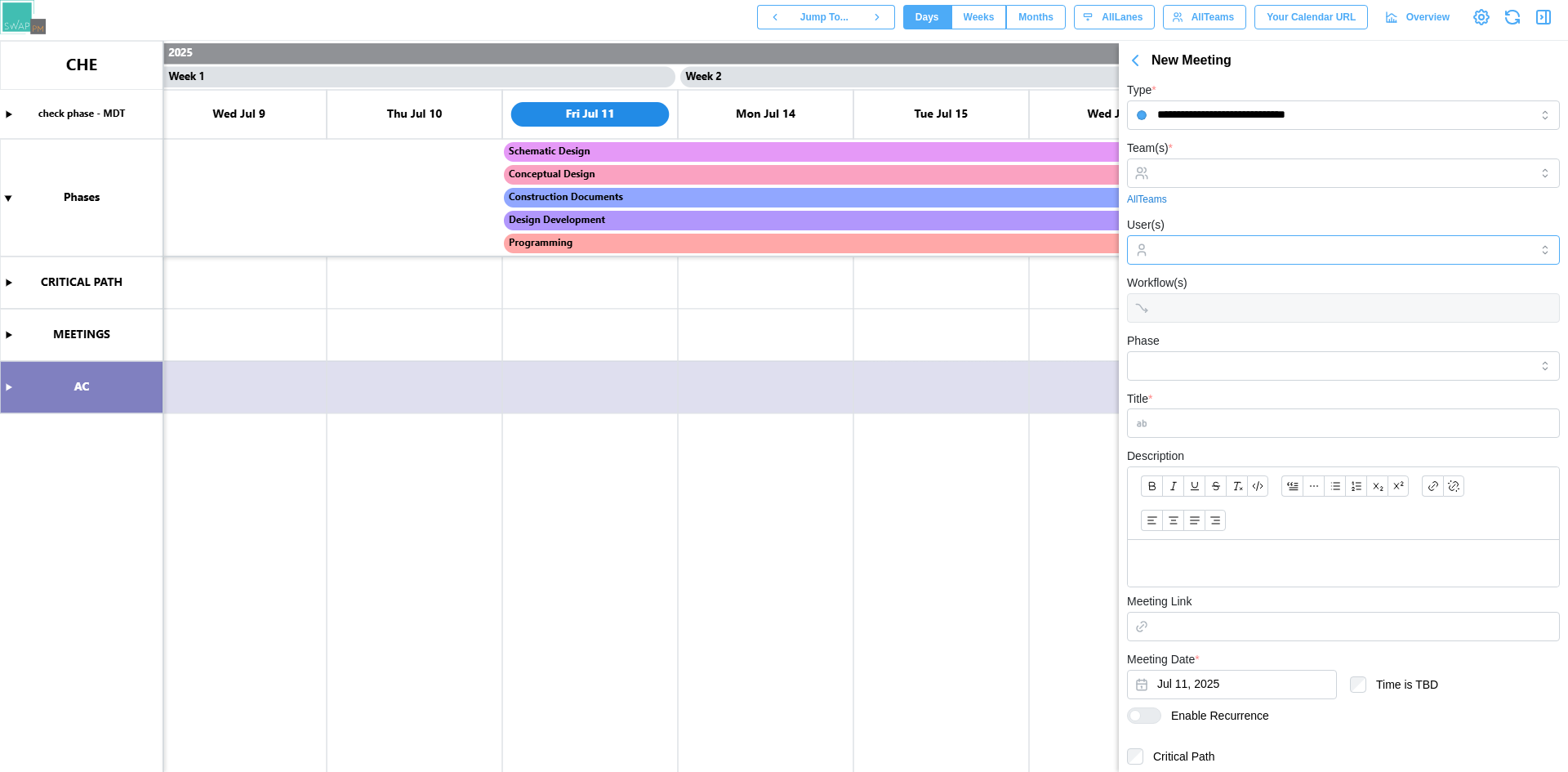 click on "User(s)" at bounding box center (1343, 250) 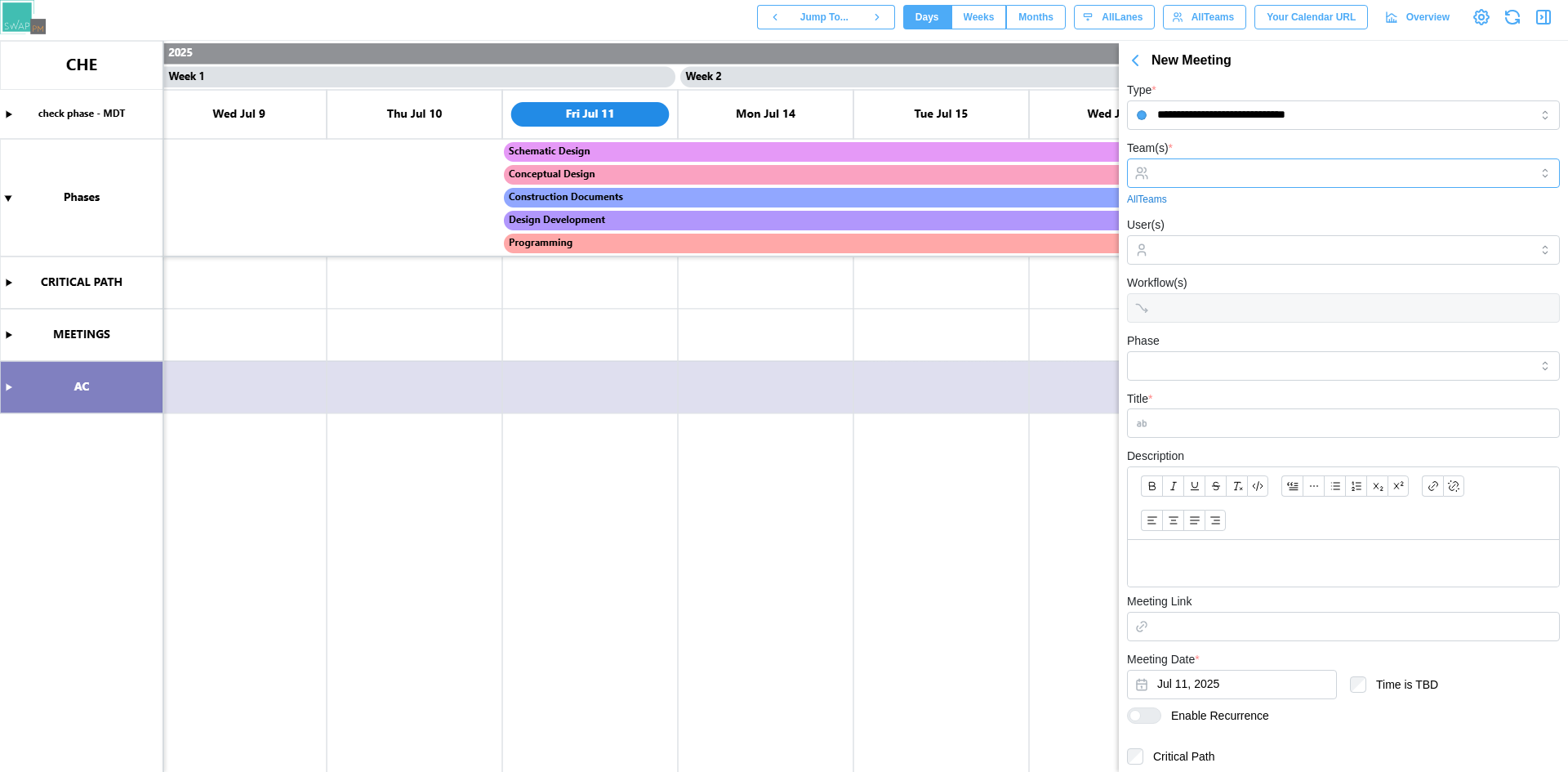 click at bounding box center (1341, 173) 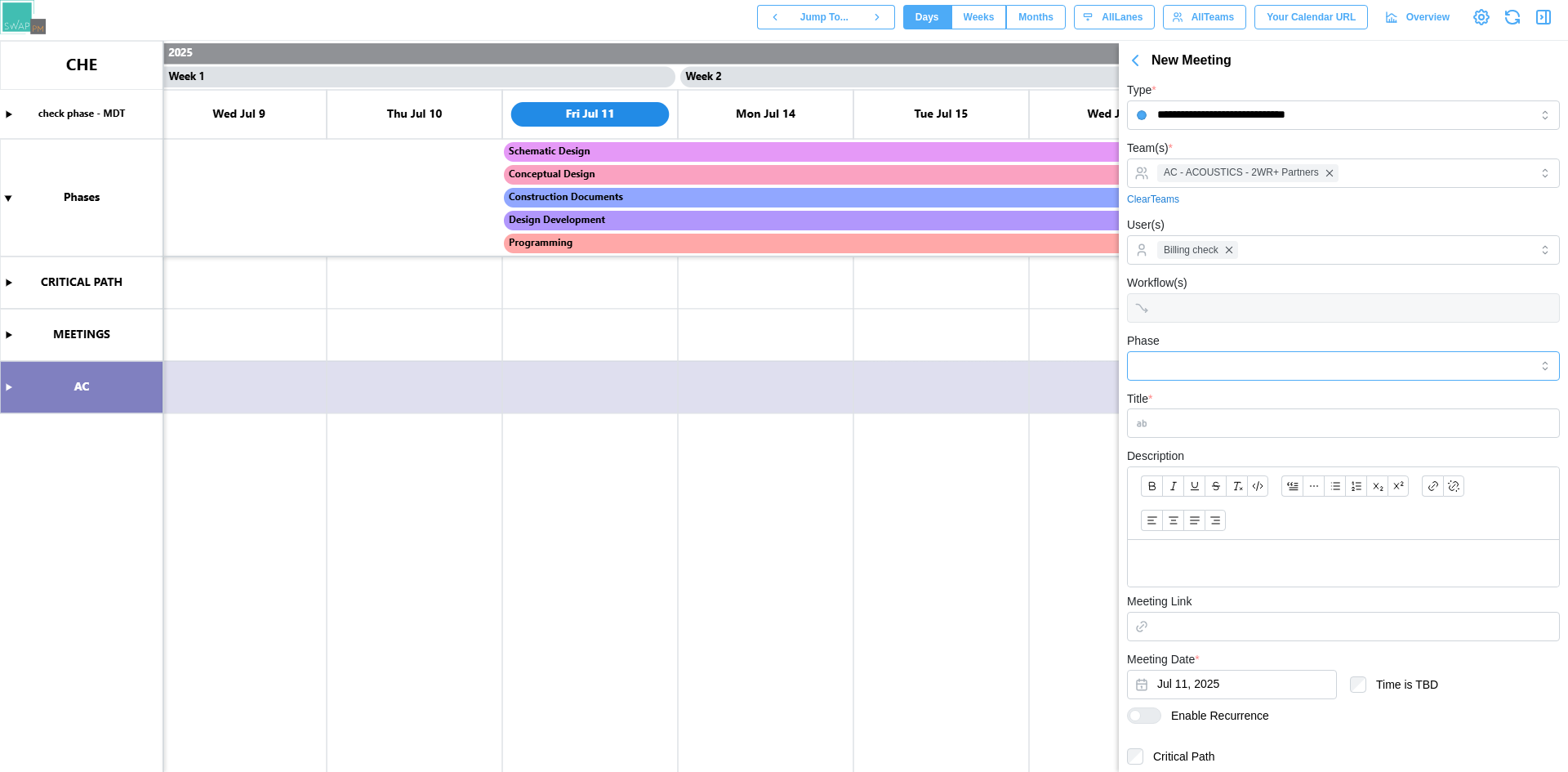 click on "Phase" at bounding box center [1343, 366] 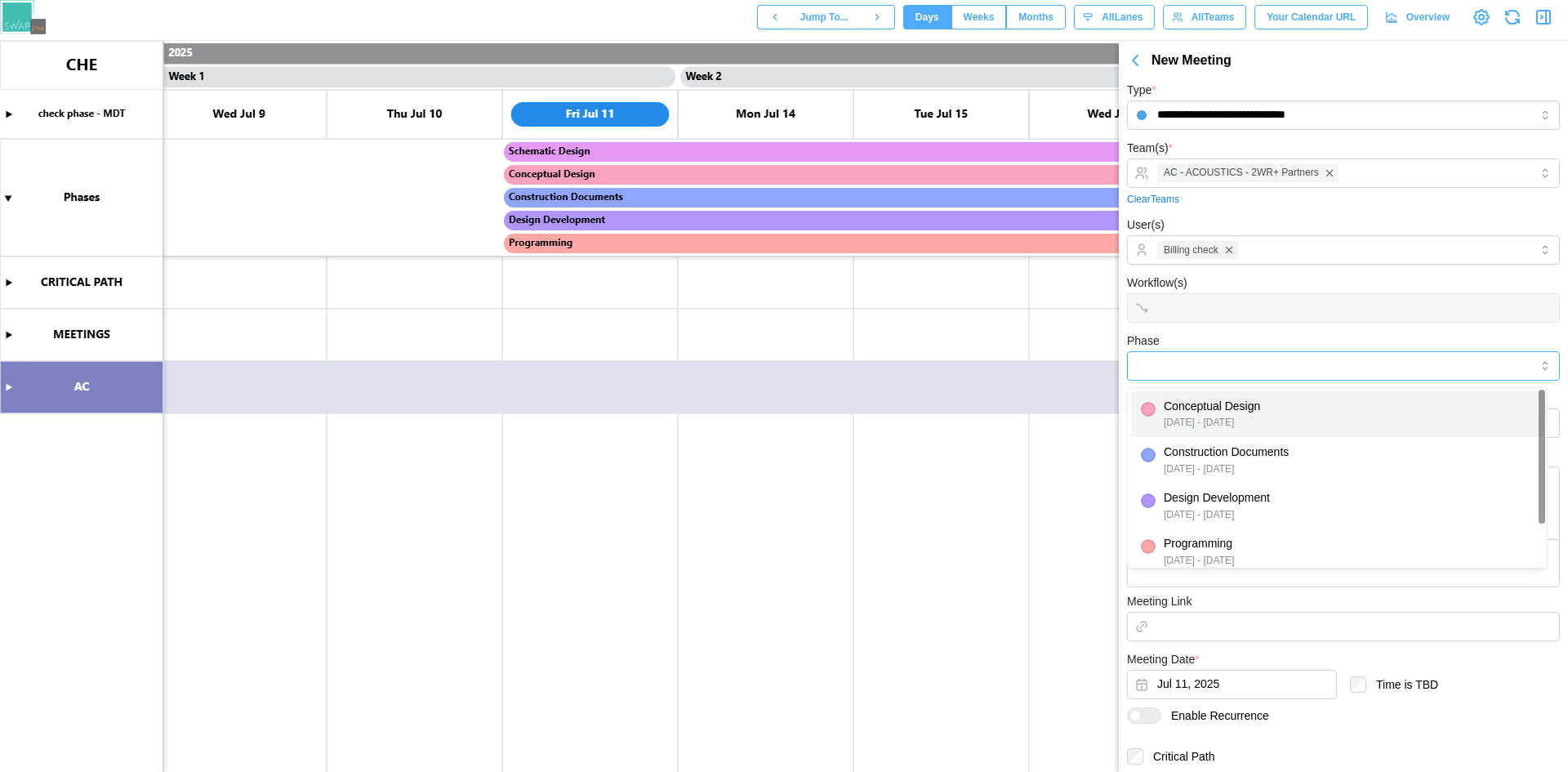 type on "**********" 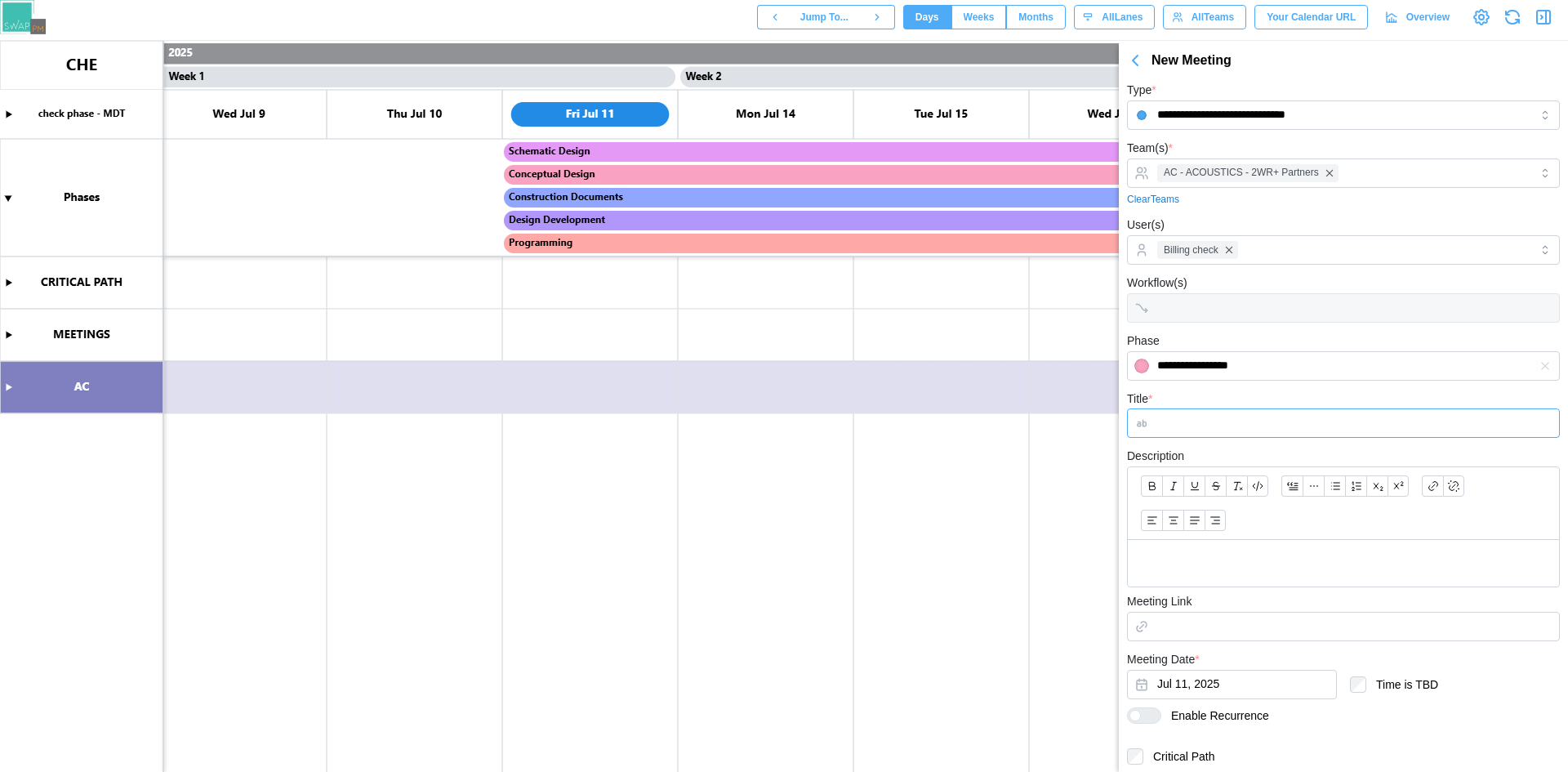 click on "Title  *" at bounding box center (1343, 423) 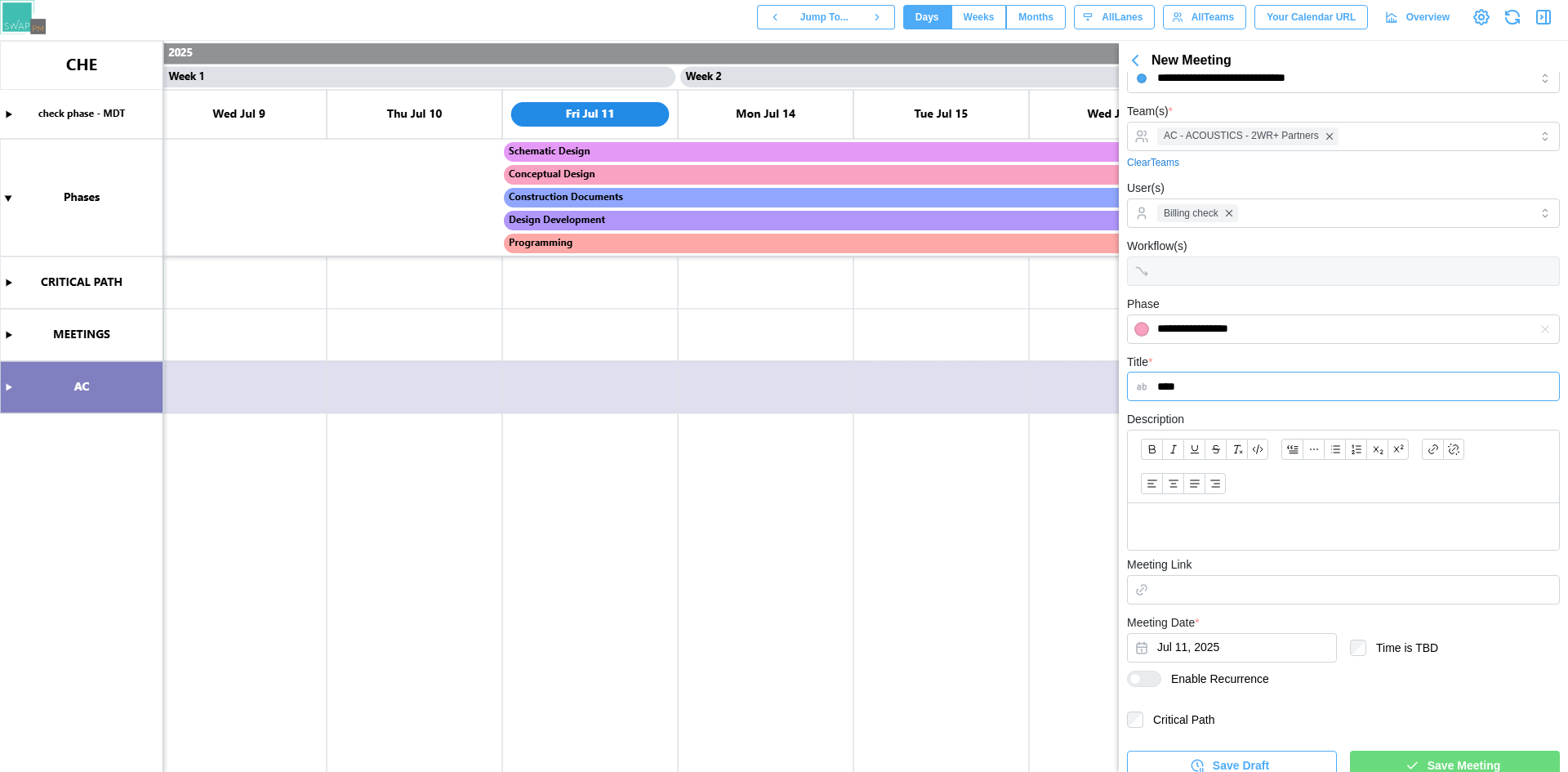 scroll, scrollTop: 53, scrollLeft: 0, axis: vertical 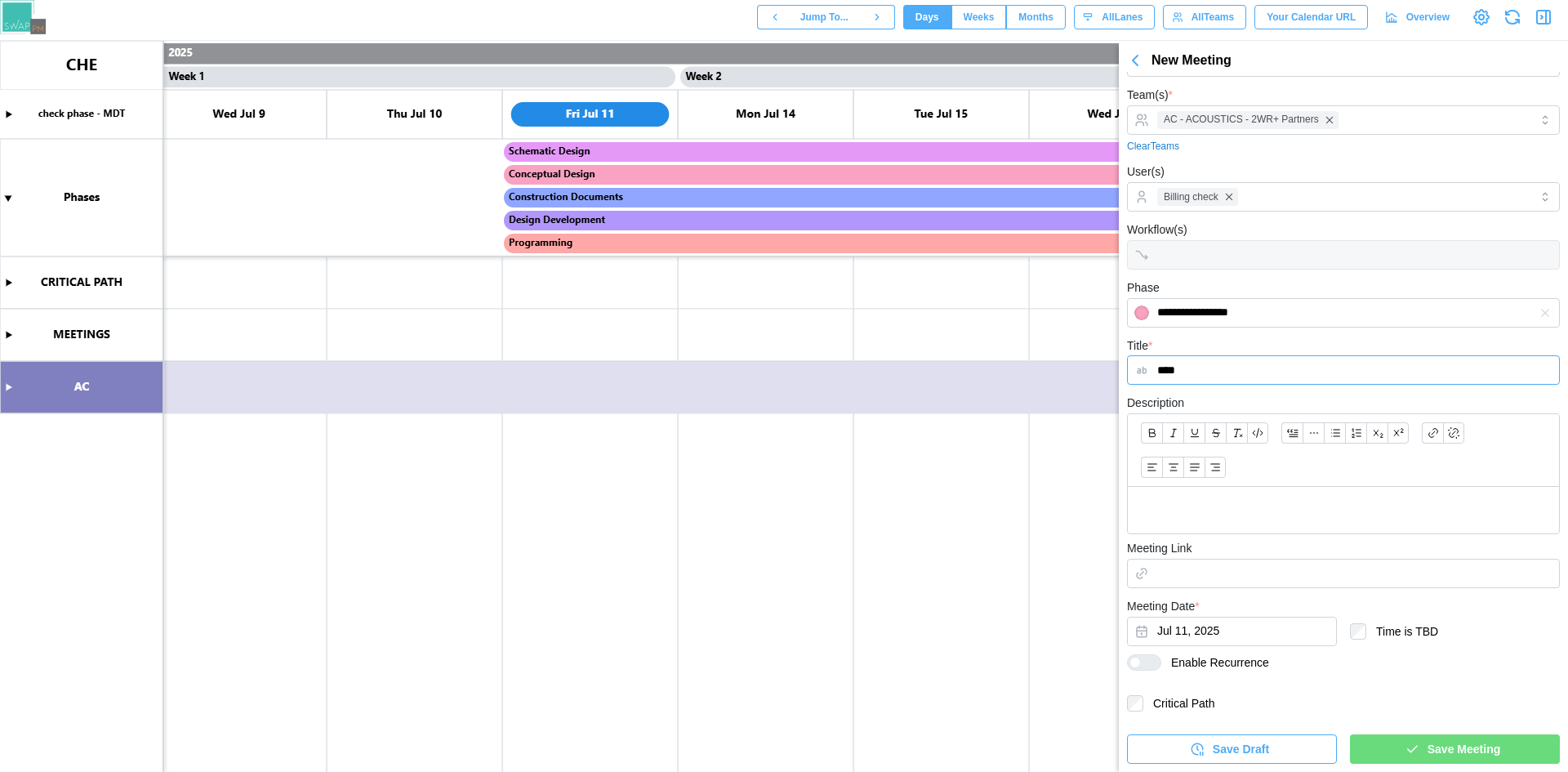 type on "****" 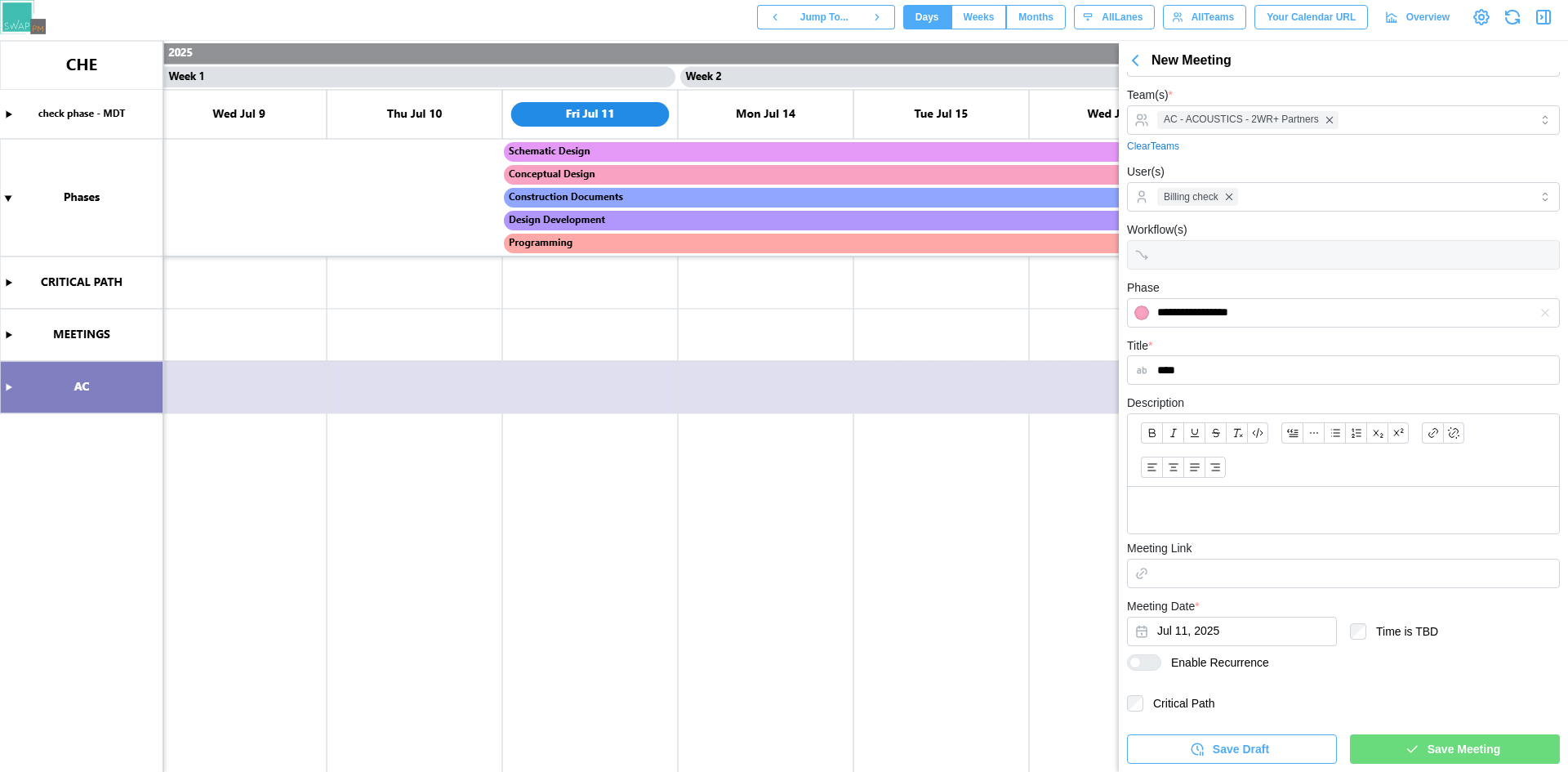 click on "Save   Meeting" at bounding box center [1452, 749] 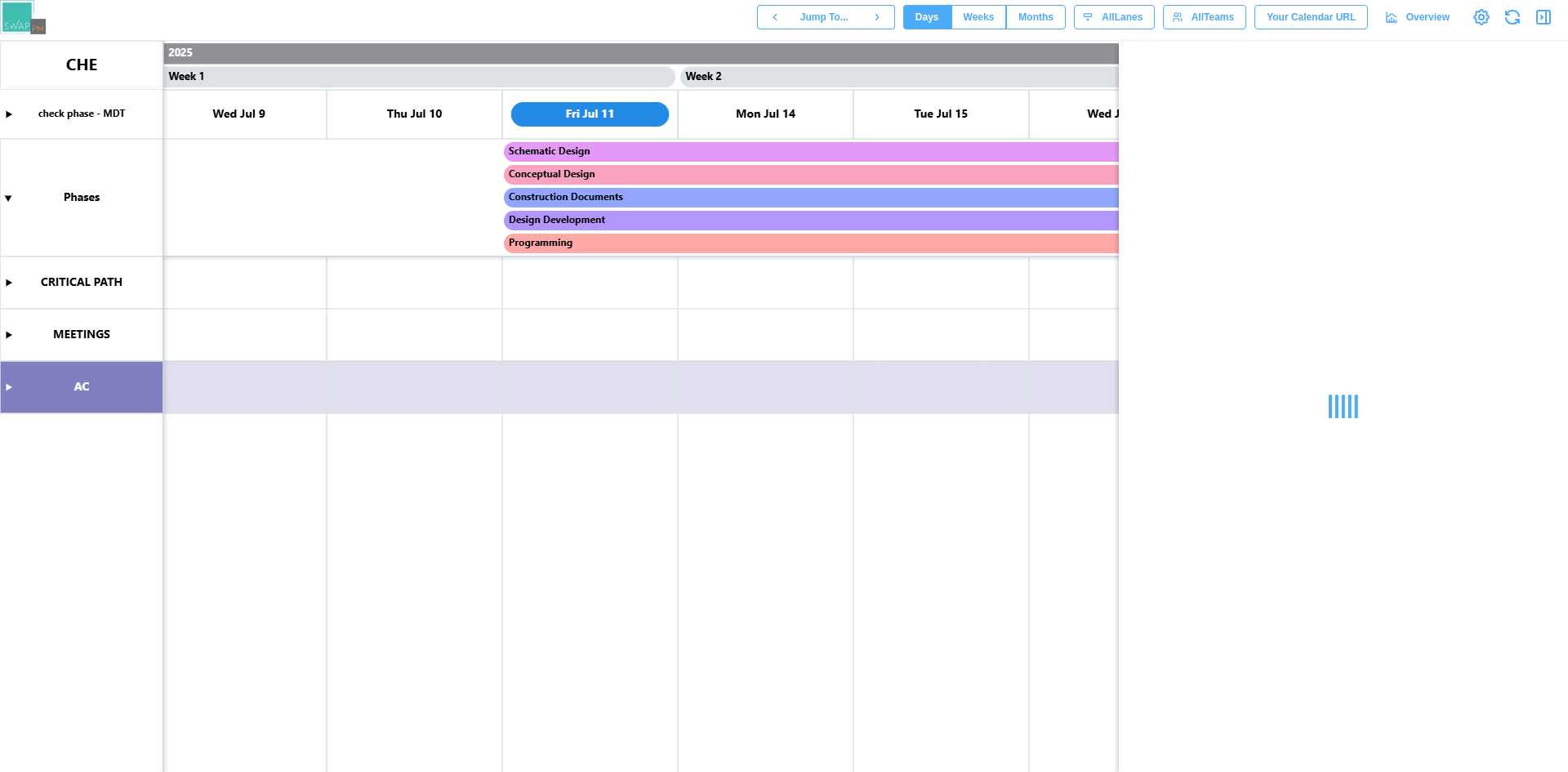 scroll, scrollTop: 0, scrollLeft: 0, axis: both 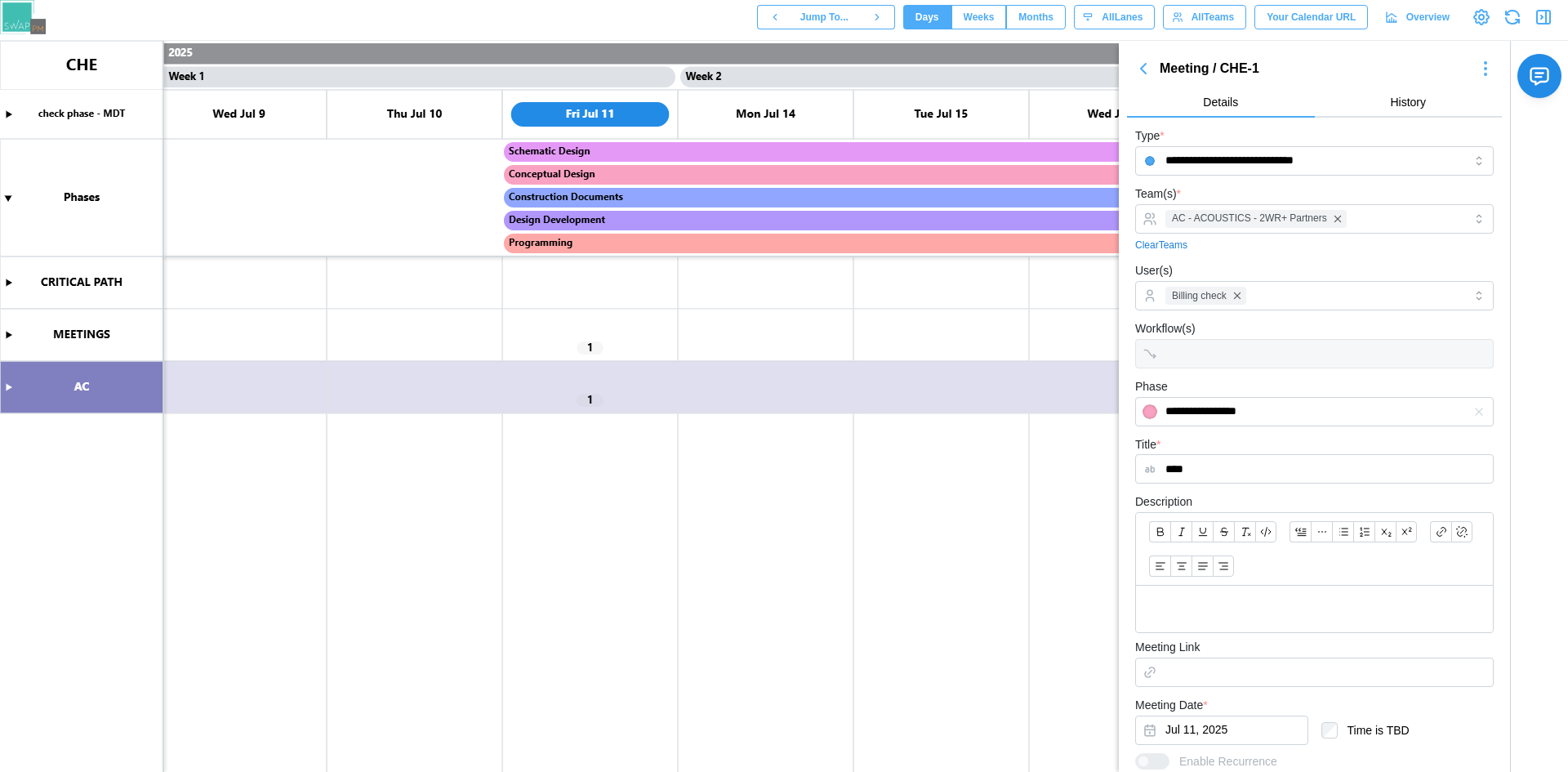 click at bounding box center [784, 406] 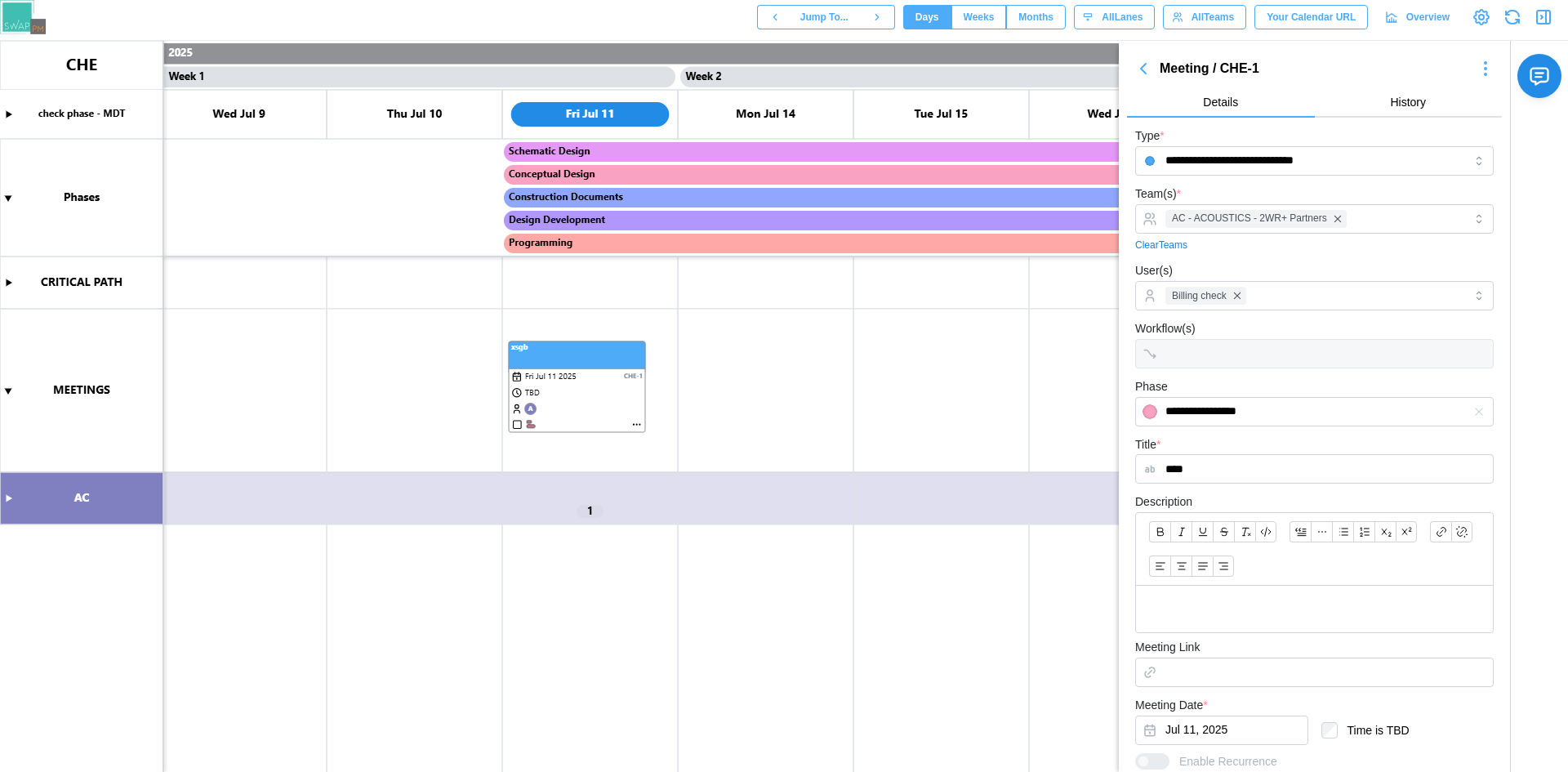 click 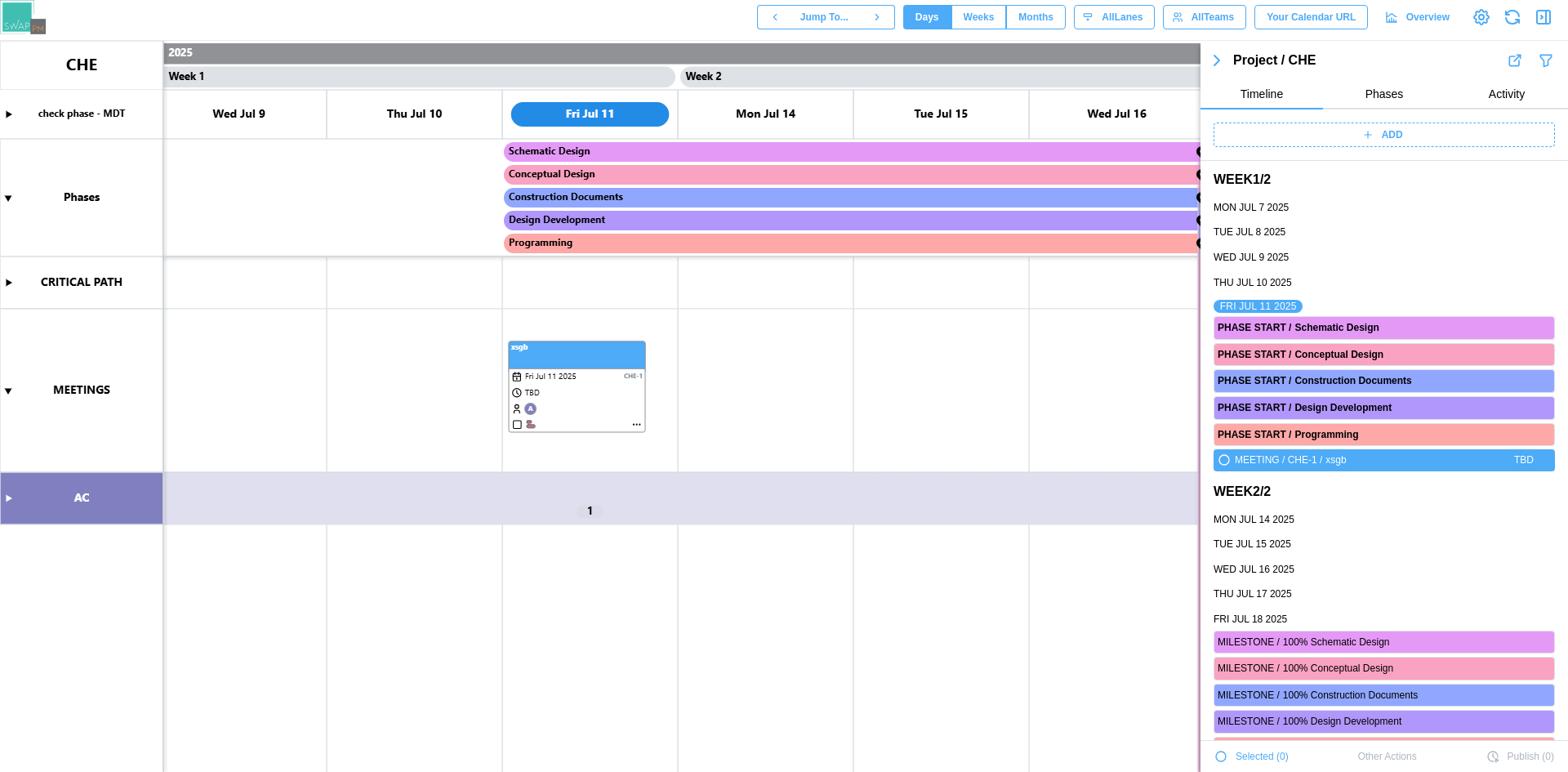 scroll, scrollTop: 11, scrollLeft: 0, axis: vertical 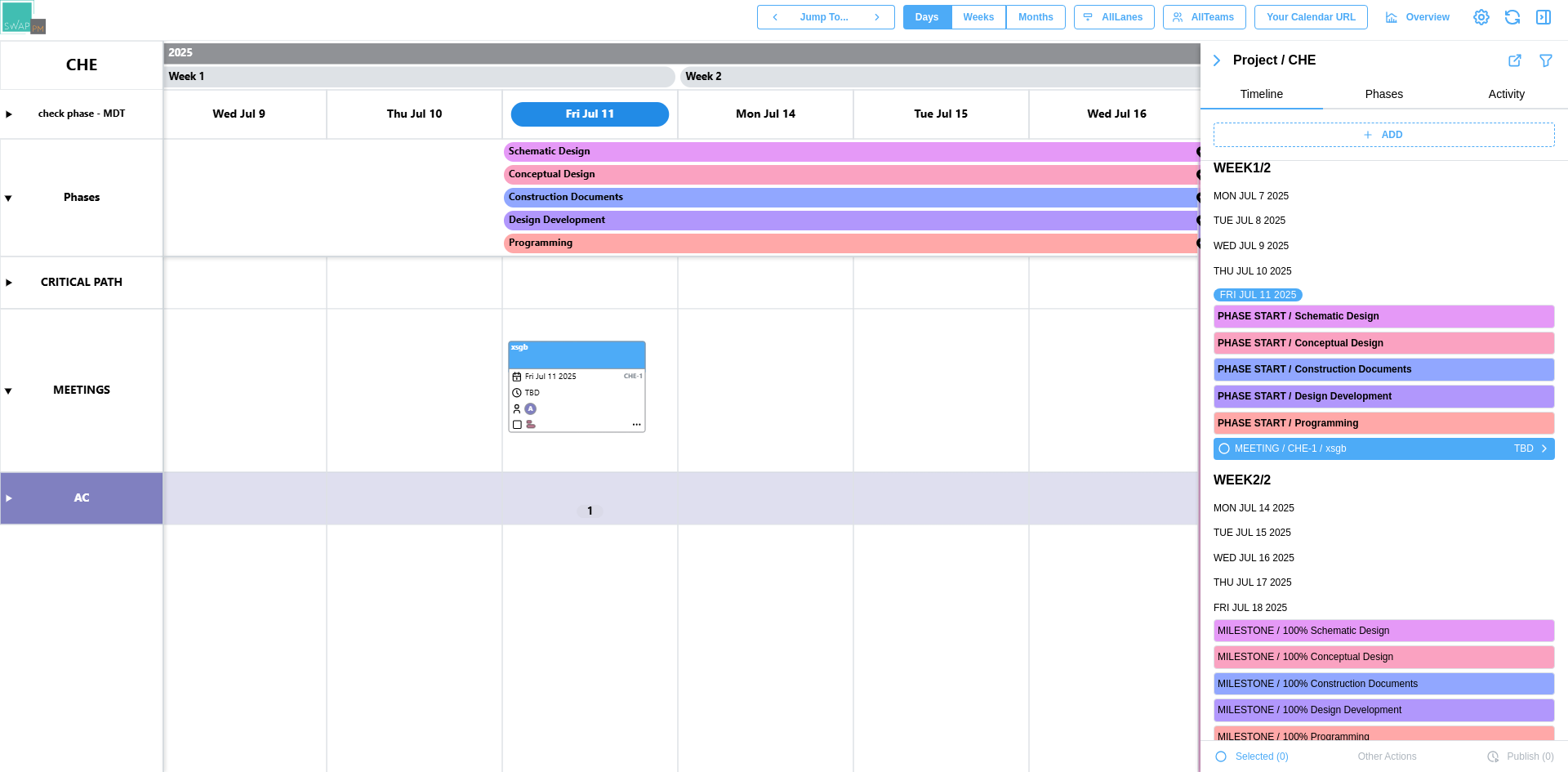 click 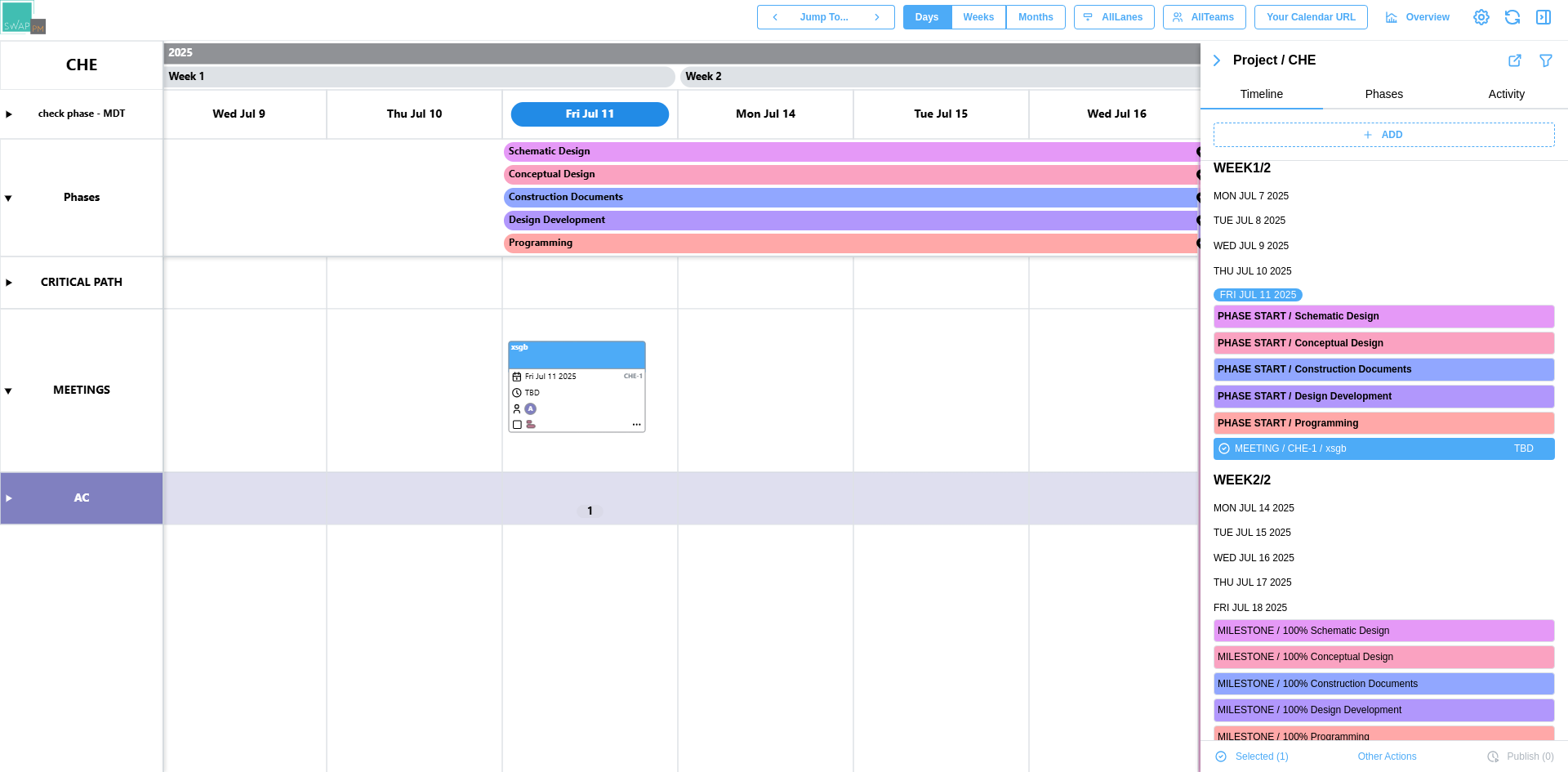 click on "Other Actions" at bounding box center (1388, 756) 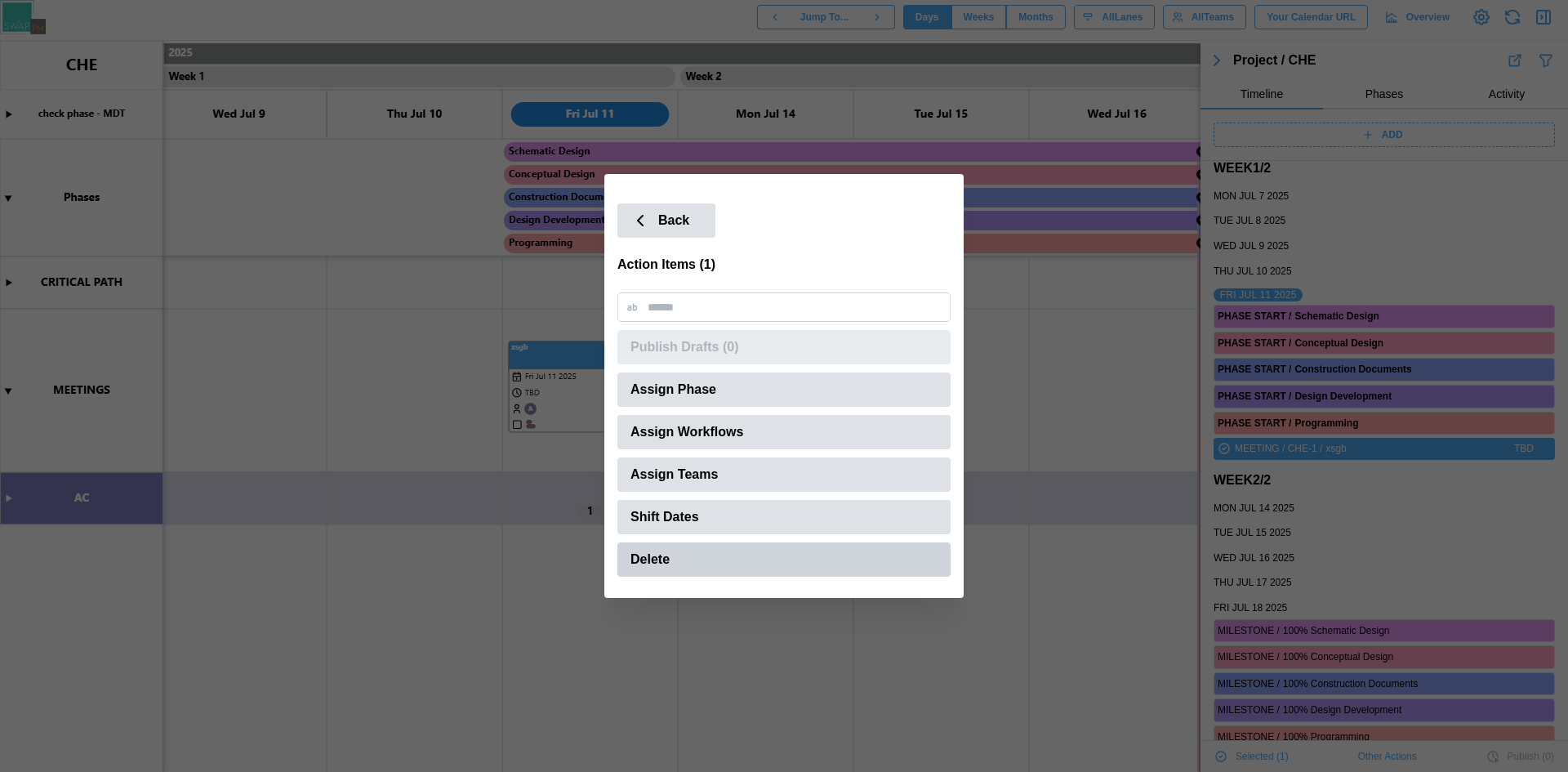 click on "Delete" at bounding box center [784, 560] 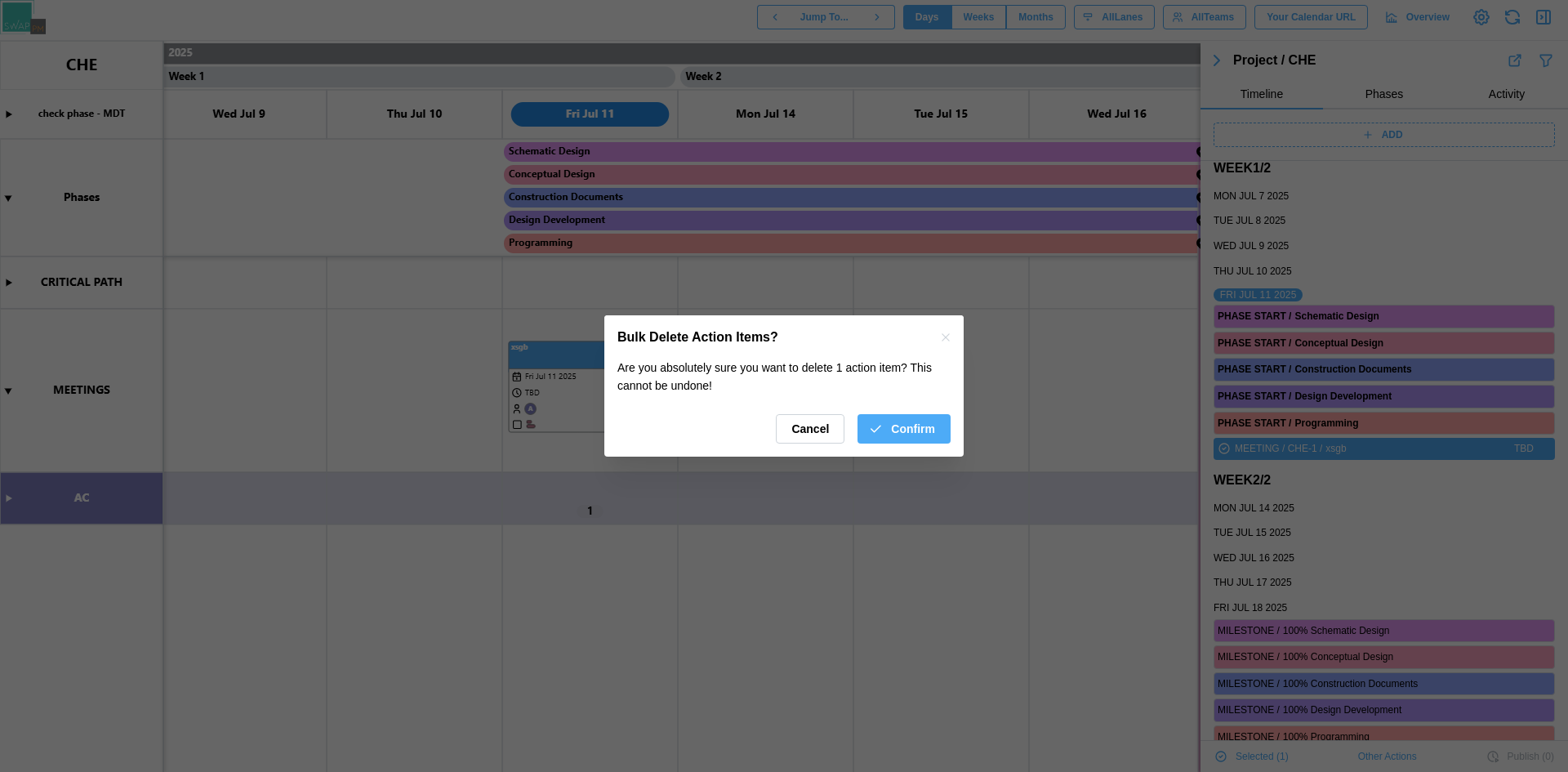 click on "Confirm" at bounding box center [913, 429] 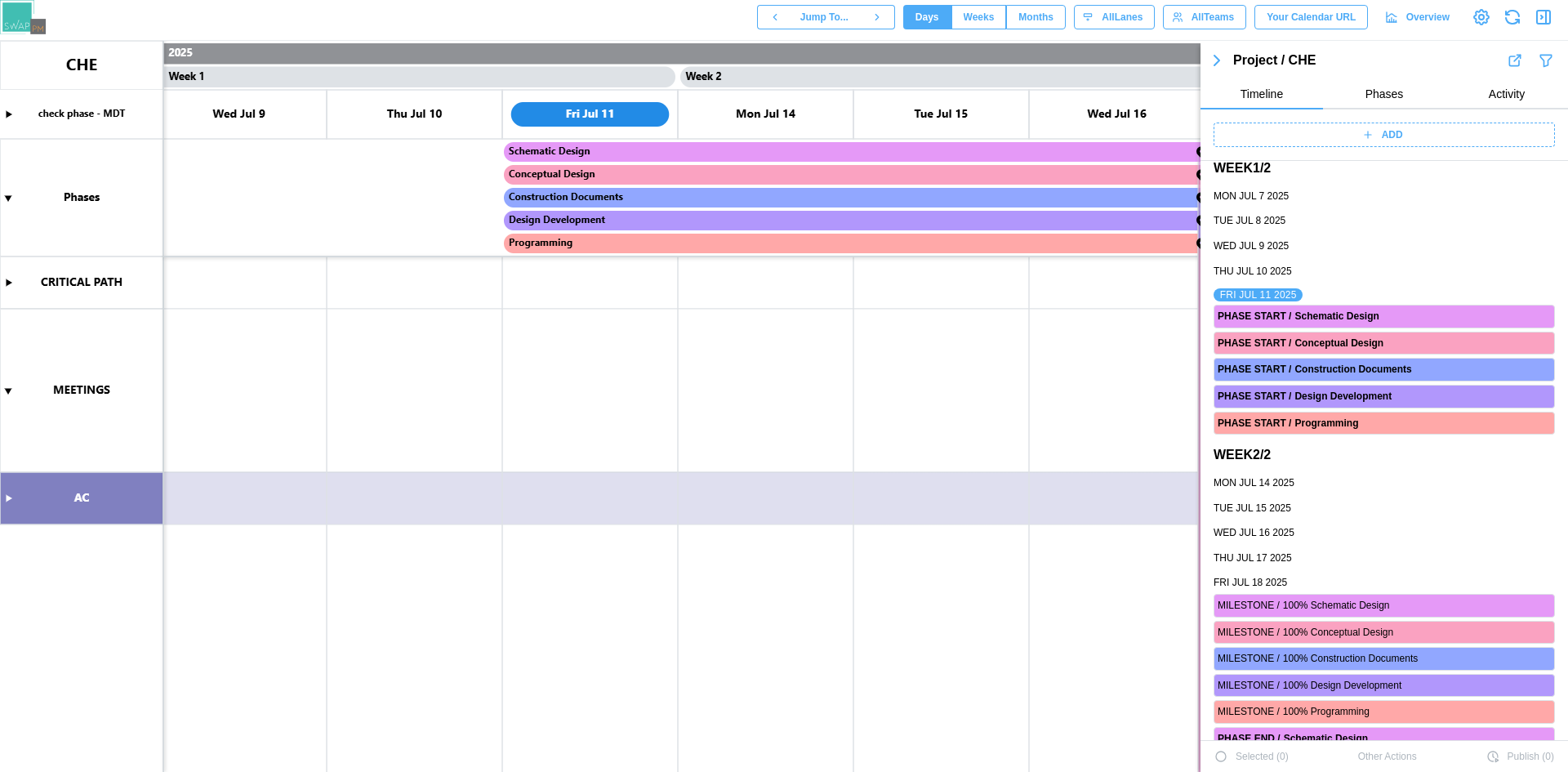 click at bounding box center (784, 406) 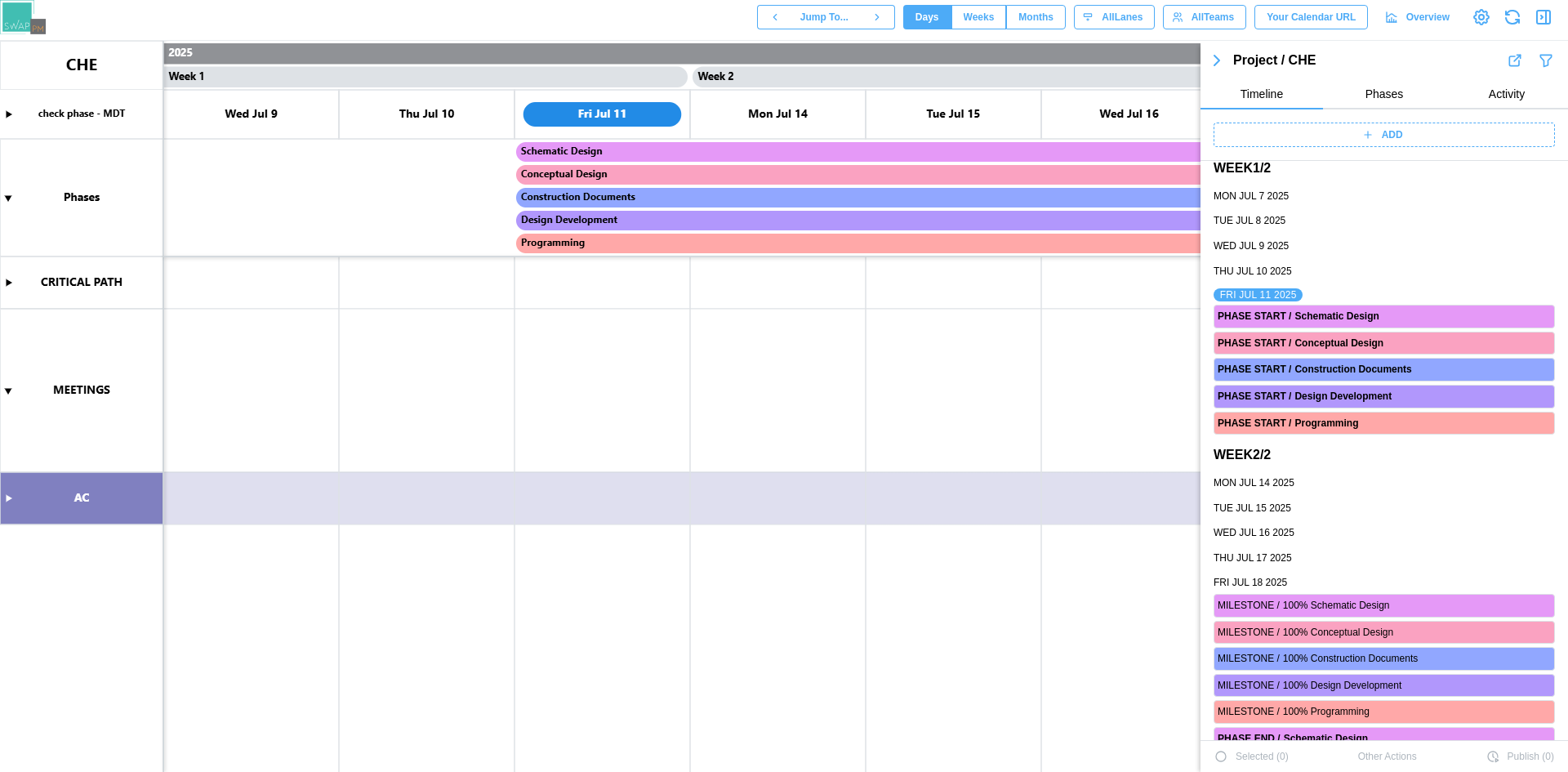 click on "Activity" at bounding box center [1507, 95] 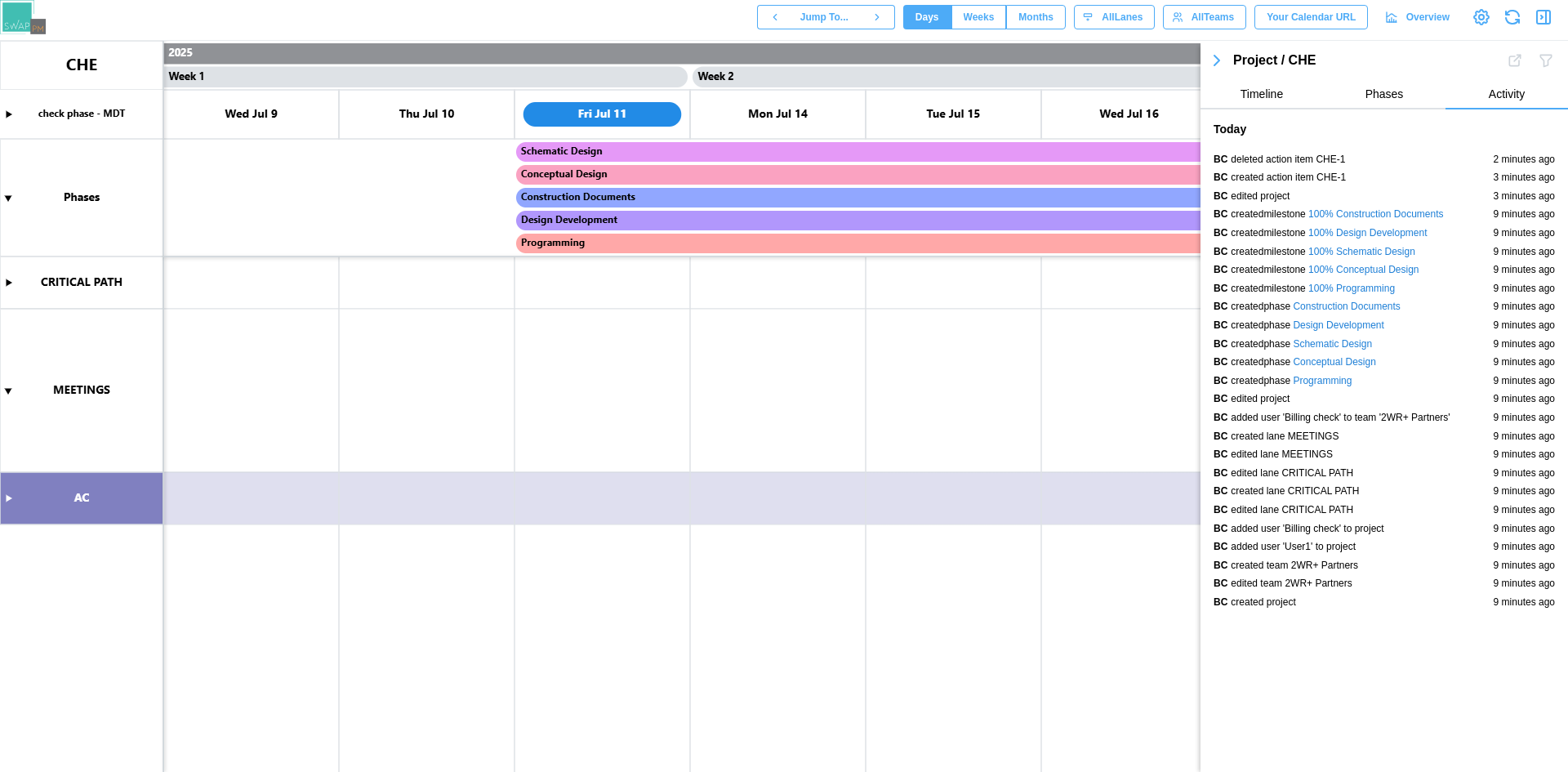 click on "Phases" at bounding box center [1384, 94] 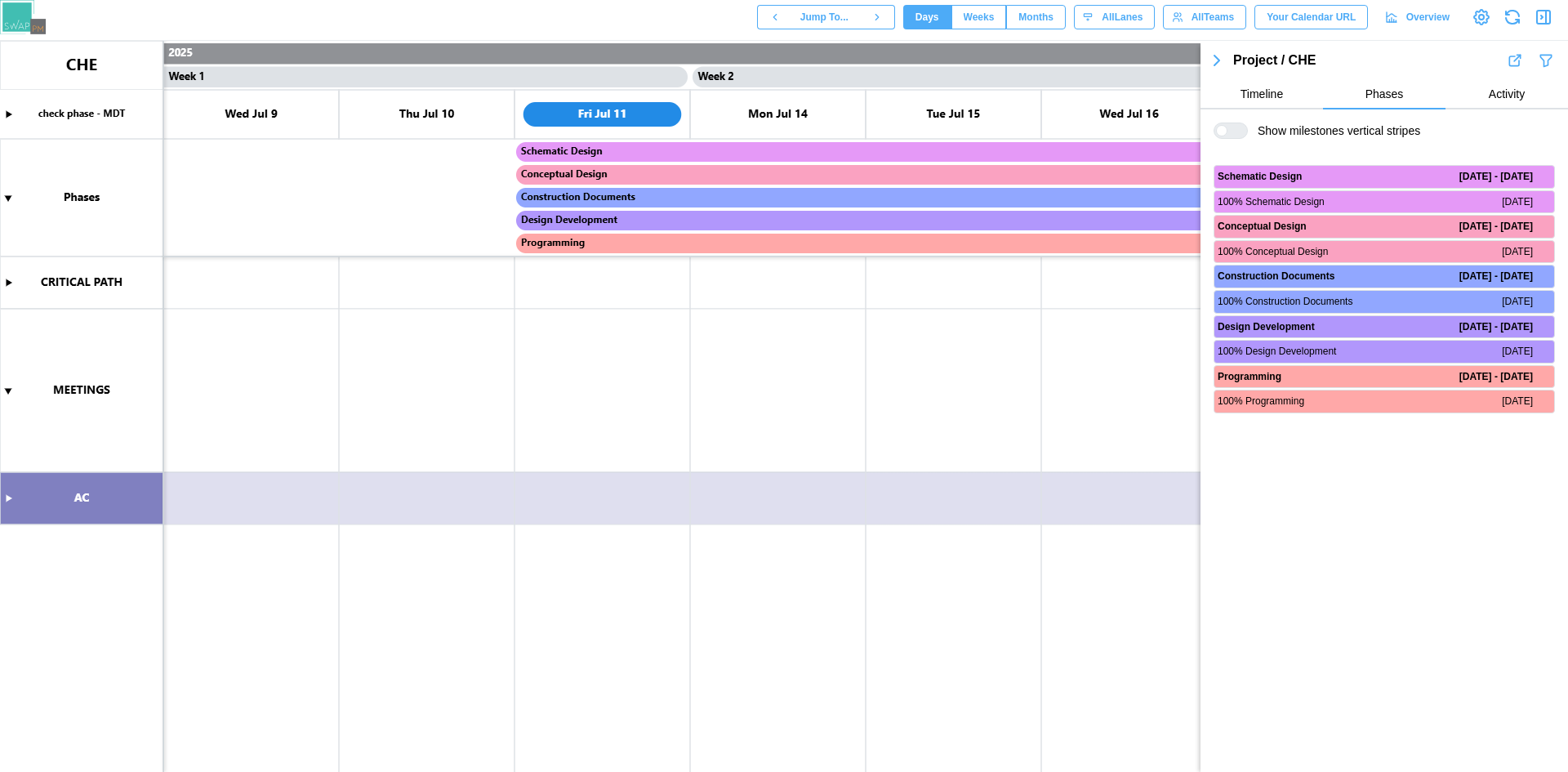 click 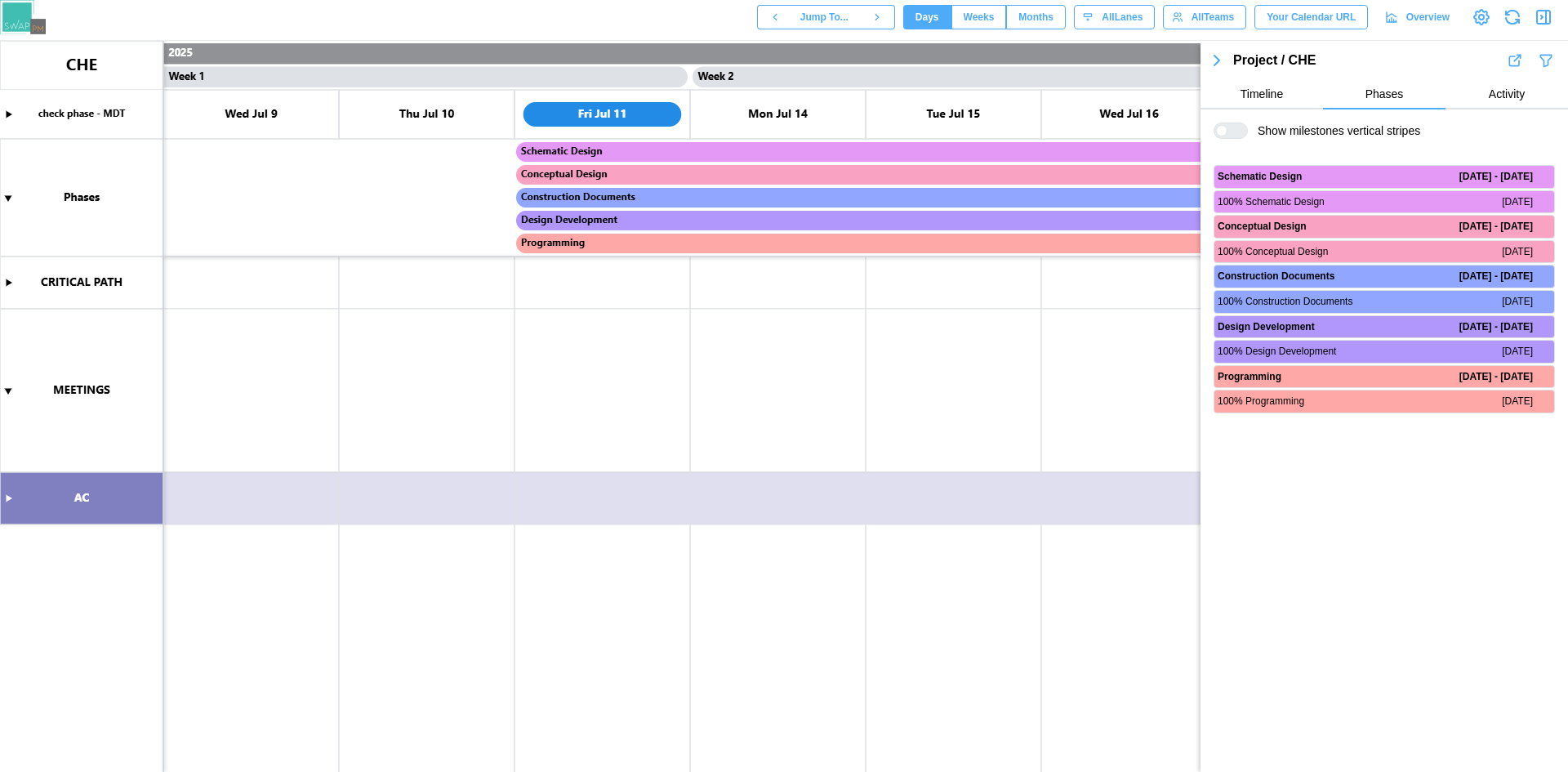 click on "Activity" at bounding box center [1507, 94] 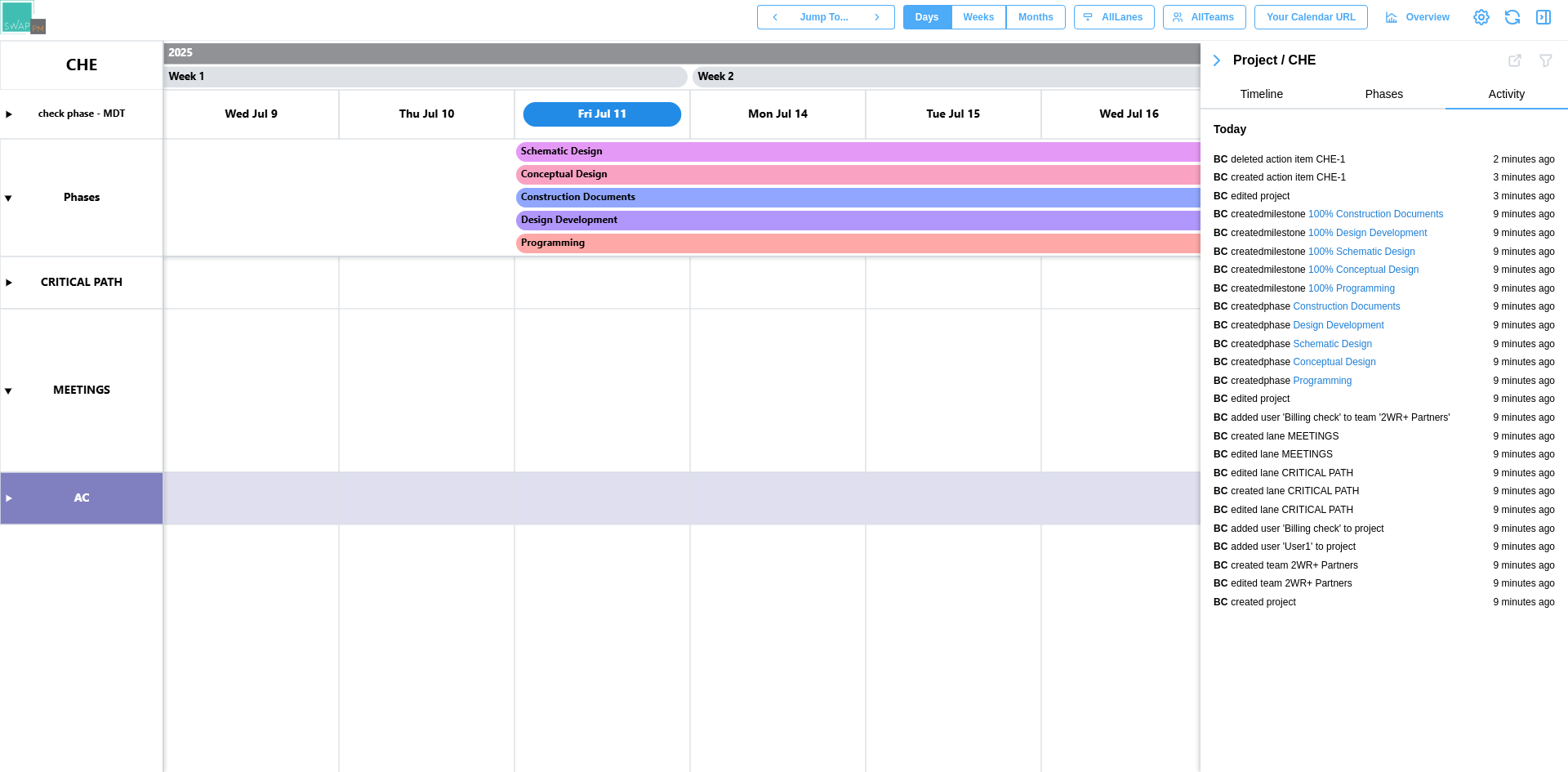 click at bounding box center (1546, 60) 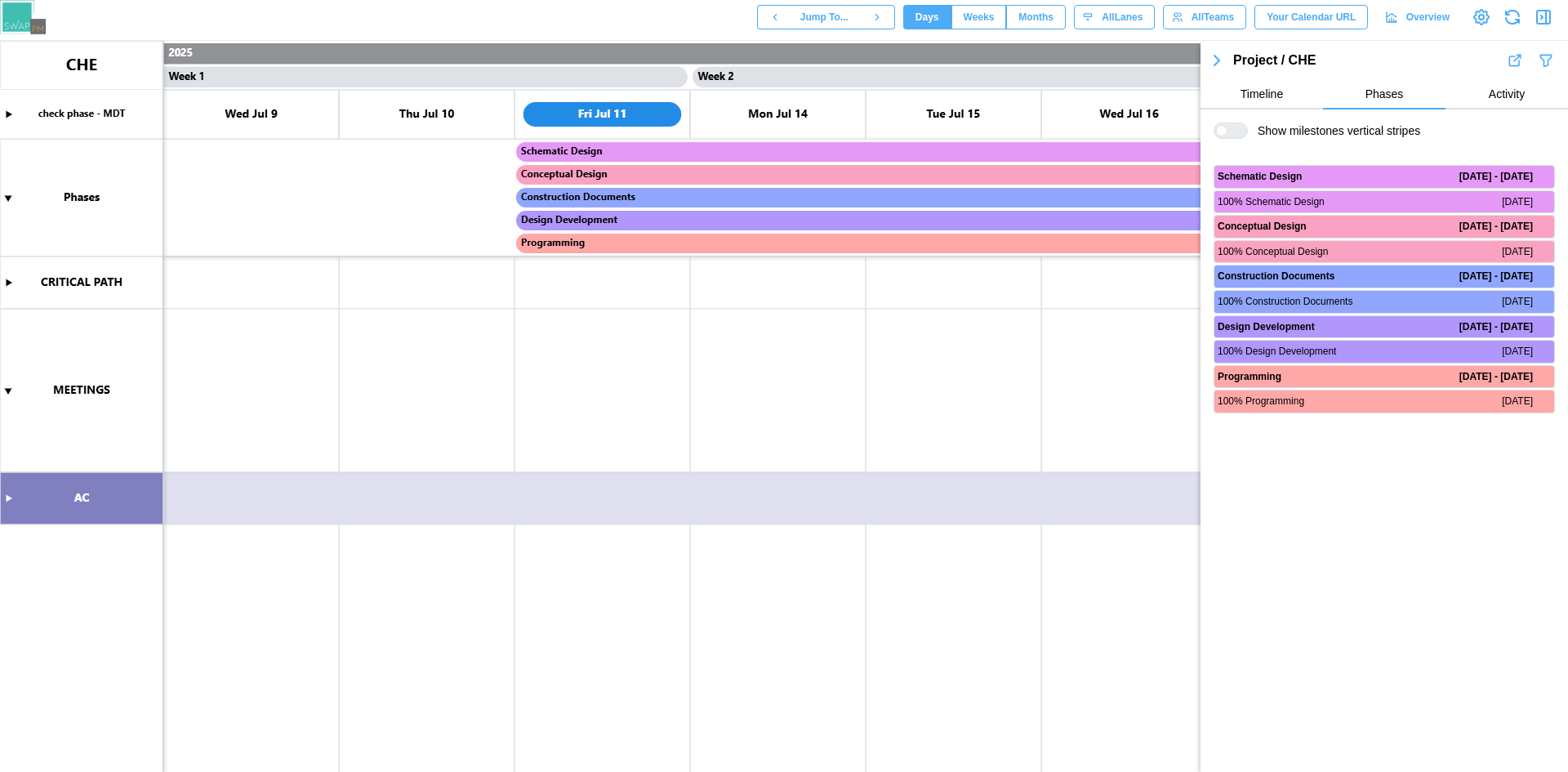 click at bounding box center (1222, 131) 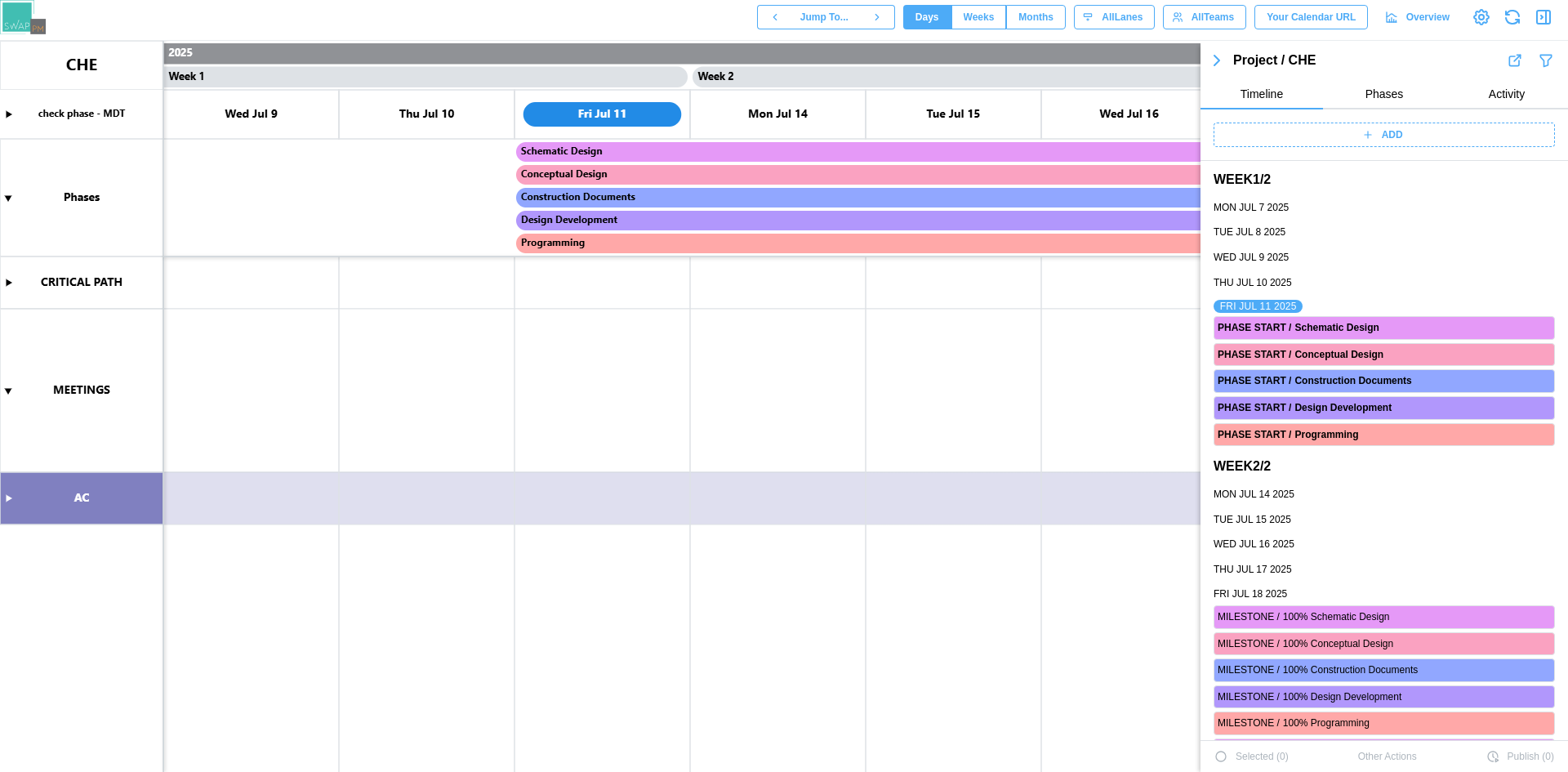 scroll, scrollTop: 0, scrollLeft: 0, axis: both 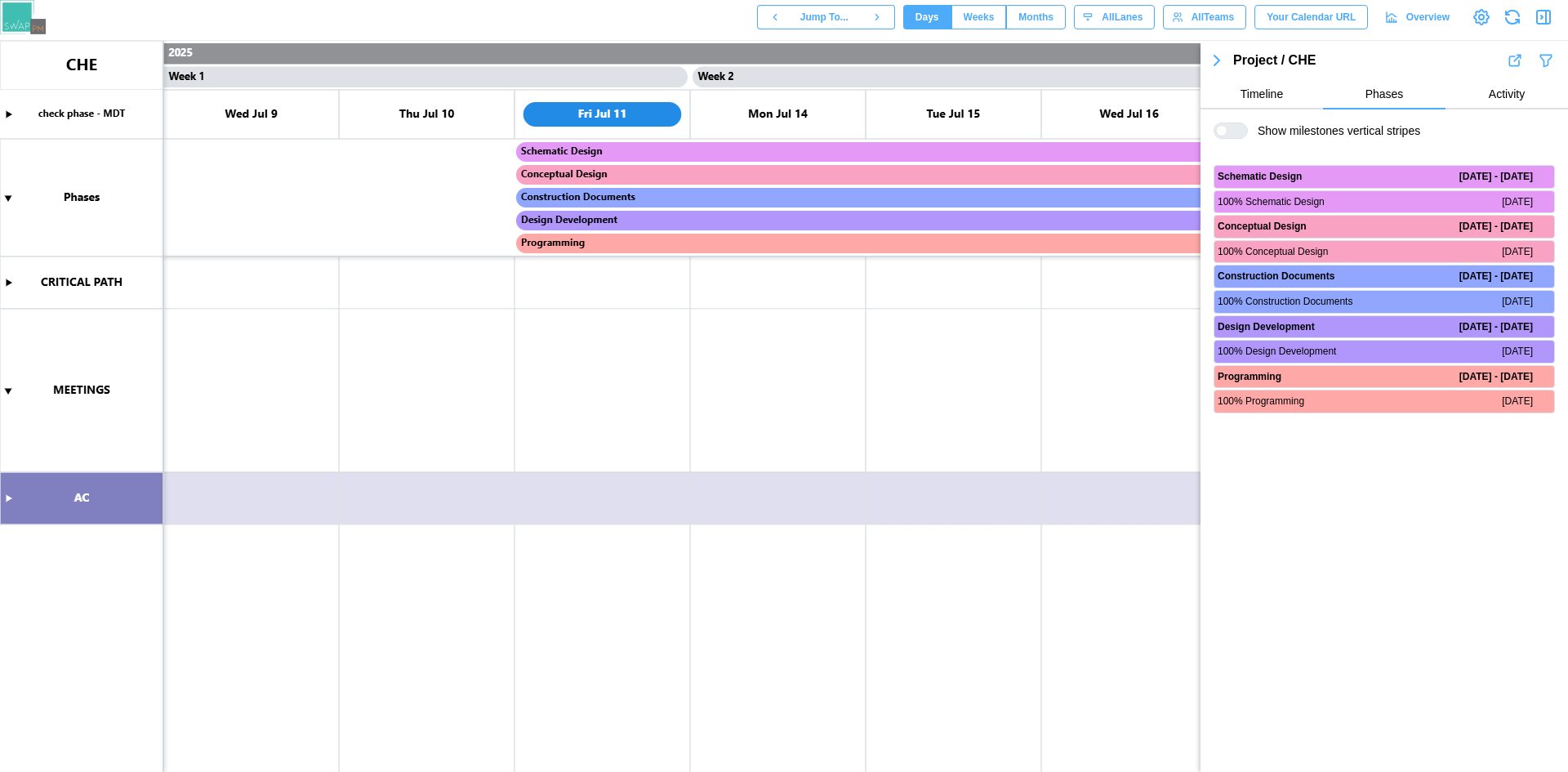 click on "Timeline" at bounding box center [1262, 95] 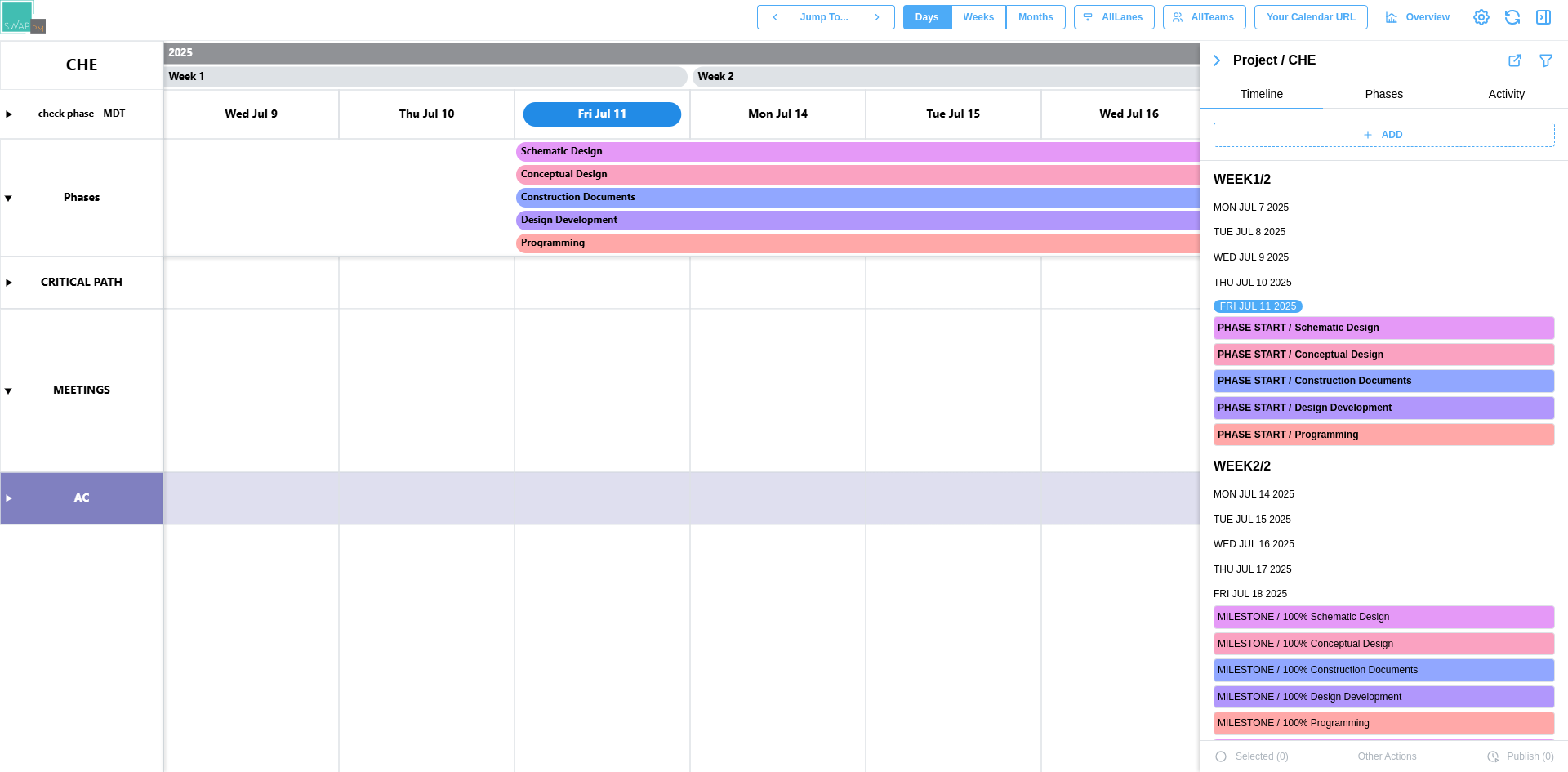 scroll, scrollTop: 0, scrollLeft: 0, axis: both 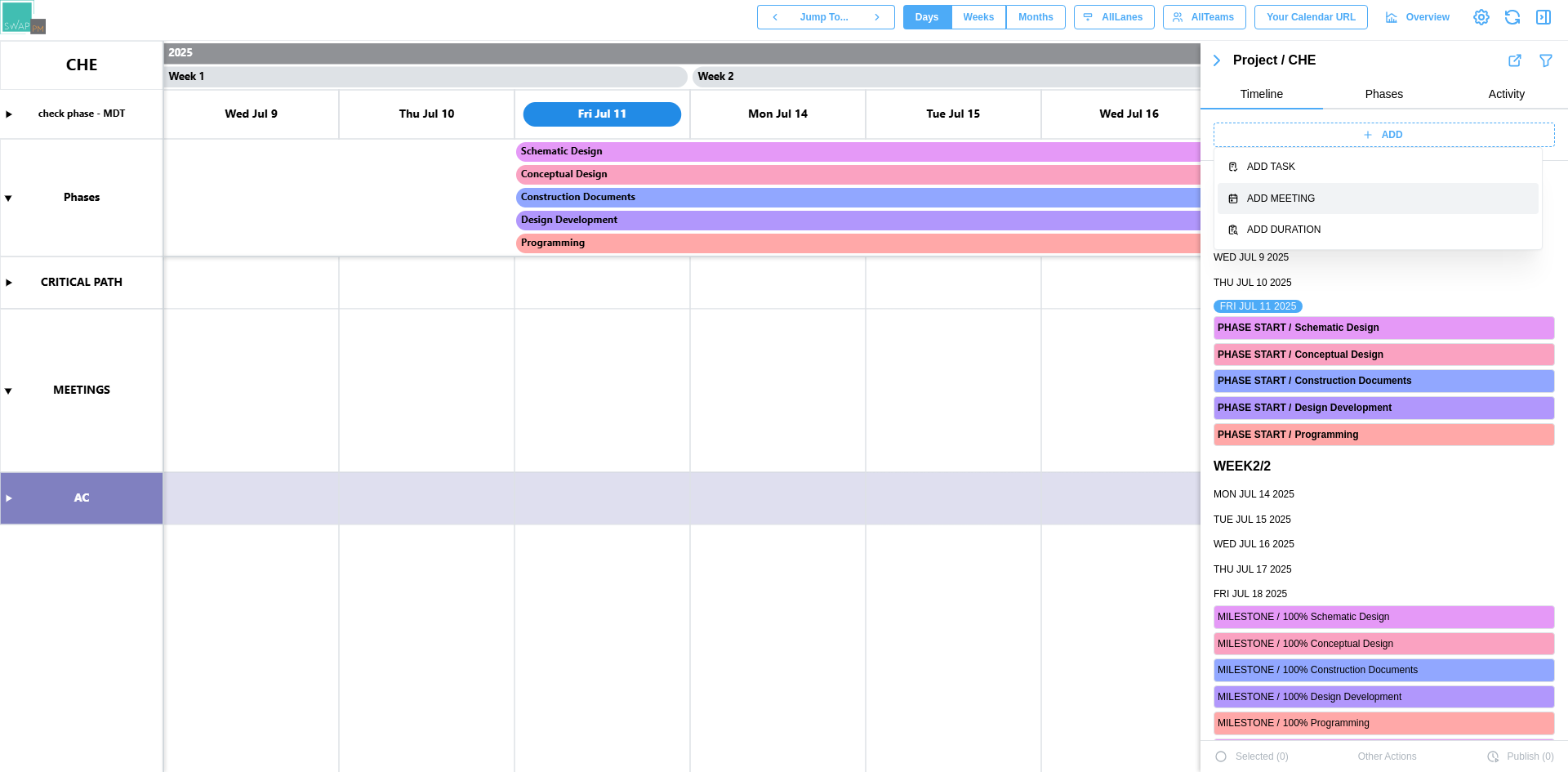 click on "Add Meeting" at bounding box center (1378, 199) 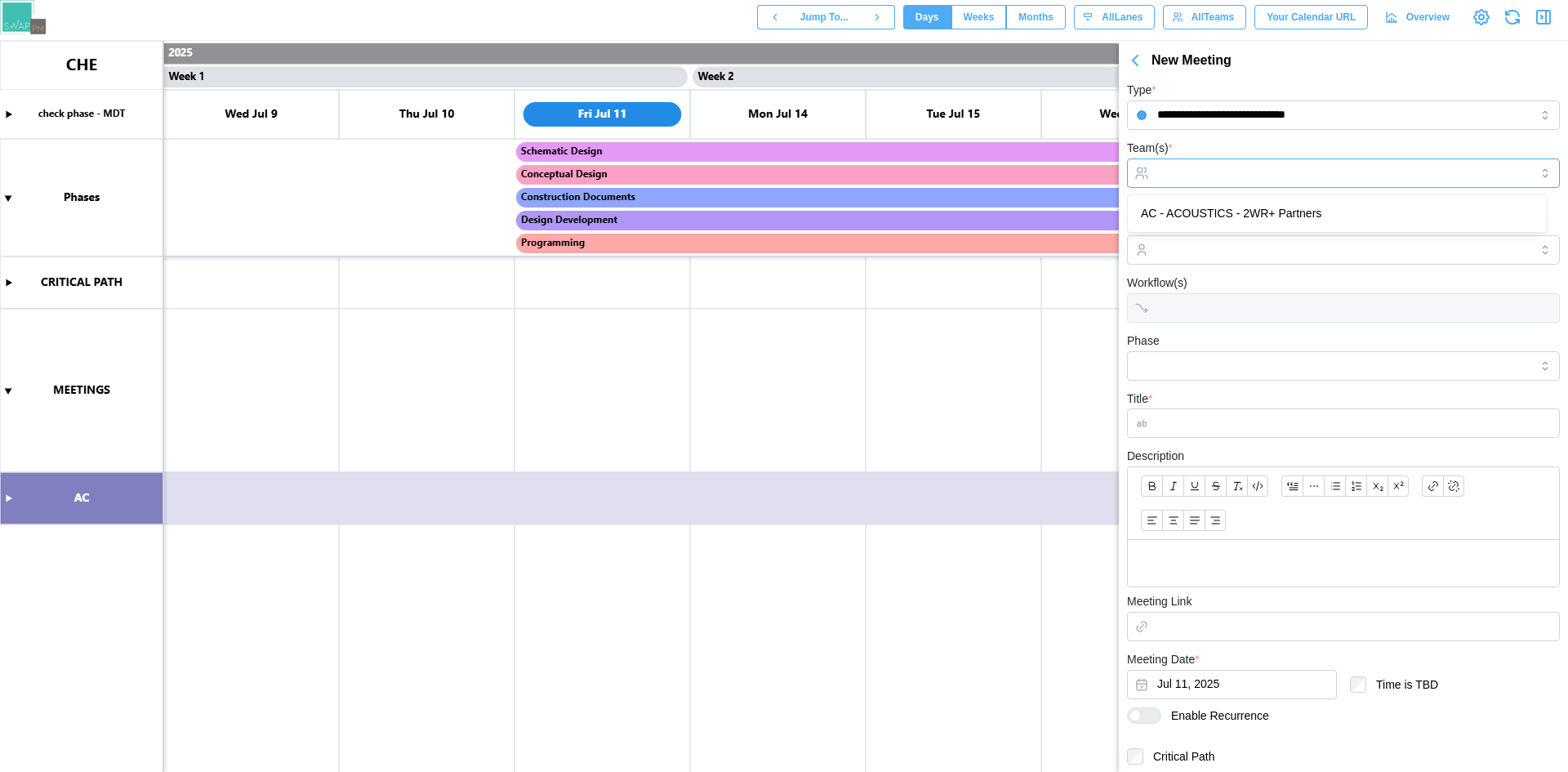 click on "Team(s)  *" at bounding box center [1343, 173] 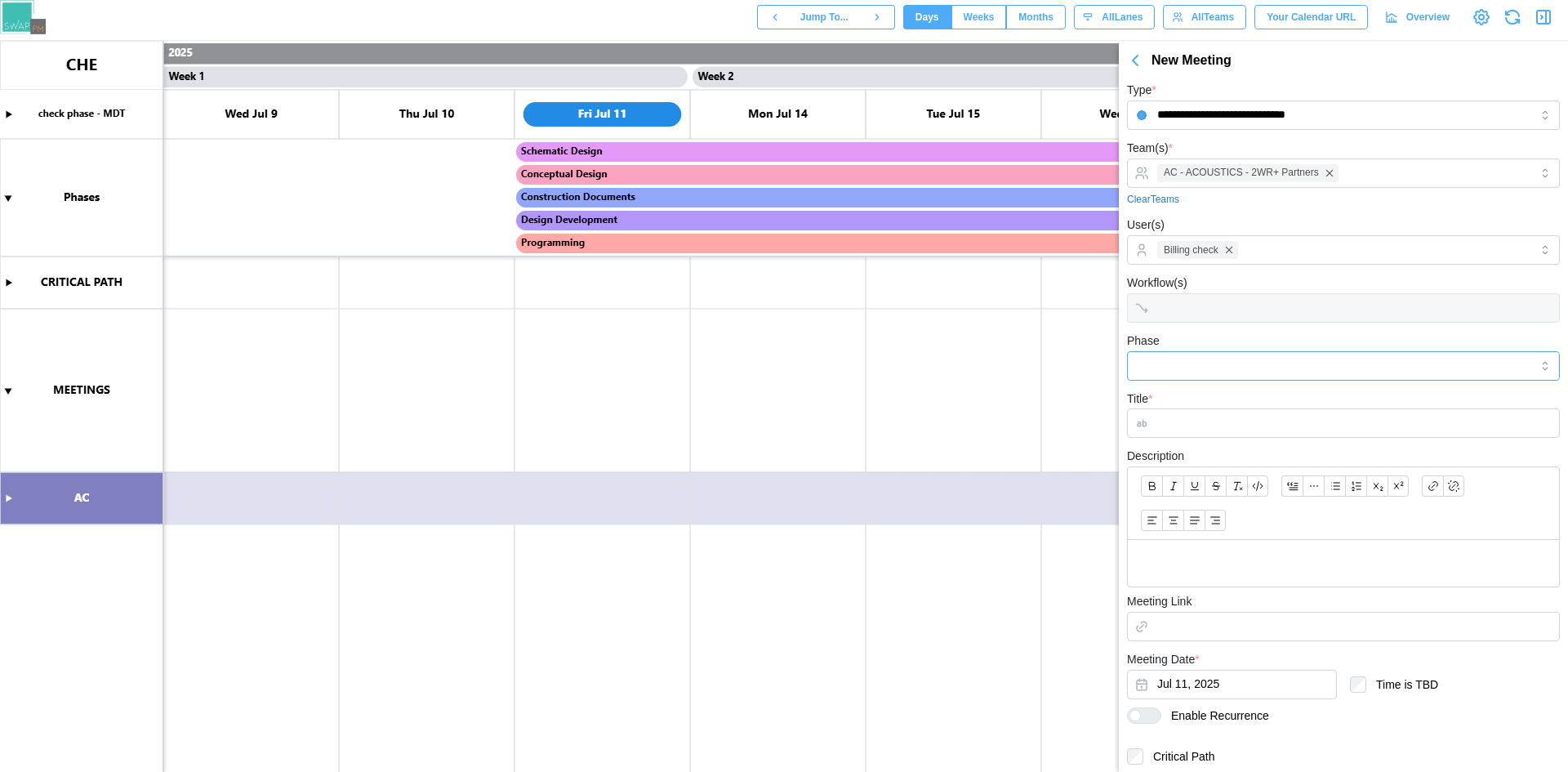 click on "Phase" at bounding box center [1343, 366] 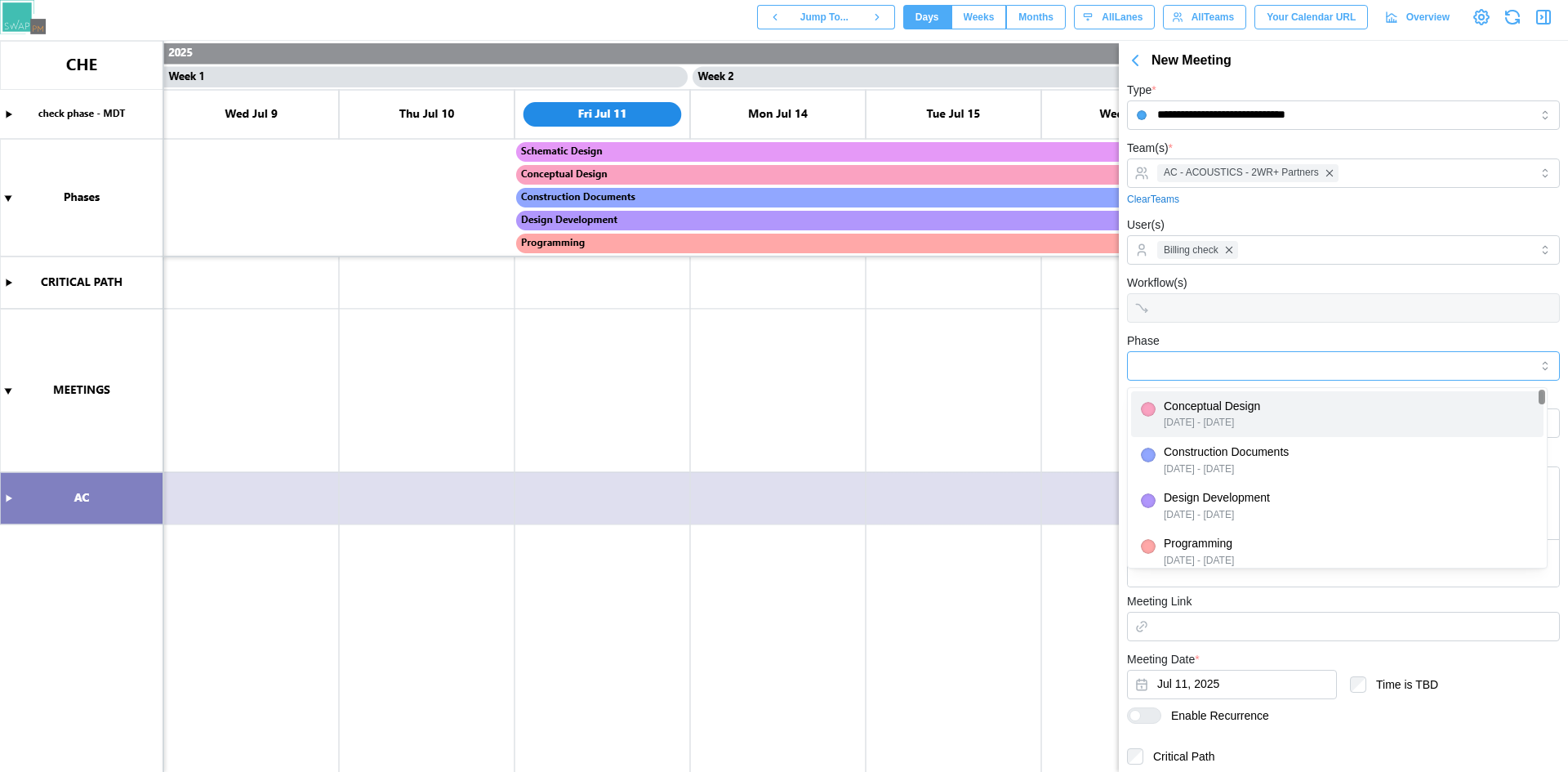 type on "**********" 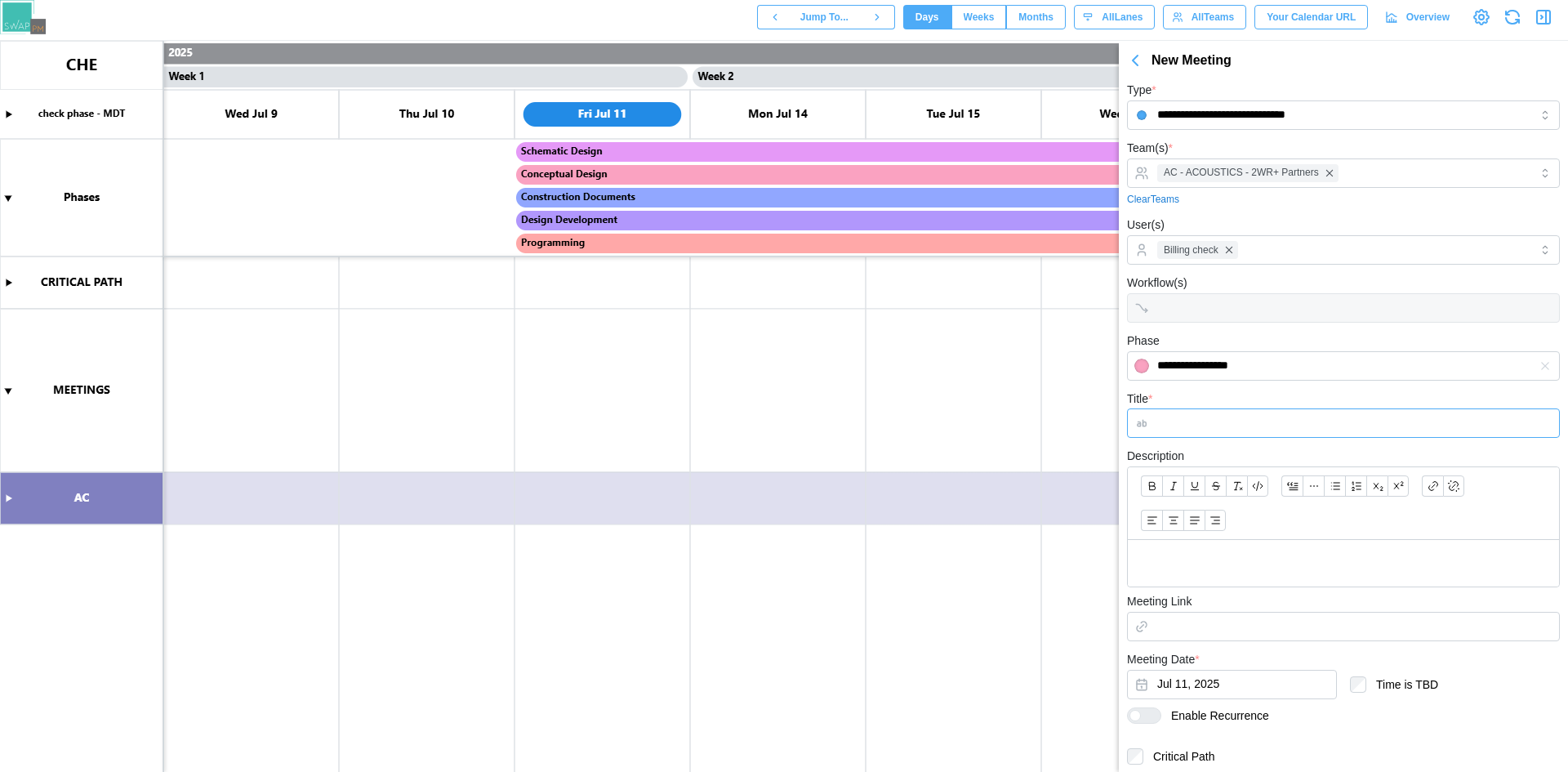 click on "Title  *" at bounding box center [1343, 423] 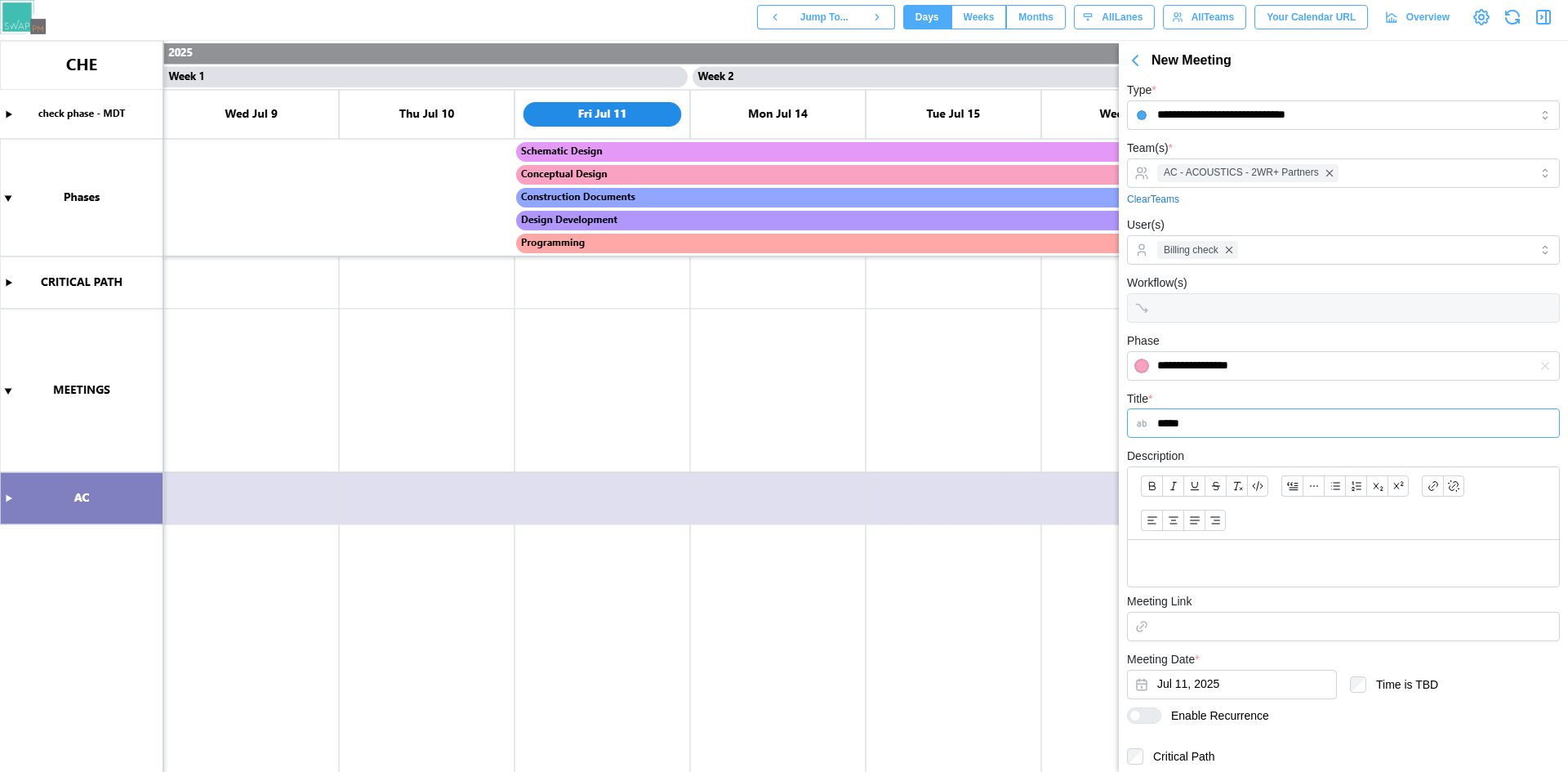 type on "****" 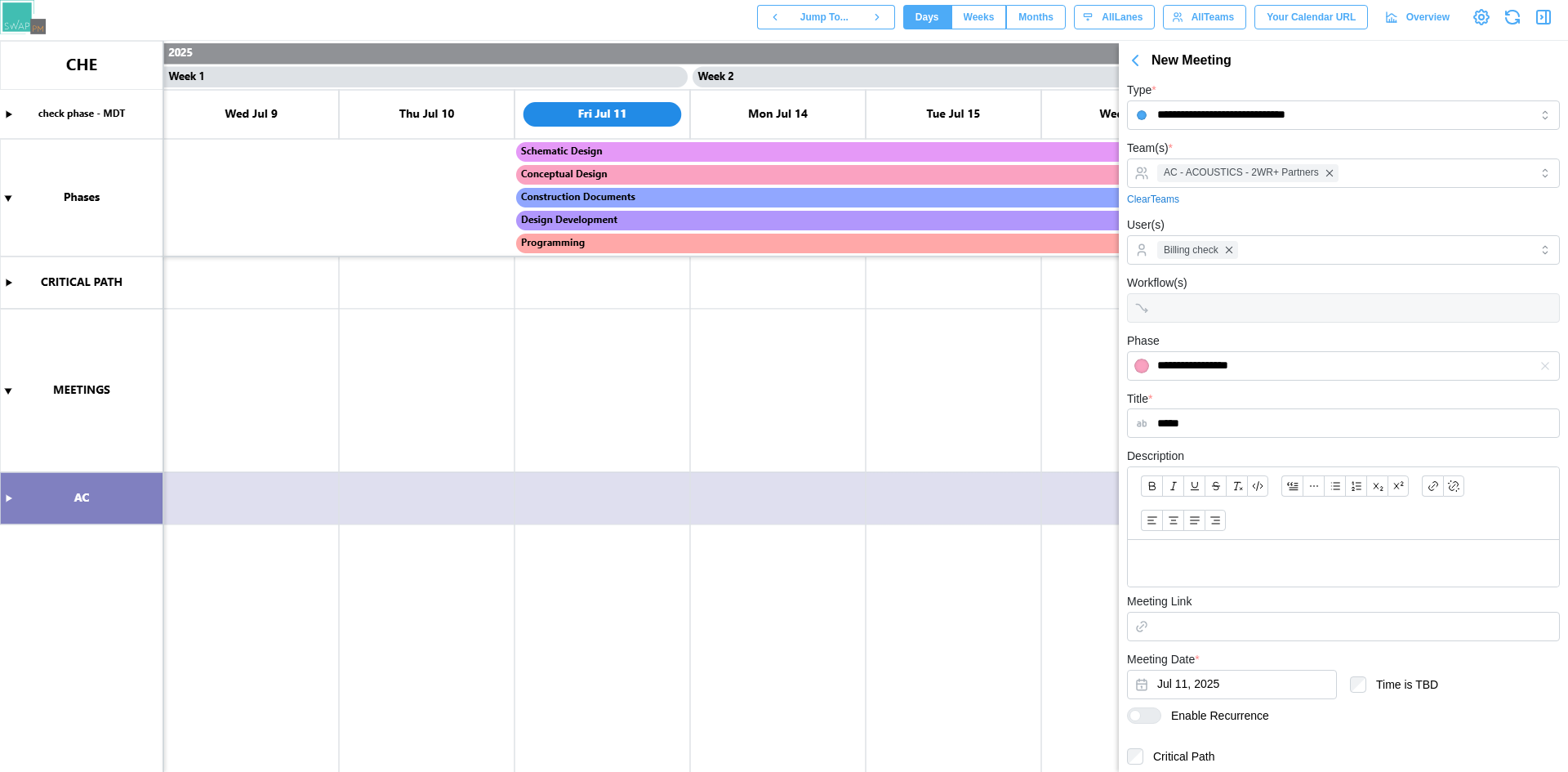 click at bounding box center [1343, 563] 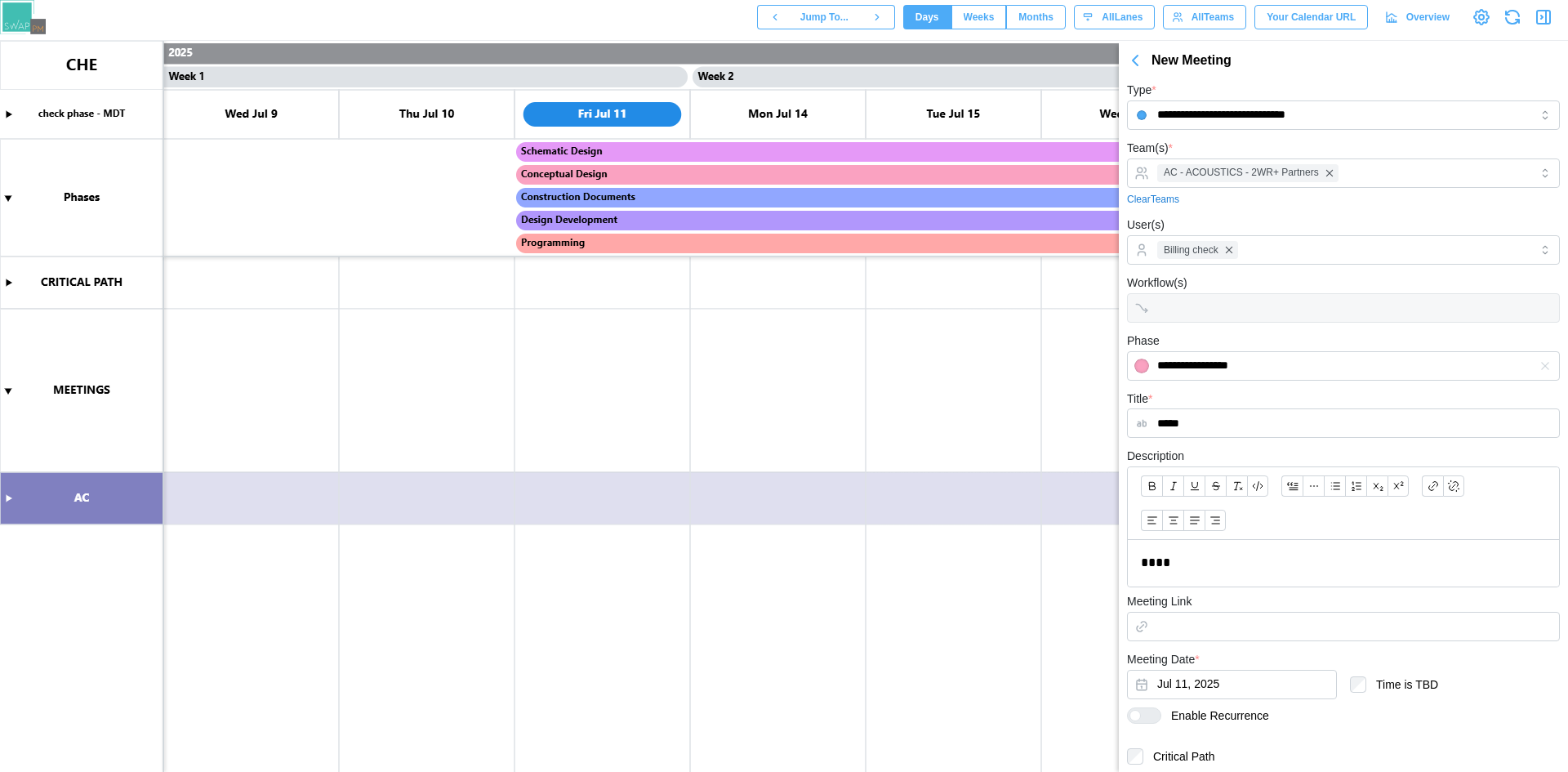 scroll, scrollTop: 53, scrollLeft: 0, axis: vertical 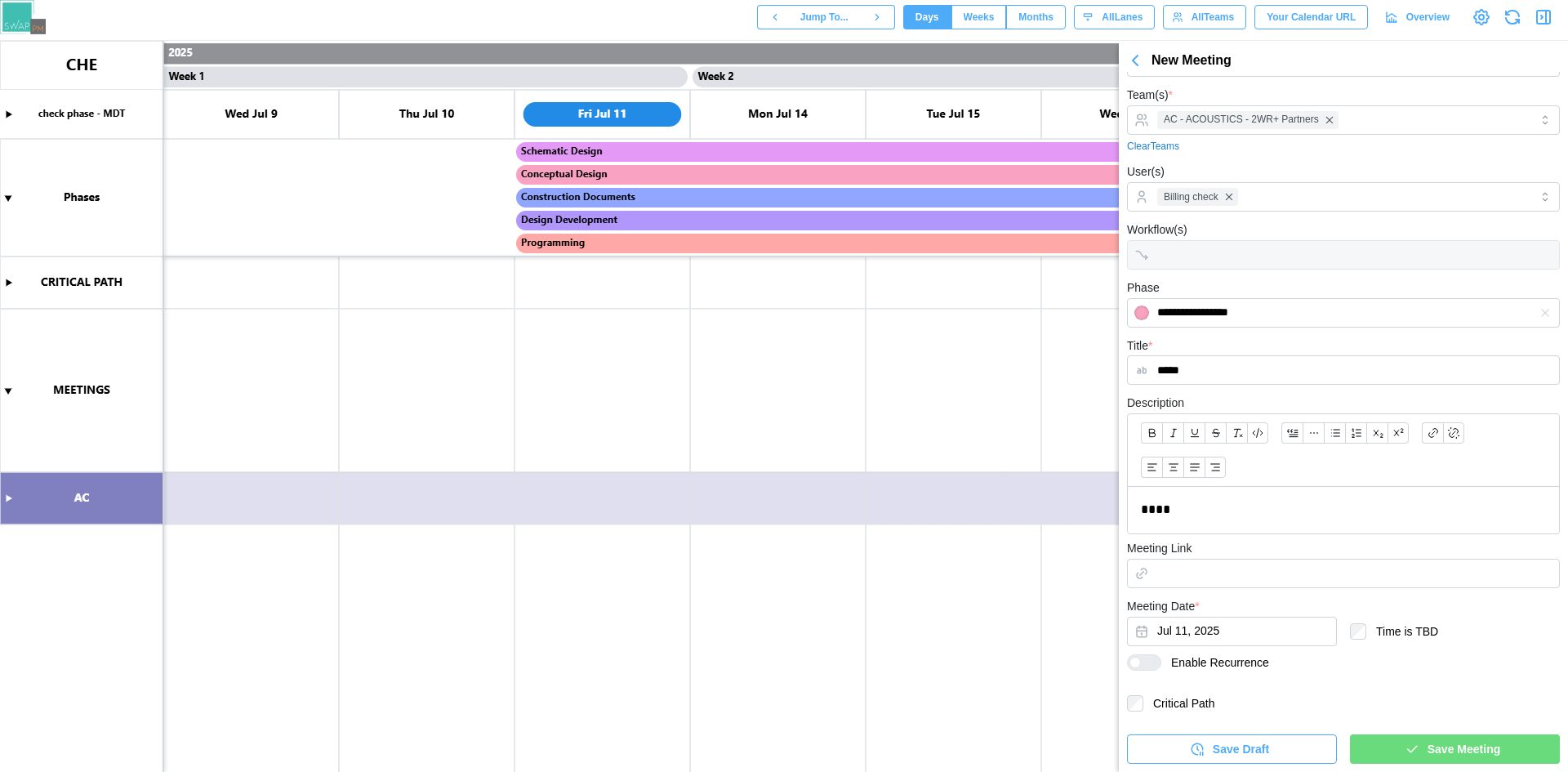 click at bounding box center [1151, 663] 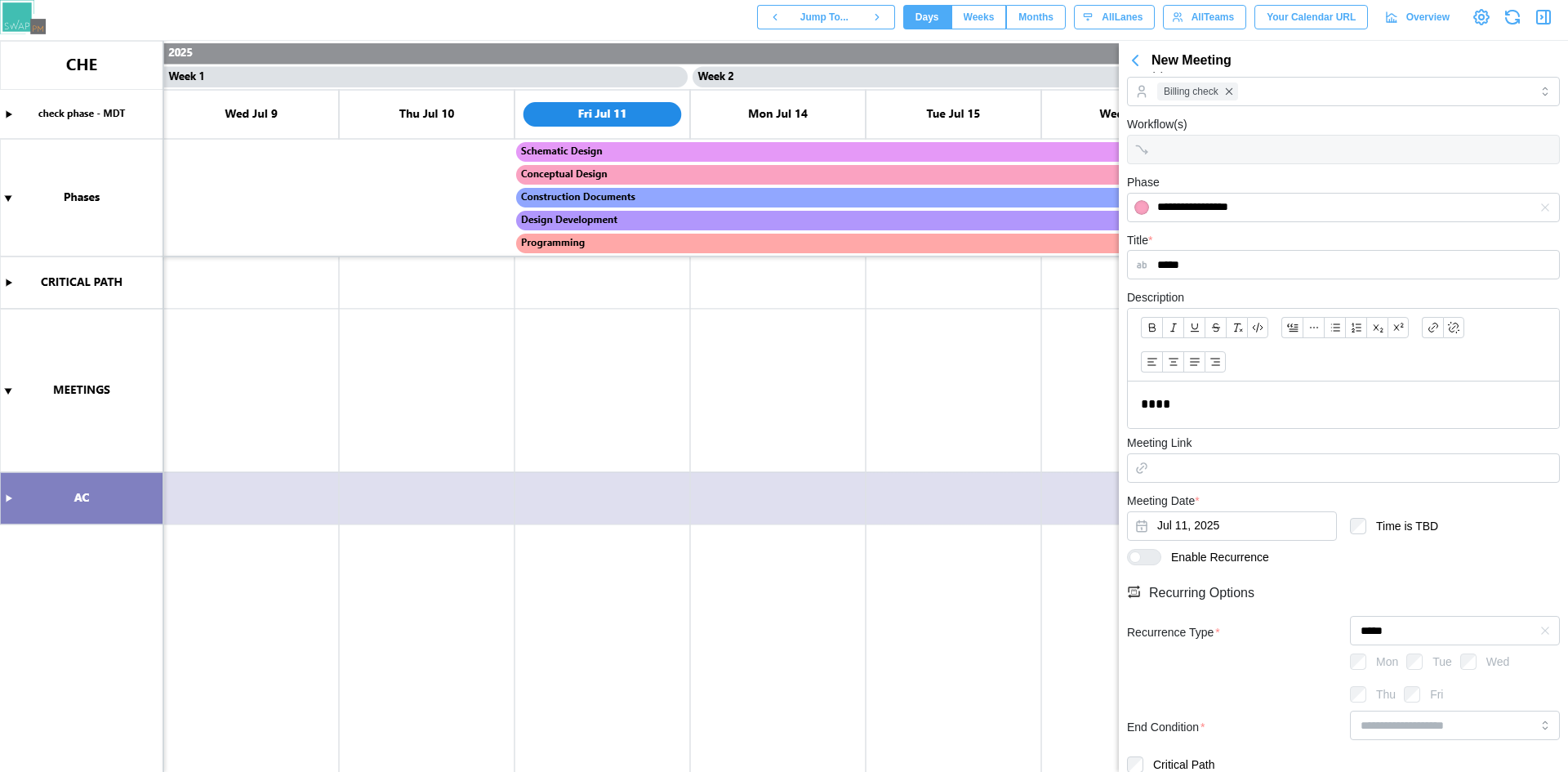 scroll, scrollTop: 220, scrollLeft: 0, axis: vertical 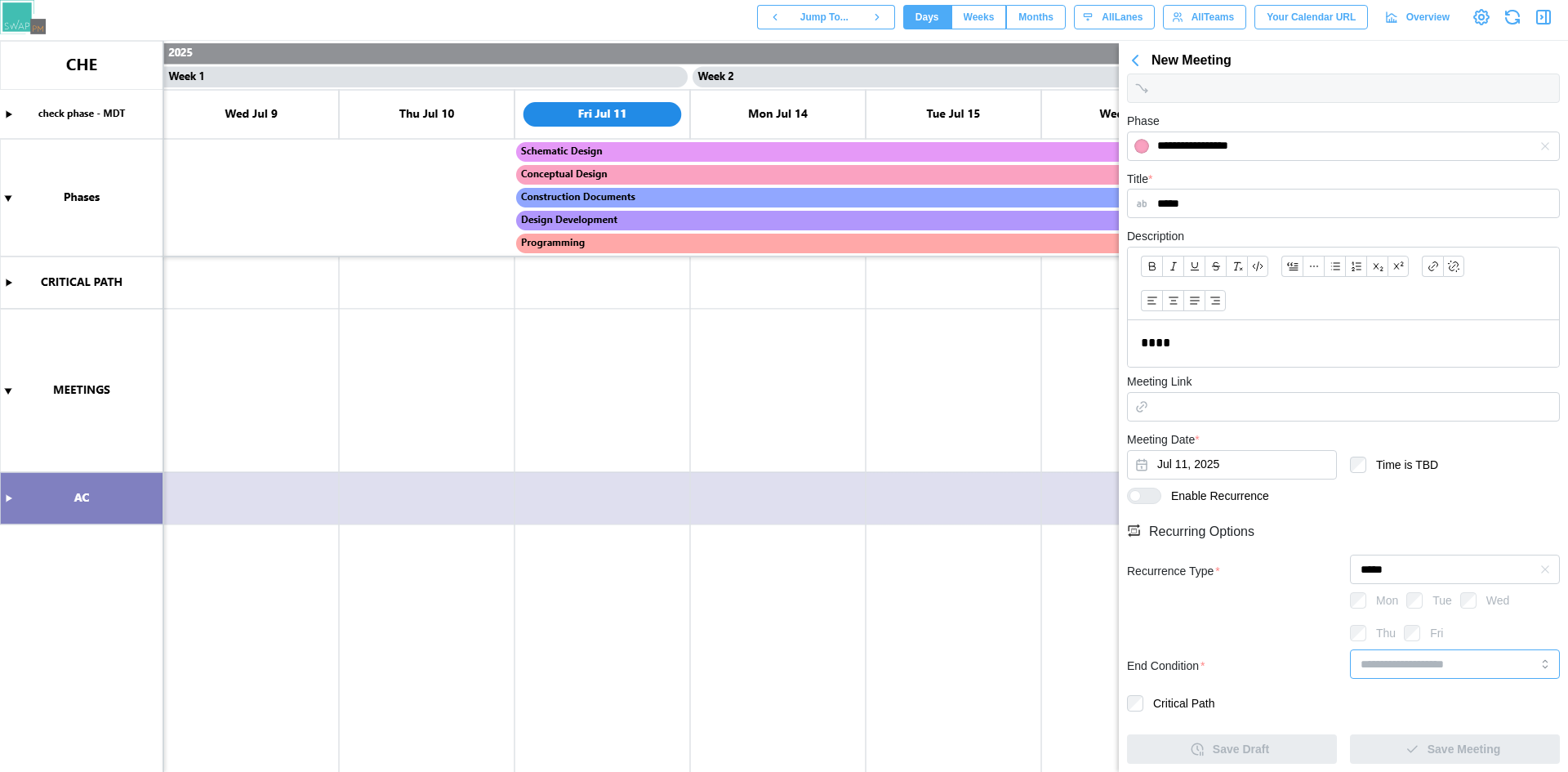 click at bounding box center (1454, 664) 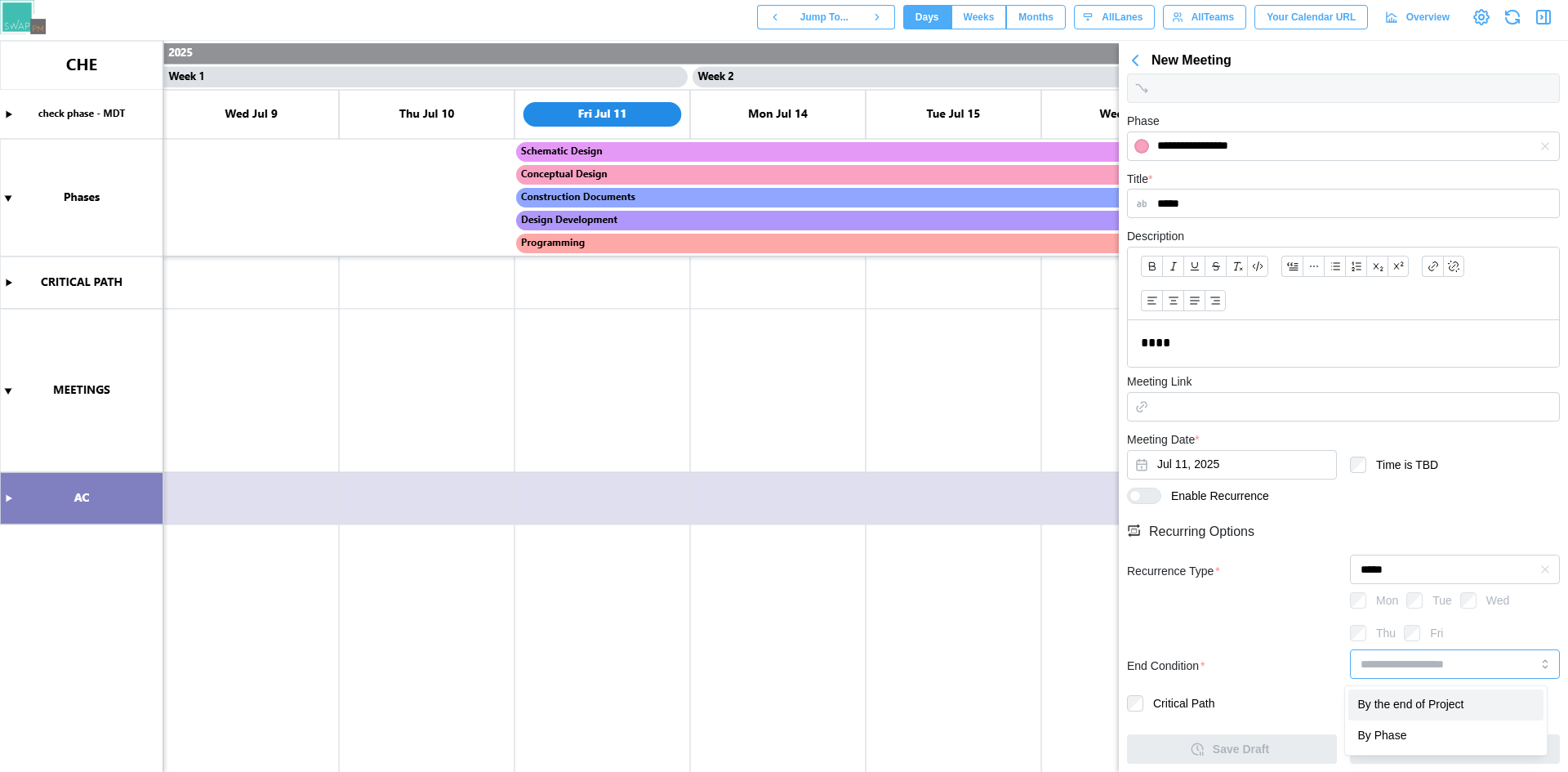 type on "**********" 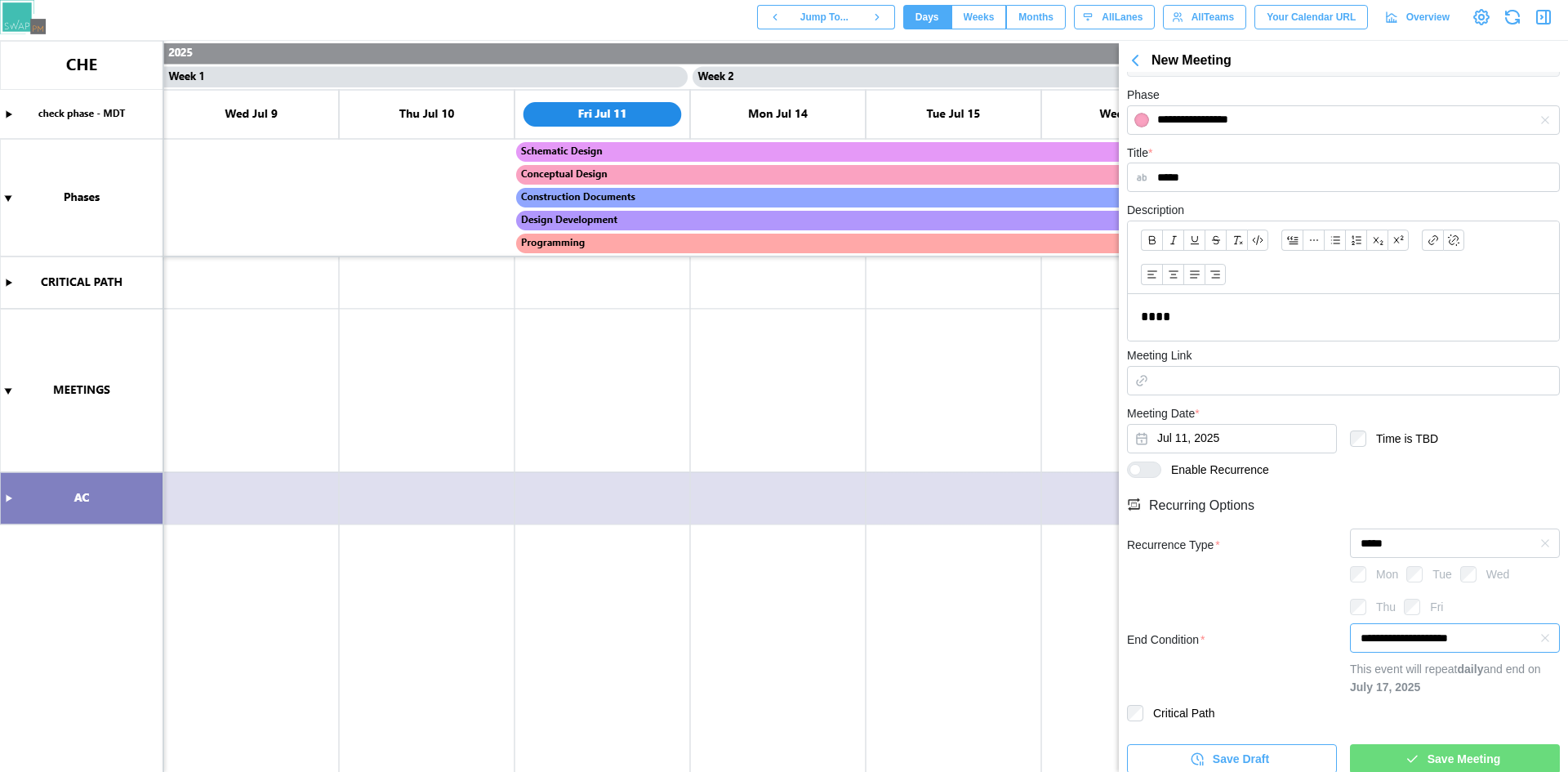 scroll, scrollTop: 256, scrollLeft: 0, axis: vertical 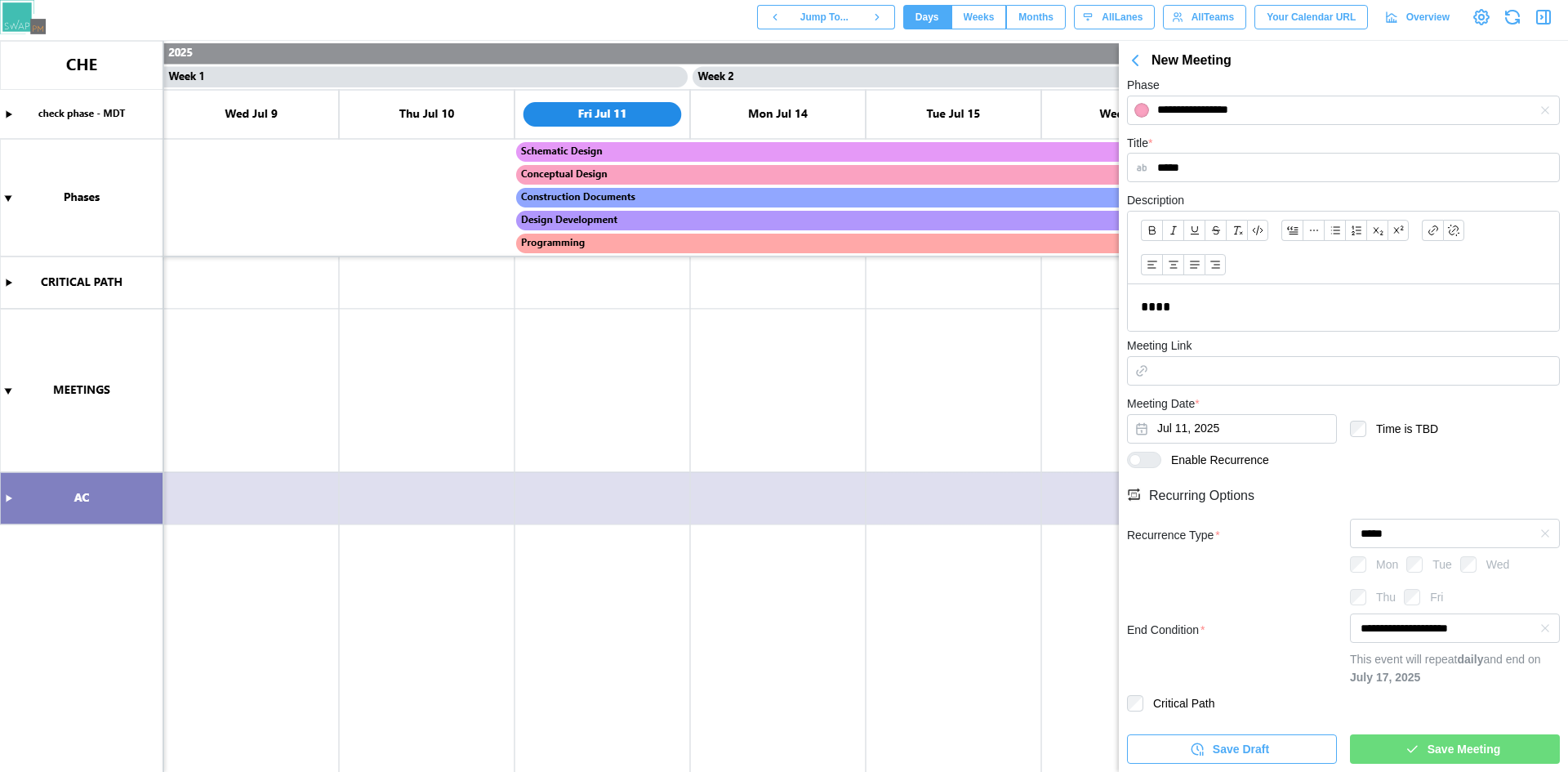 click on "Save Draft Save   Meeting" at bounding box center [1343, 743] 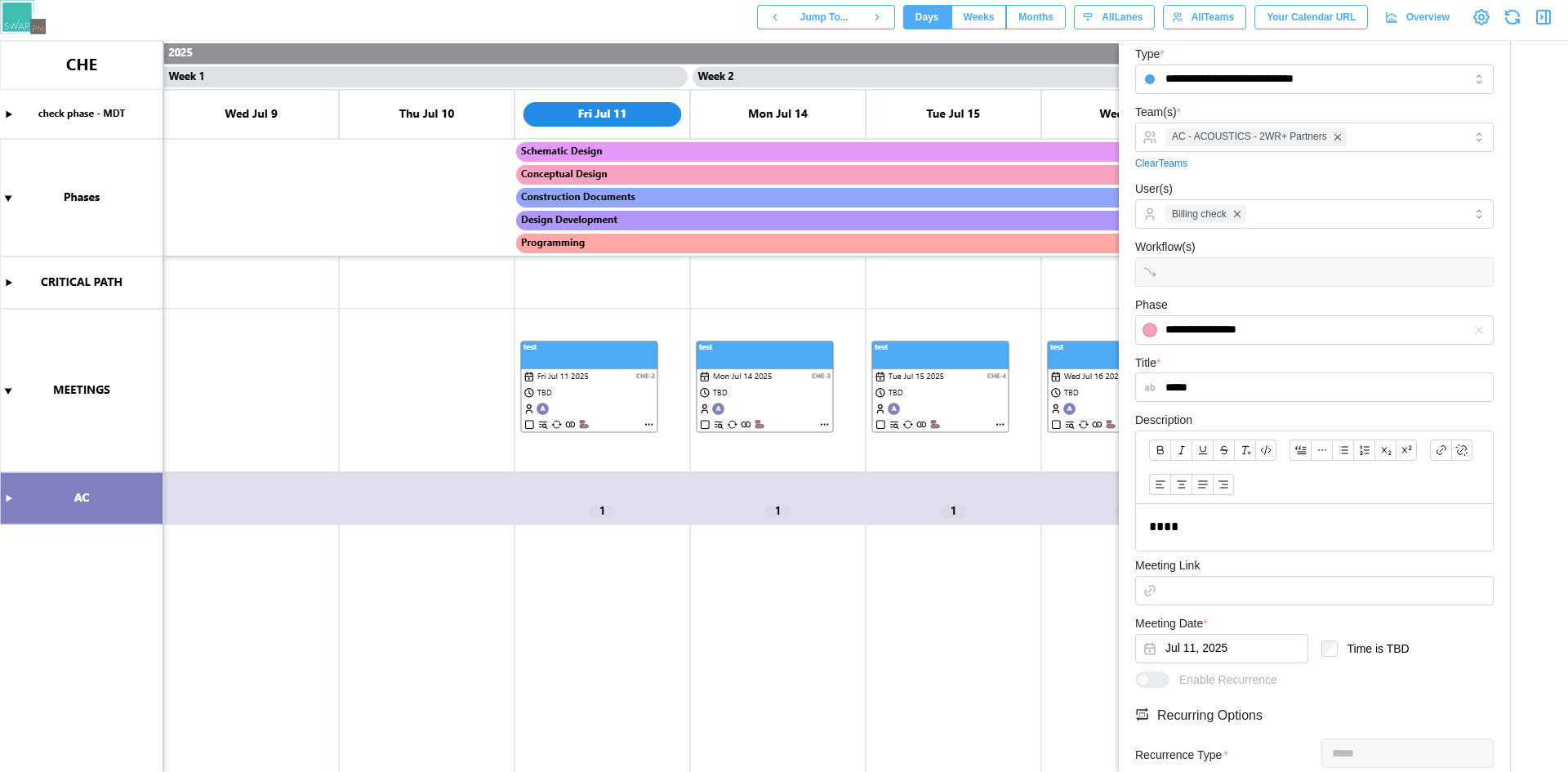 scroll, scrollTop: 0, scrollLeft: 0, axis: both 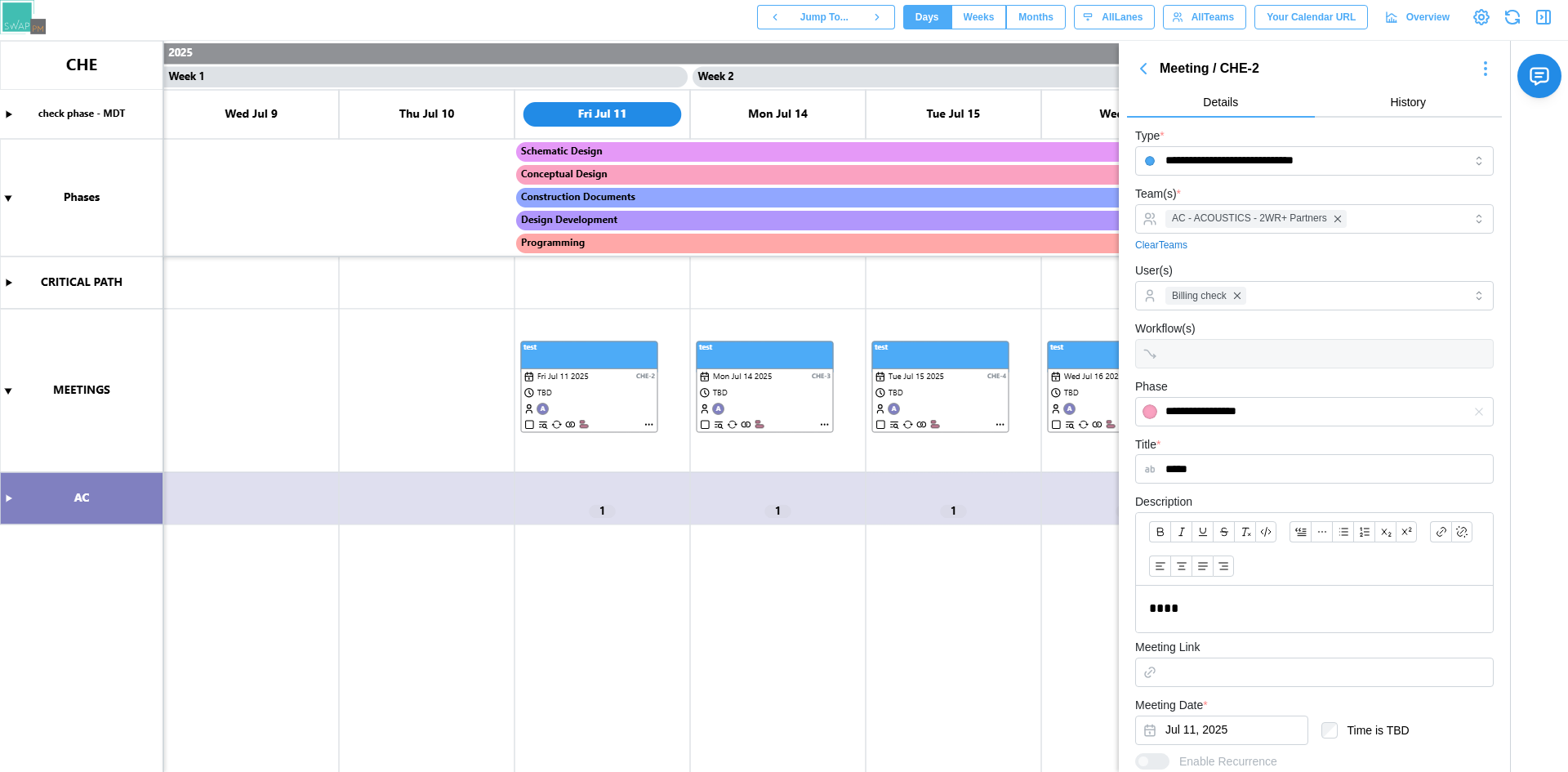 click 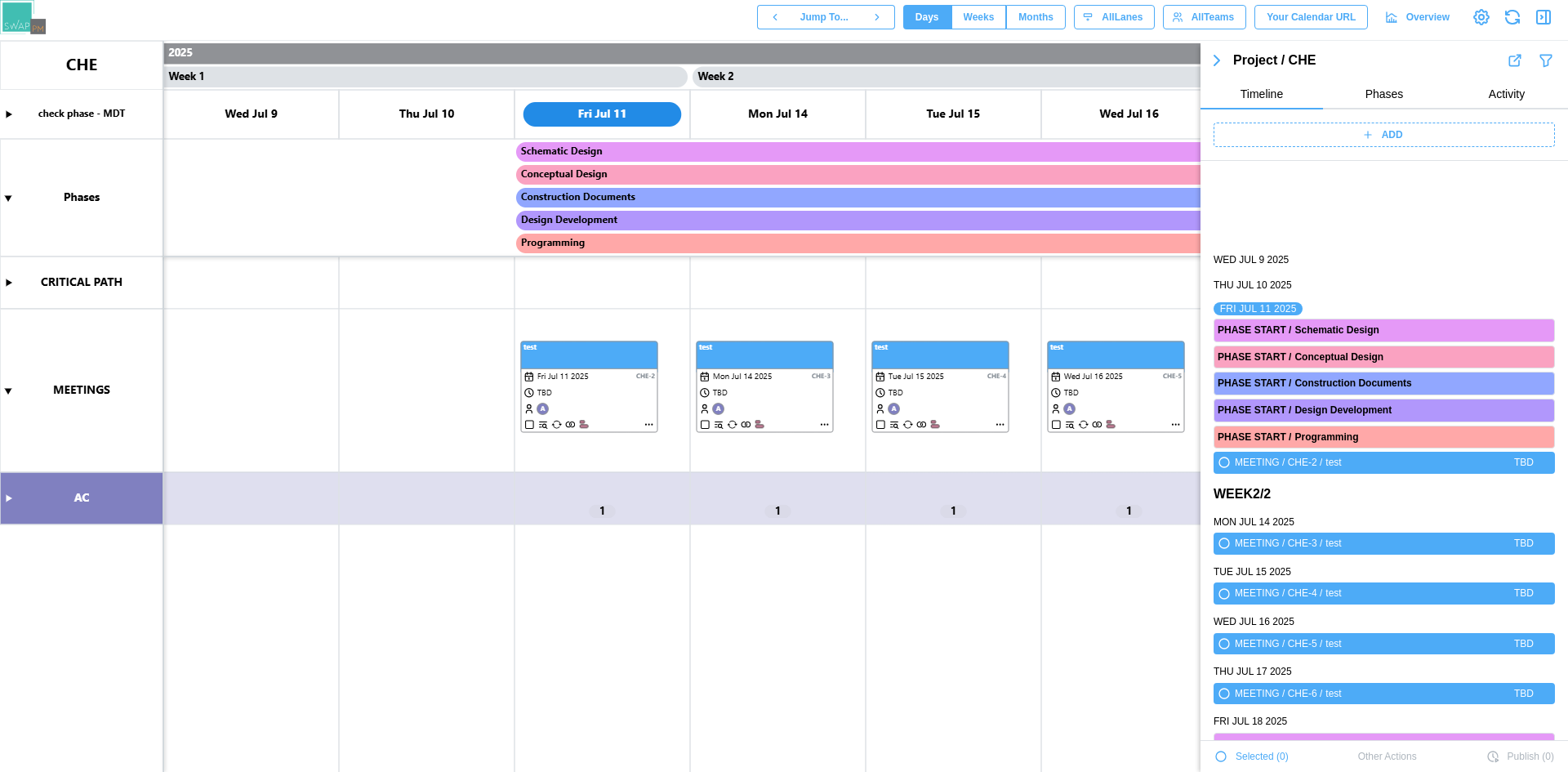 scroll, scrollTop: 114, scrollLeft: 0, axis: vertical 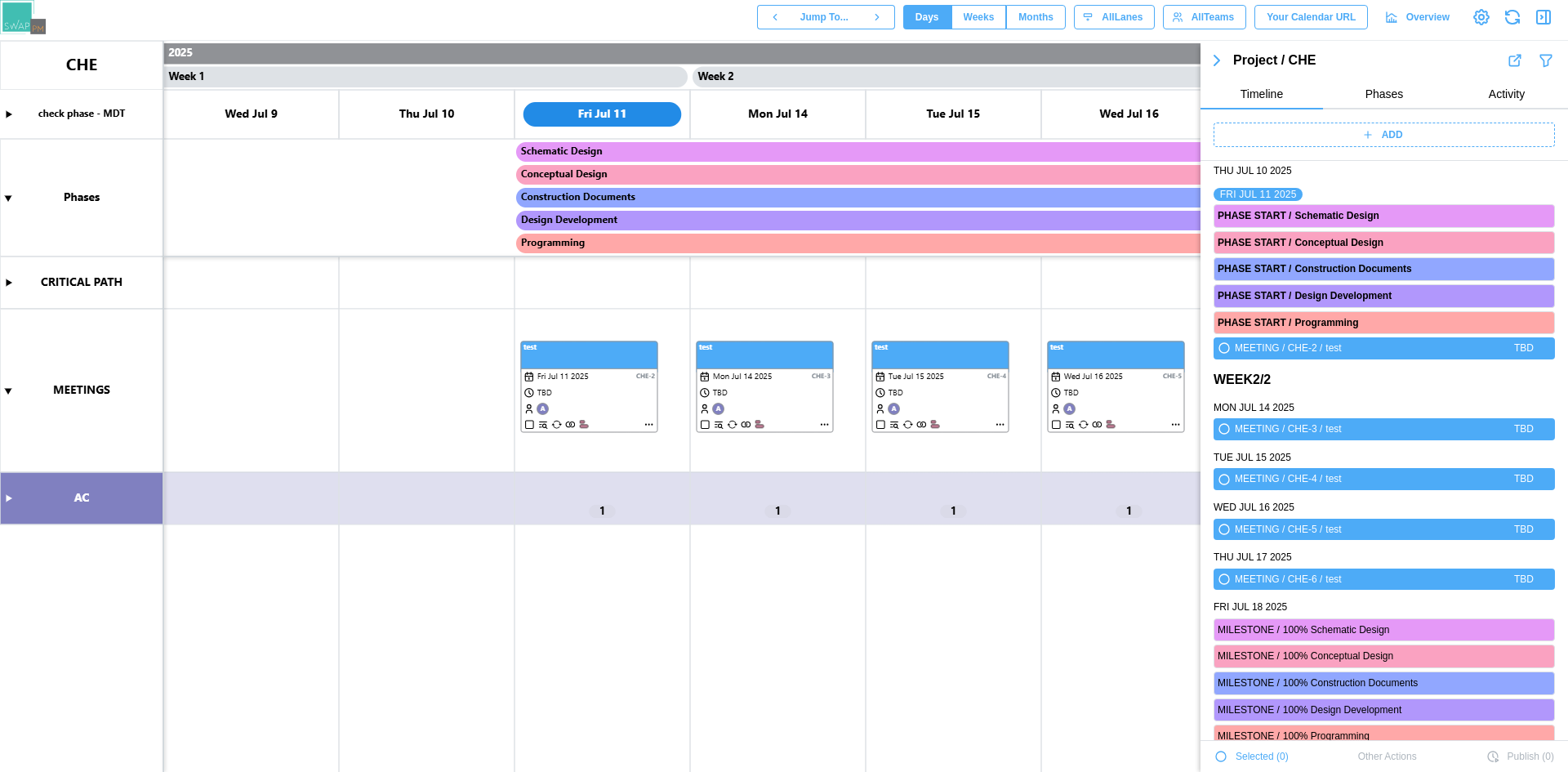 click 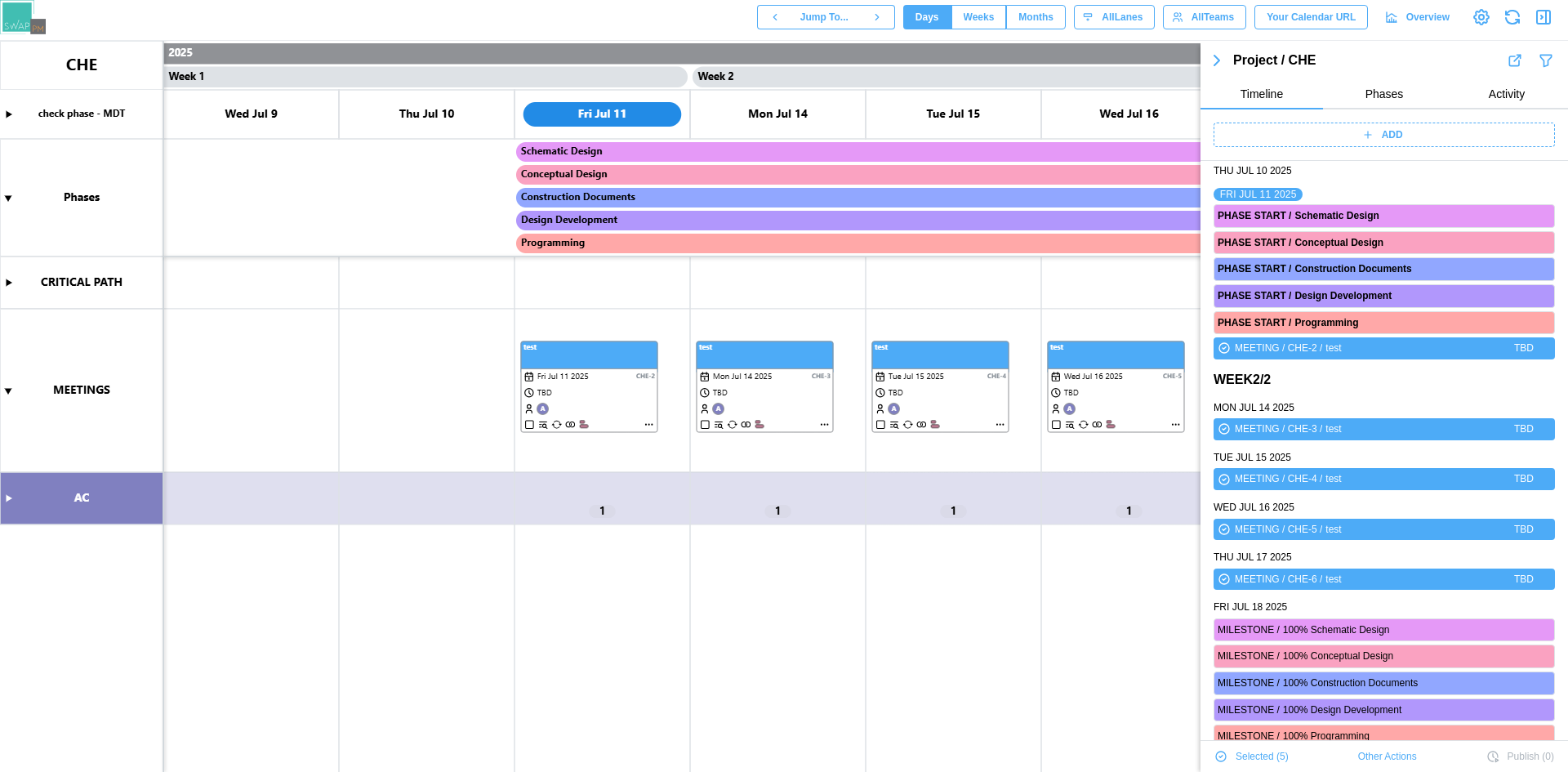 click on "Other Actions" at bounding box center (1388, 756) 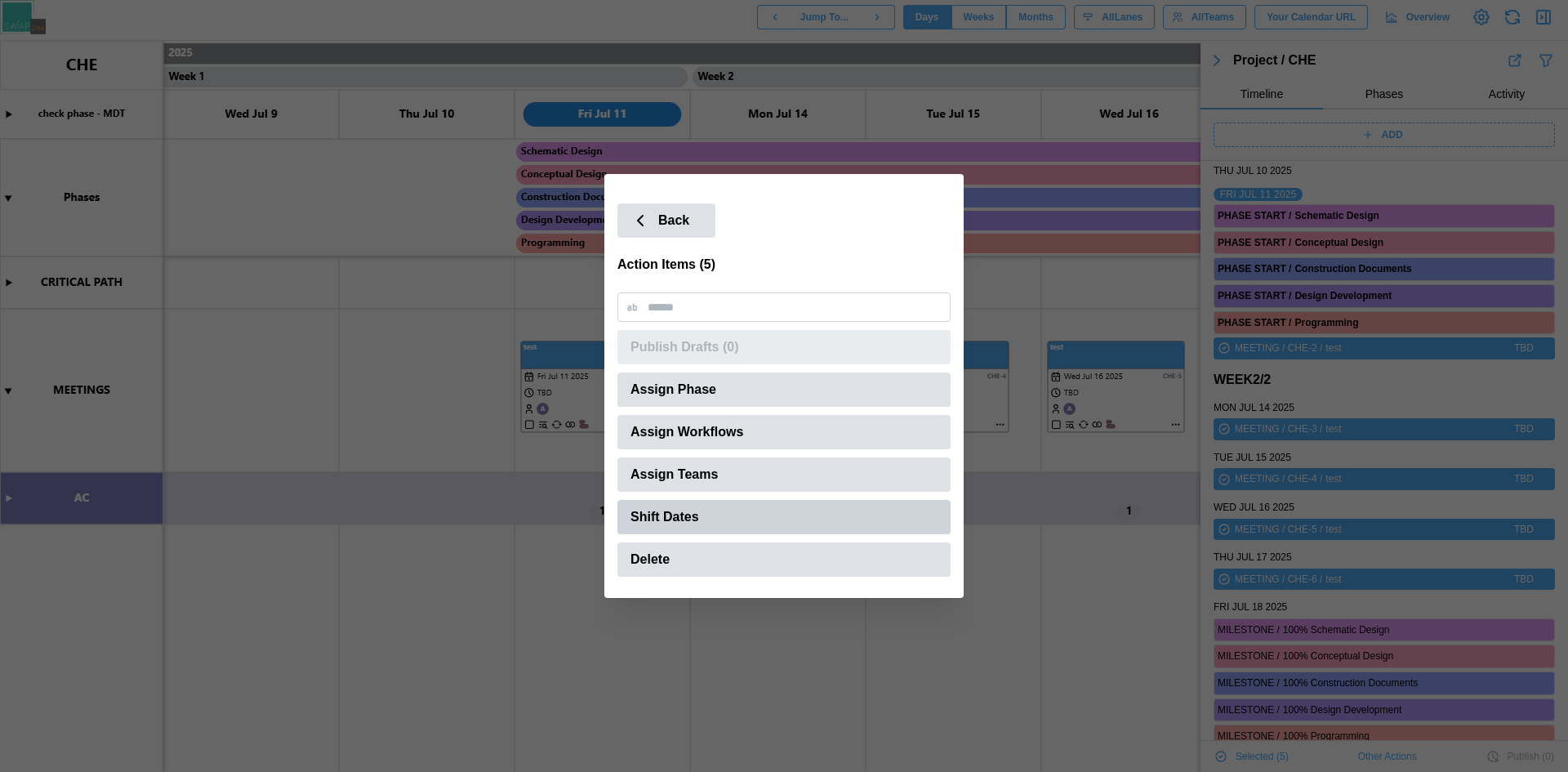 click on "Shift Dates" at bounding box center [784, 517] 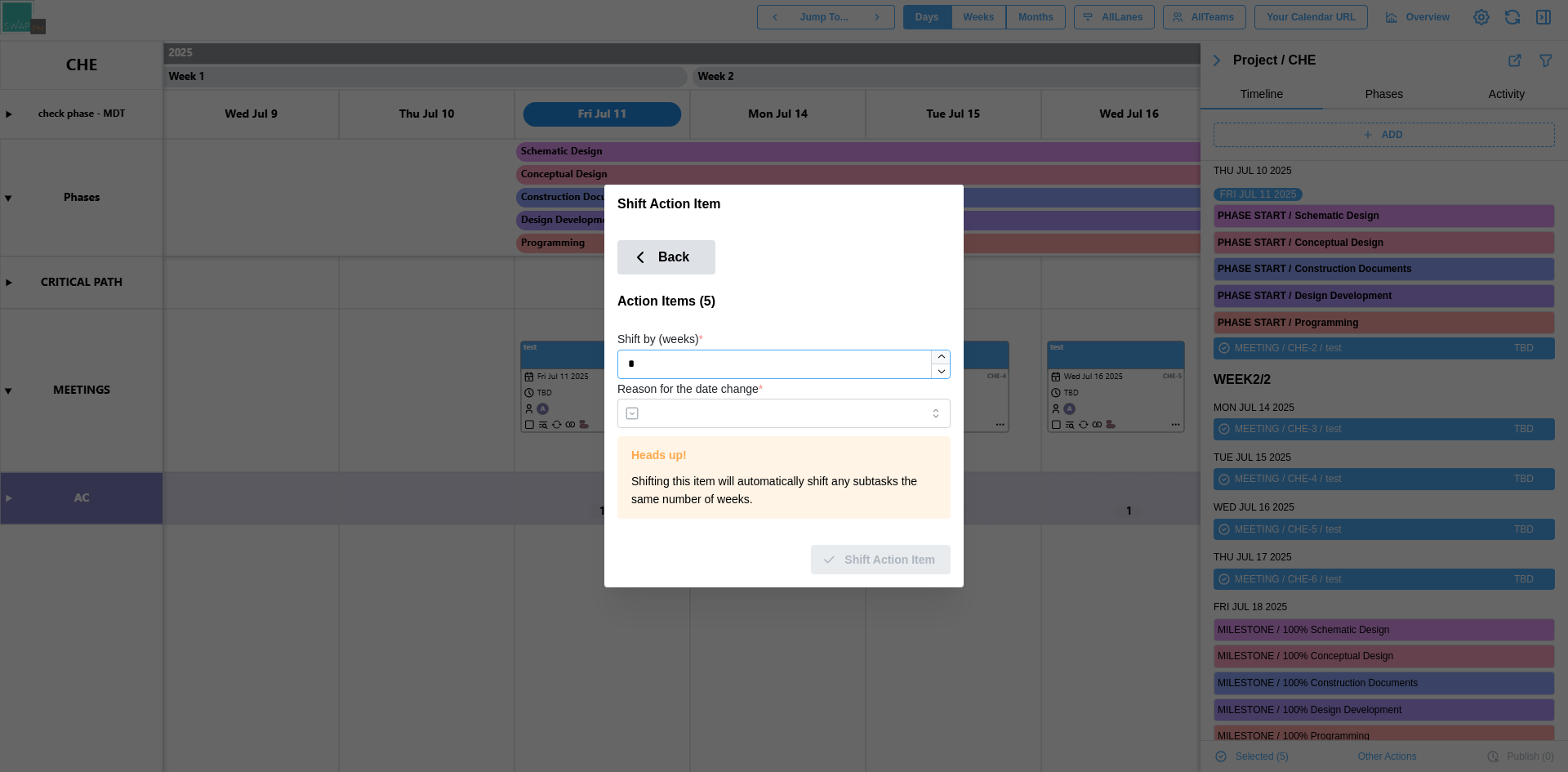 click 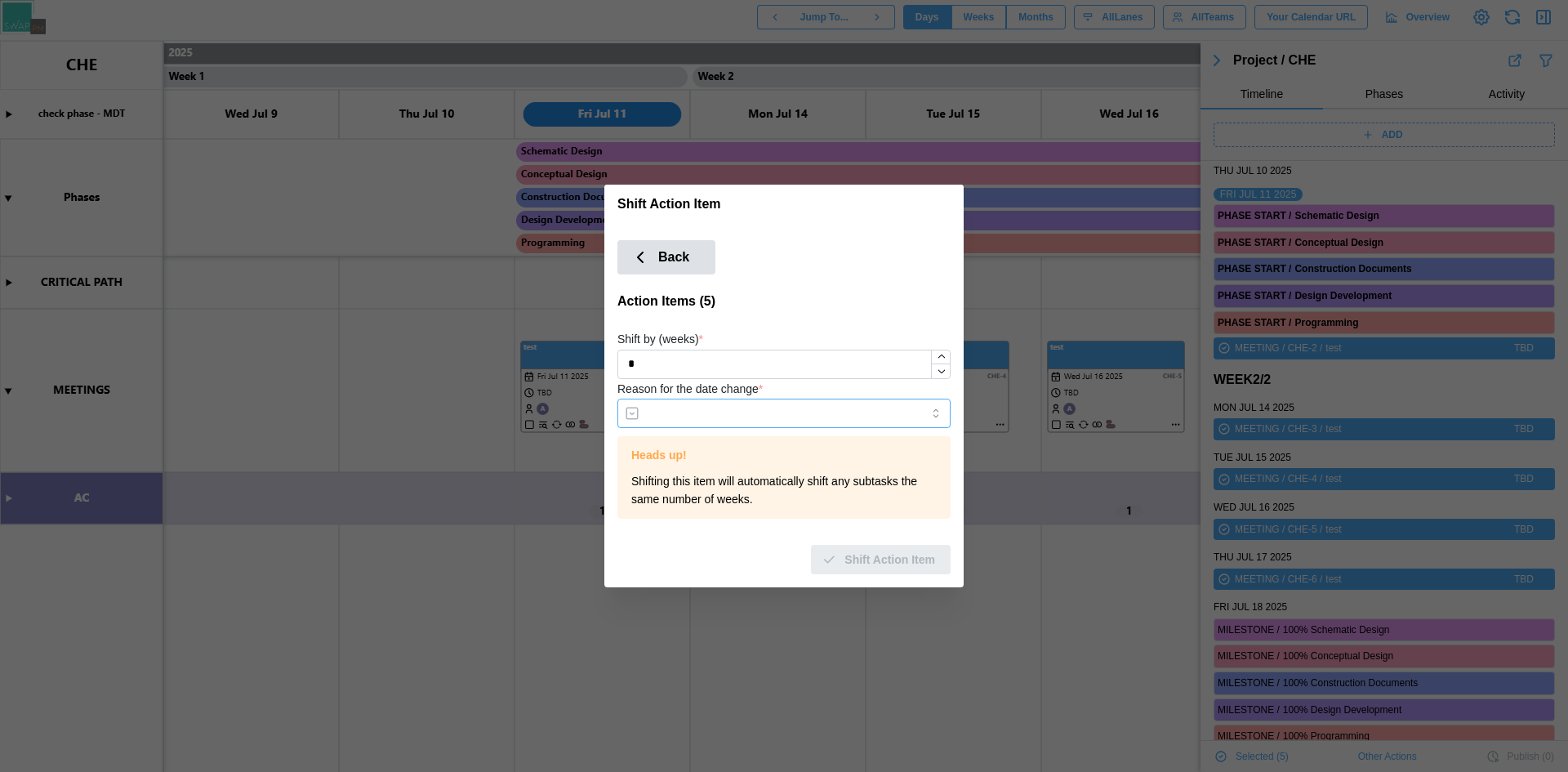 click on "Reason for the date change  *" at bounding box center [784, 413] 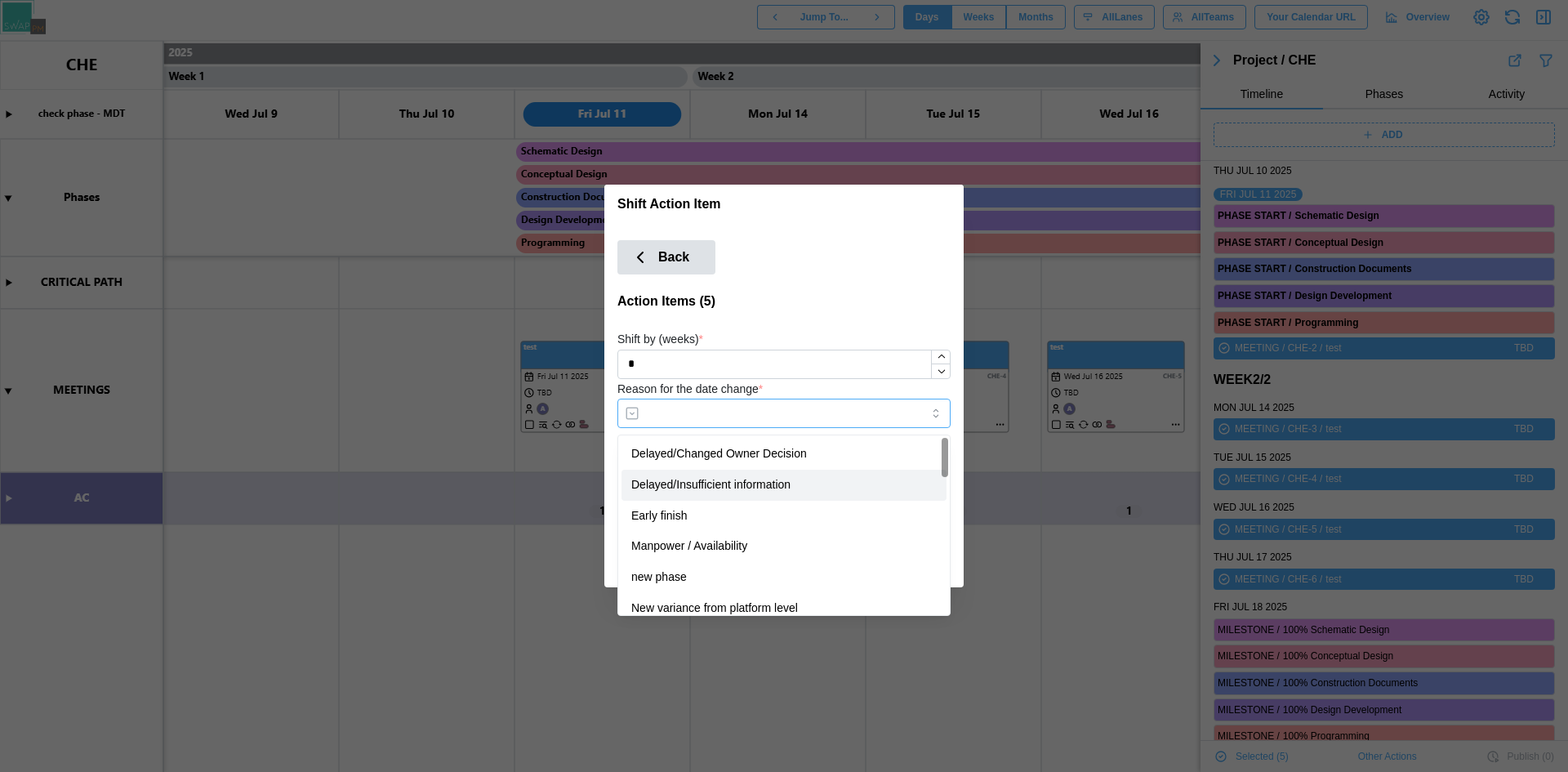 type on "**********" 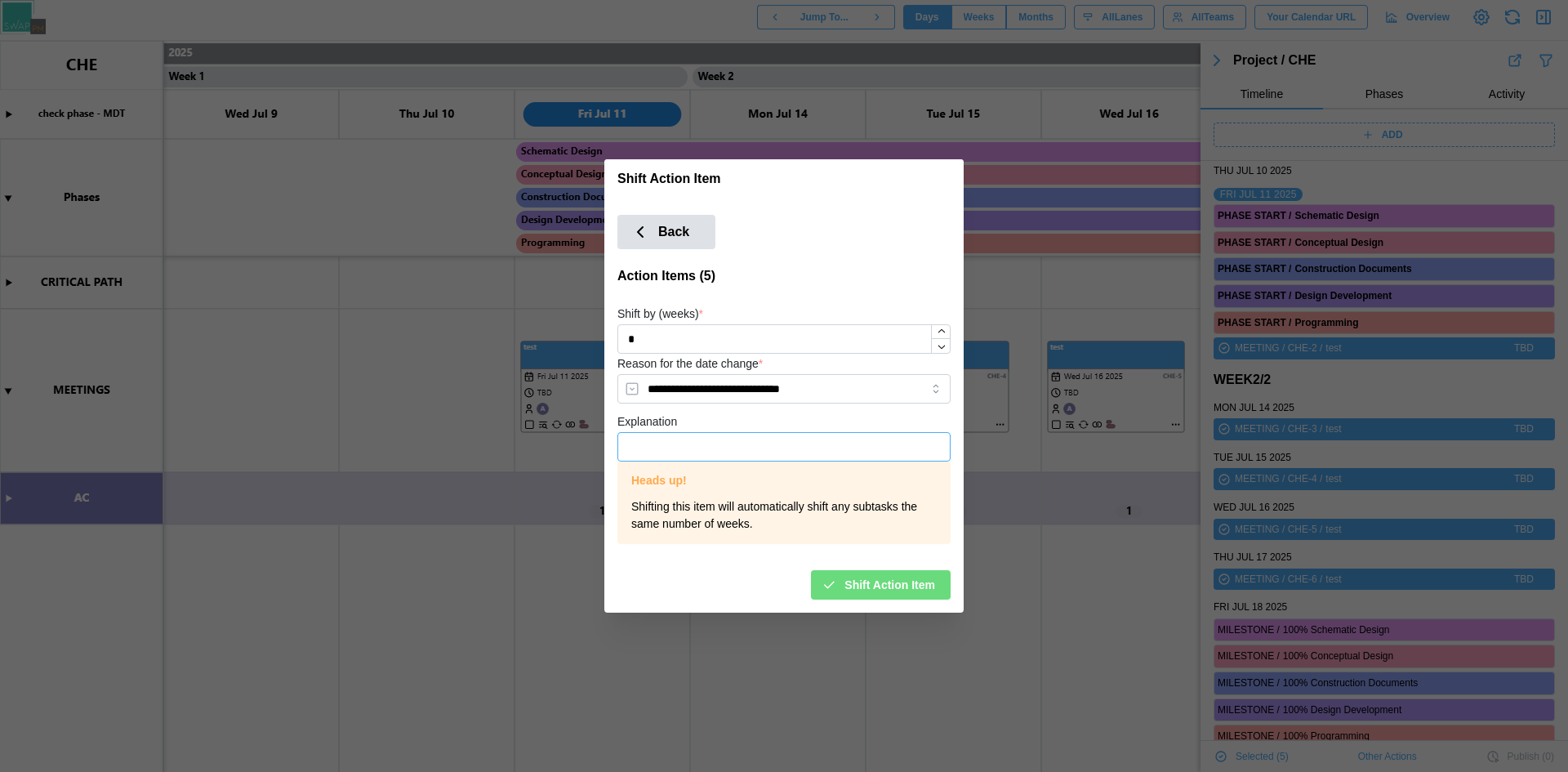 click on "Explanation" at bounding box center [784, 447] 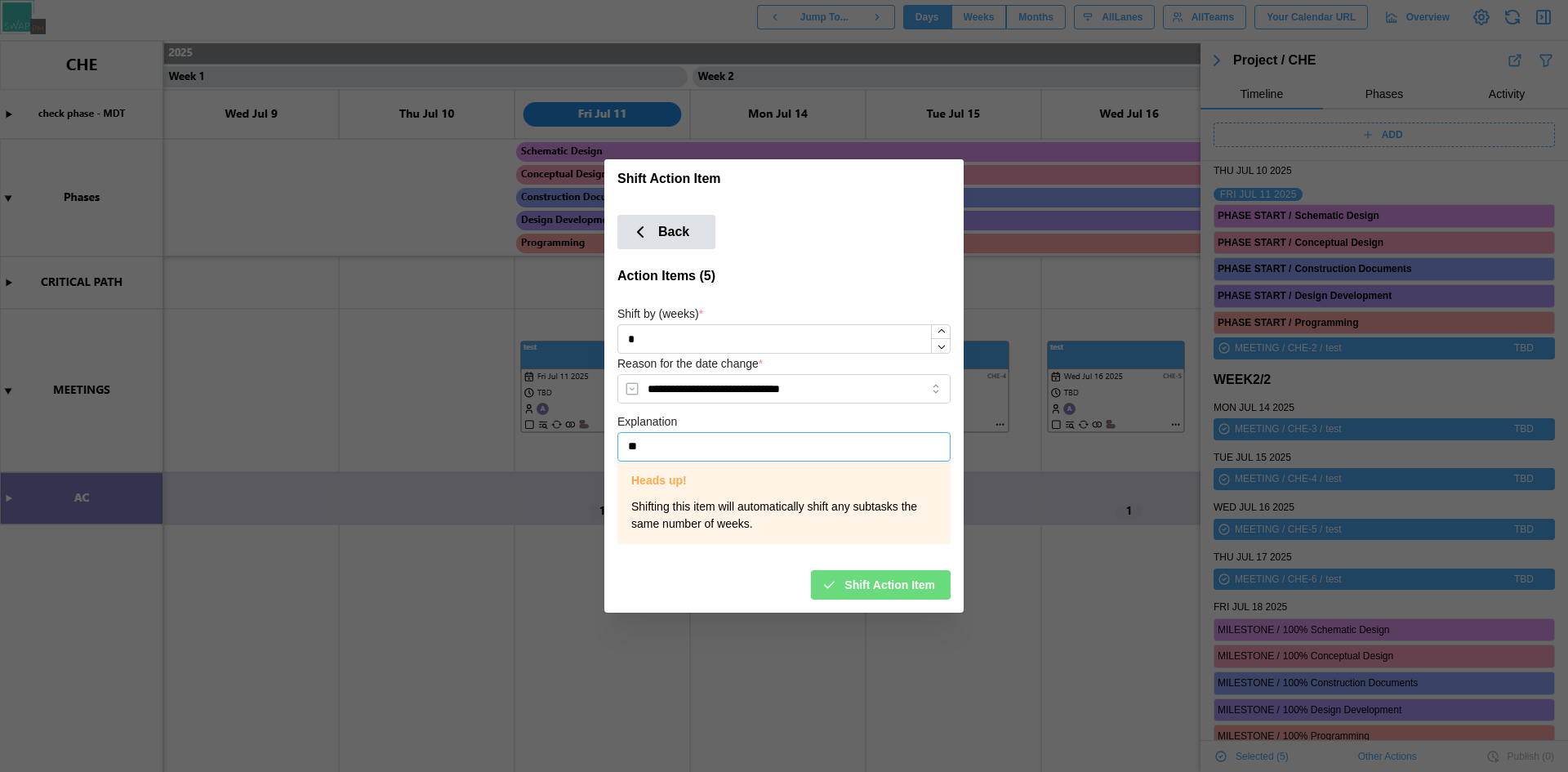 type on "**" 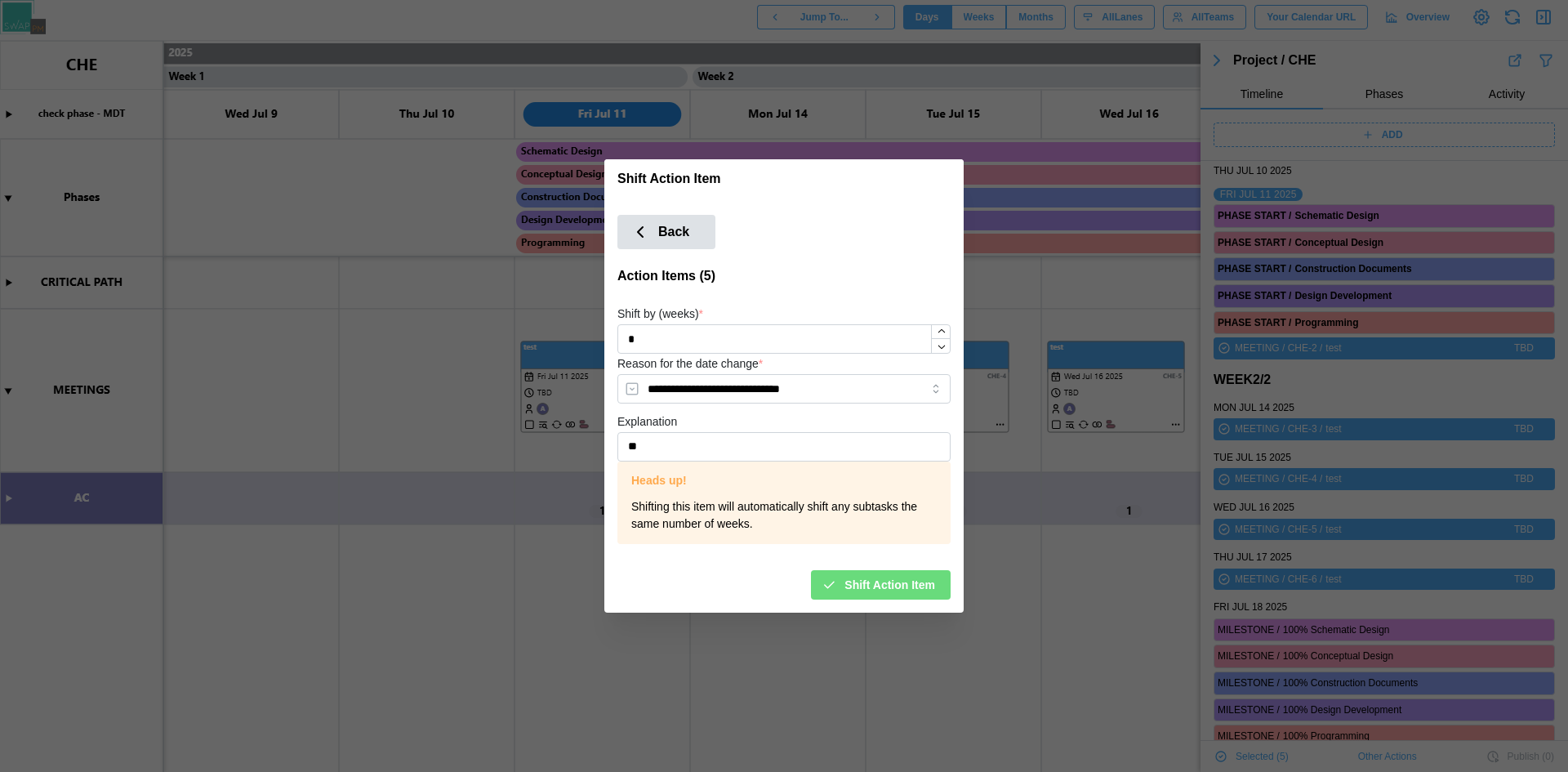 click on "Shift Action Item" at bounding box center [889, 585] 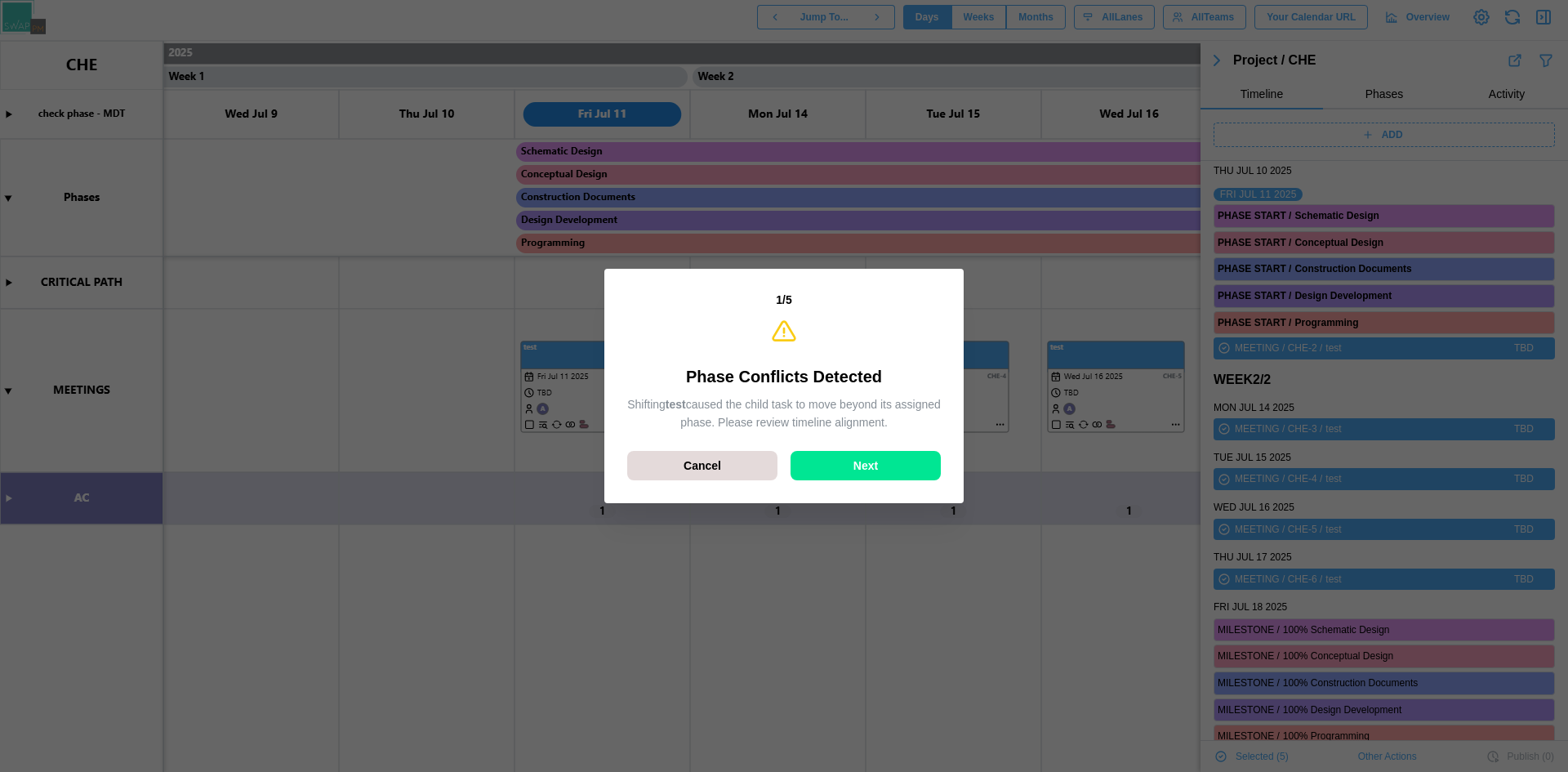 click on "Next" at bounding box center [866, 466] 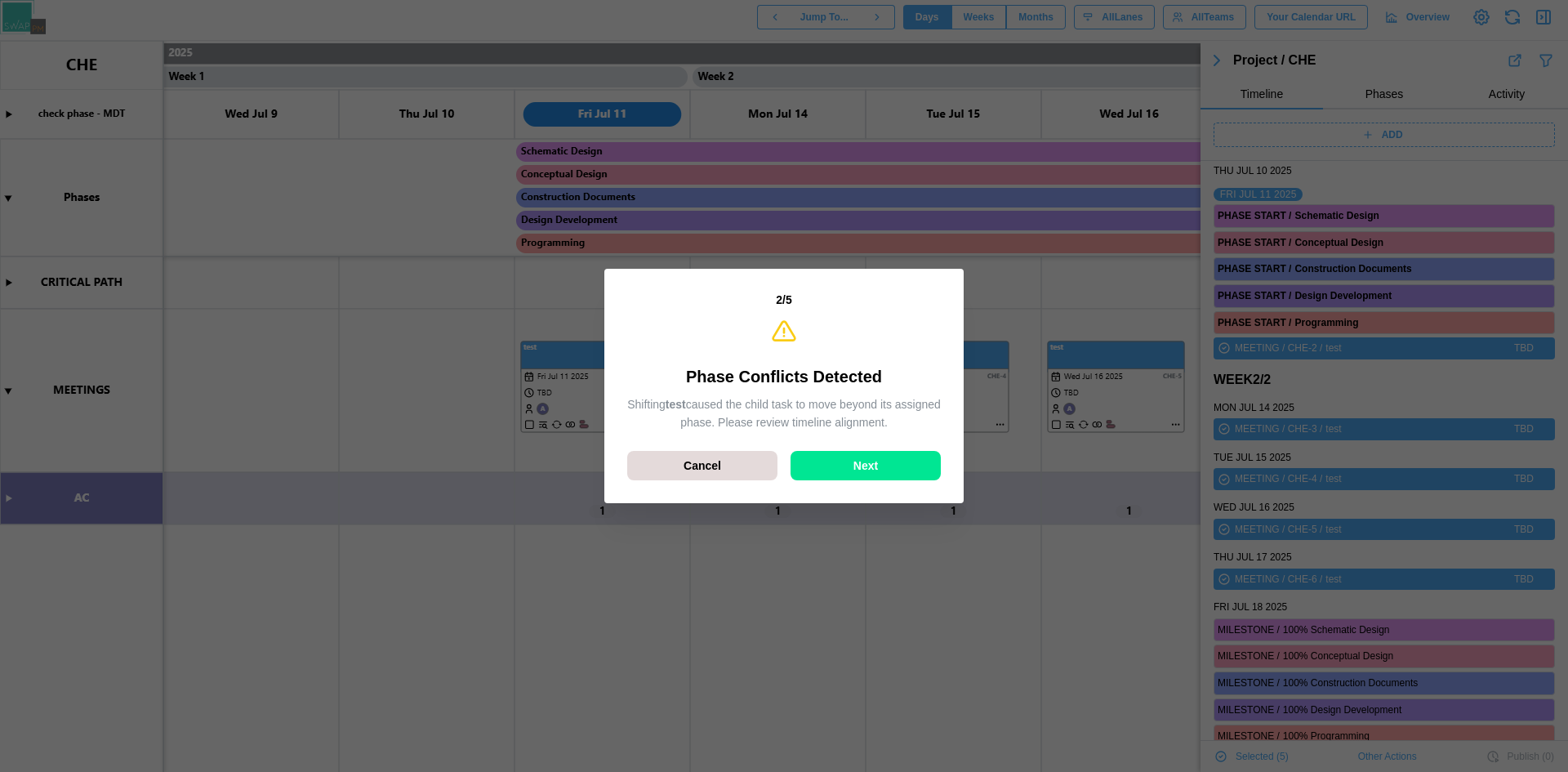 click on "Next" at bounding box center [866, 466] 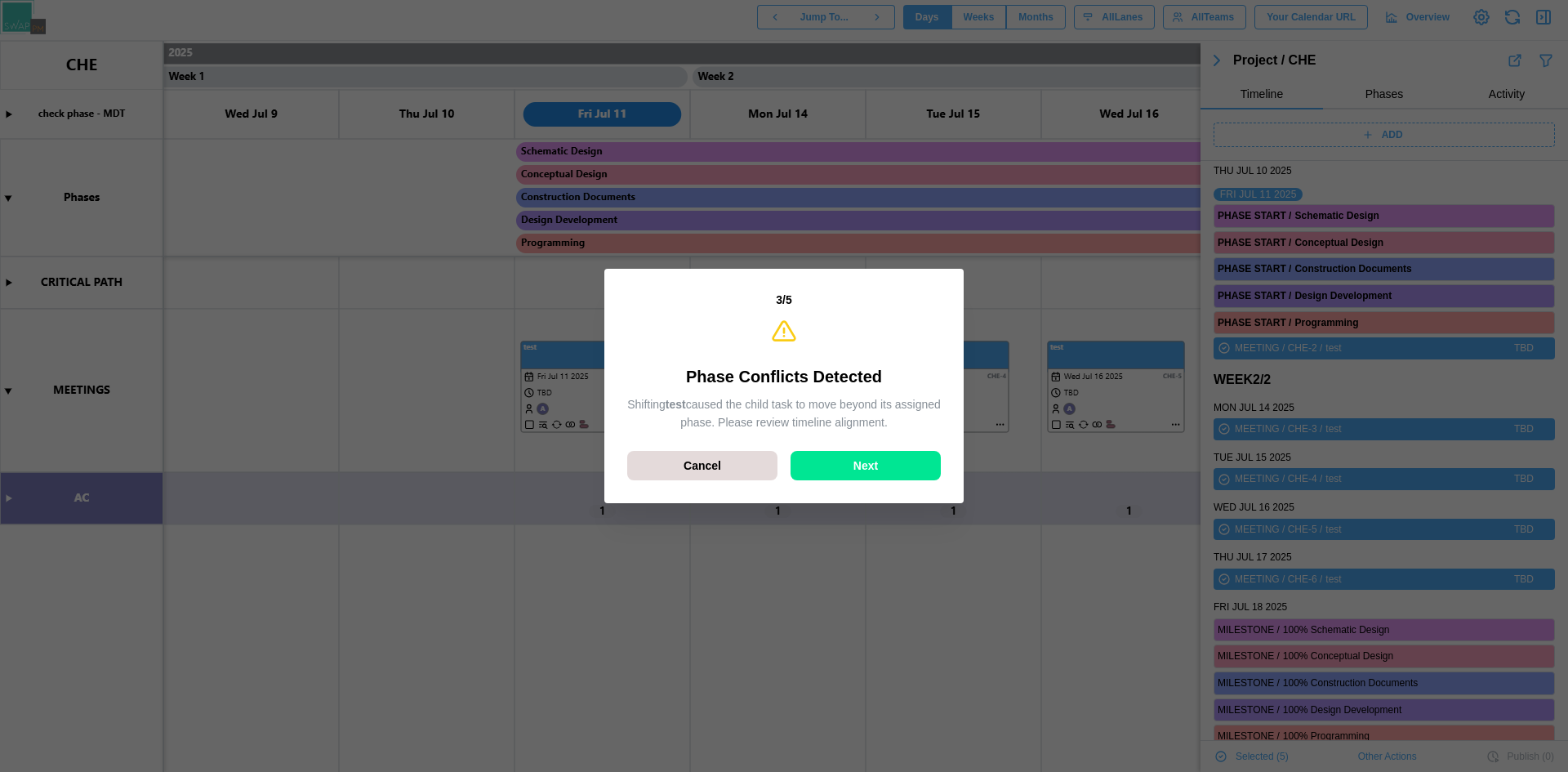 click on "Next" at bounding box center [866, 466] 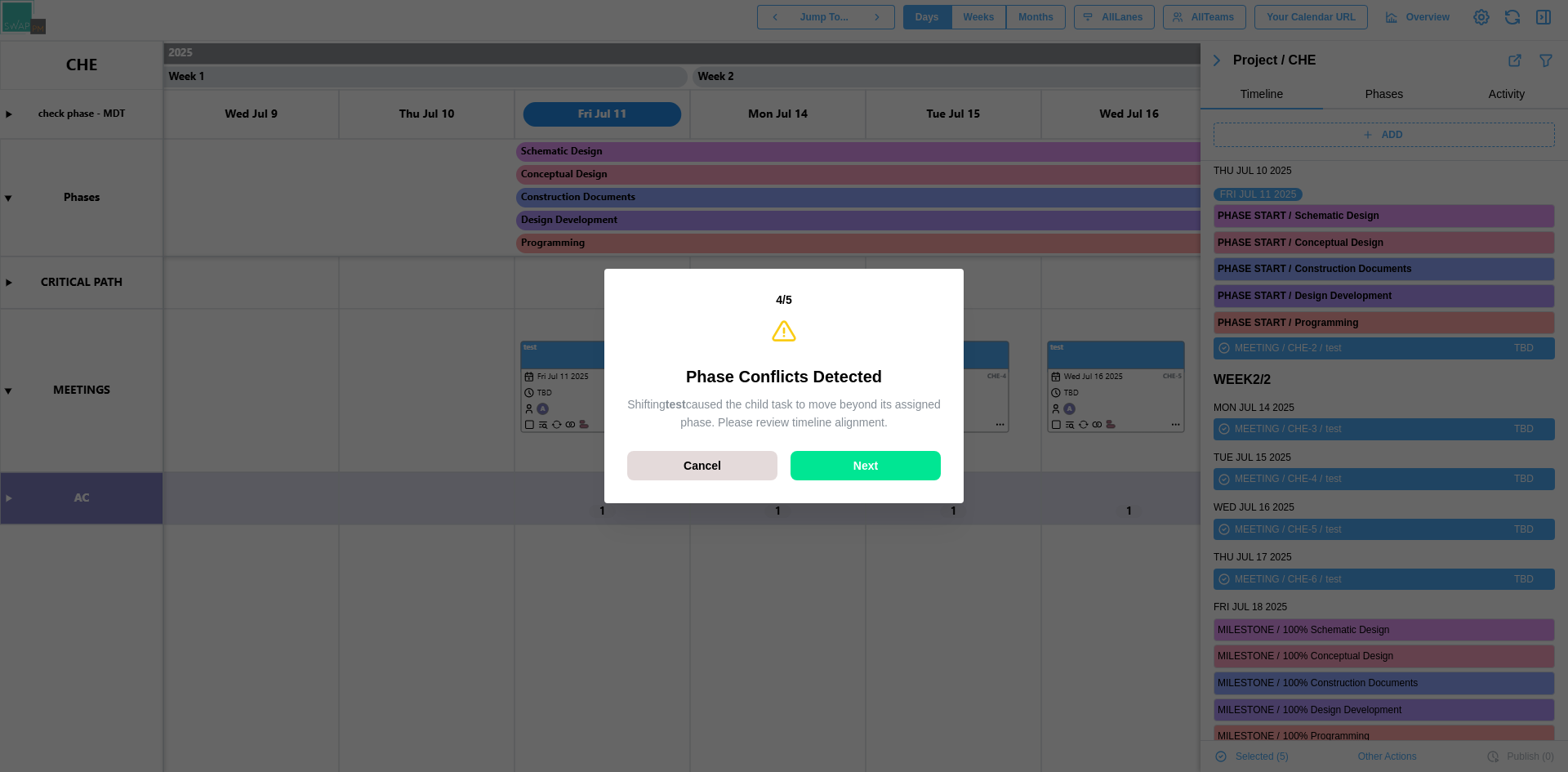 click on "Next" at bounding box center (866, 466) 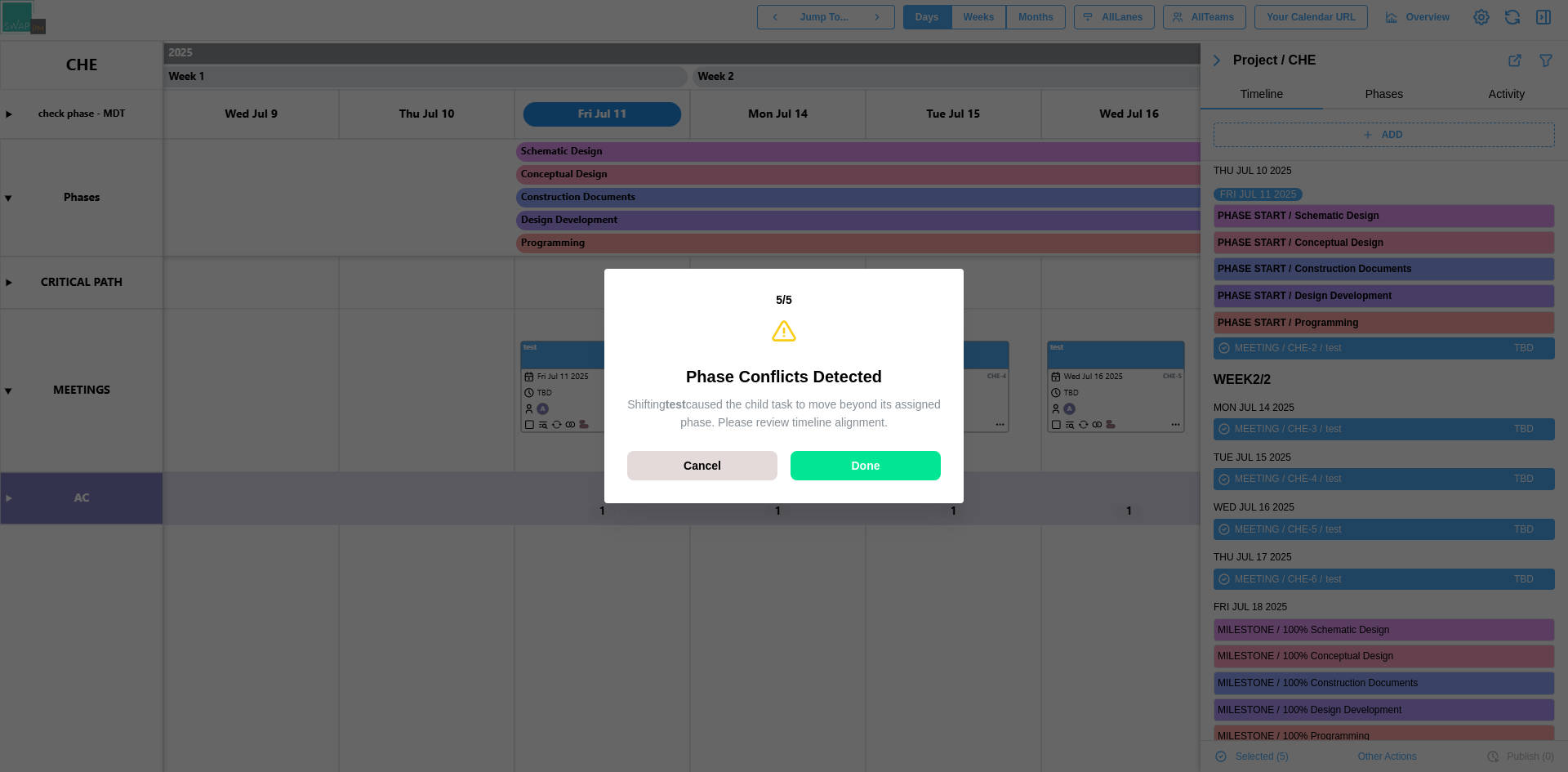 click on "Done" at bounding box center [866, 466] 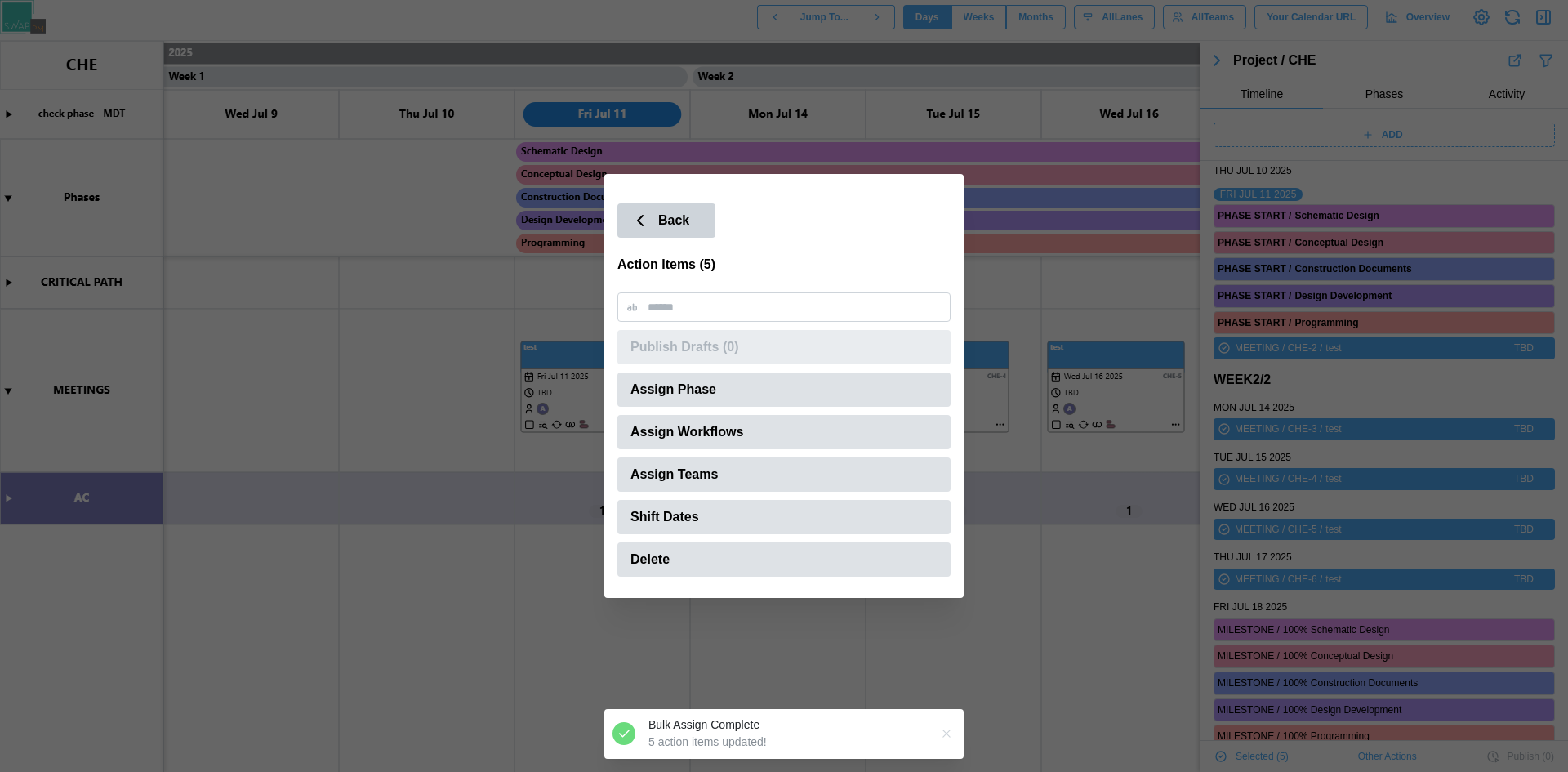 click on "Back" at bounding box center [666, 221] 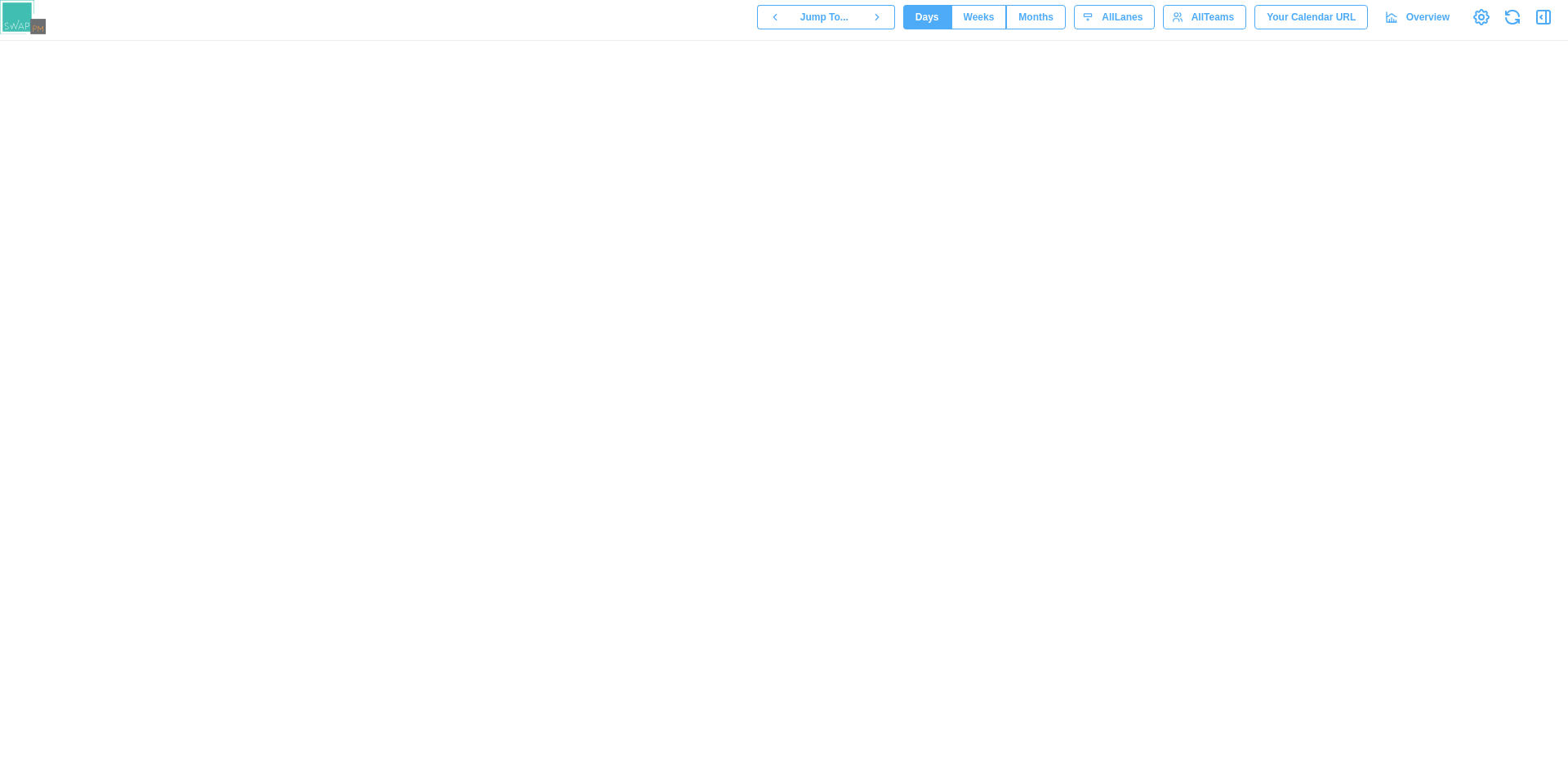 scroll, scrollTop: 0, scrollLeft: 0, axis: both 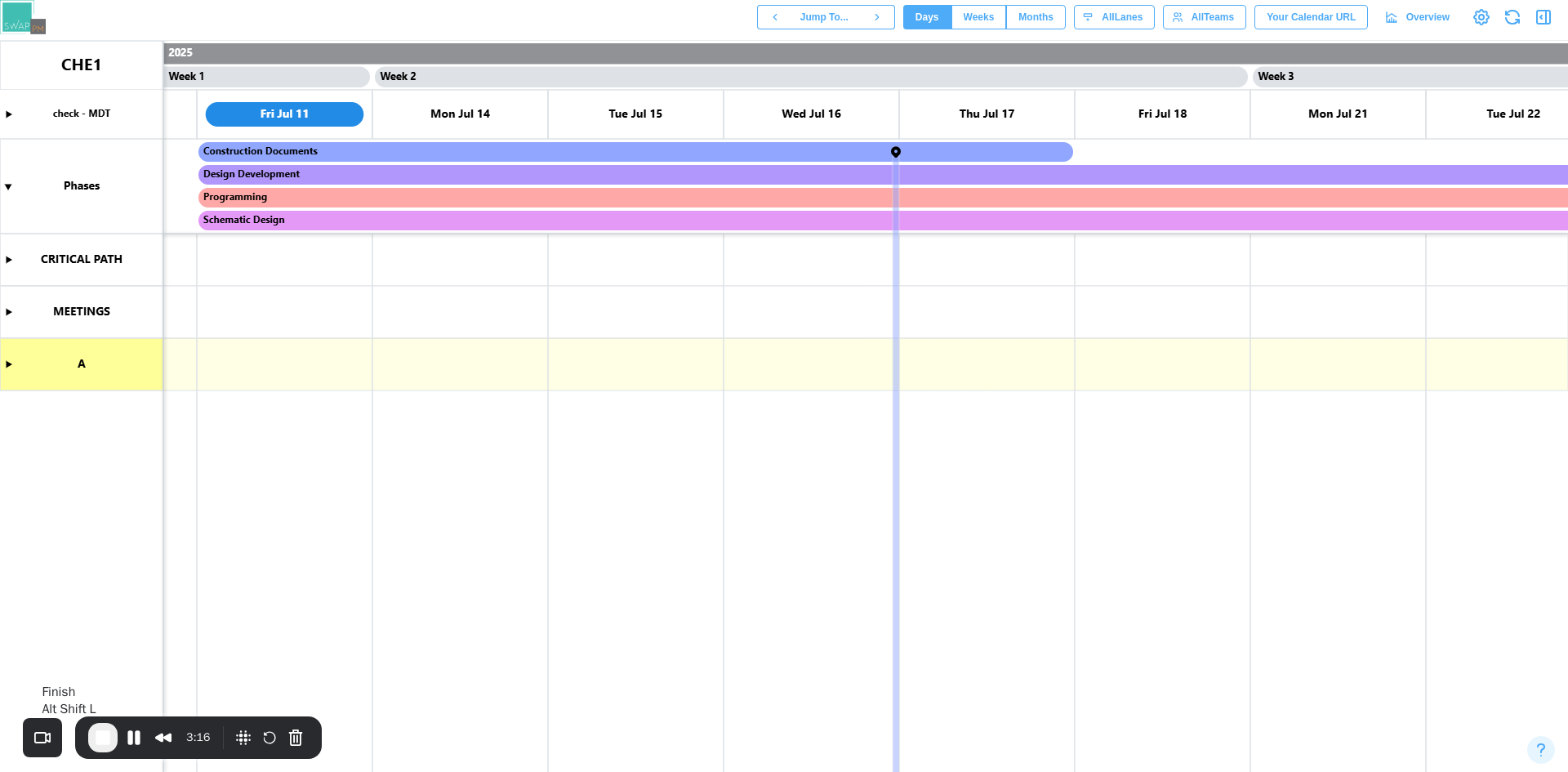 click at bounding box center [103, 738] 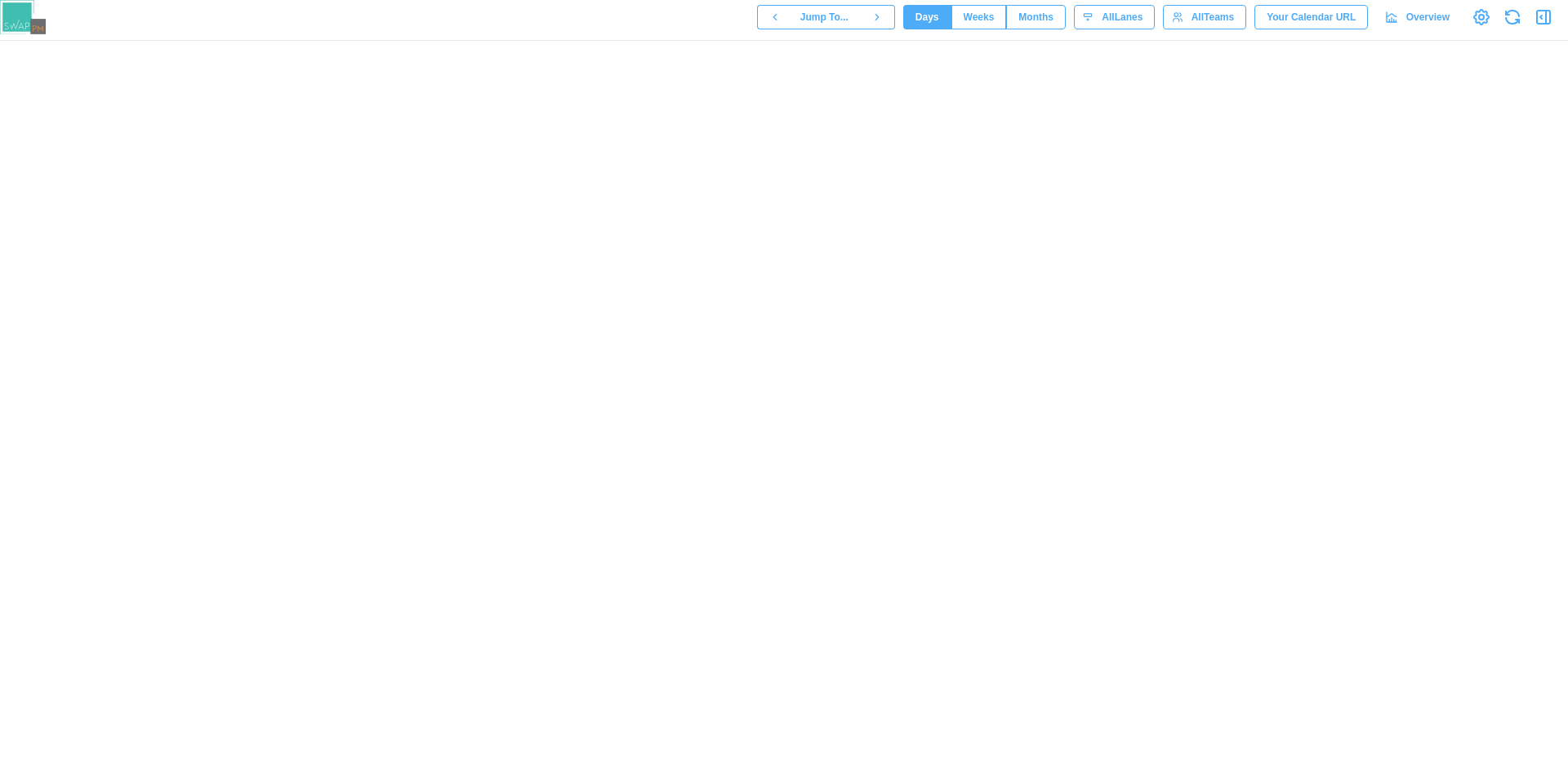 scroll, scrollTop: 0, scrollLeft: 0, axis: both 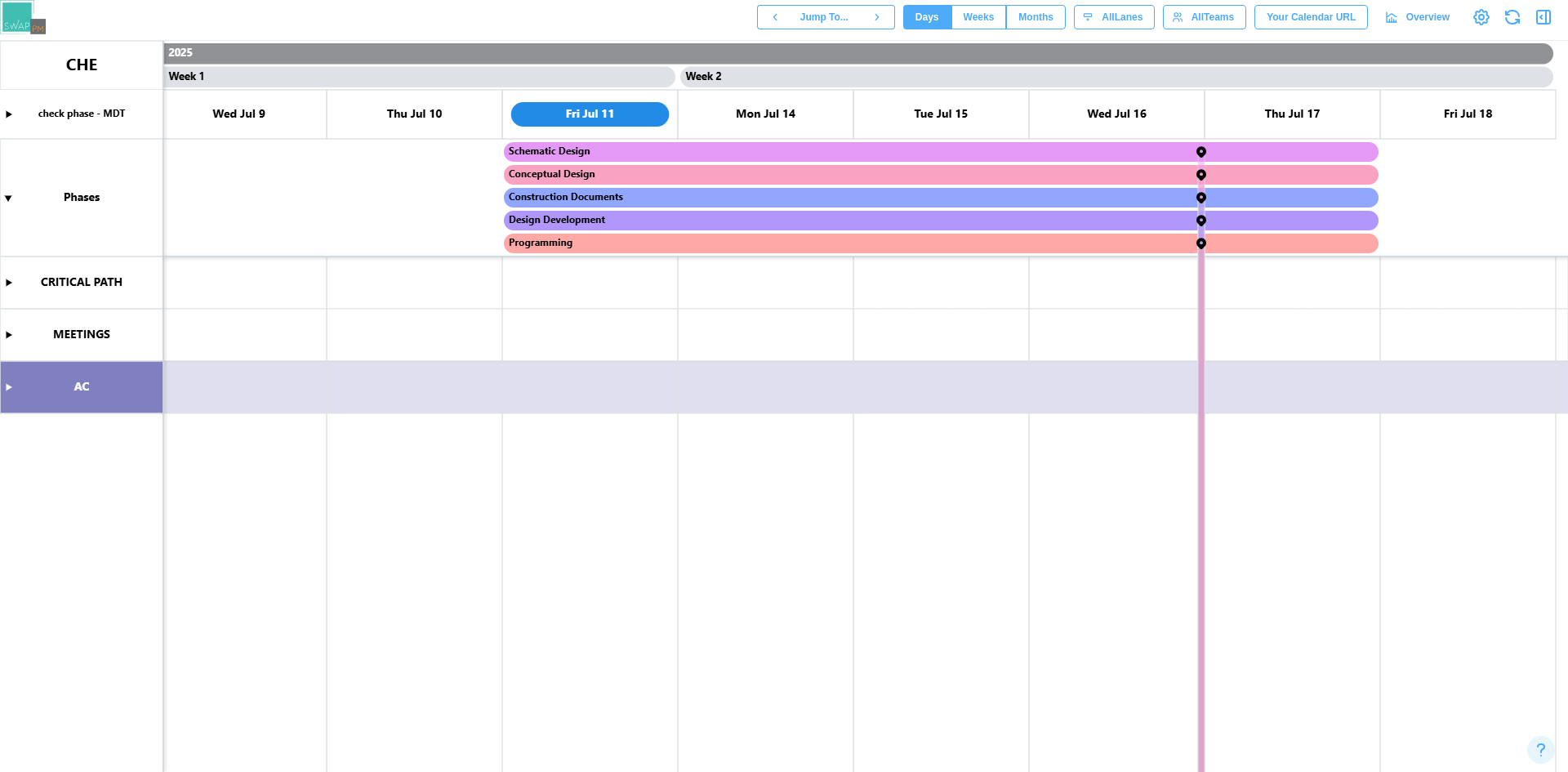 click at bounding box center [784, 406] 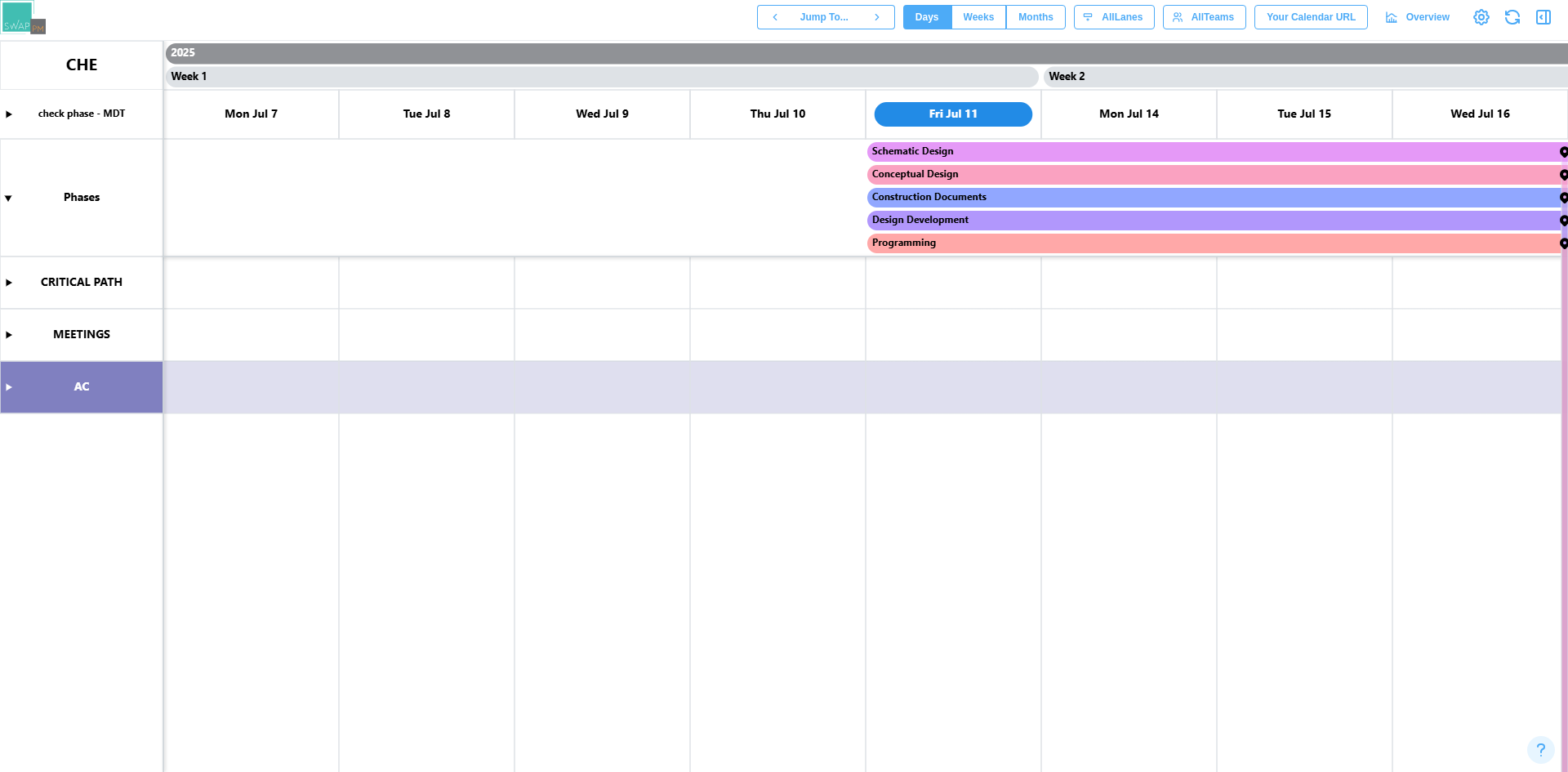 scroll, scrollTop: 0, scrollLeft: 363, axis: horizontal 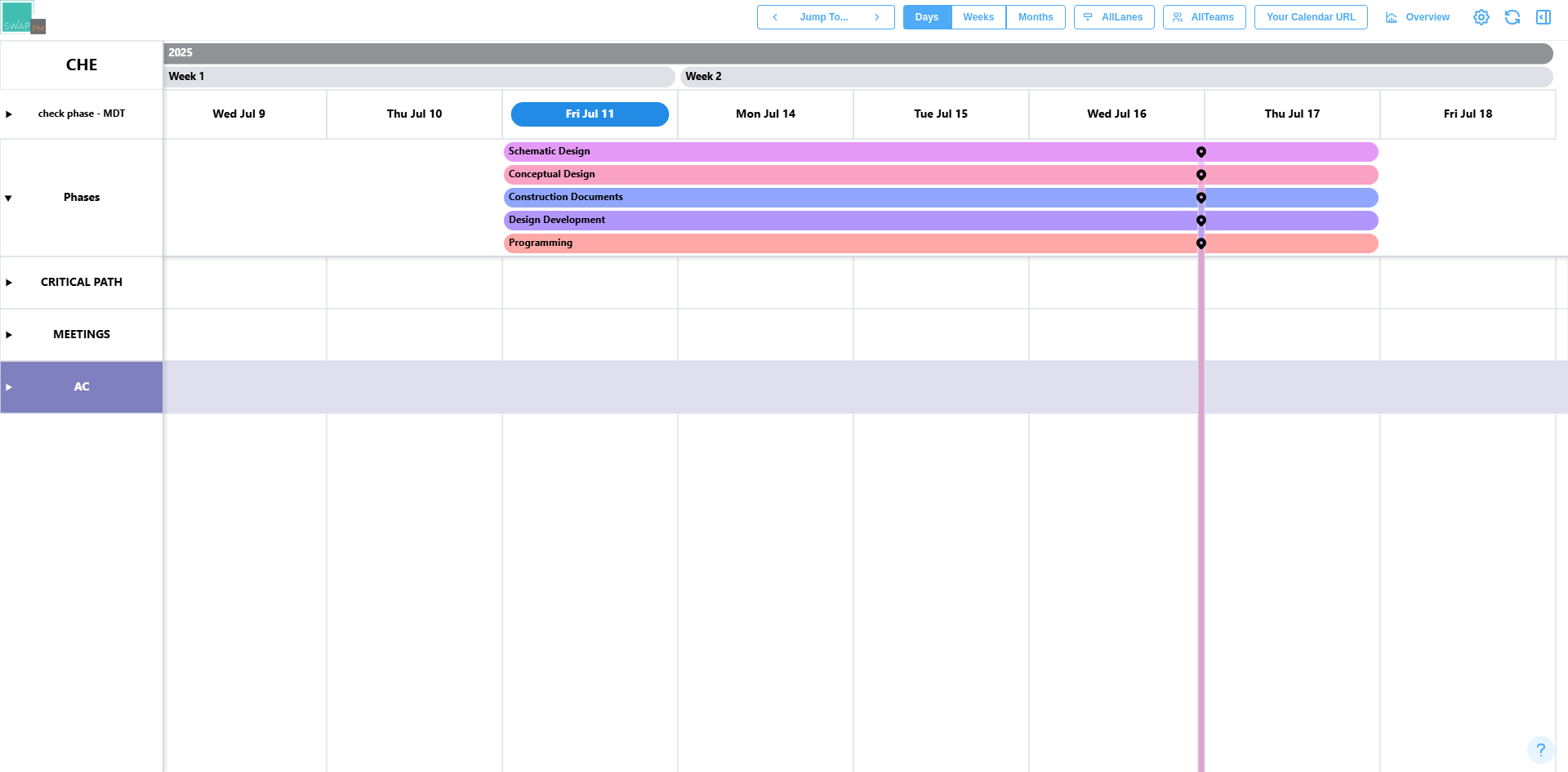 click 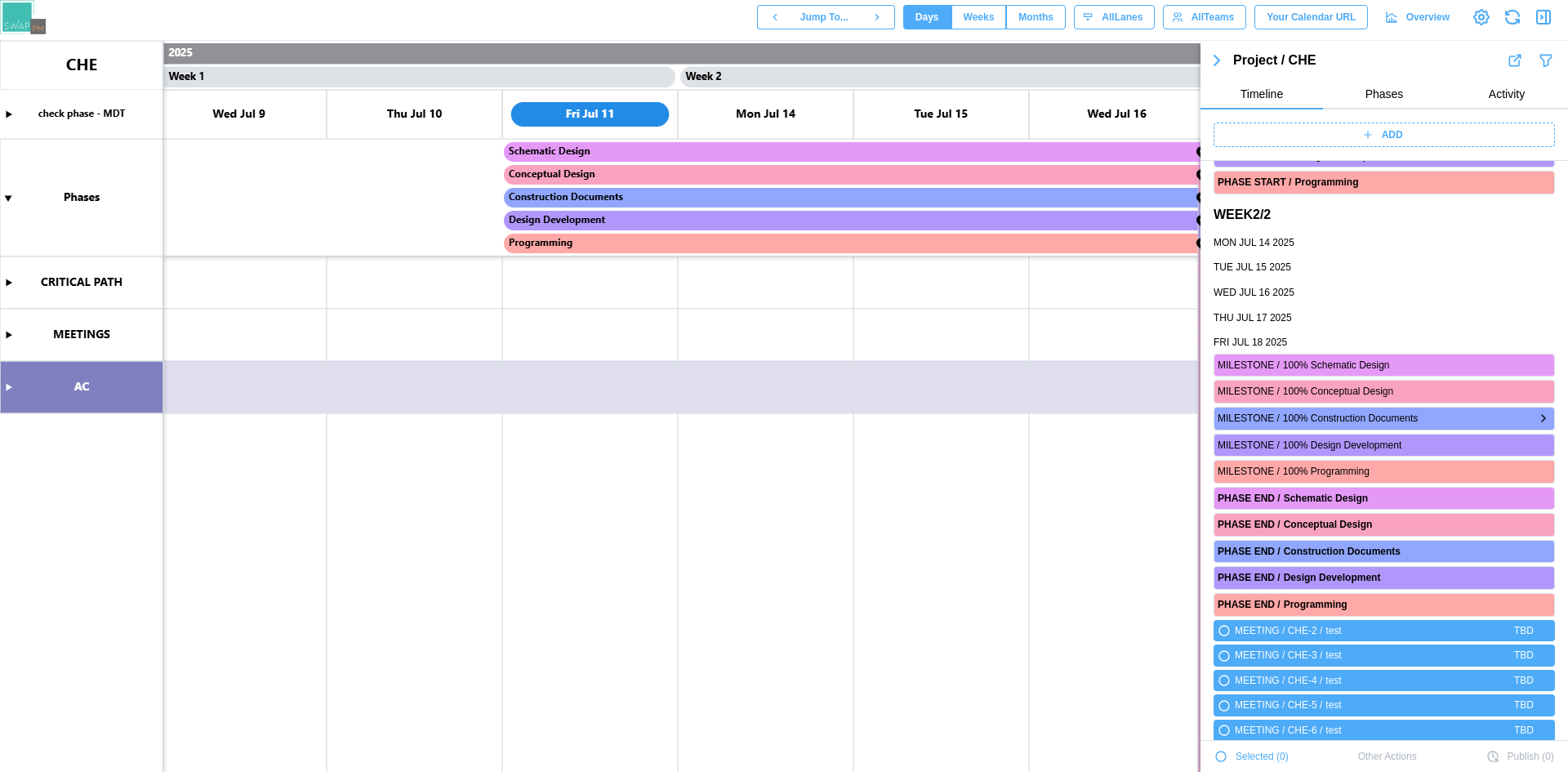 scroll, scrollTop: 269, scrollLeft: 0, axis: vertical 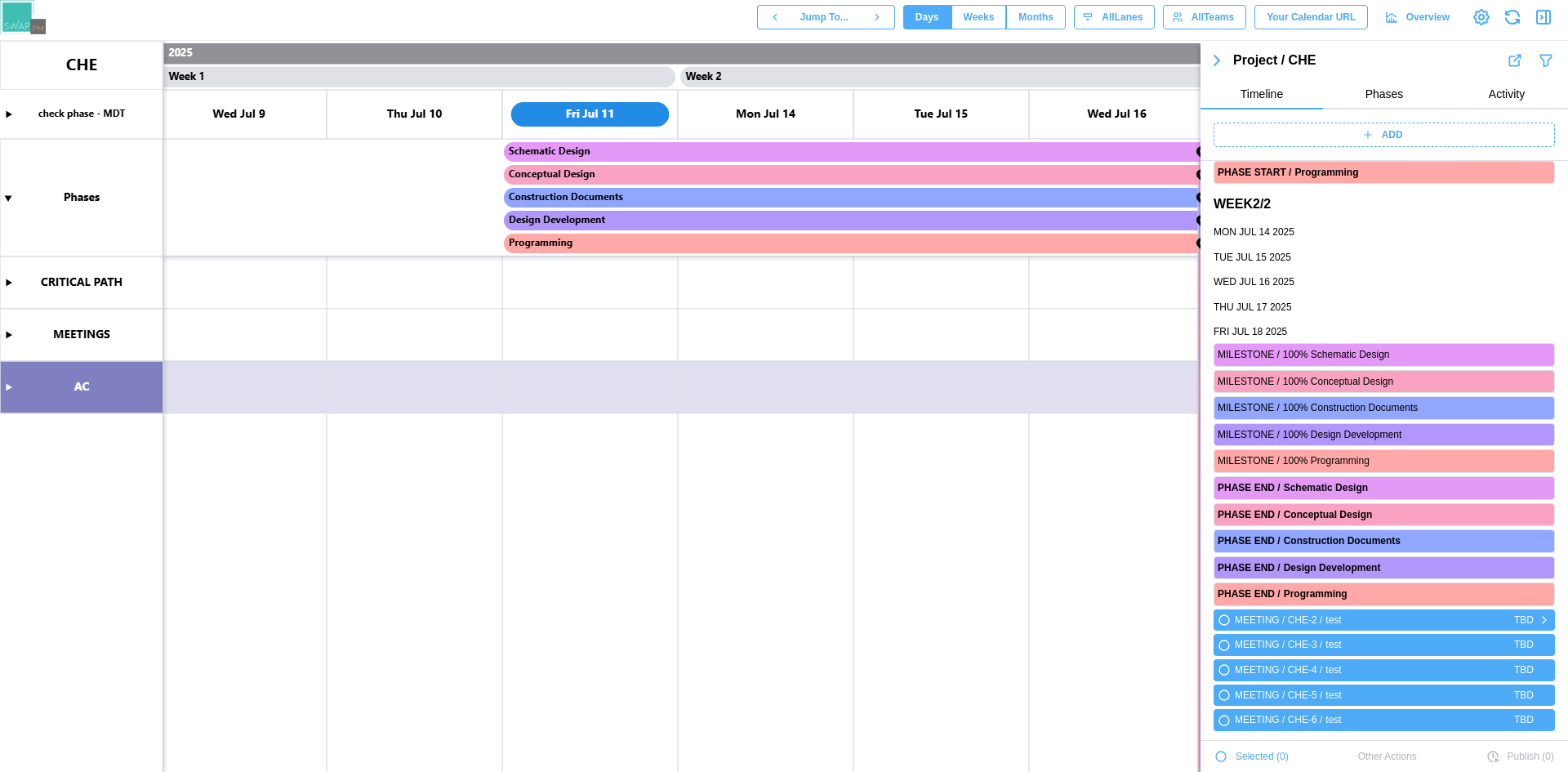 click on "MEETING / CHE-2 / test  TBD" at bounding box center [1384, 620] 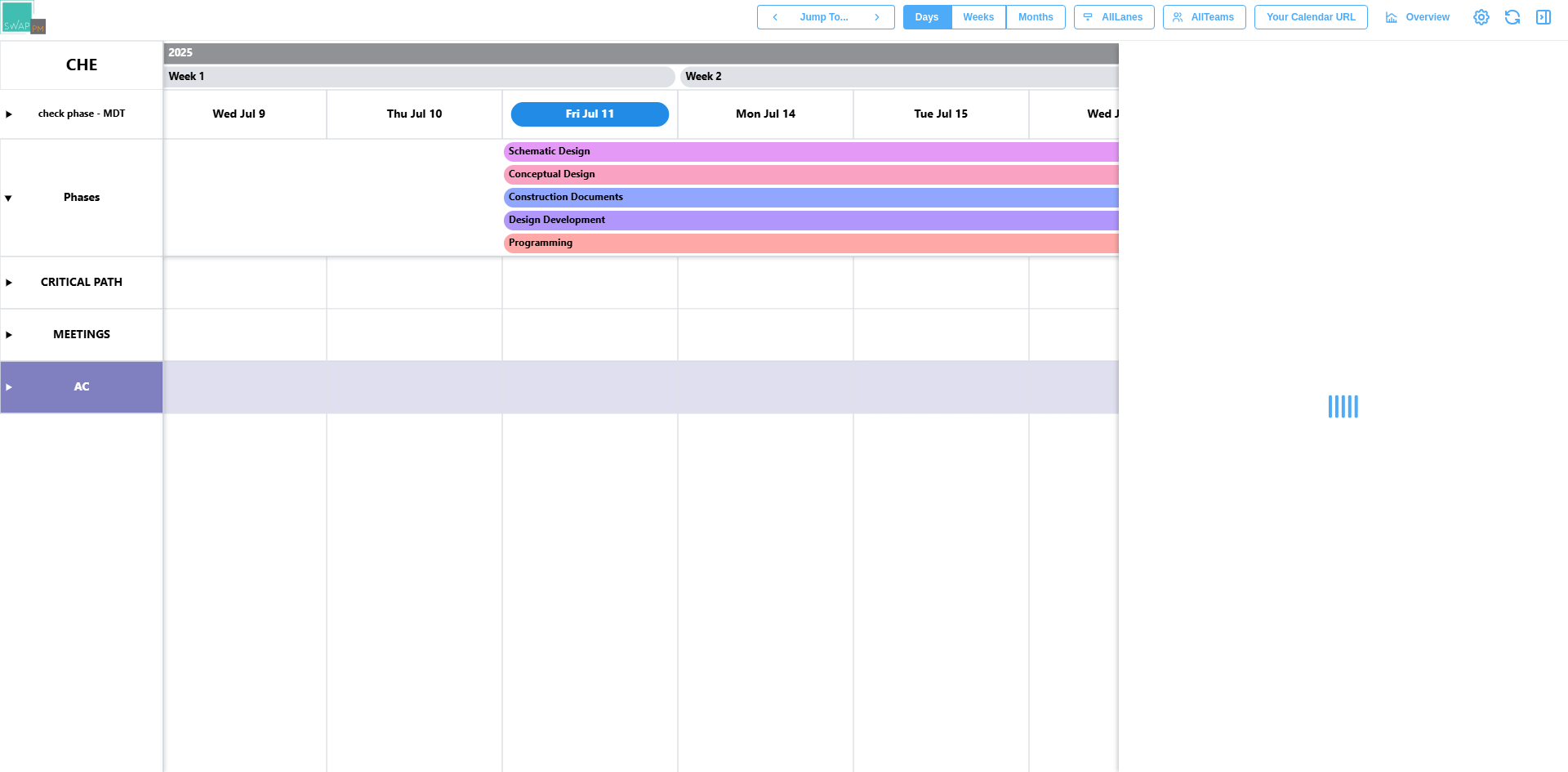 scroll, scrollTop: 0, scrollLeft: 0, axis: both 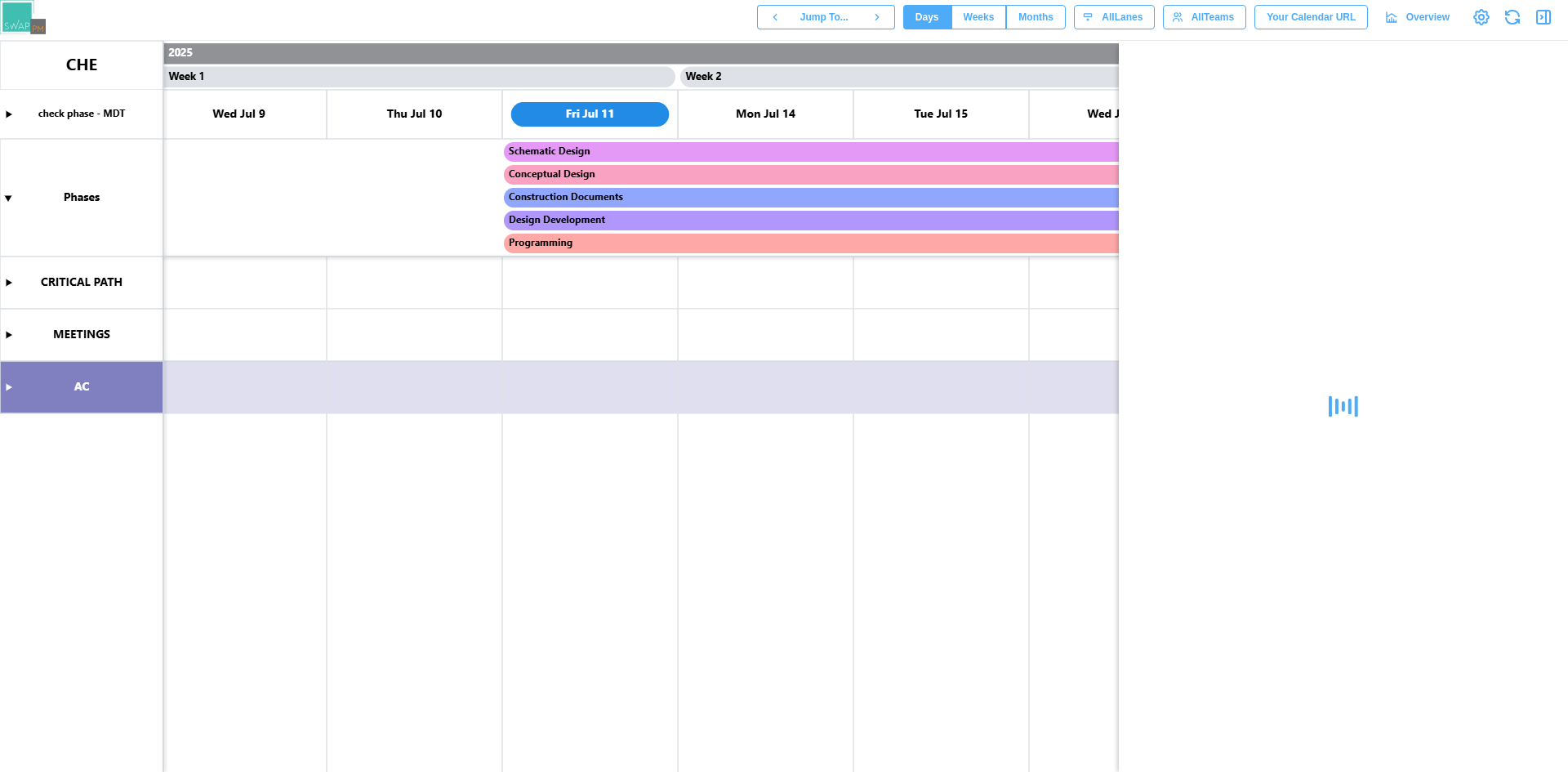 drag, startPoint x: 1521, startPoint y: 0, endPoint x: 1564, endPoint y: 71, distance: 83.00602 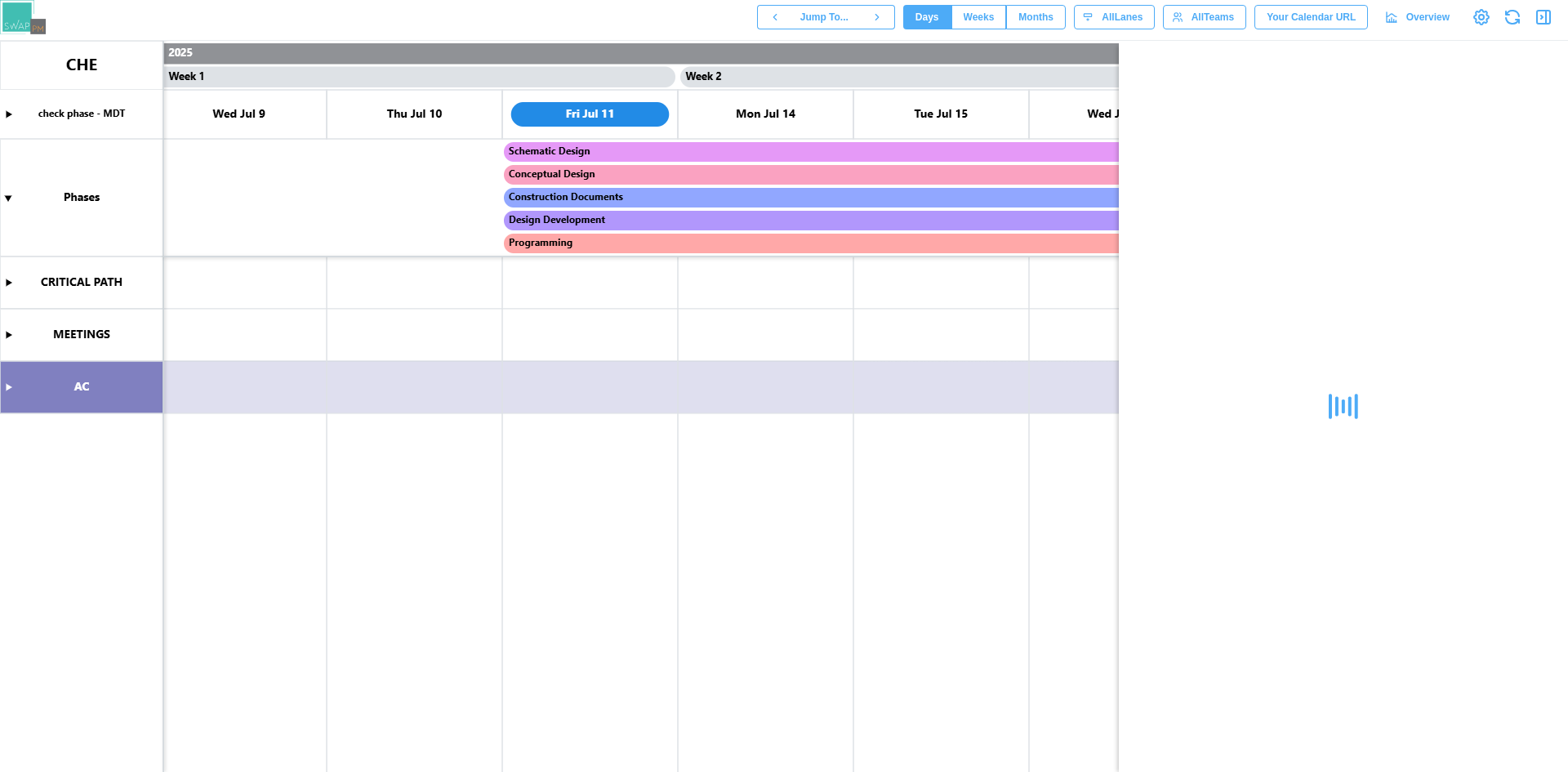 click on "Jump To... Days Weeks Months days All  Lanes All  Teams Your Calendar URL Overview" at bounding box center [784, 452] 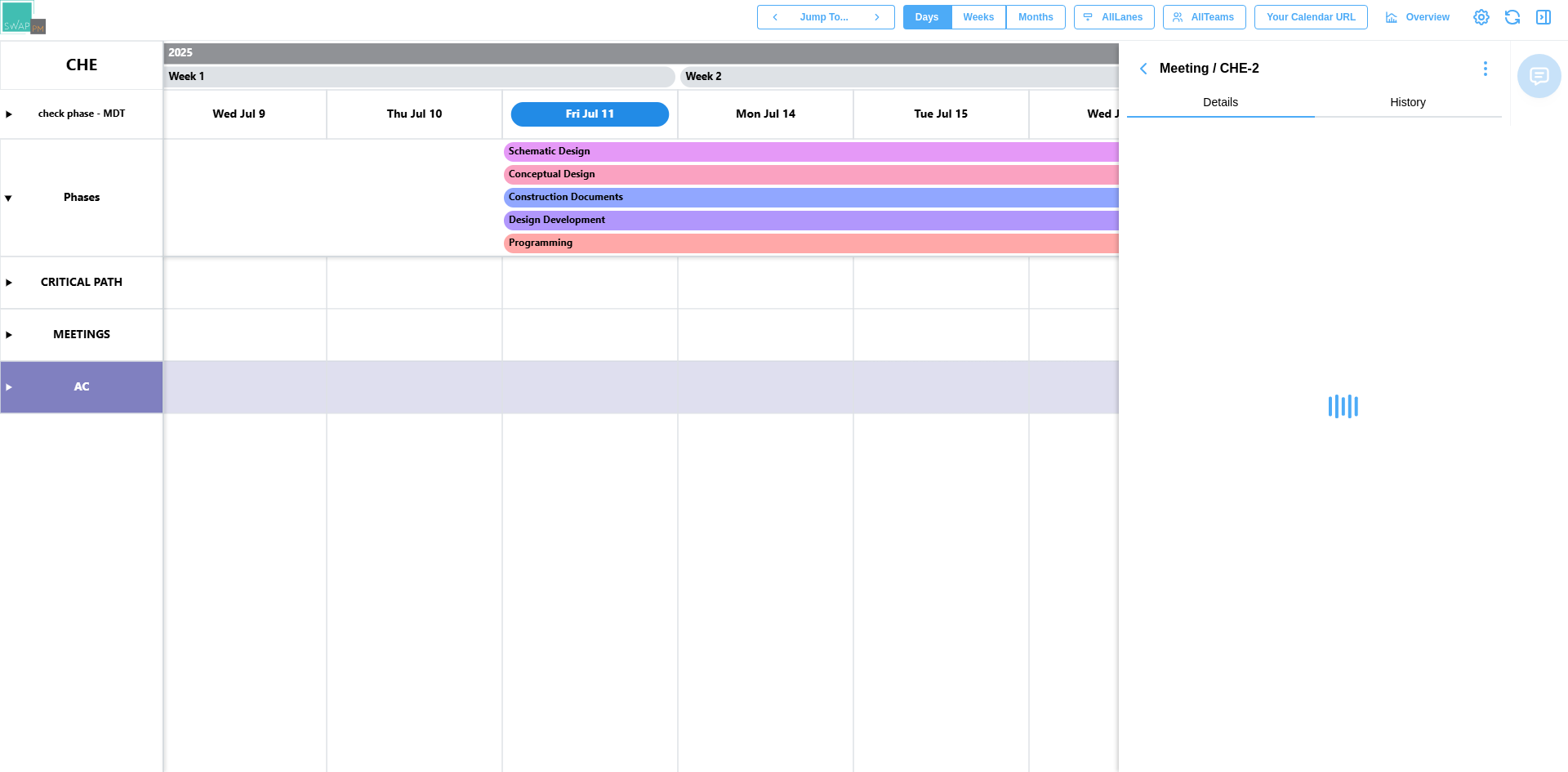click 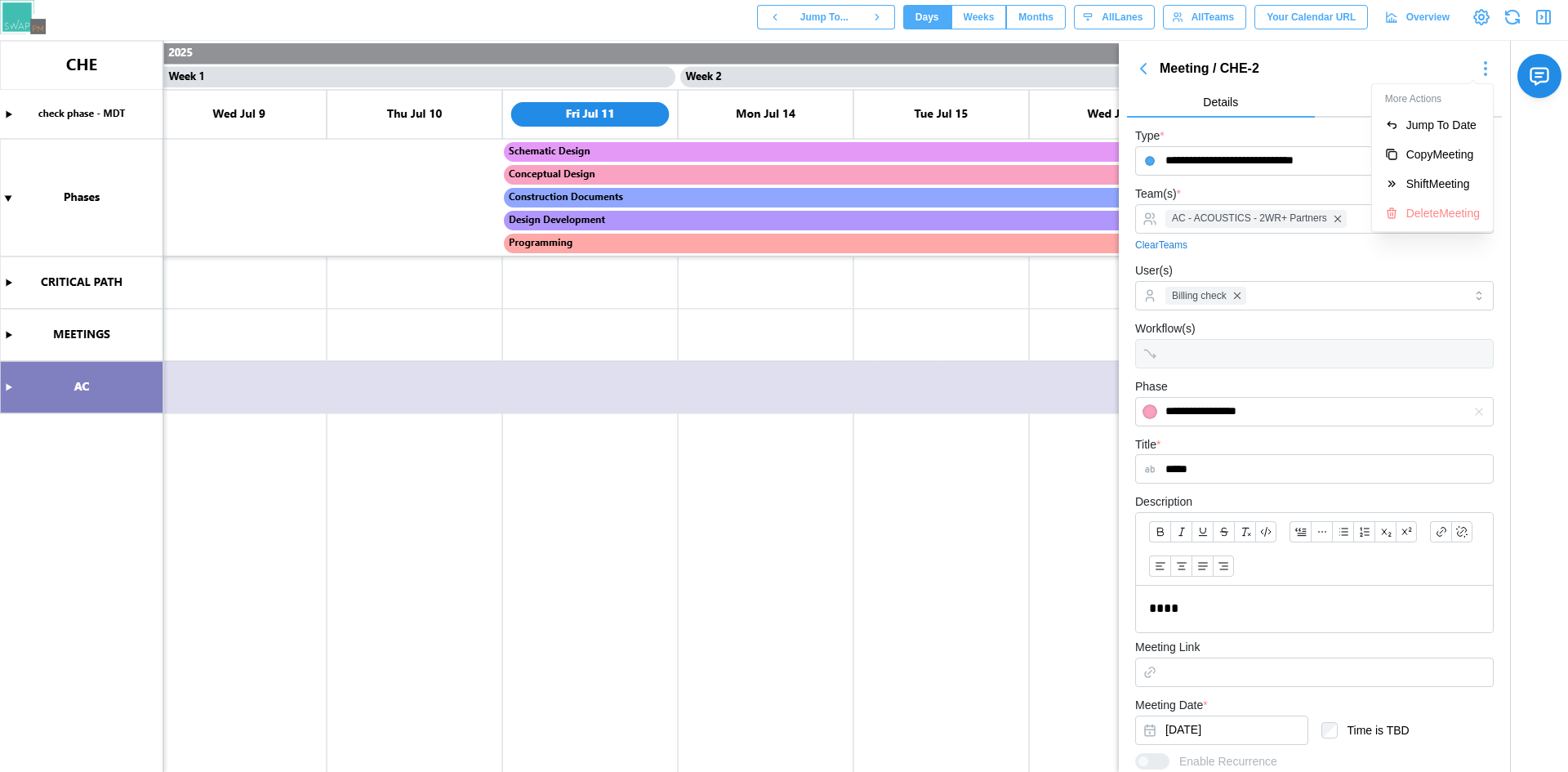 click on "Jump To Date" at bounding box center (1443, 125) 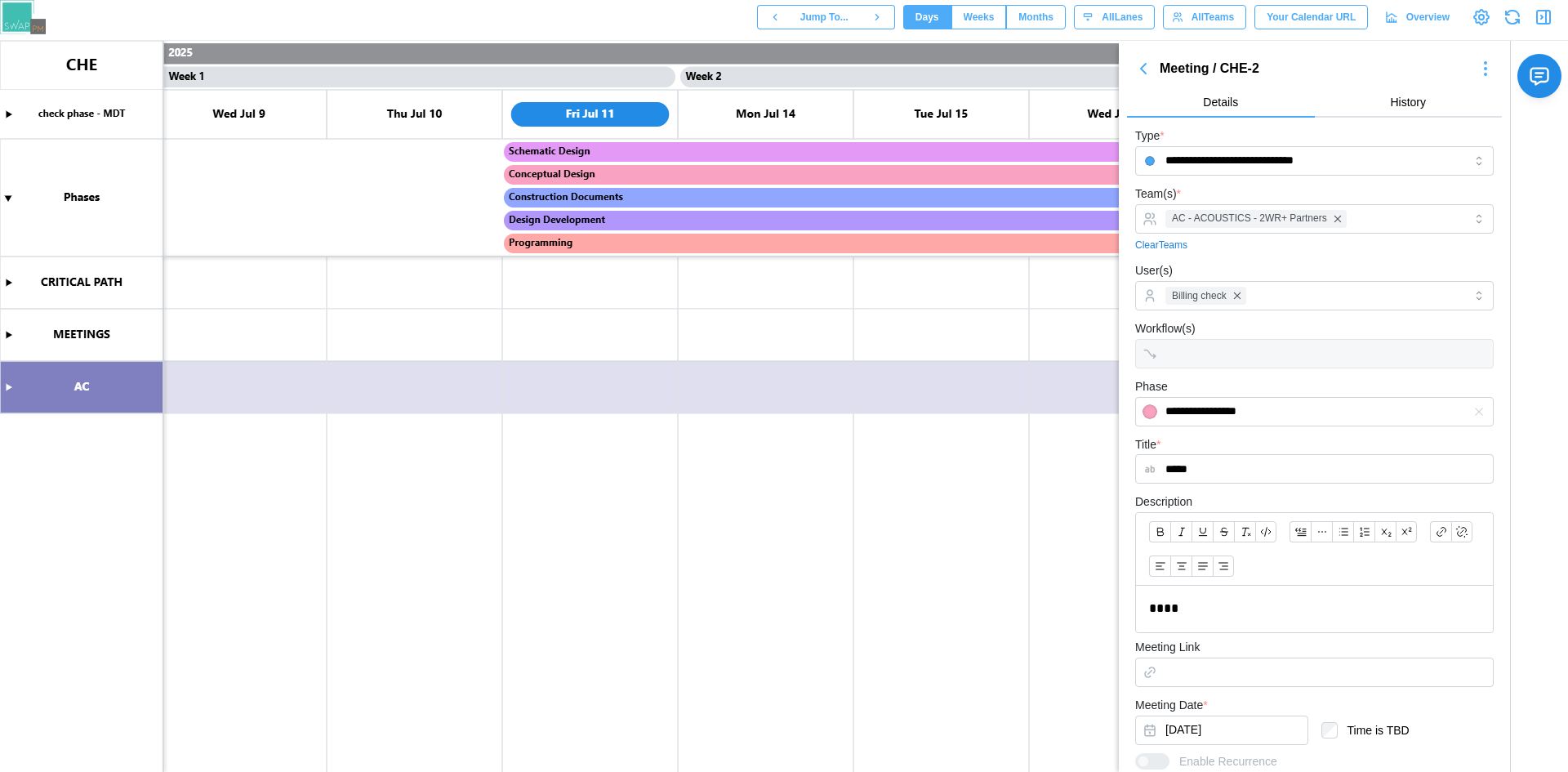 click 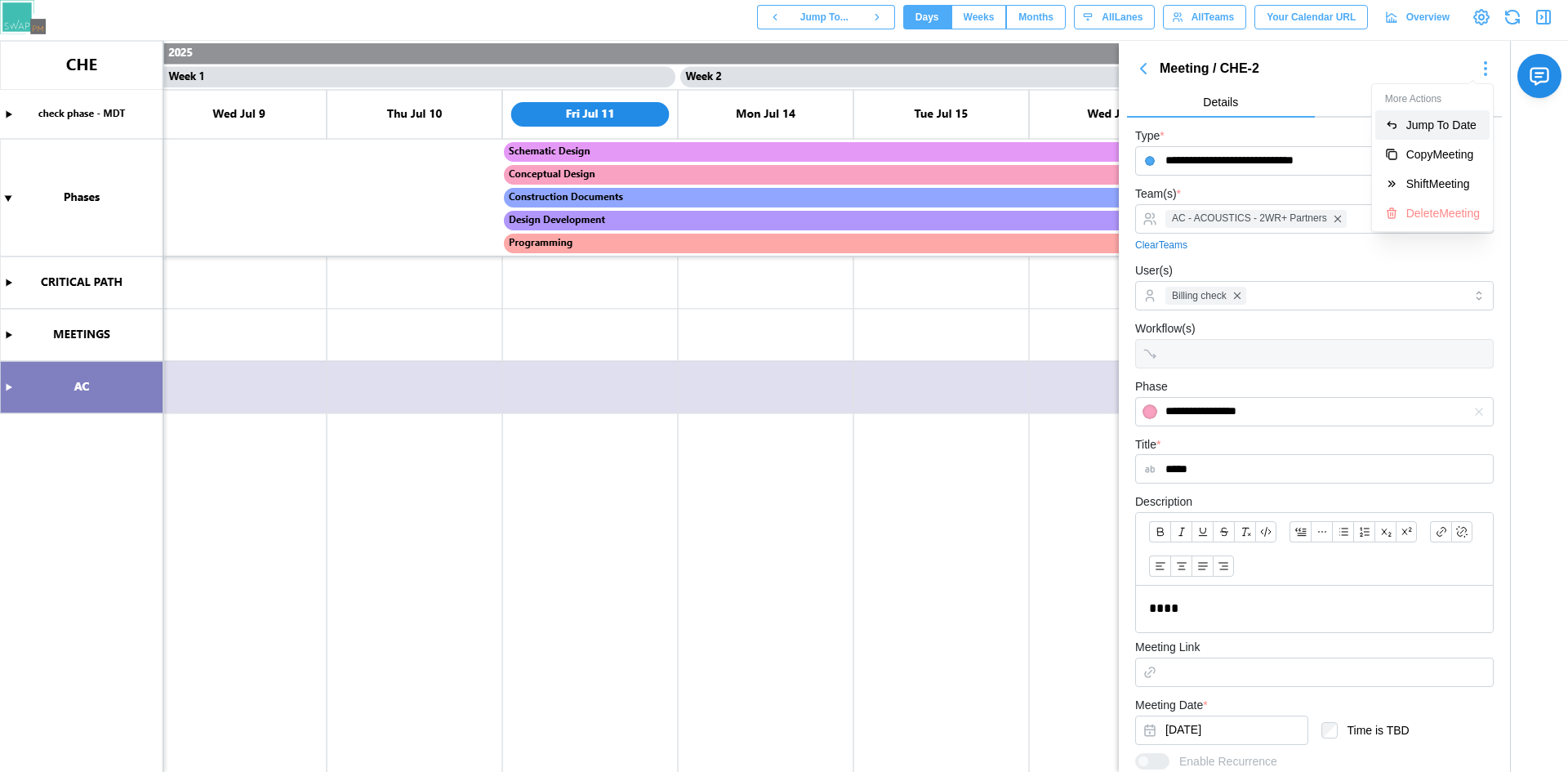 click on "Jump To Date" at bounding box center (1443, 125) 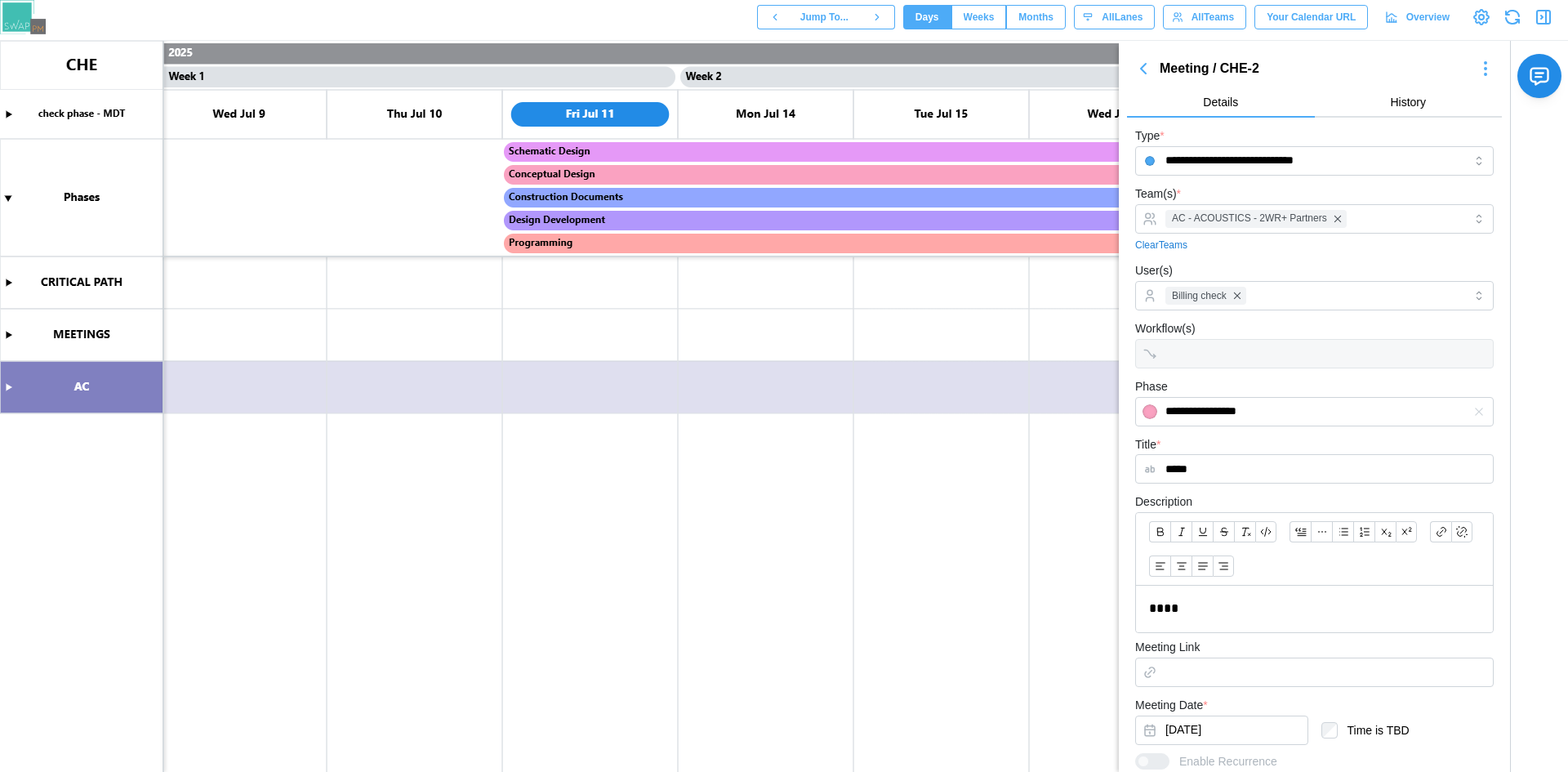 click at bounding box center [784, 406] 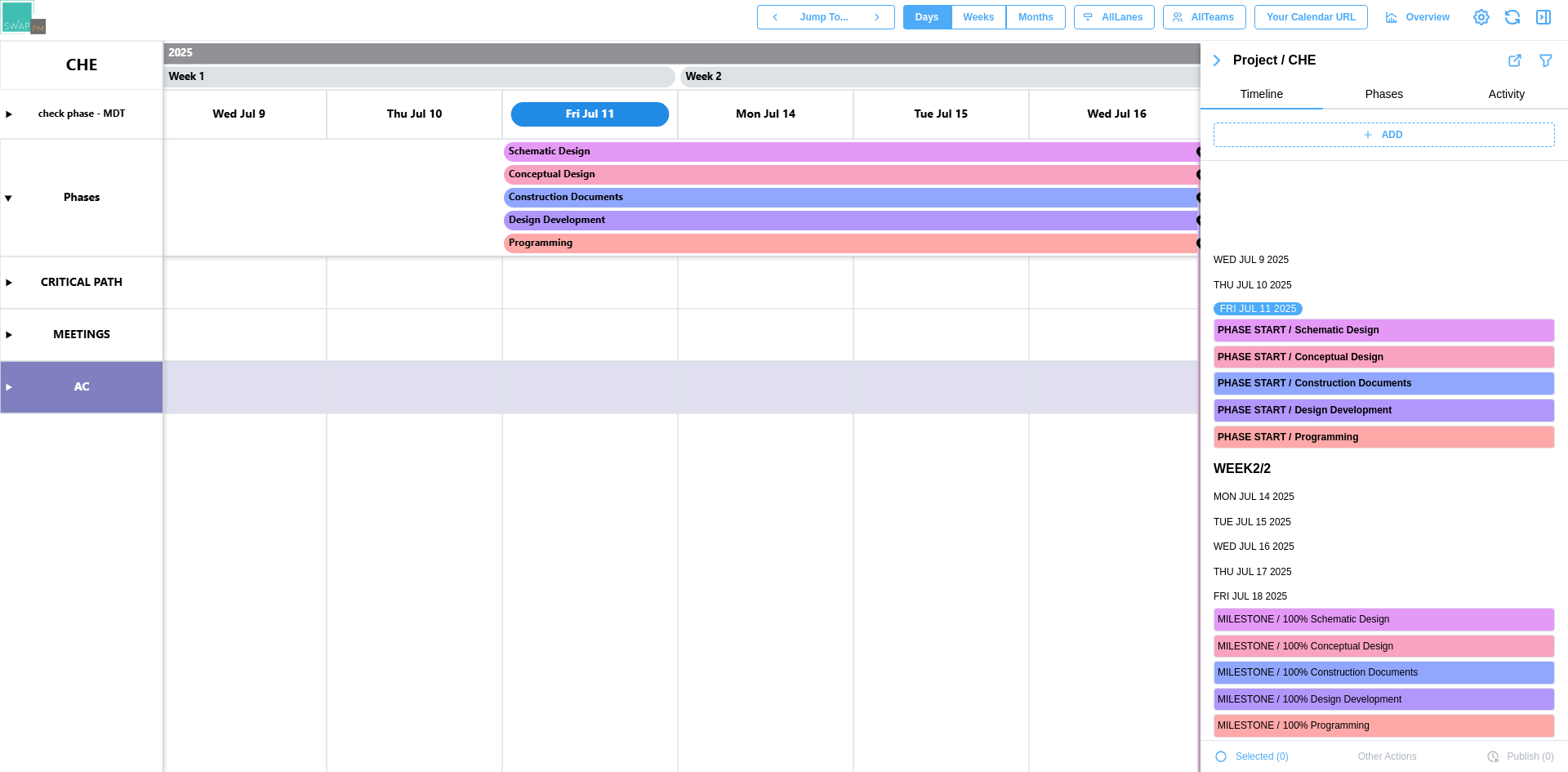 scroll, scrollTop: 114, scrollLeft: 0, axis: vertical 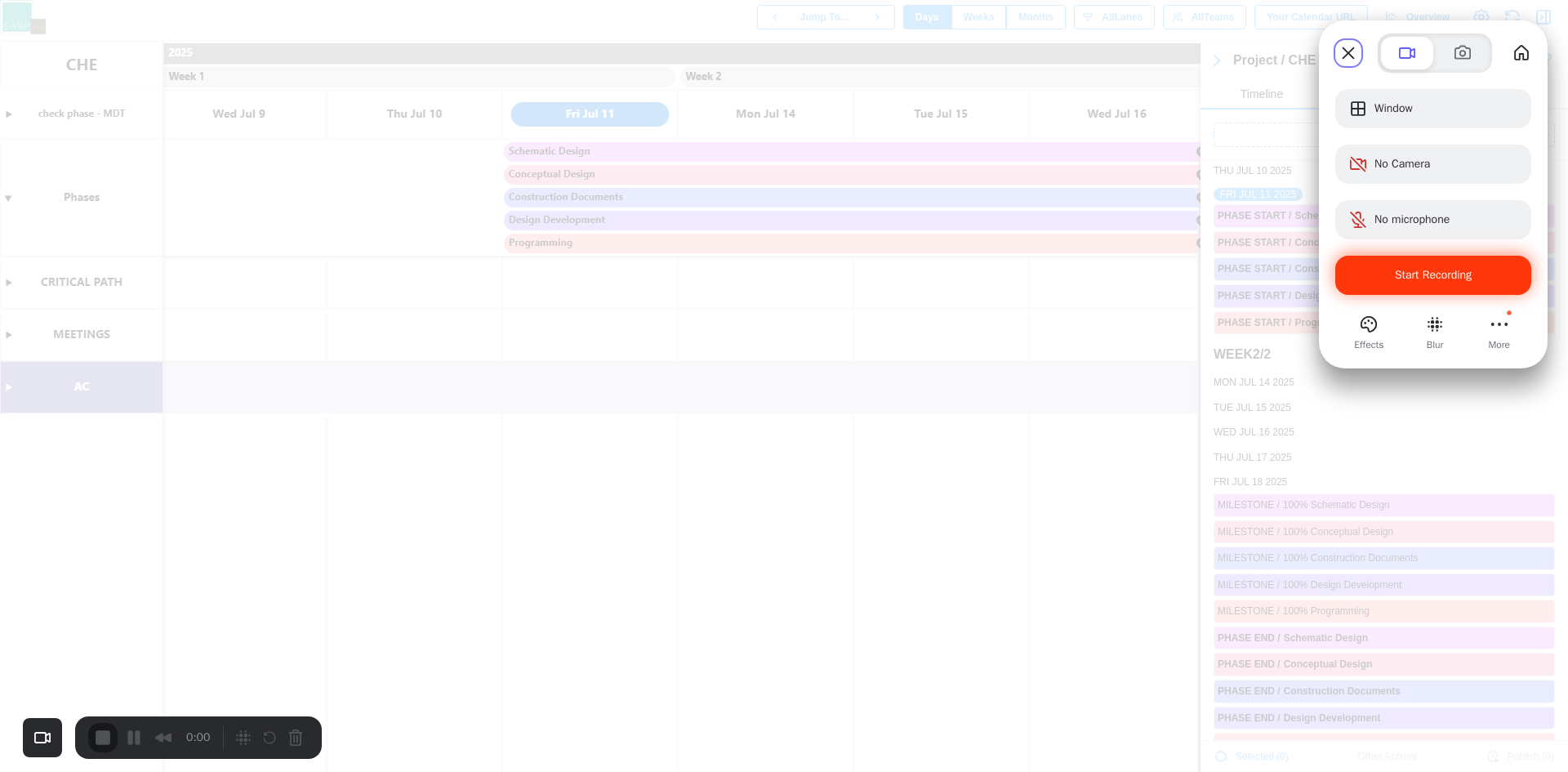 click on "Start Recording" at bounding box center [1433, 274] 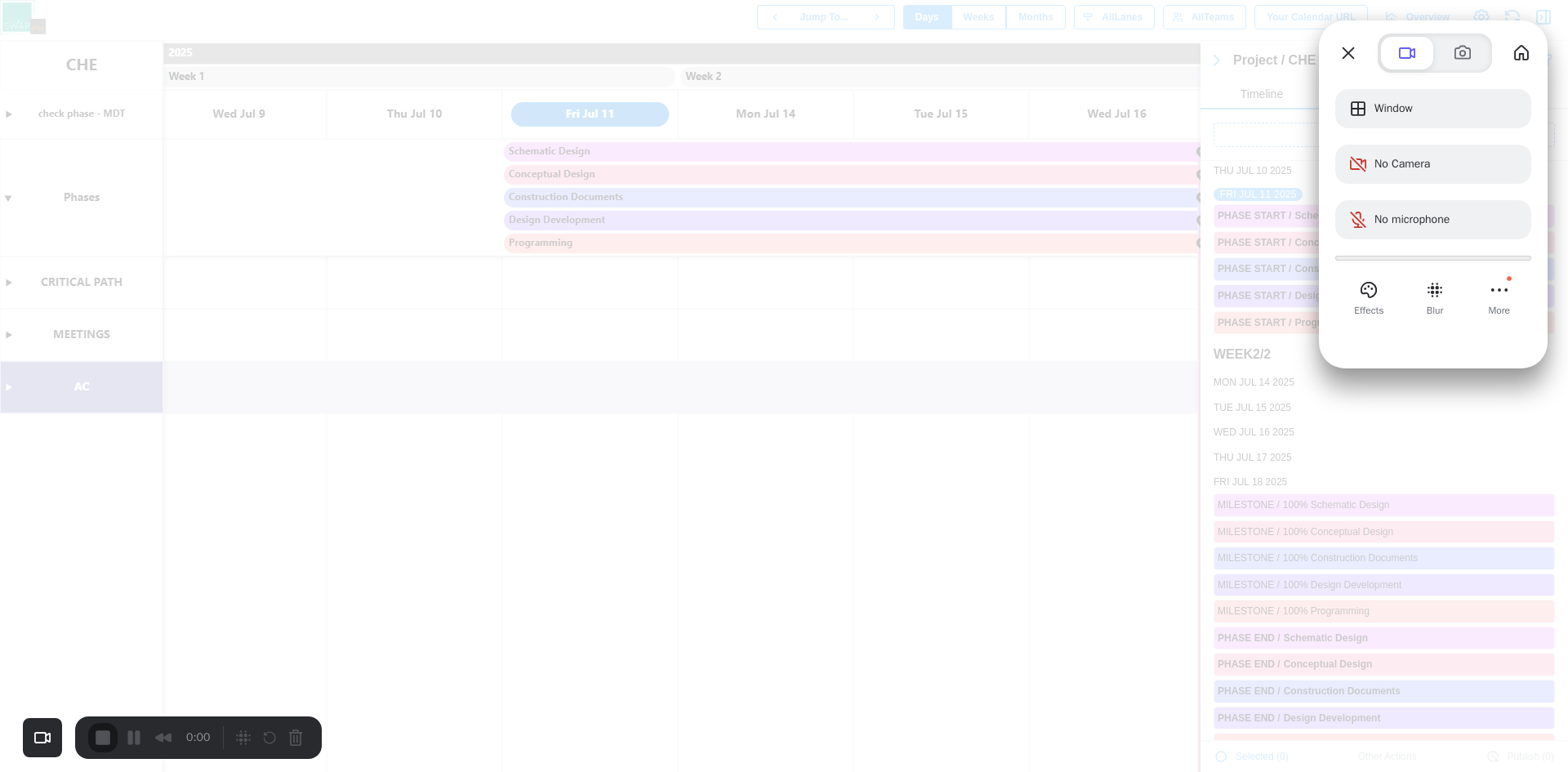 click on "Yes, proceed" at bounding box center [512, 1699] 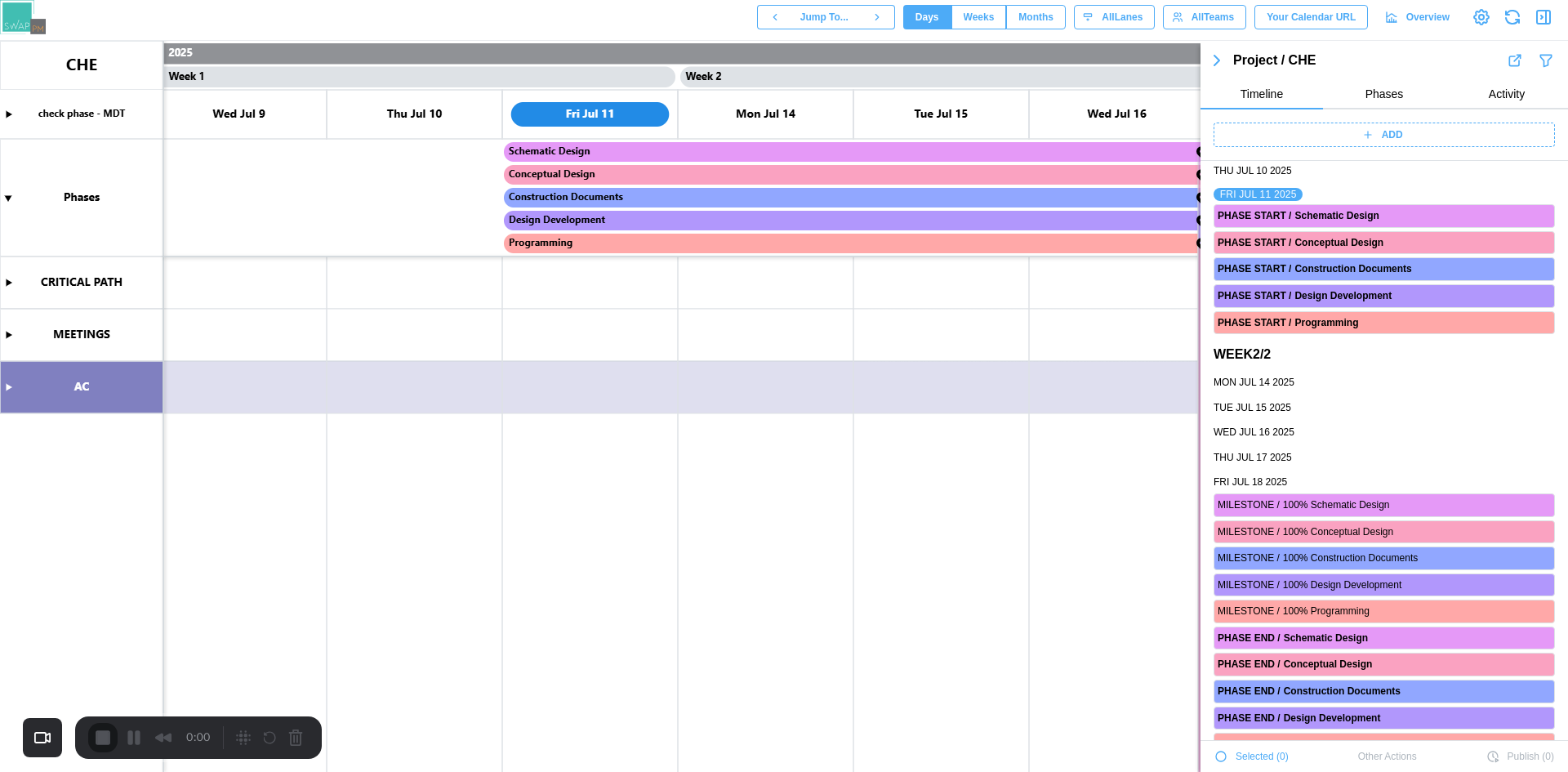 click on "ADD" at bounding box center (1382, 135) 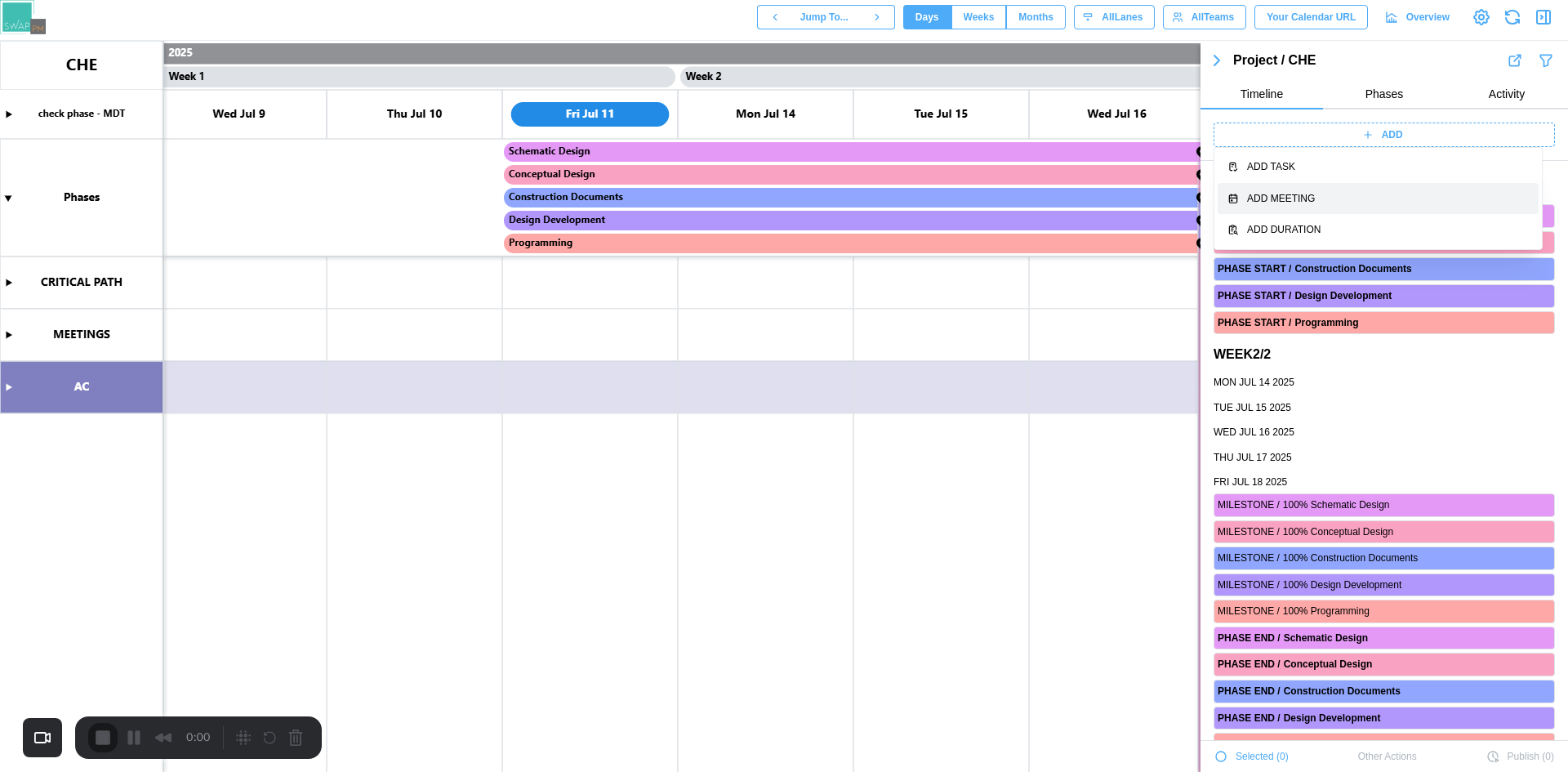 click on "Add Meeting" at bounding box center (1388, 199) 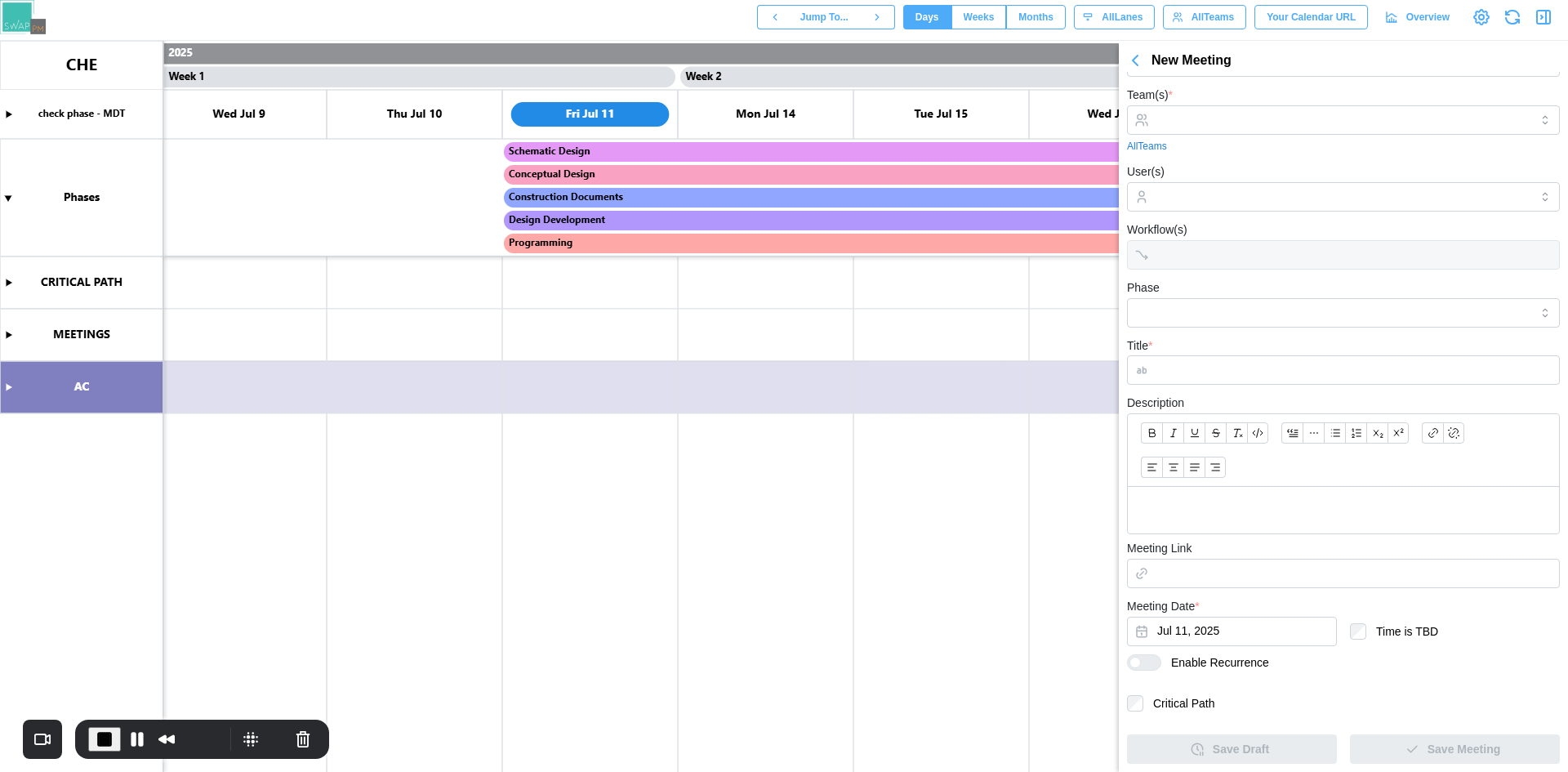scroll, scrollTop: 7, scrollLeft: 0, axis: vertical 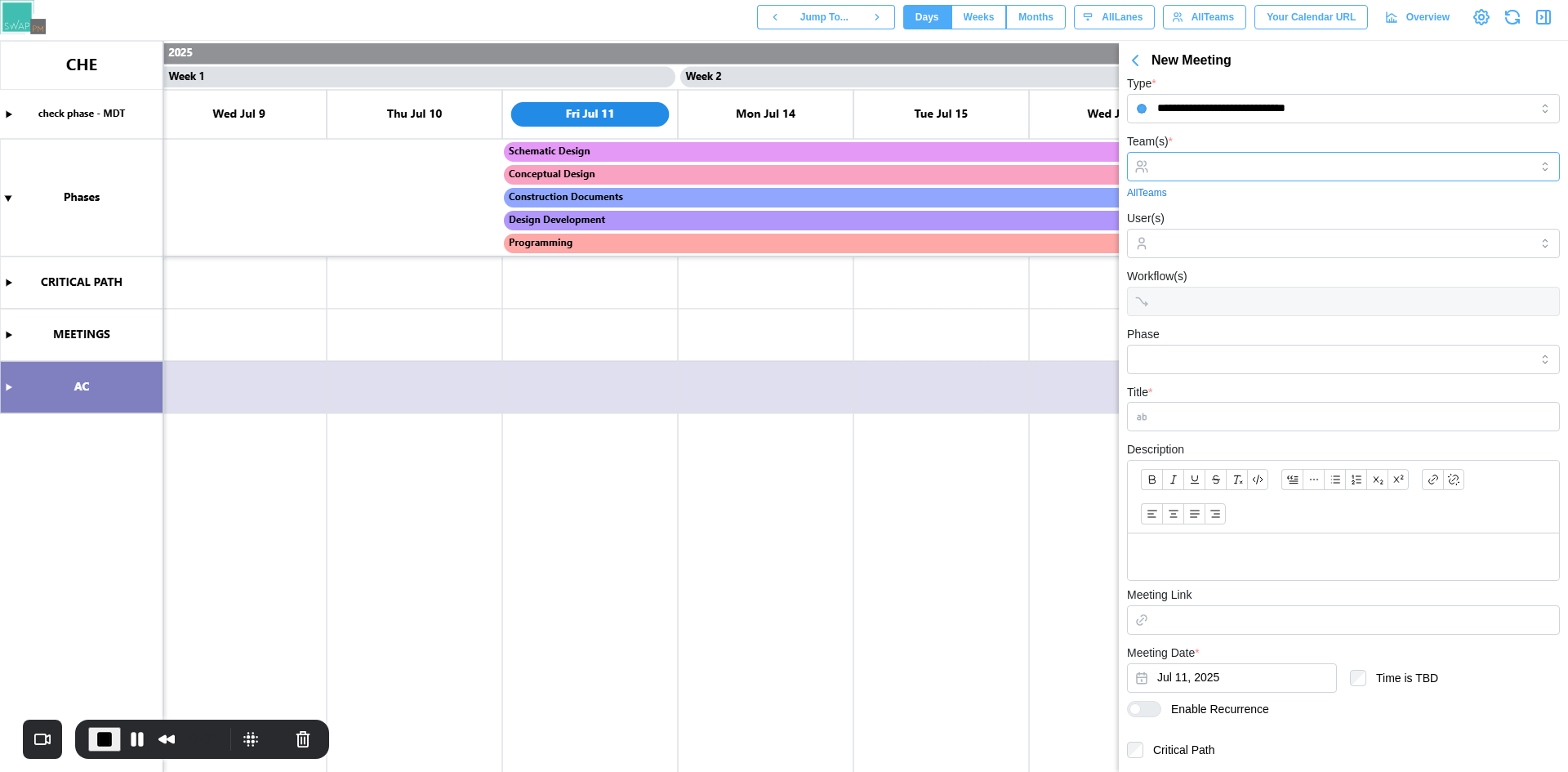 click on "Team(s)  *" at bounding box center (1343, 167) 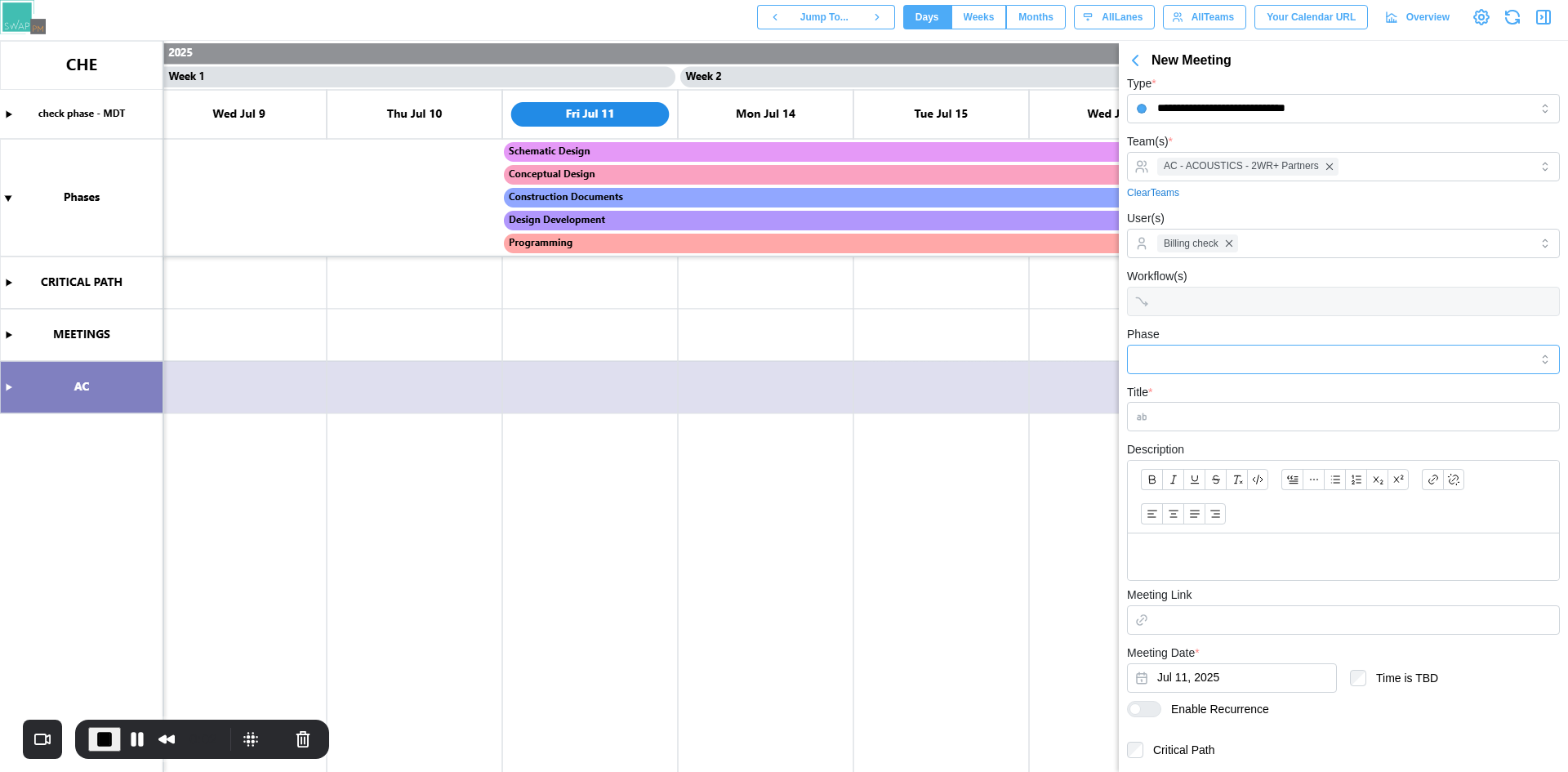 click on "Phase" at bounding box center (1343, 359) 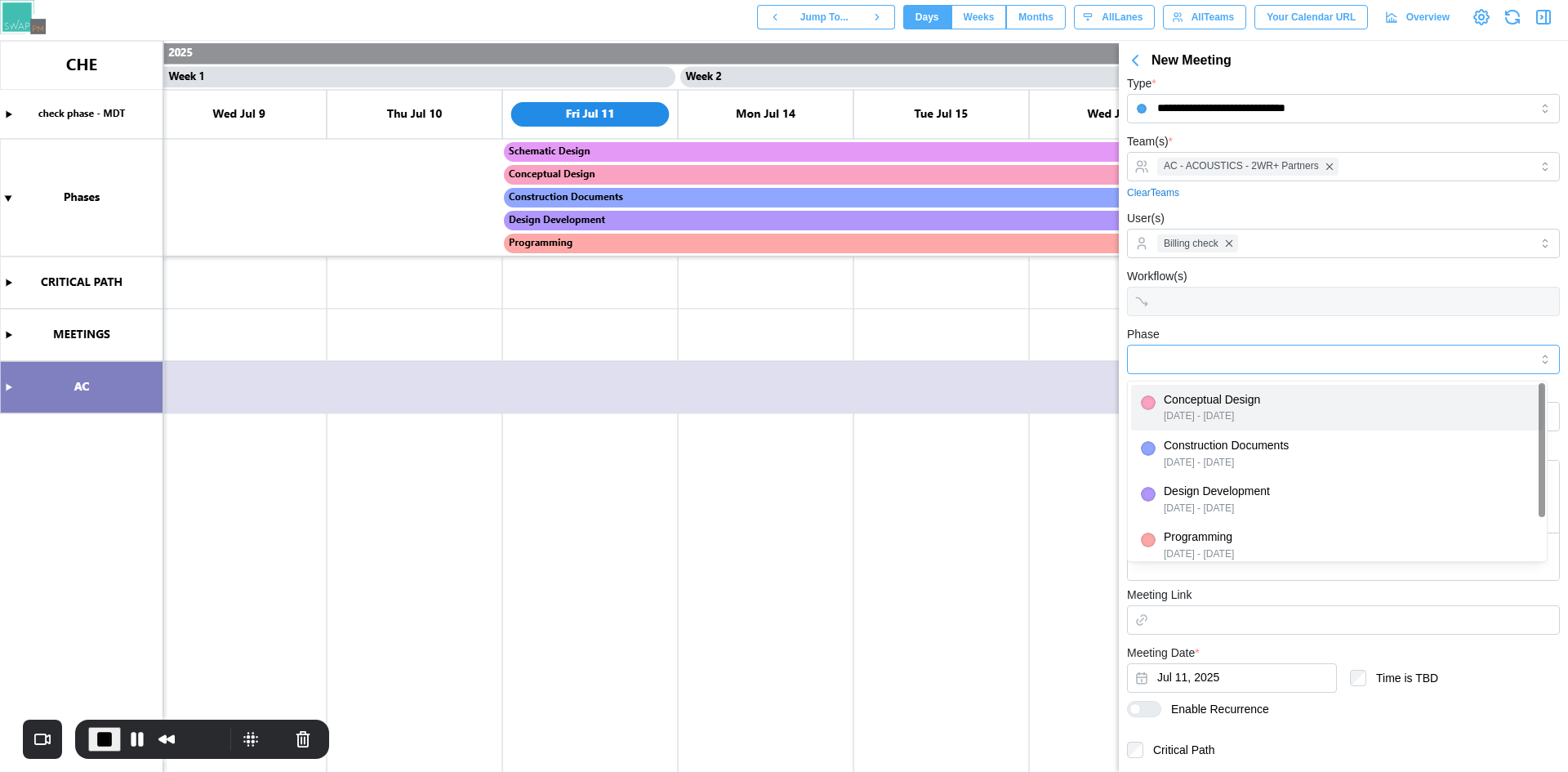 type on "**********" 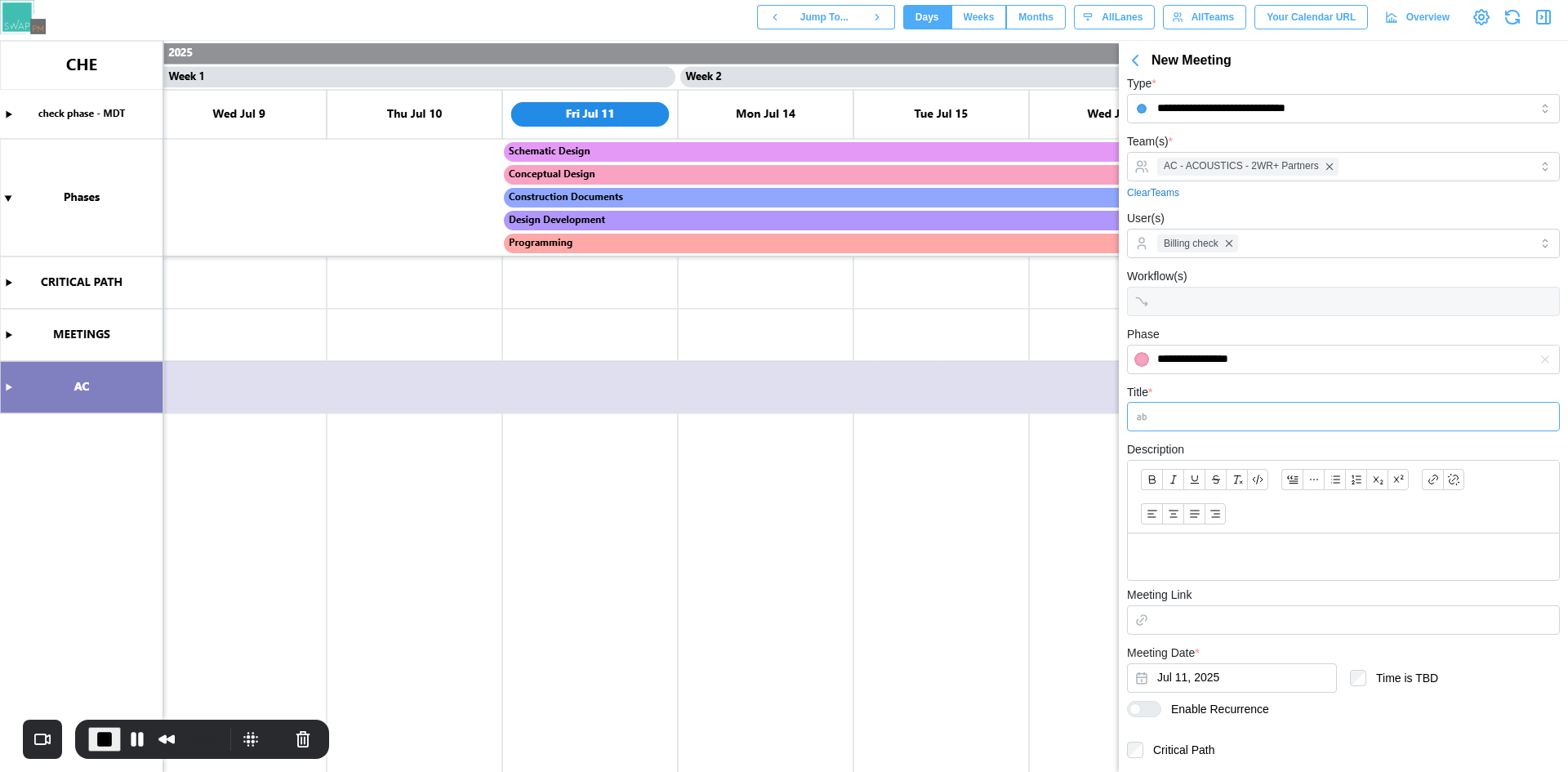click on "Title  *" at bounding box center [1343, 417] 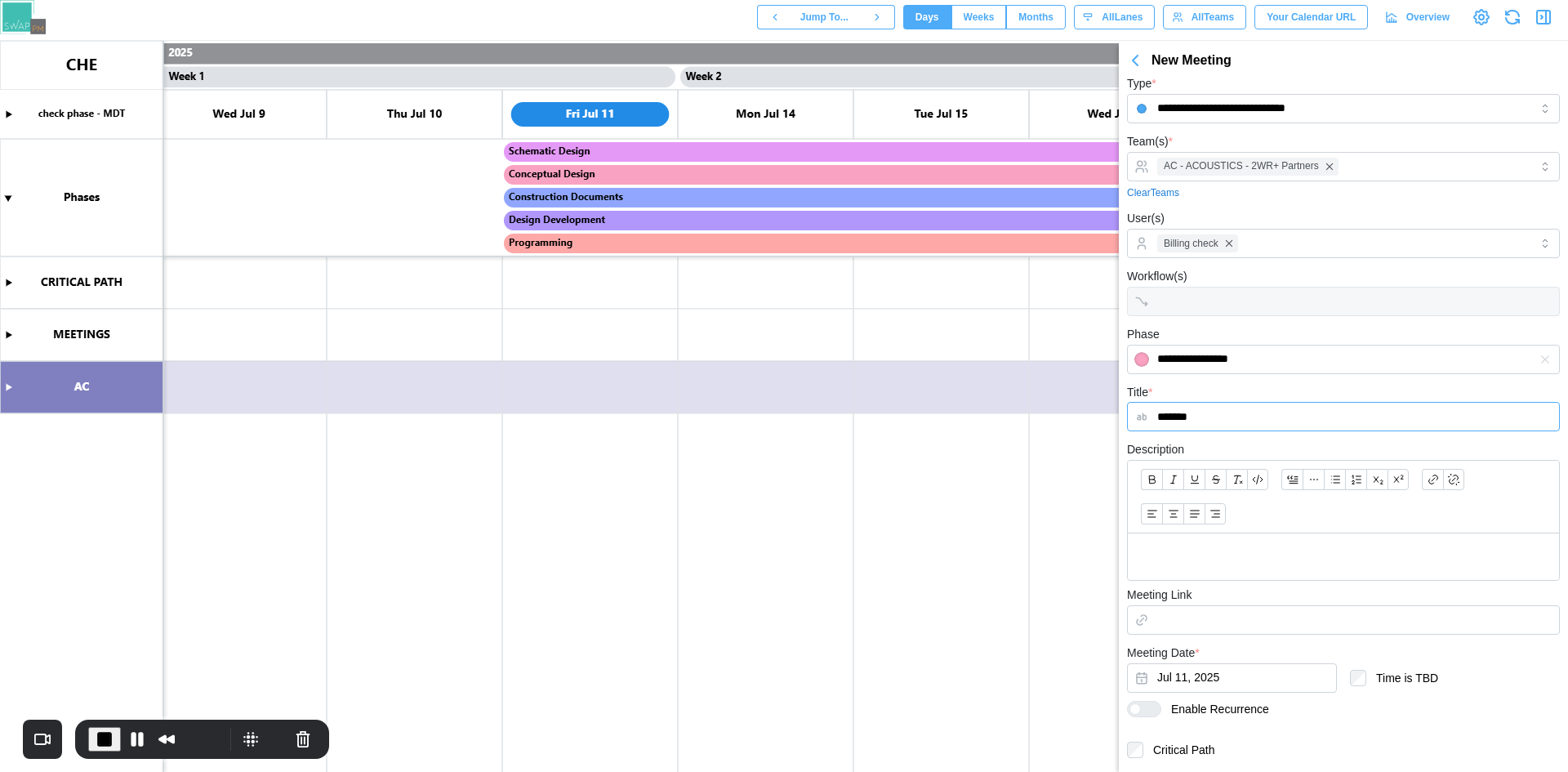 type on "*******" 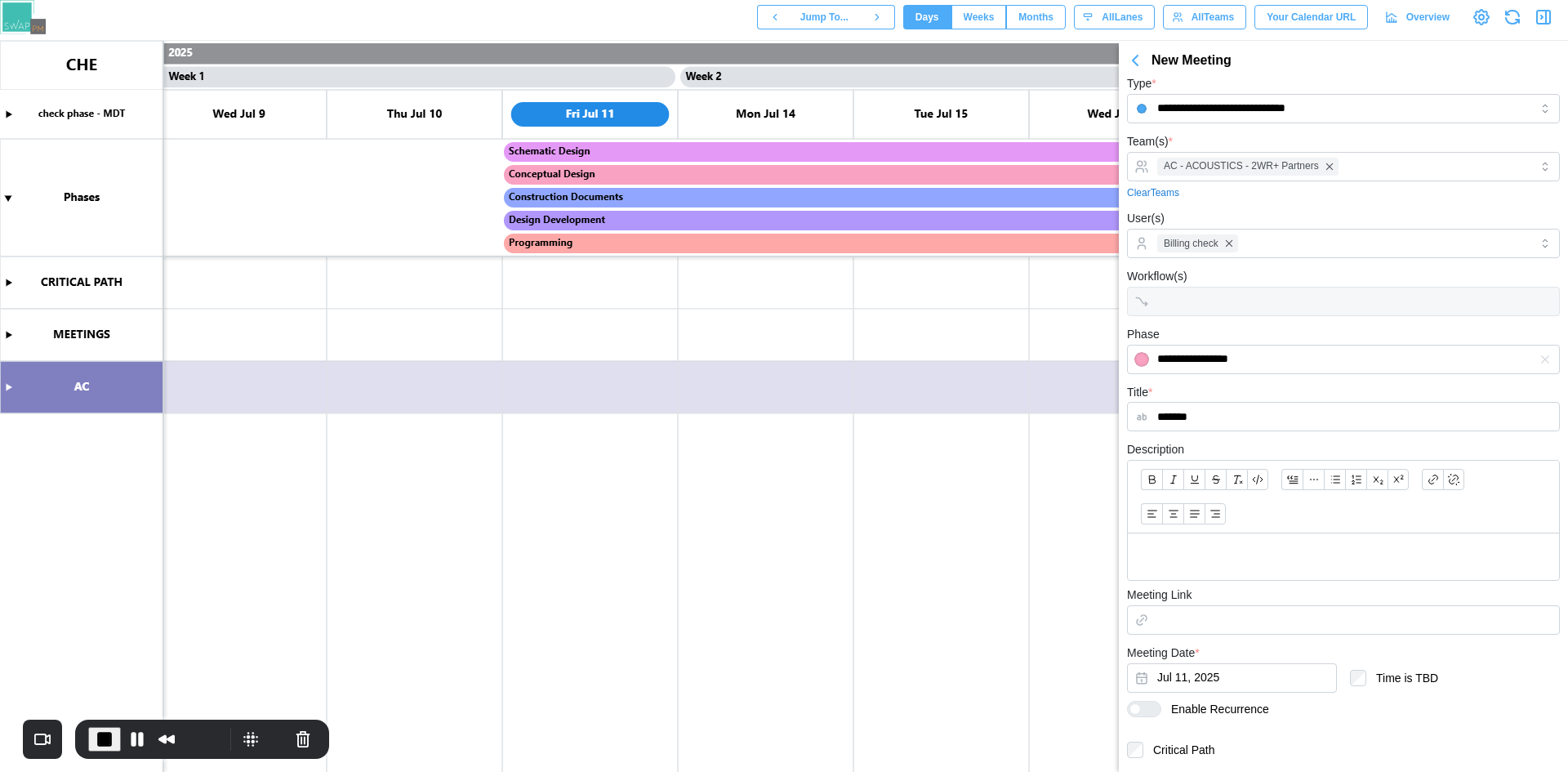 click at bounding box center (1343, 556) 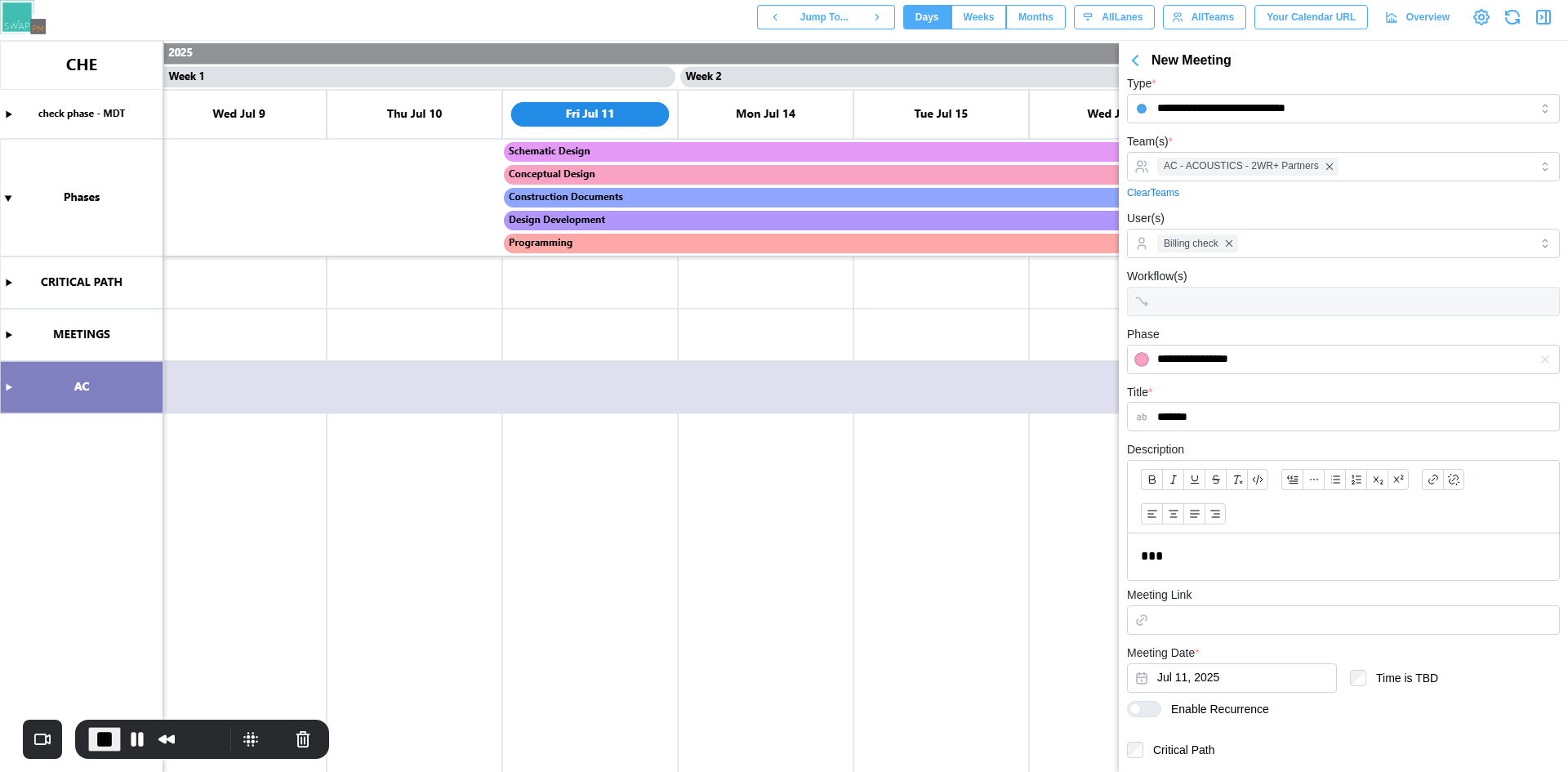 click at bounding box center (1151, 709) 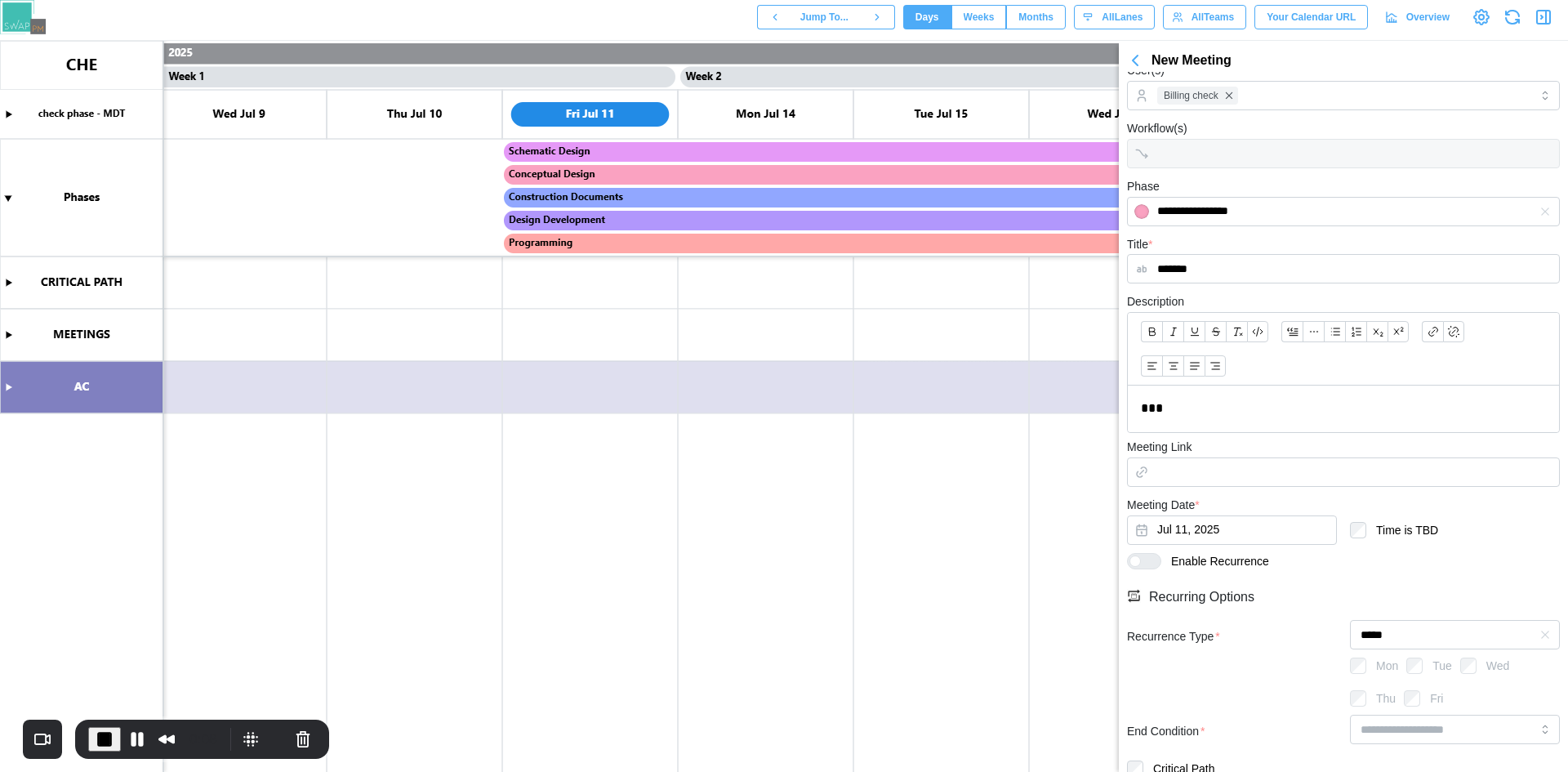 scroll, scrollTop: 220, scrollLeft: 0, axis: vertical 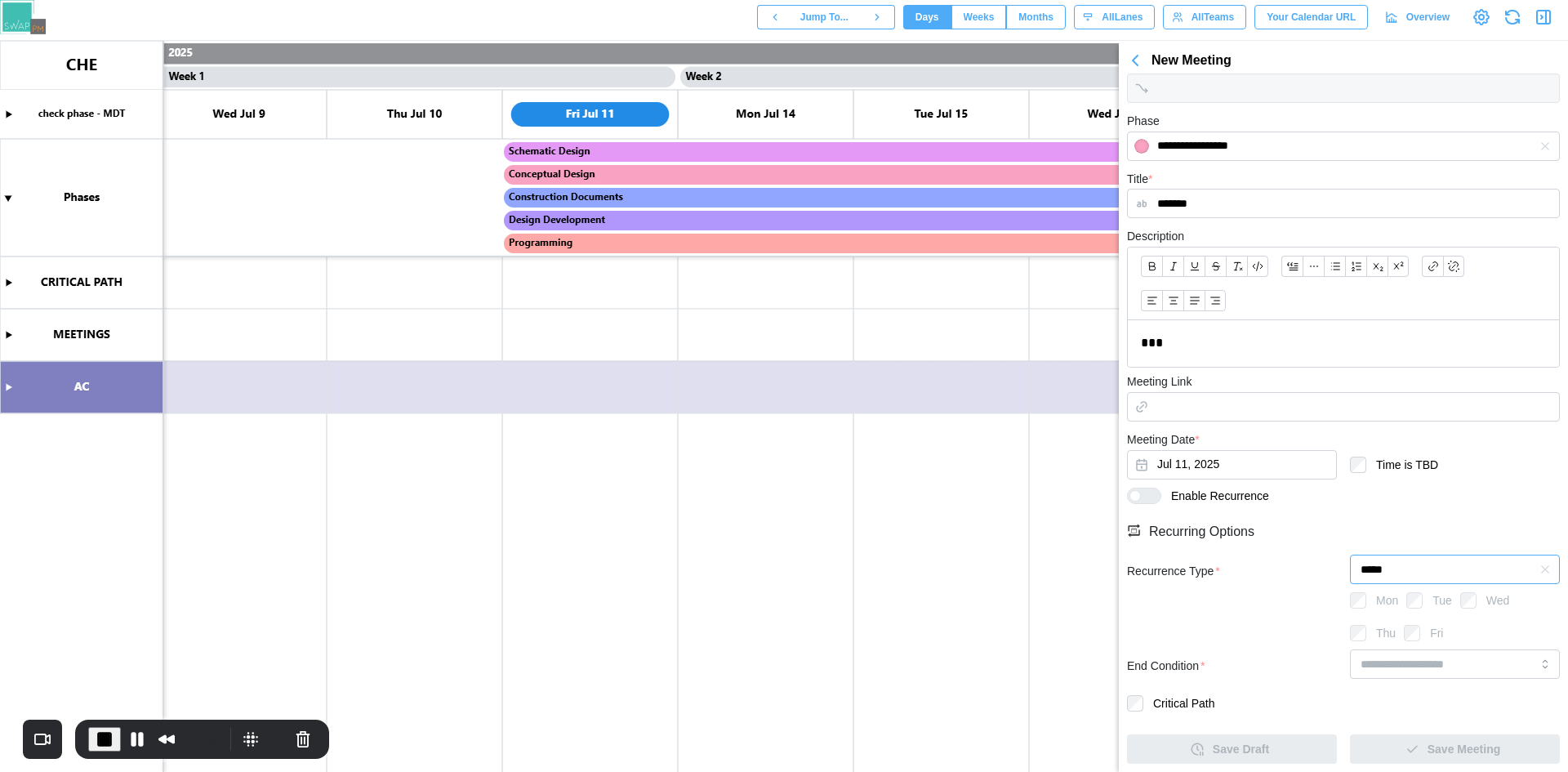 click on "*****" at bounding box center [1454, 569] 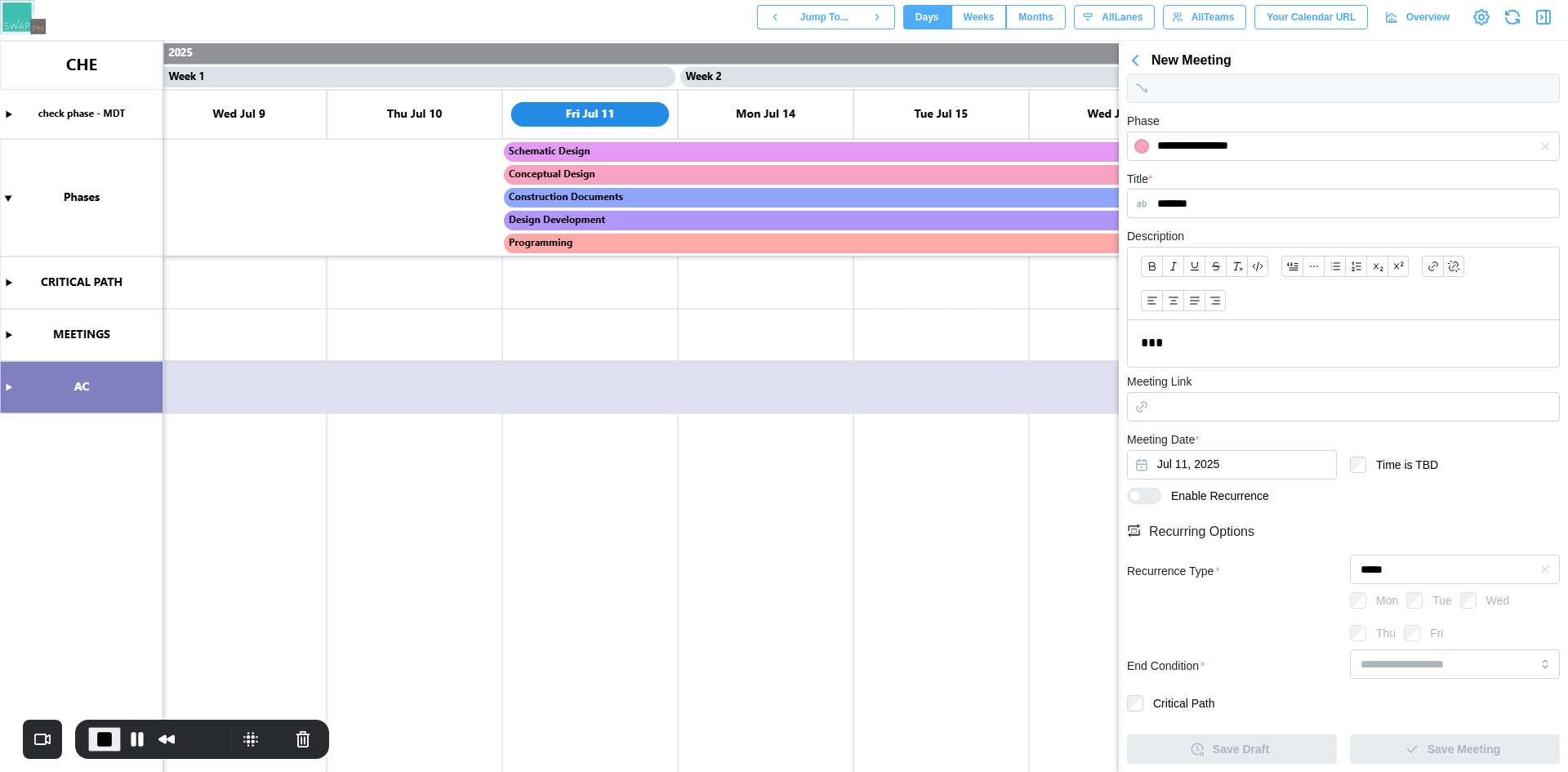 click on "Recurrence Type * ***** Mon Tue Wed Thu Fri" at bounding box center (1343, 602) 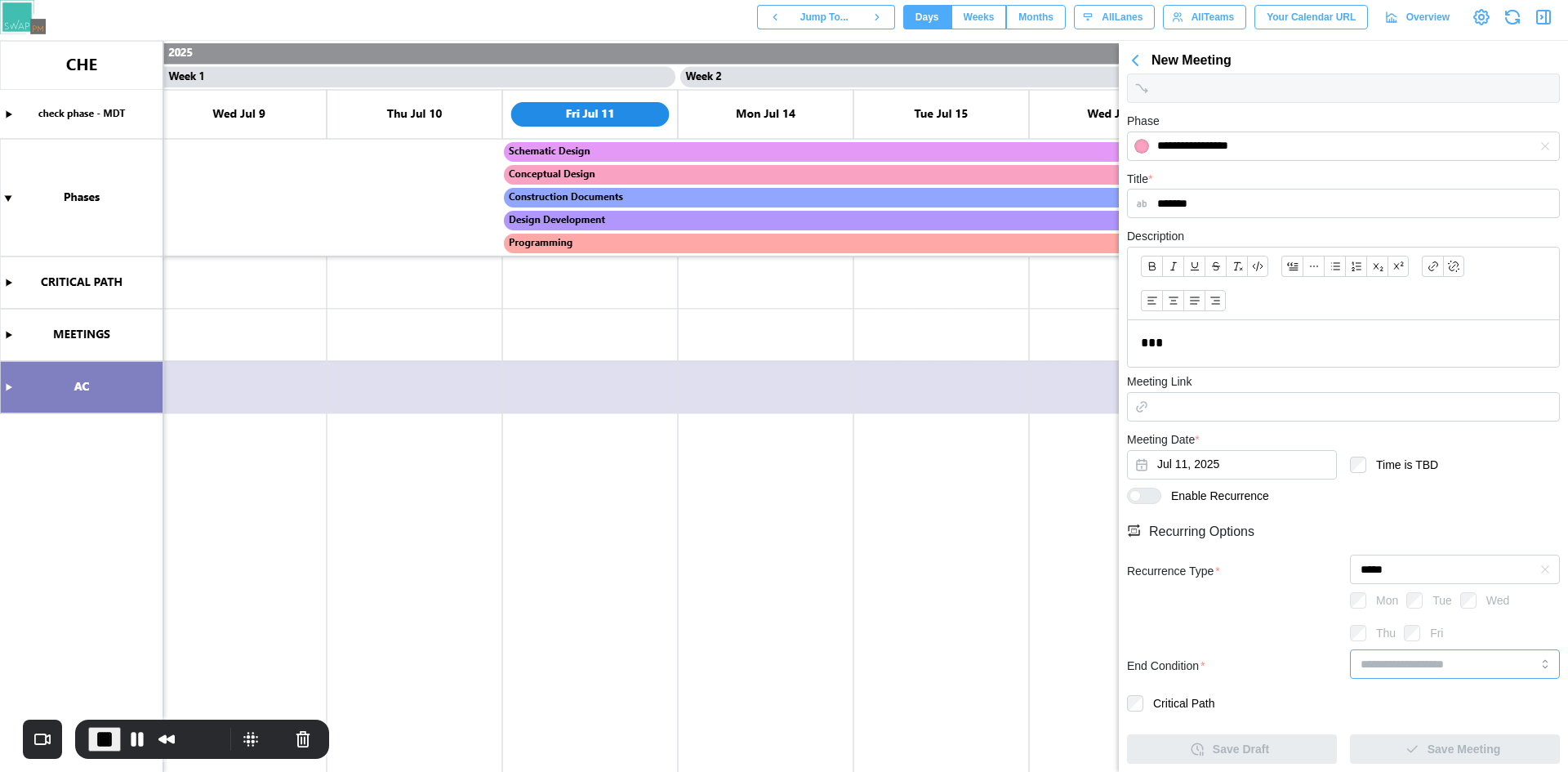 click at bounding box center [1454, 664] 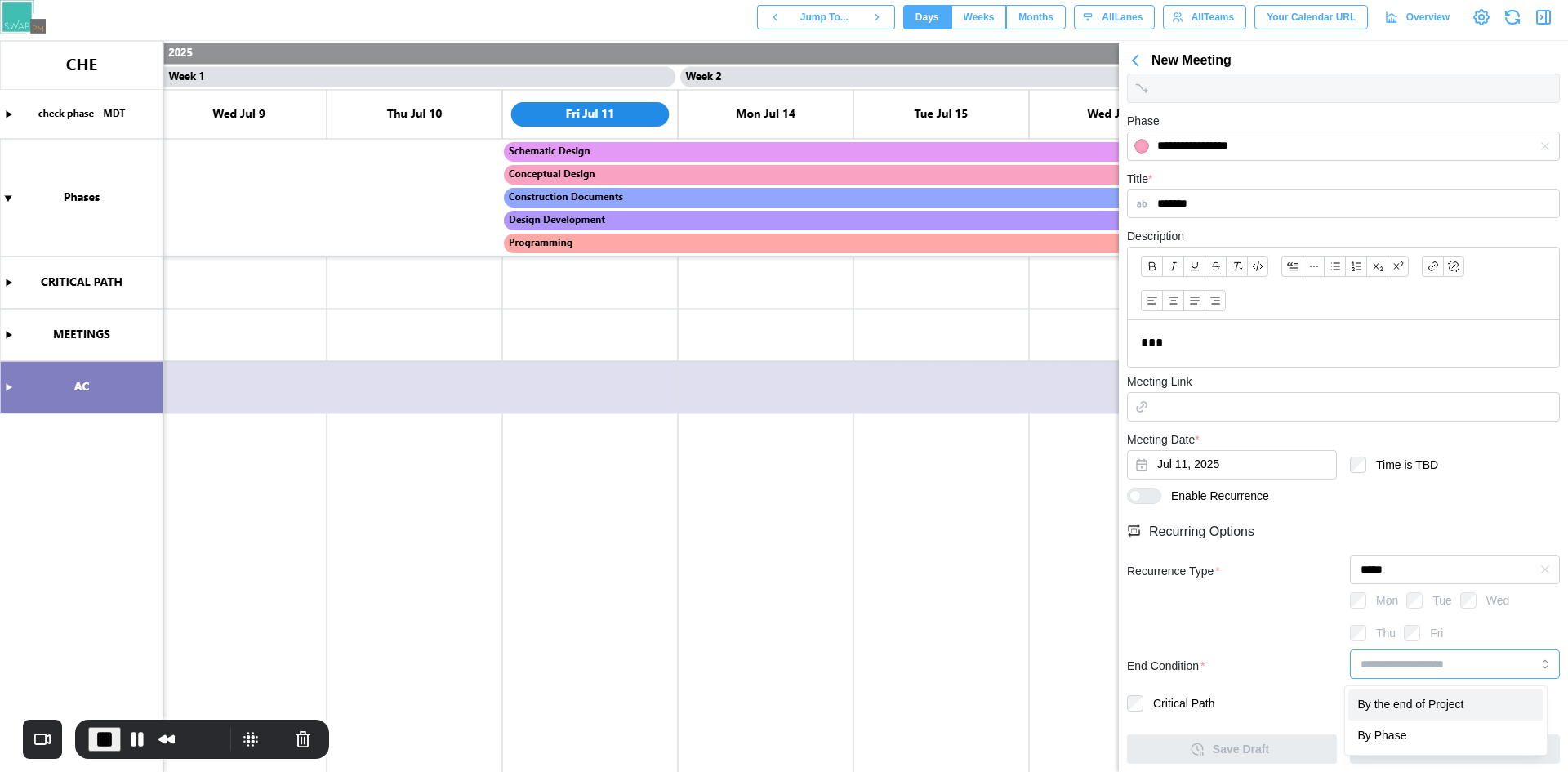 type on "**********" 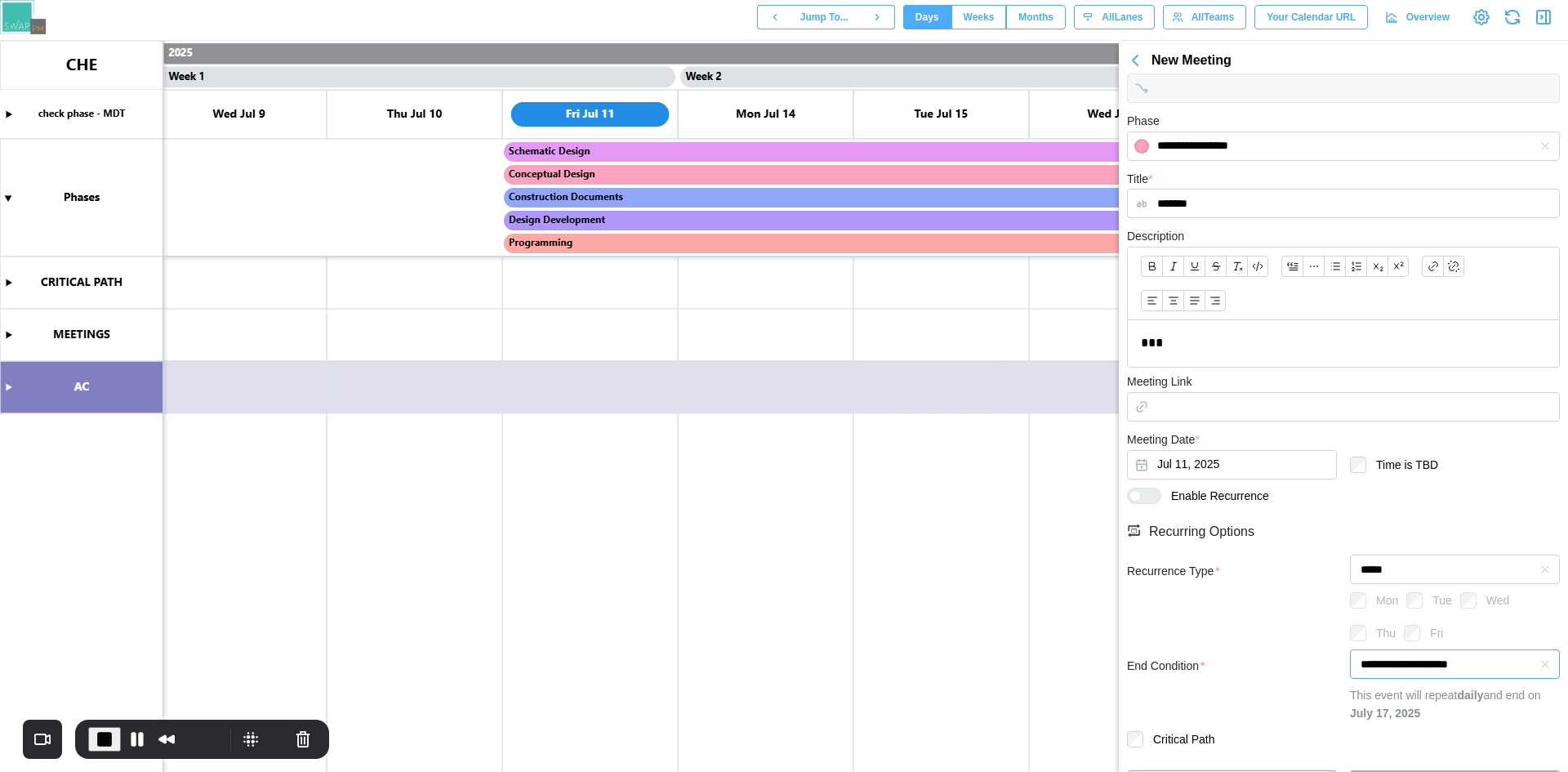 scroll, scrollTop: 256, scrollLeft: 0, axis: vertical 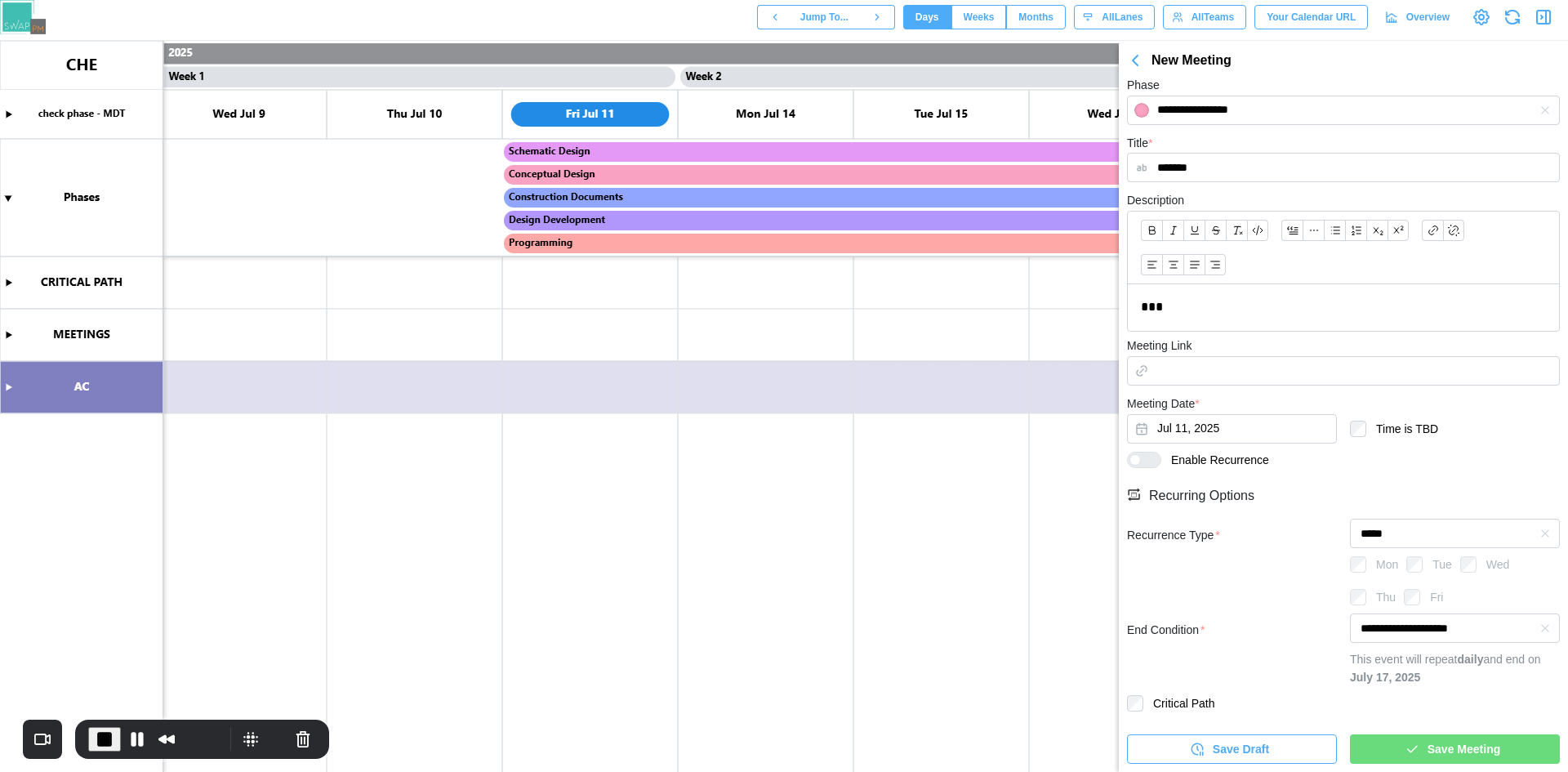 click on "Save Draft Save   Meeting" at bounding box center (1343, 743) 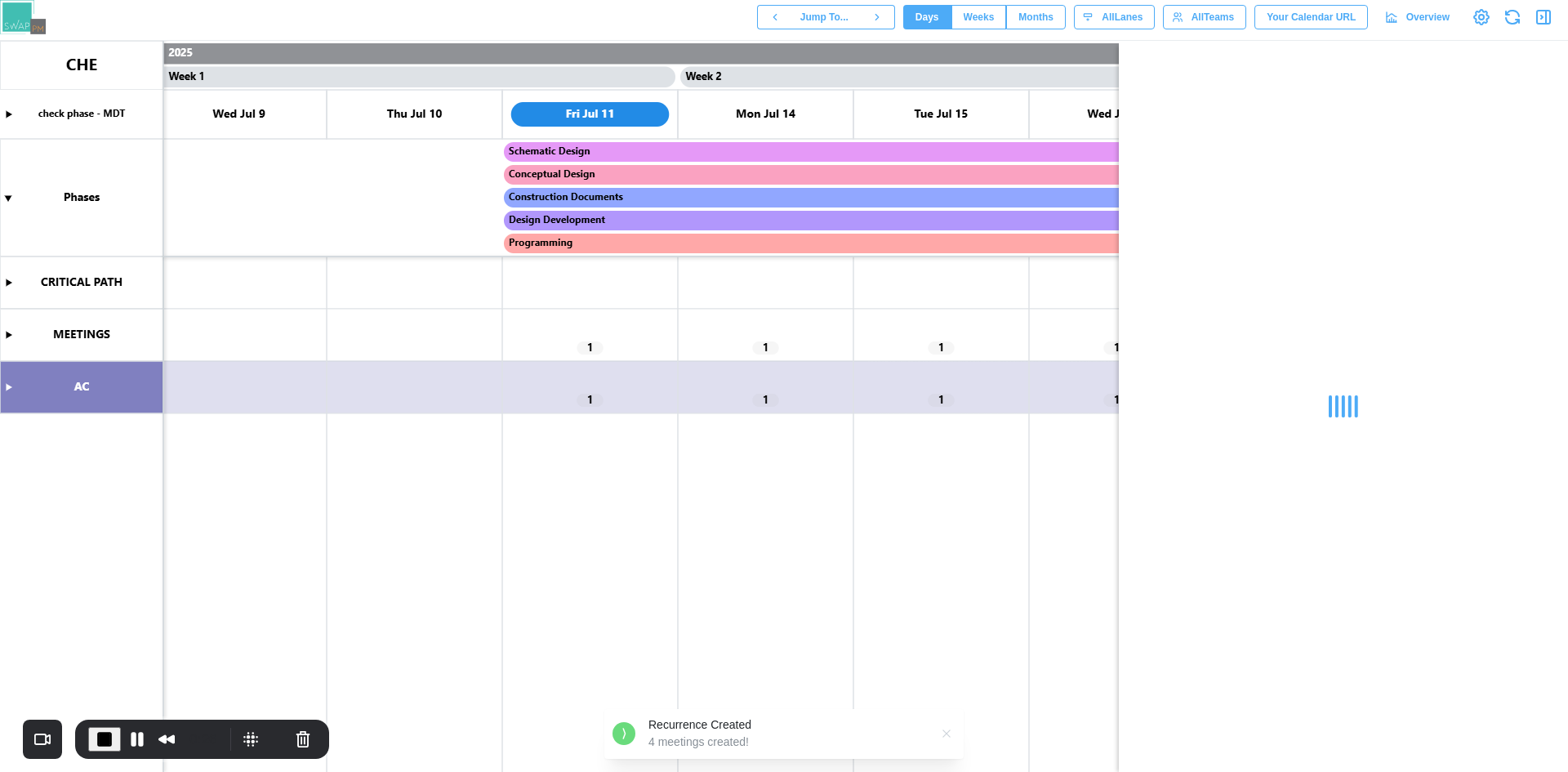 scroll, scrollTop: 0, scrollLeft: 0, axis: both 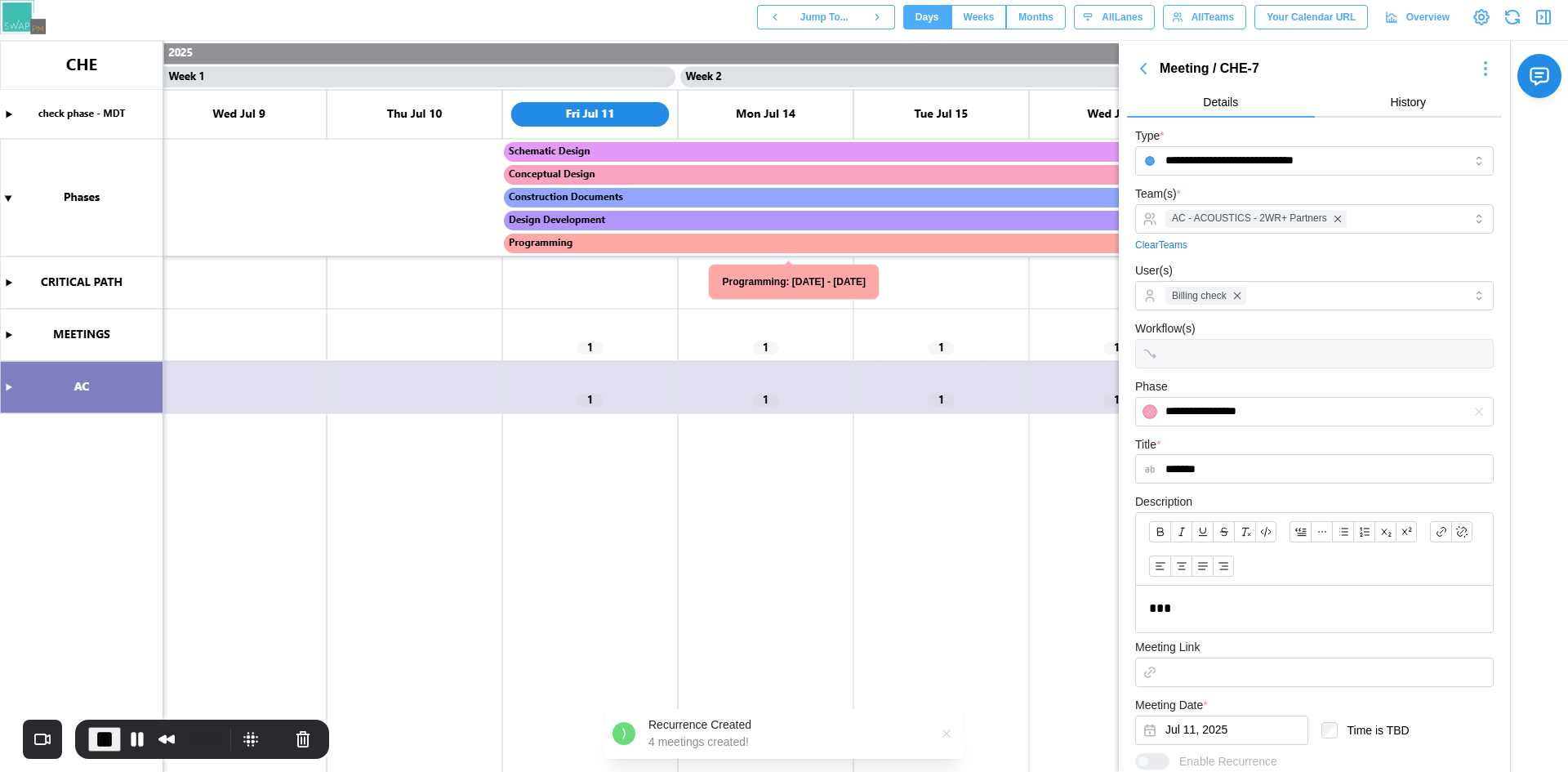 click at bounding box center [784, 406] 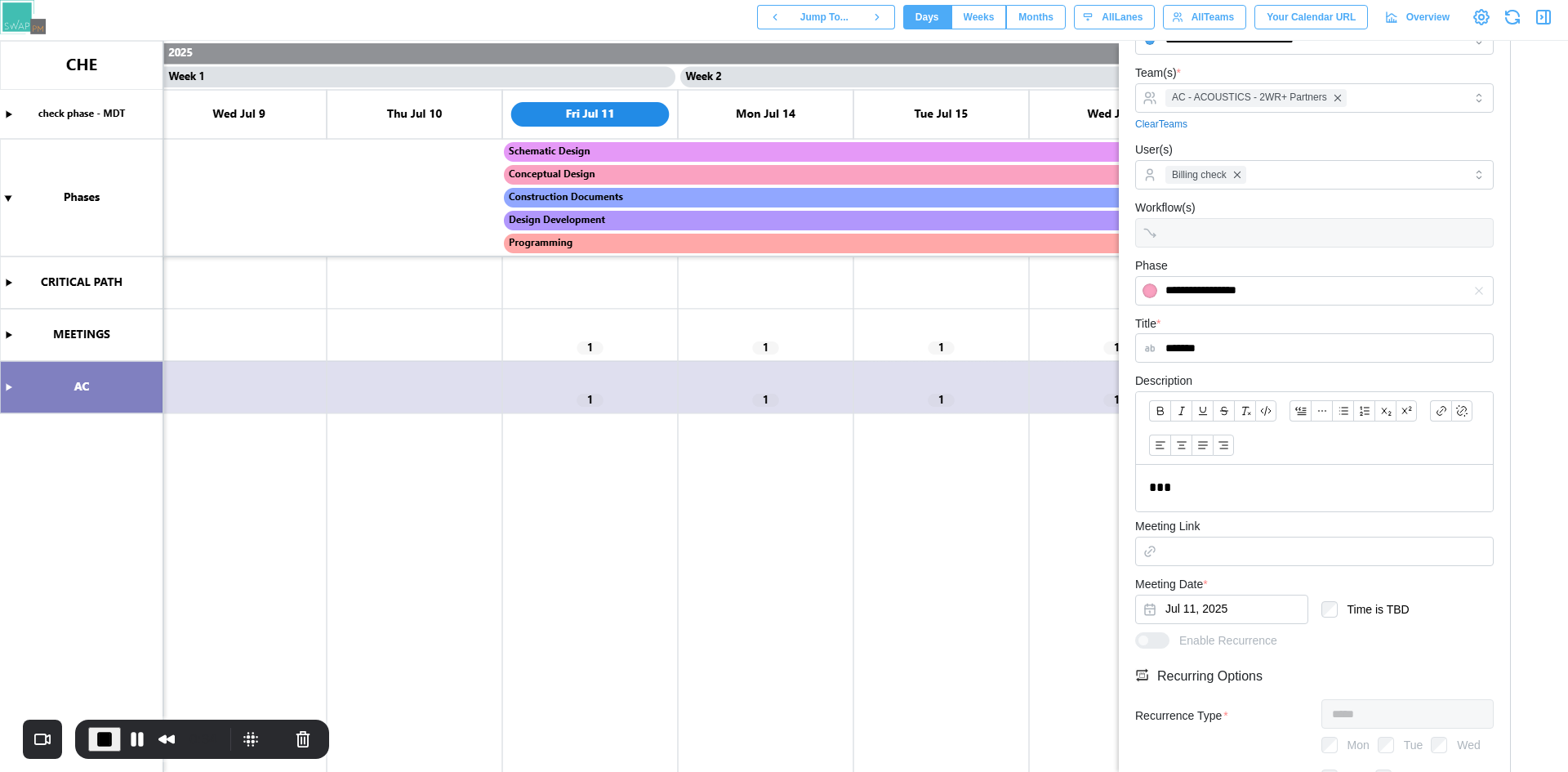 scroll, scrollTop: 0, scrollLeft: 0, axis: both 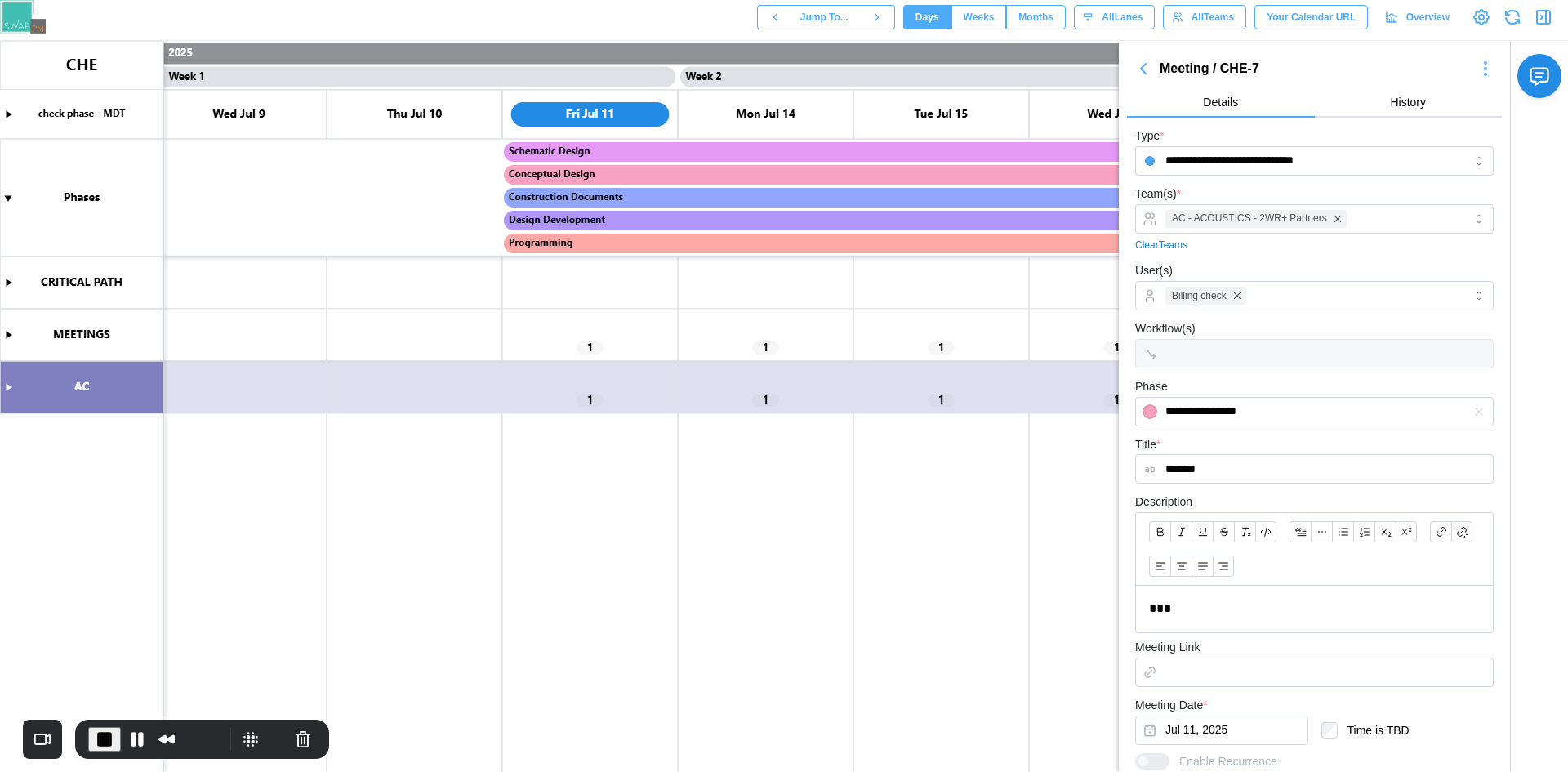 click 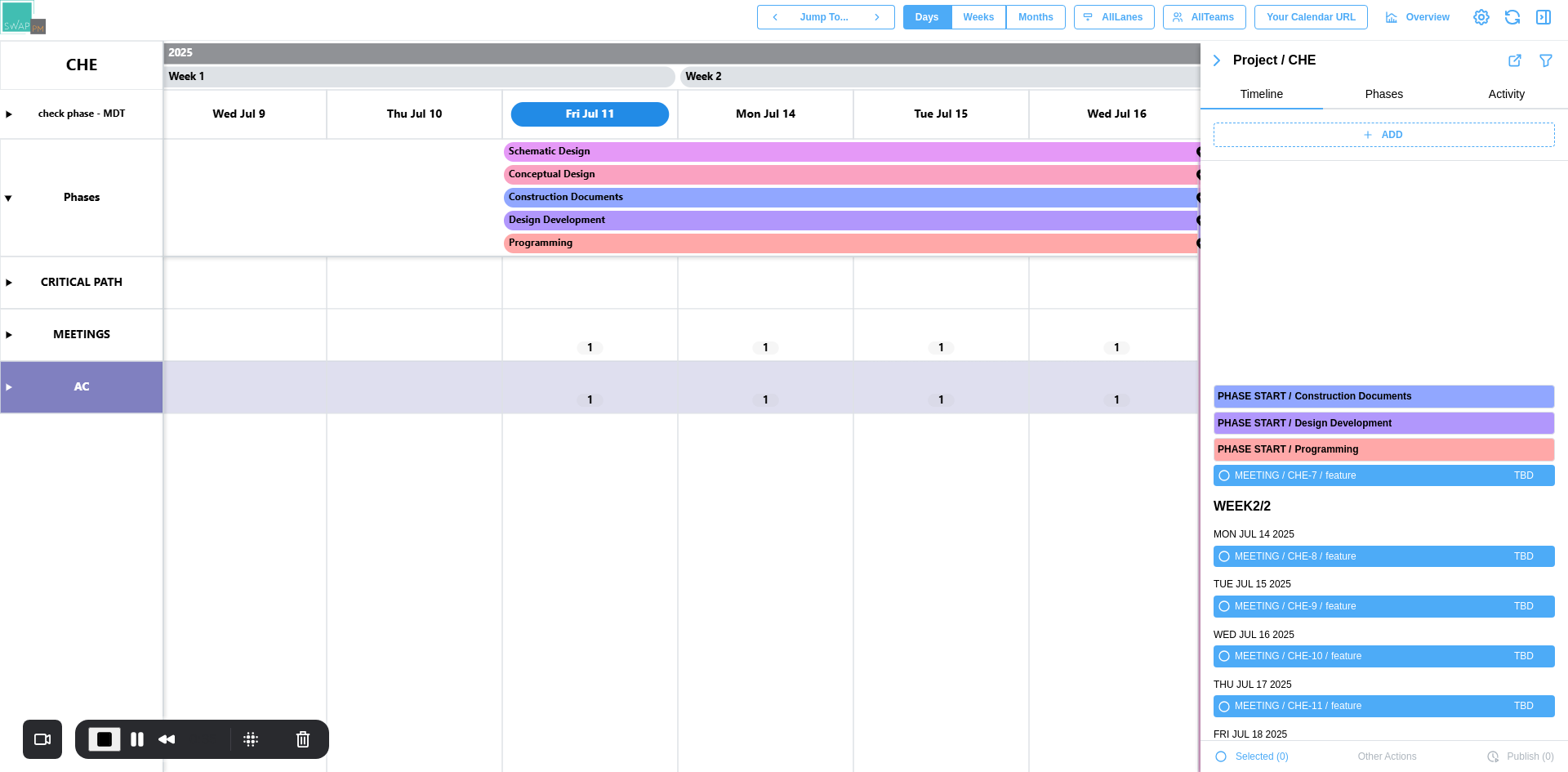 scroll, scrollTop: 252, scrollLeft: 0, axis: vertical 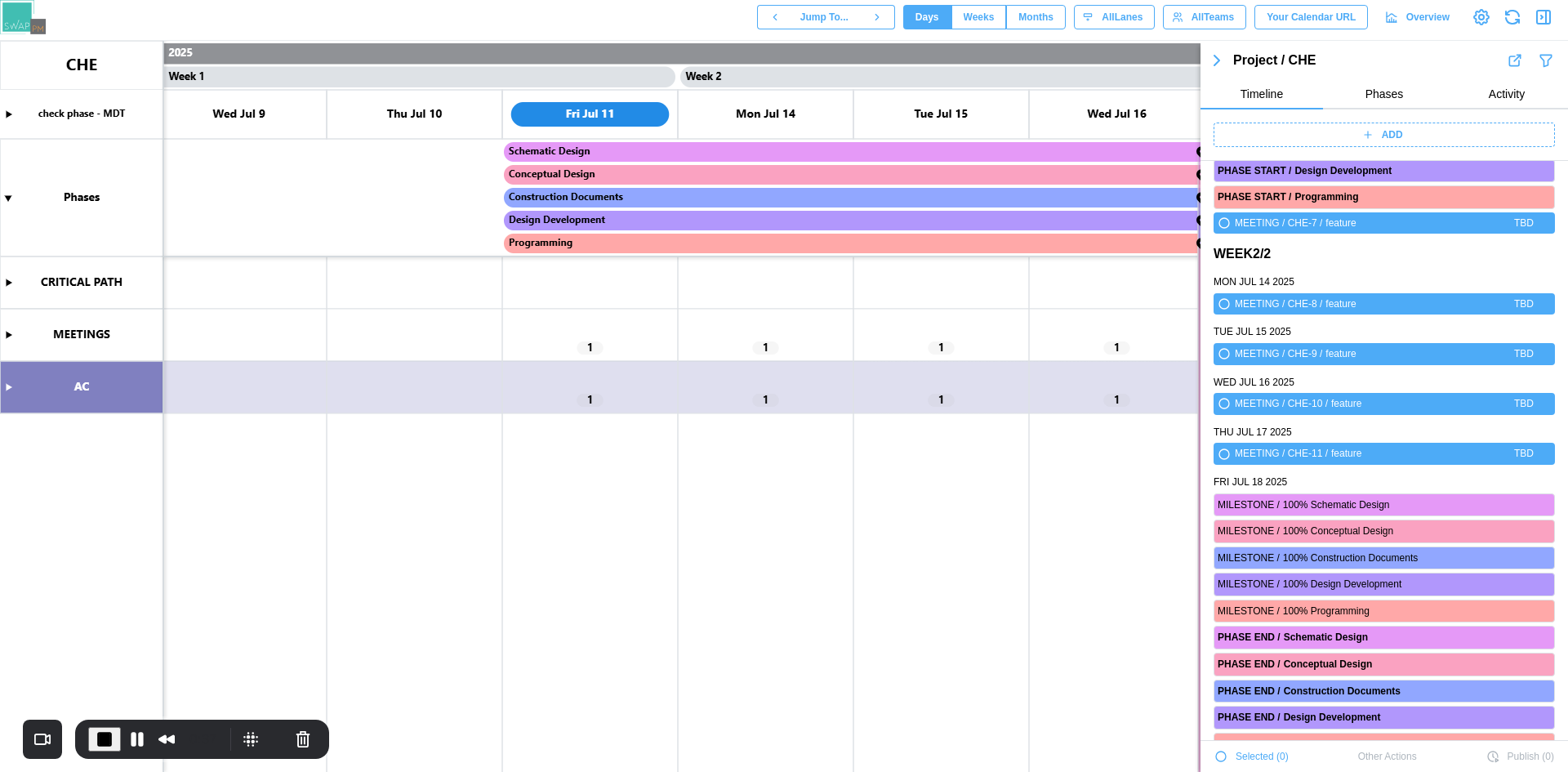 click 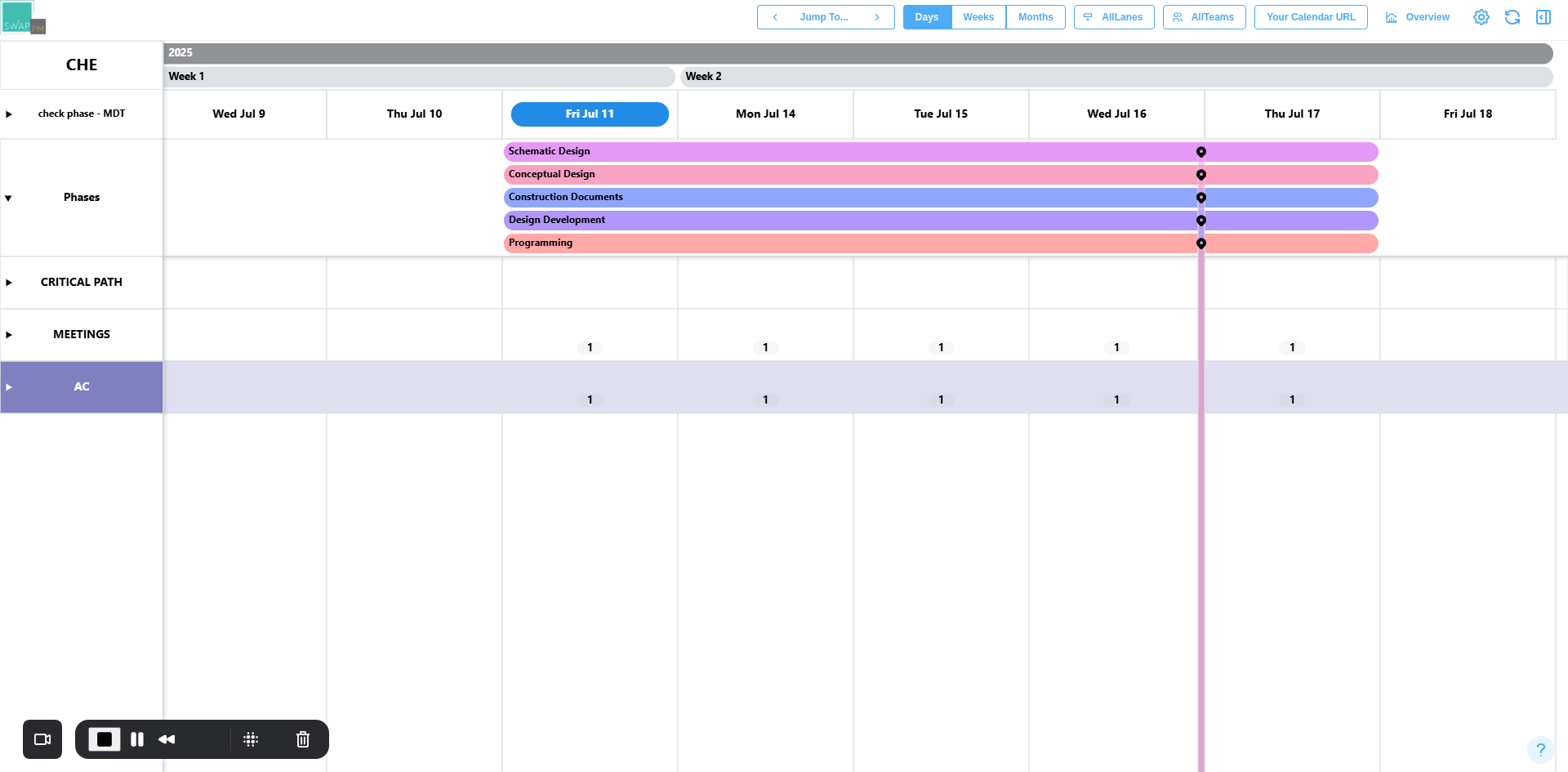 scroll, scrollTop: 136, scrollLeft: 0, axis: vertical 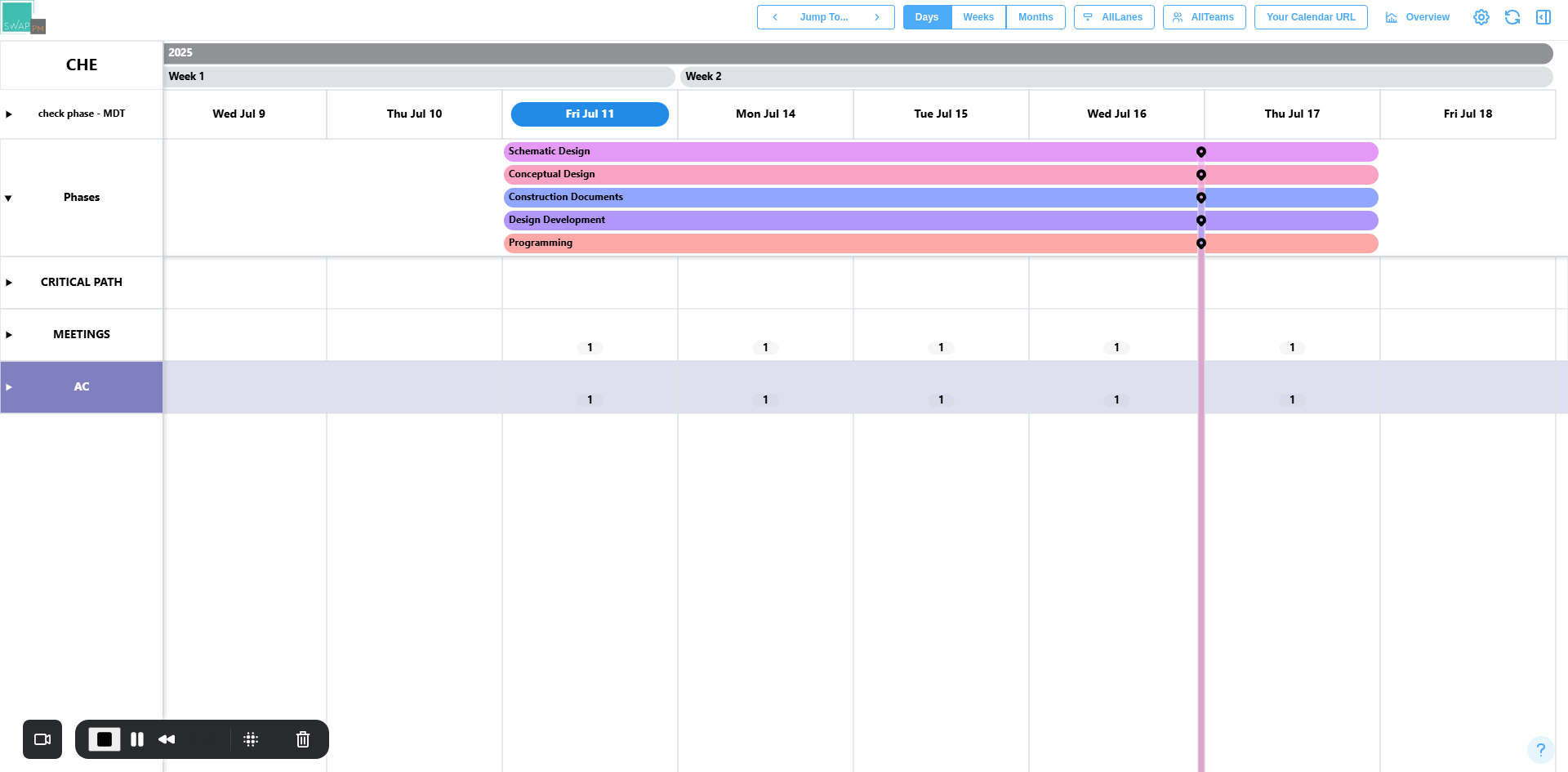 click 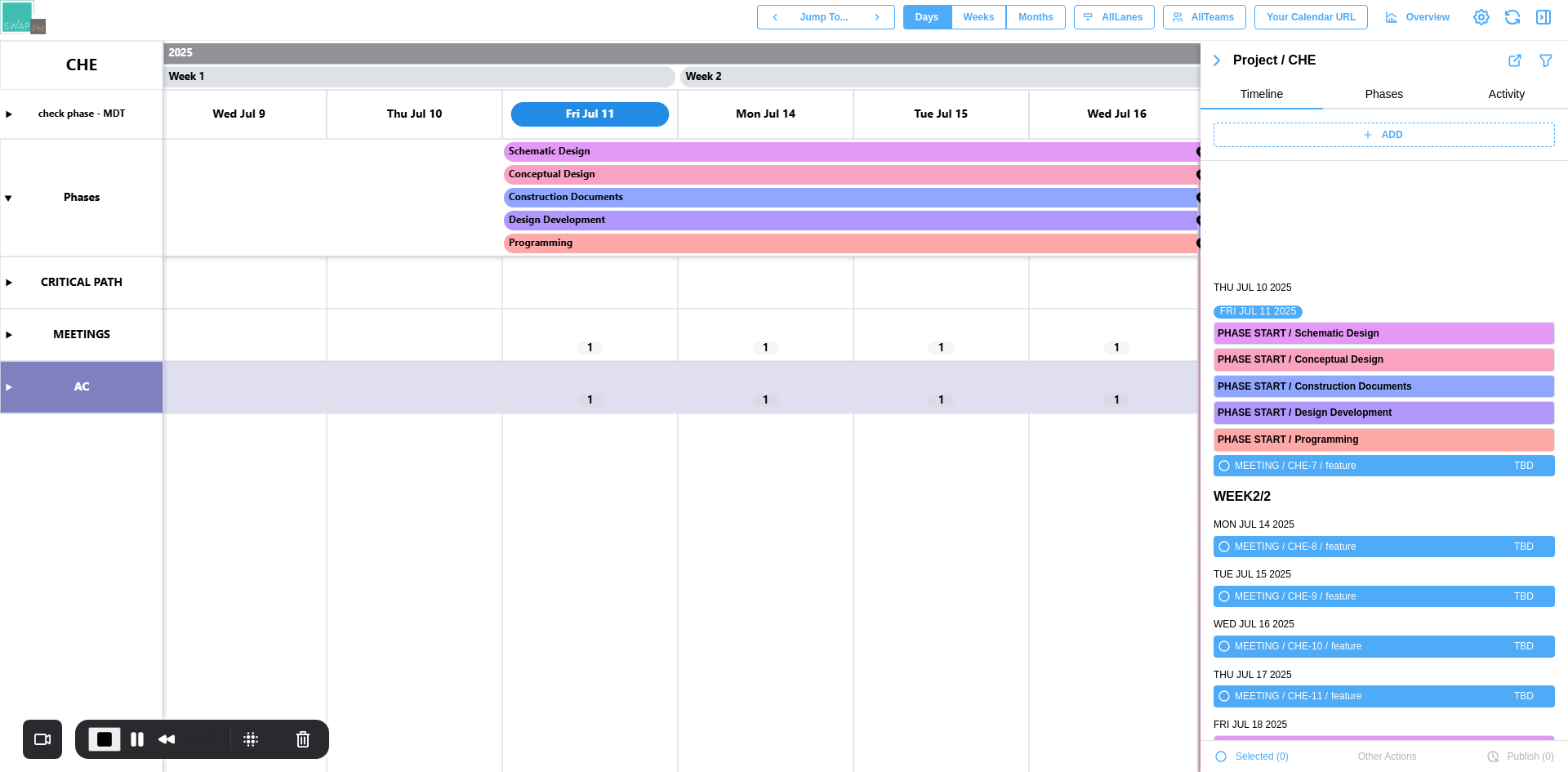 scroll, scrollTop: 139, scrollLeft: 0, axis: vertical 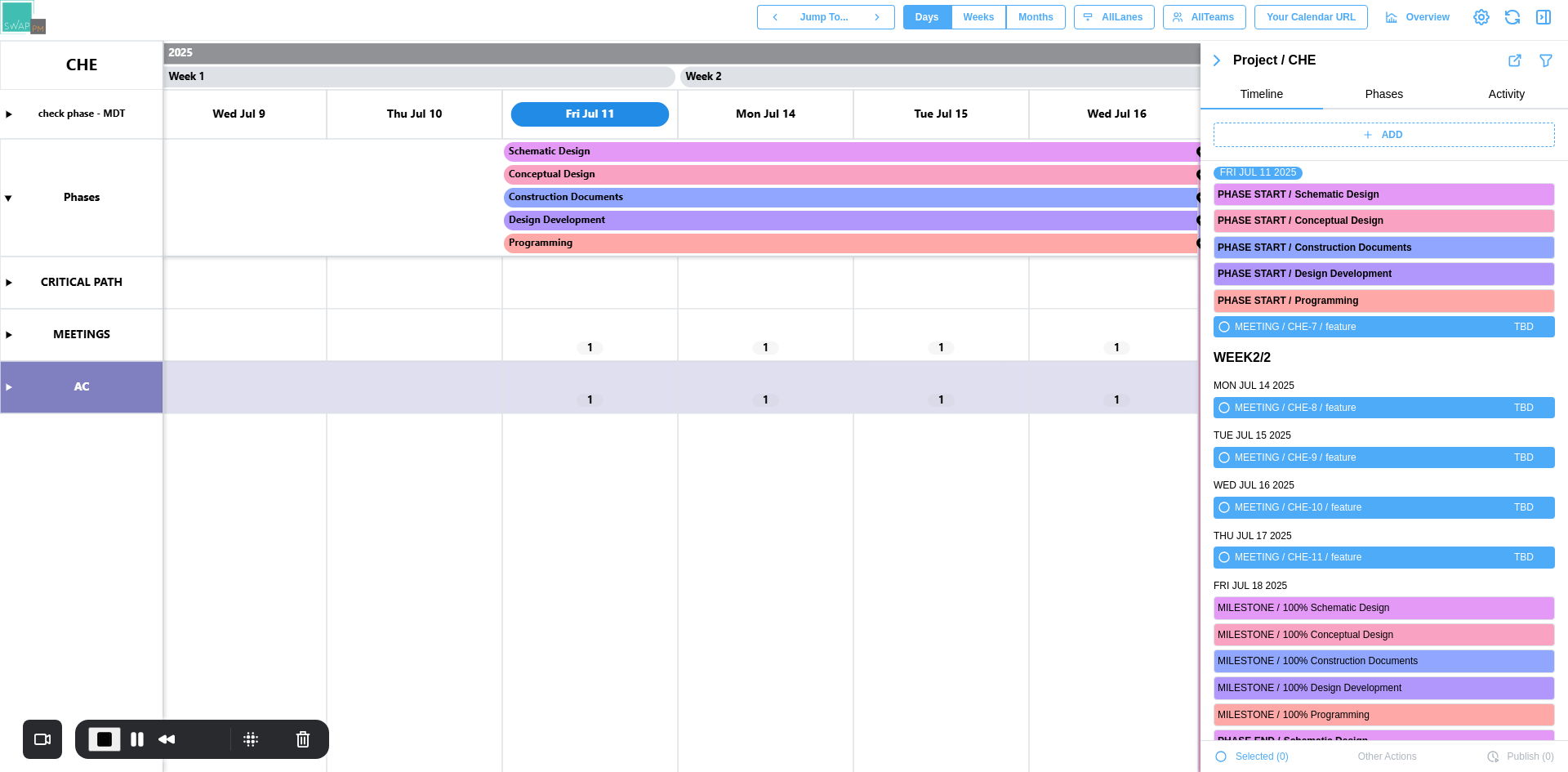 click 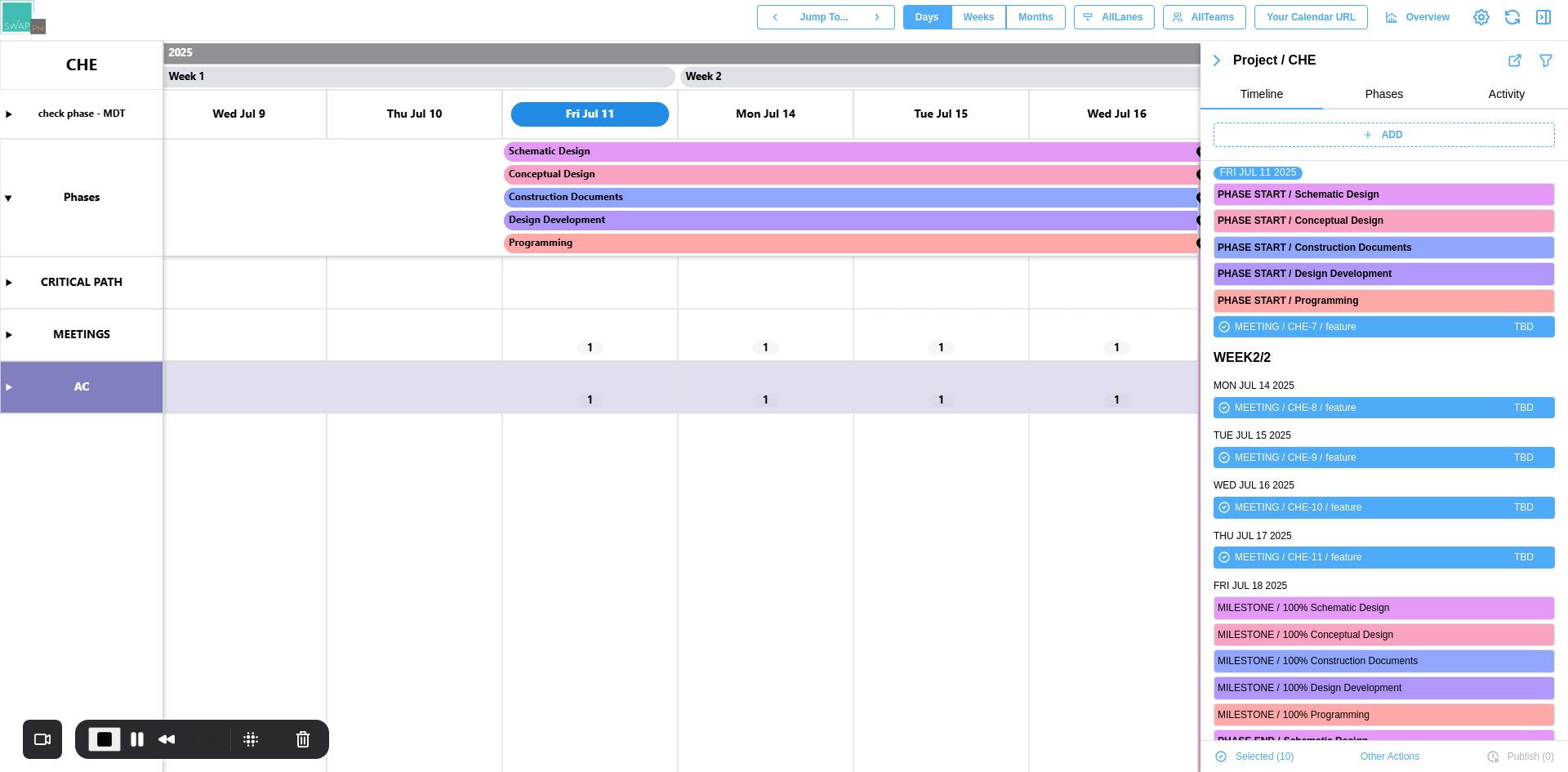 click on "Other Actions" at bounding box center (1390, 756) 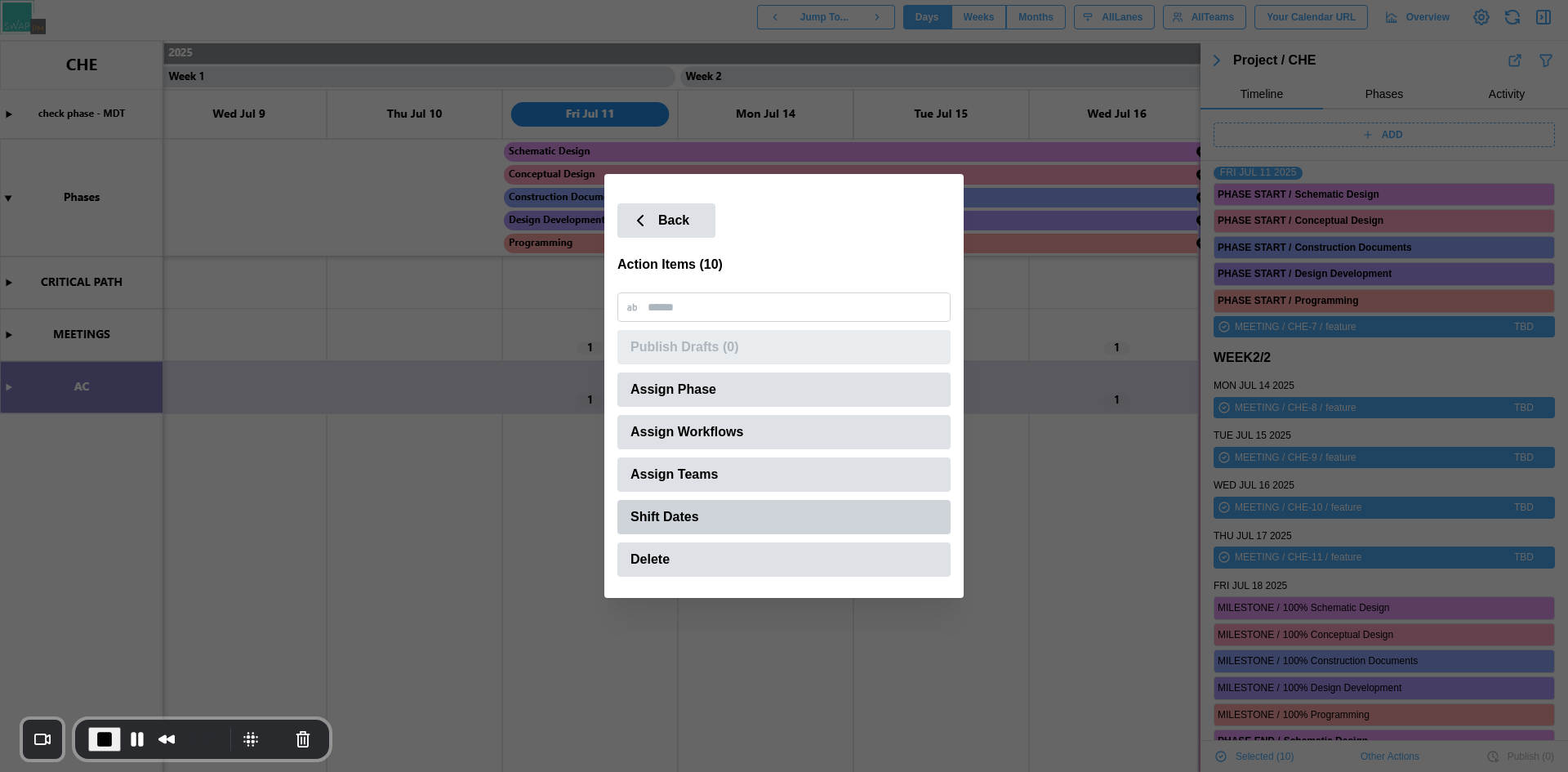 click on "Shift Dates" at bounding box center [784, 517] 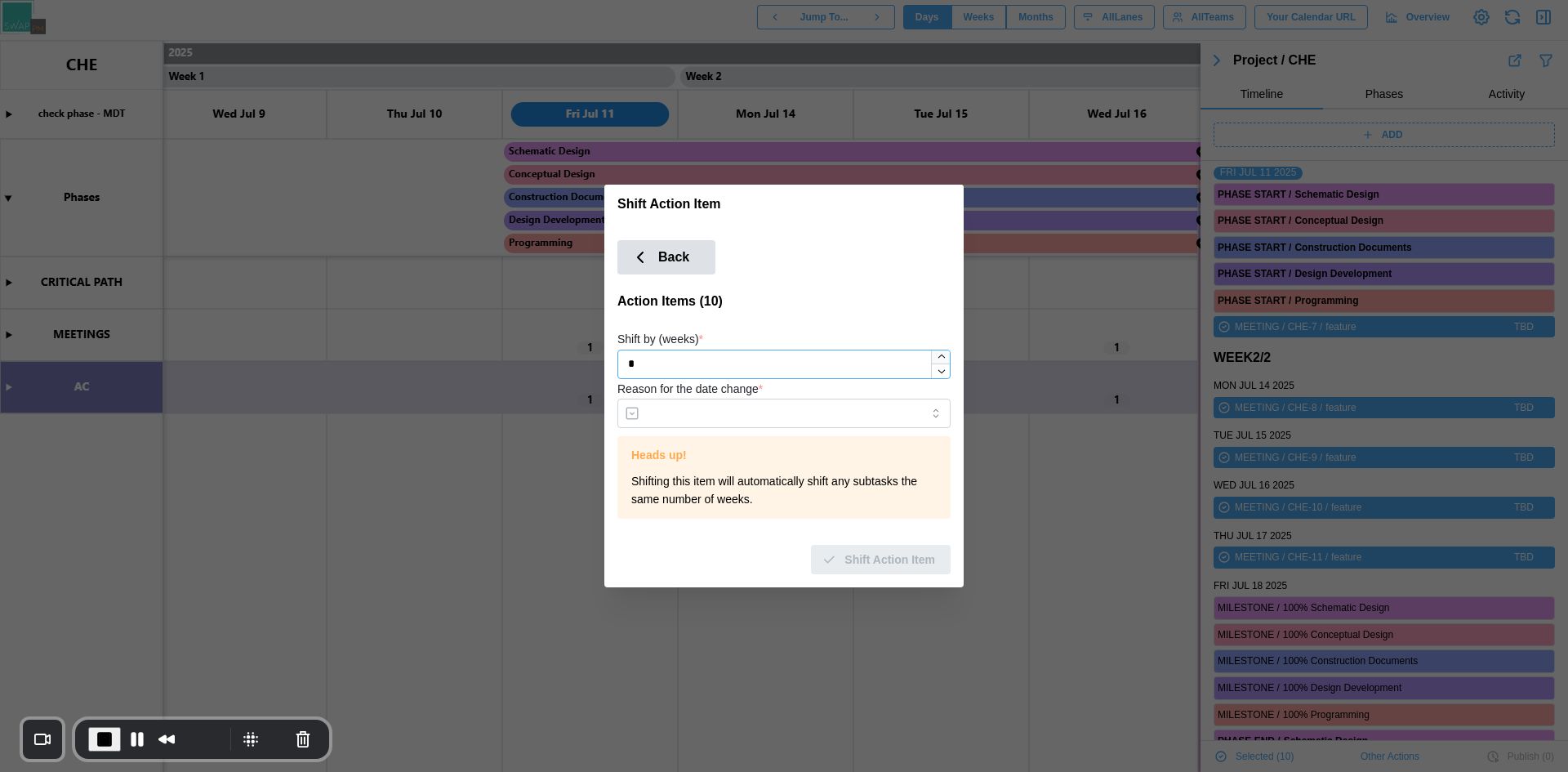 click 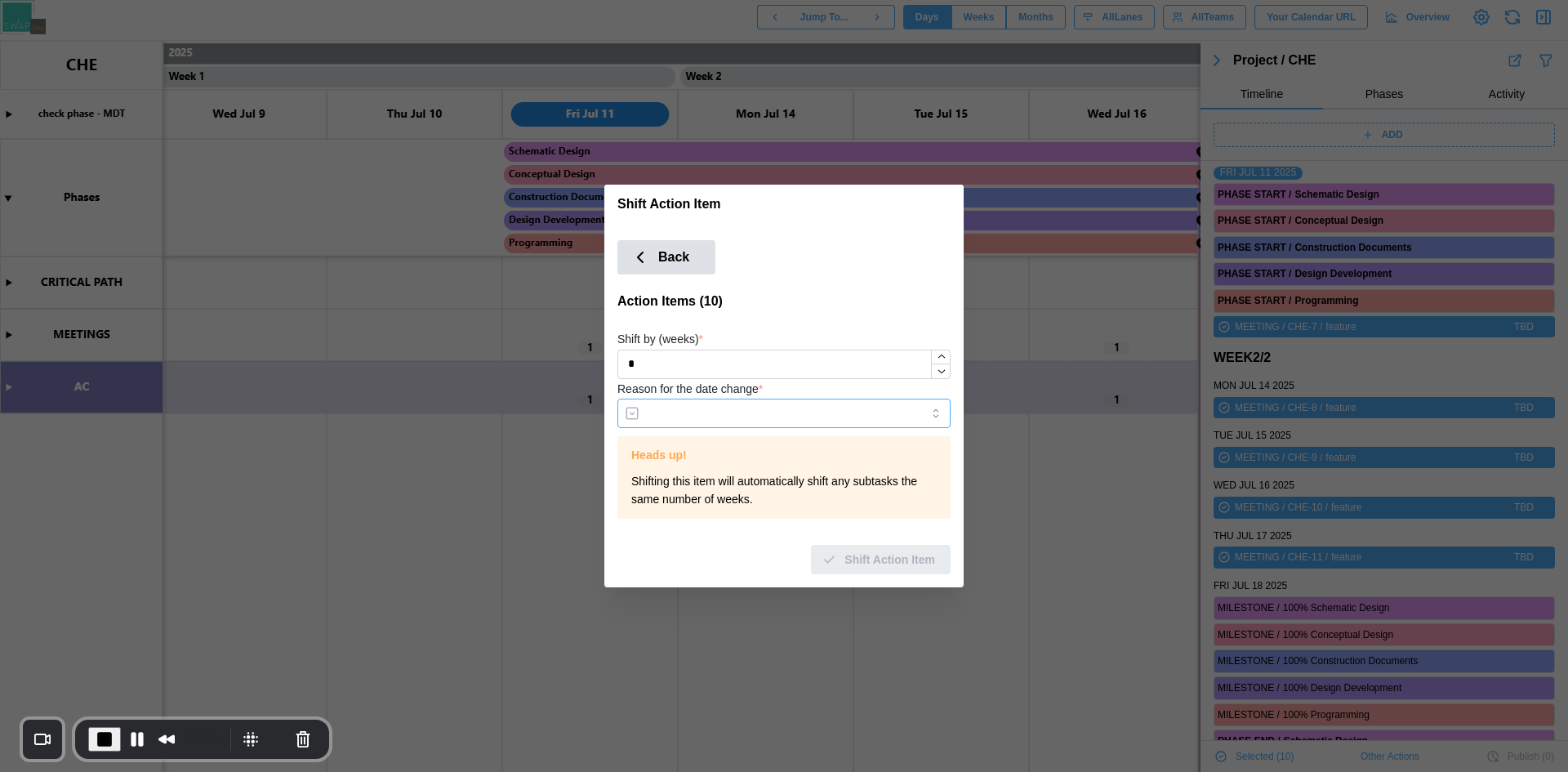 click on "Reason for the date change  *" at bounding box center (784, 413) 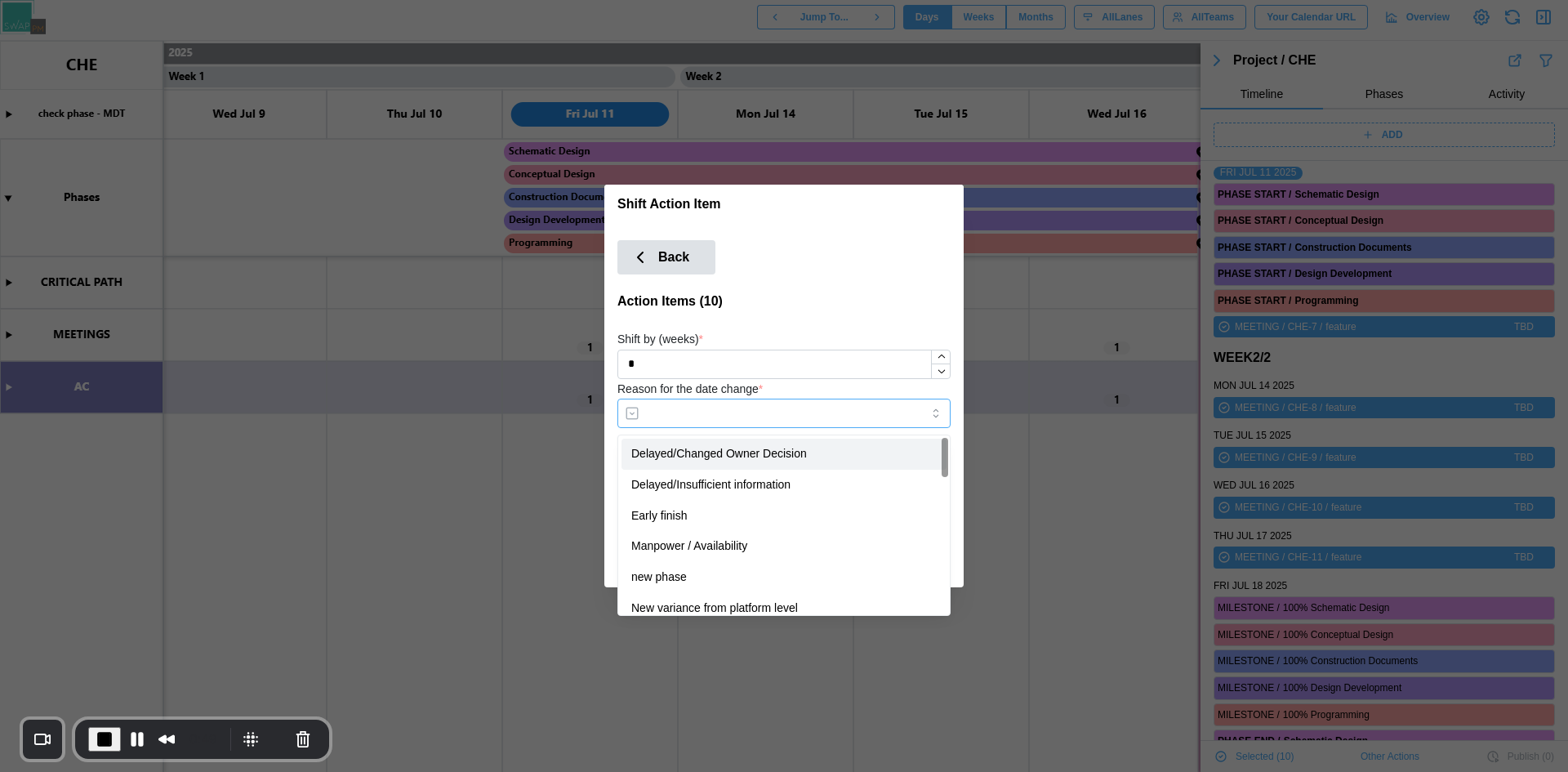 type on "**********" 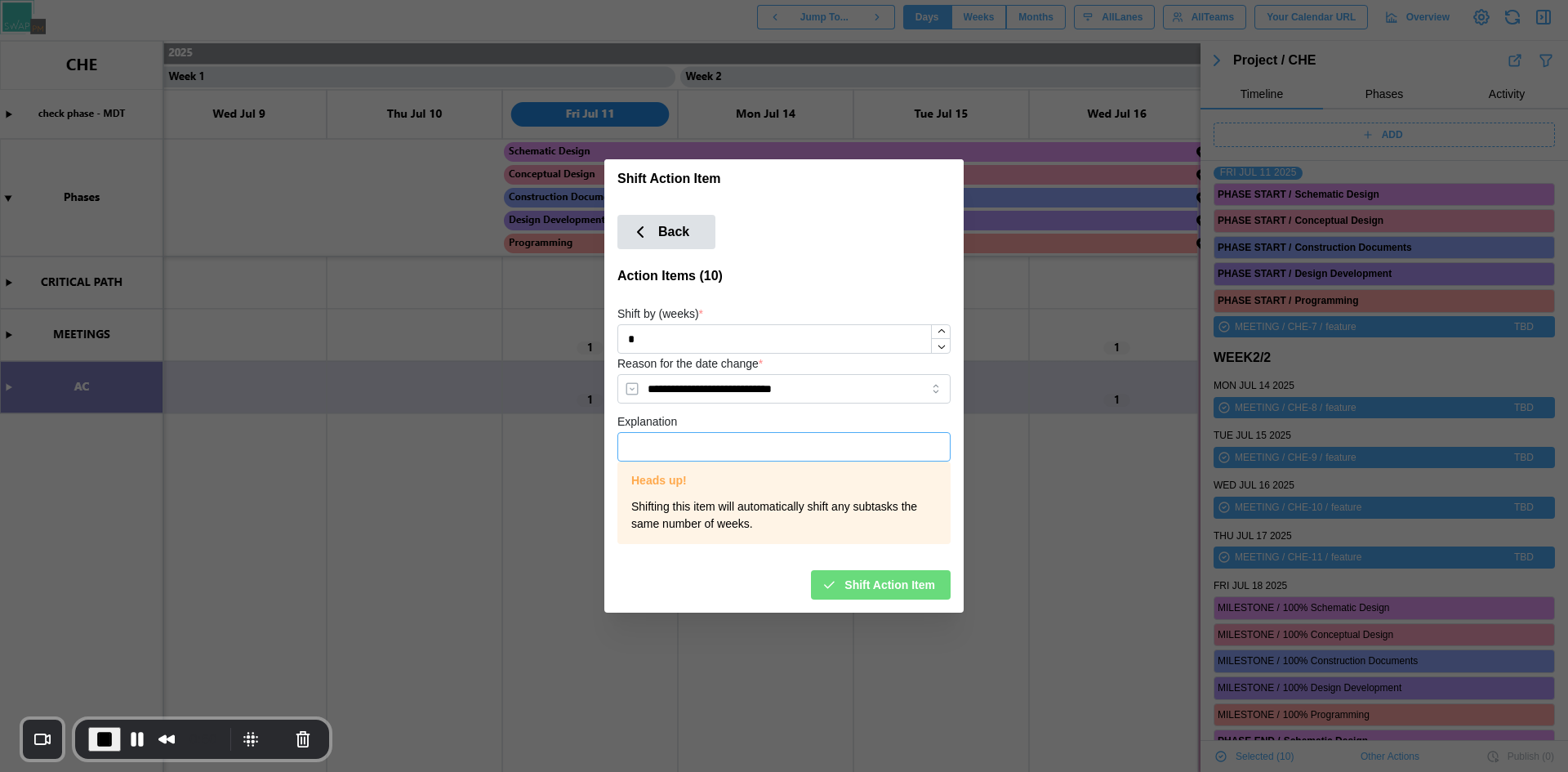 click on "Explanation" at bounding box center [784, 447] 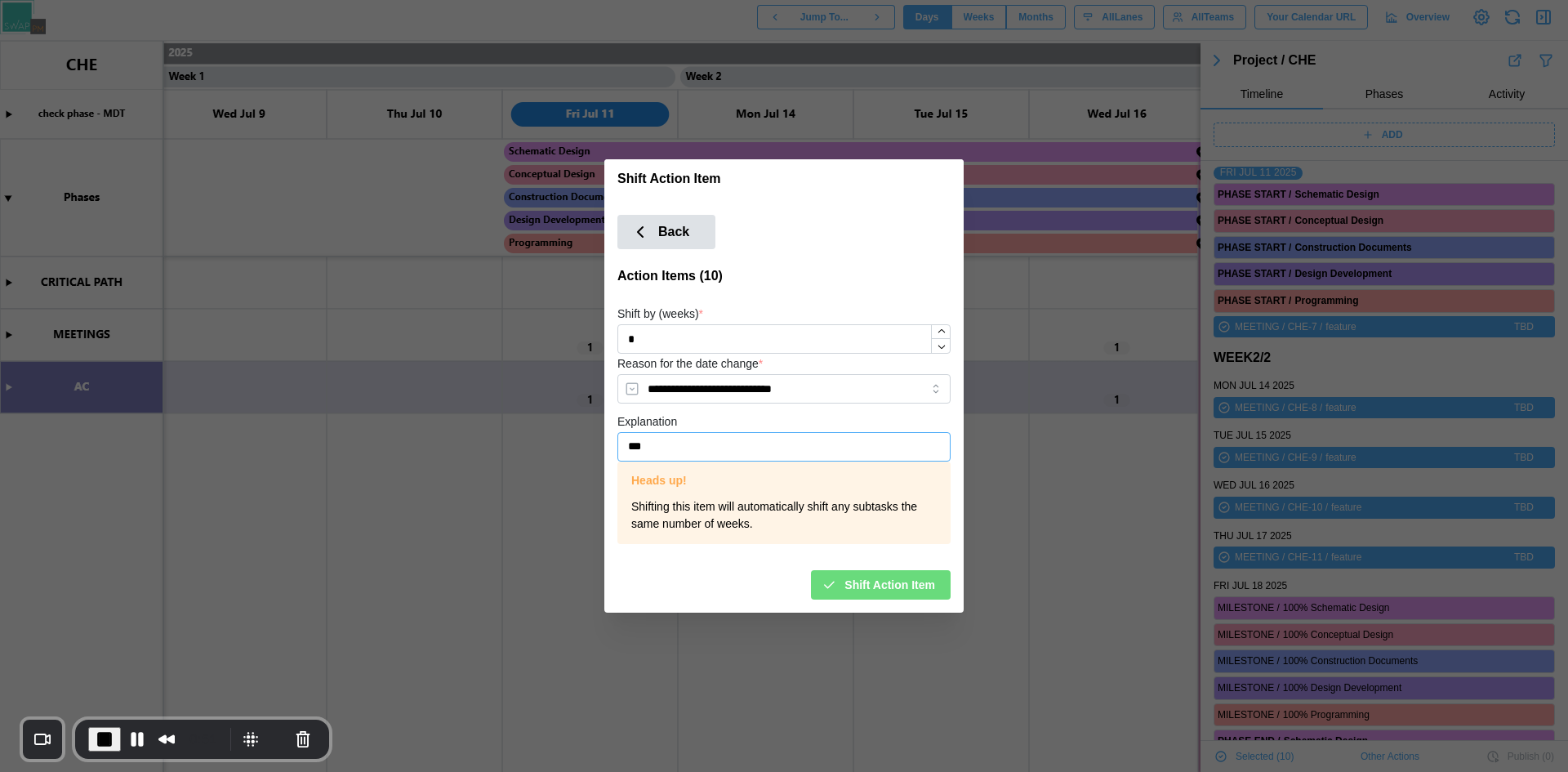 type on "***" 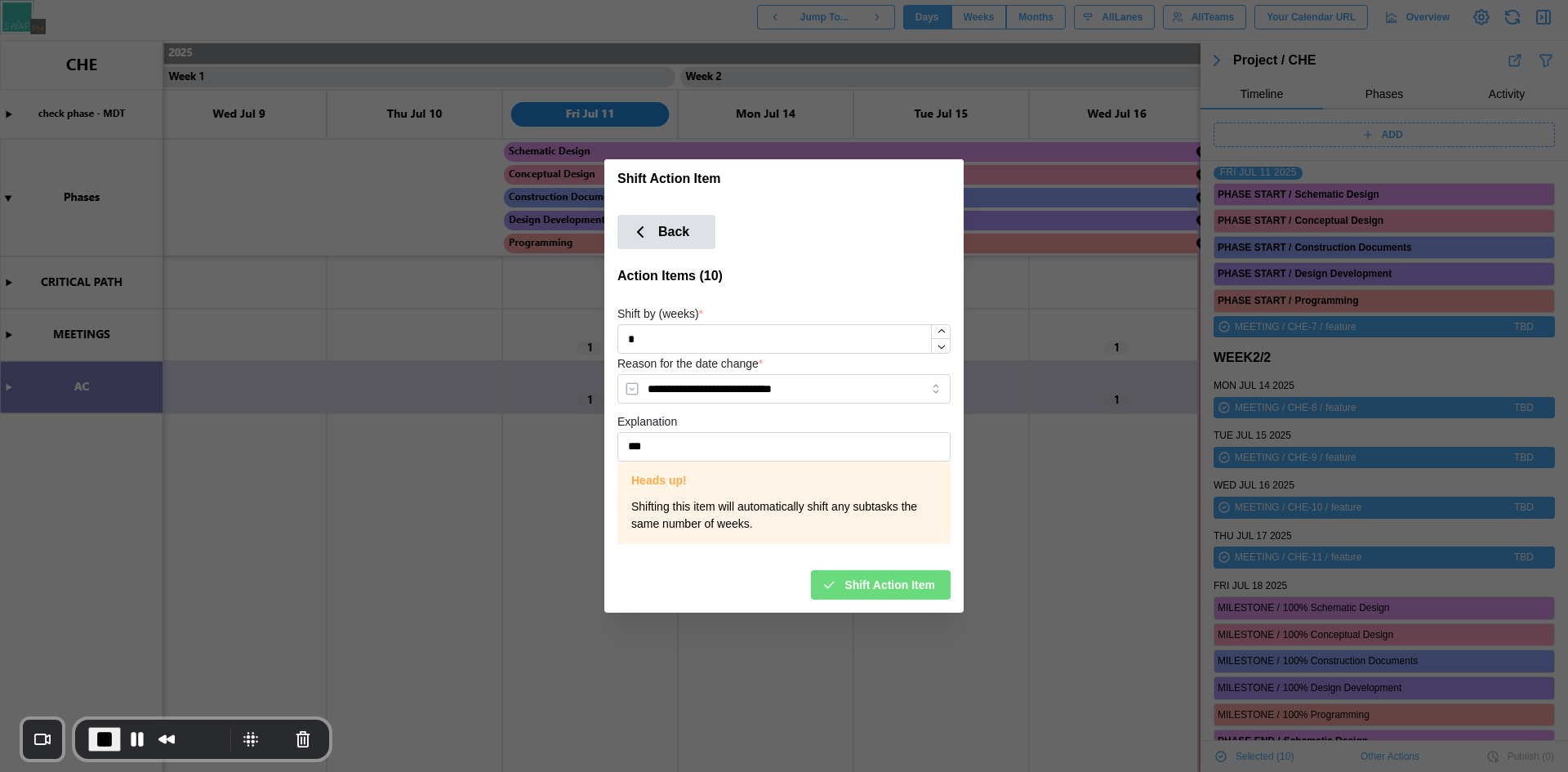 click on "Shift Action Item" at bounding box center [878, 585] 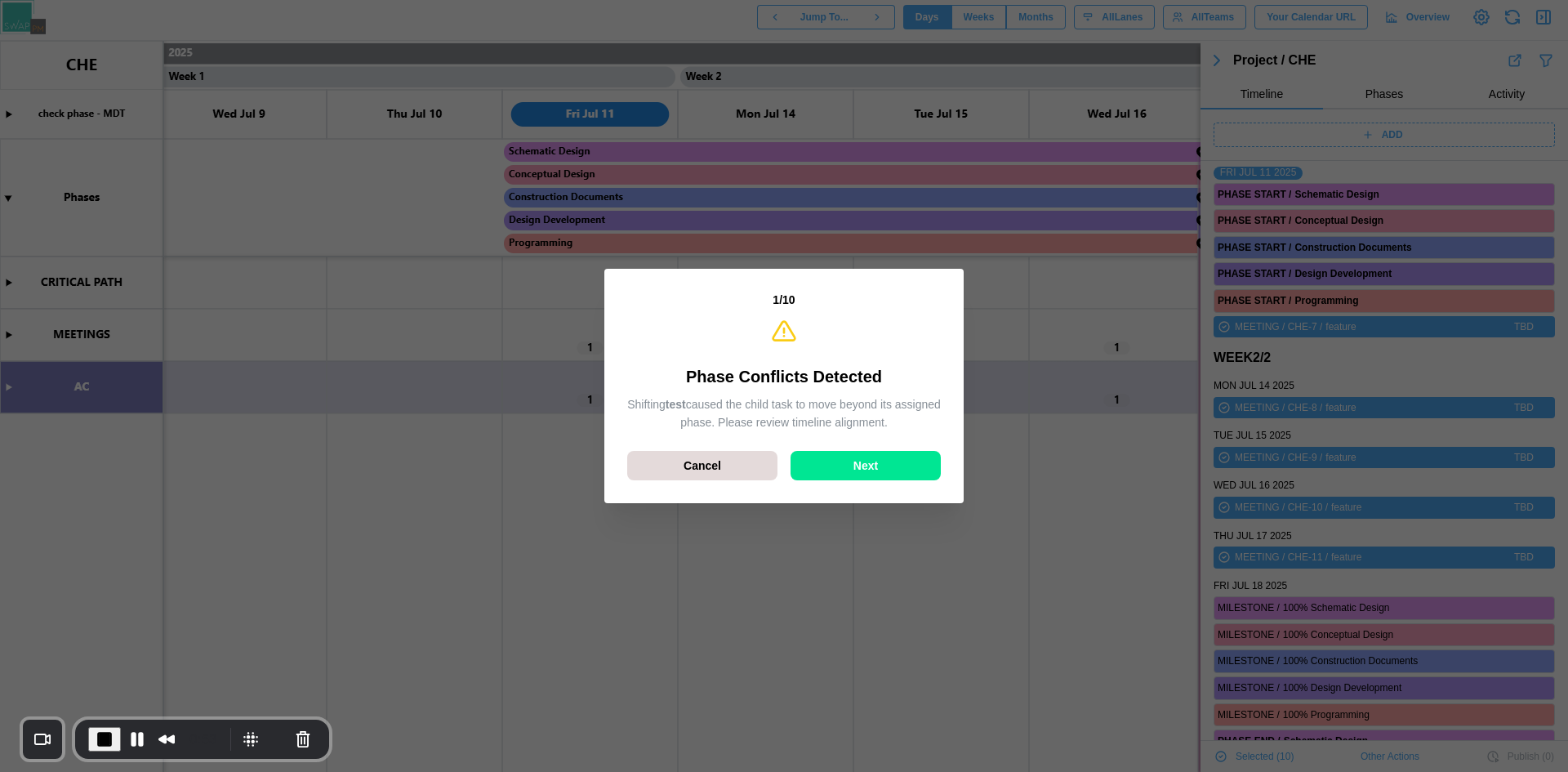 click on "Next" at bounding box center (866, 466) 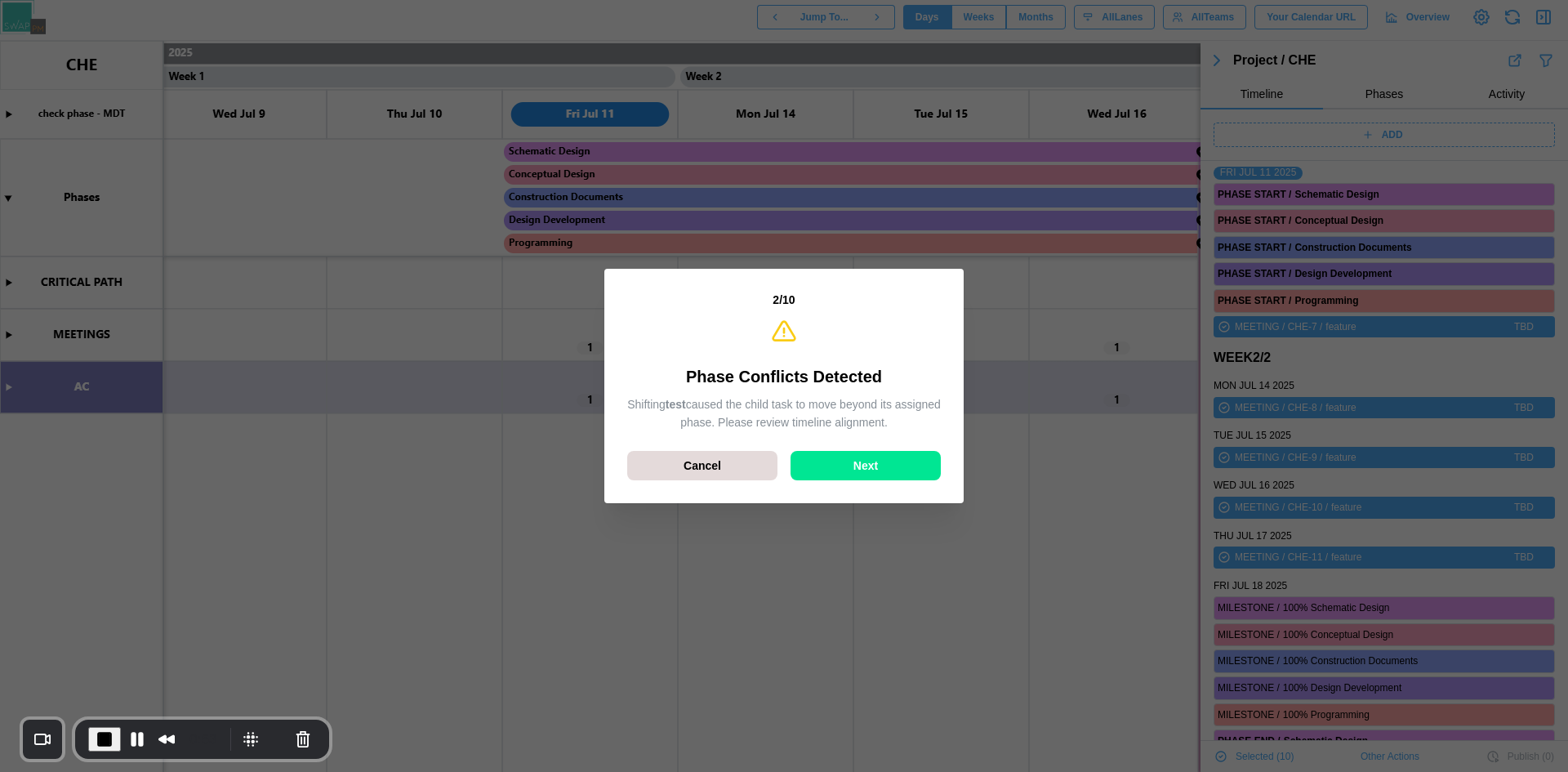 click on "Next" at bounding box center [866, 466] 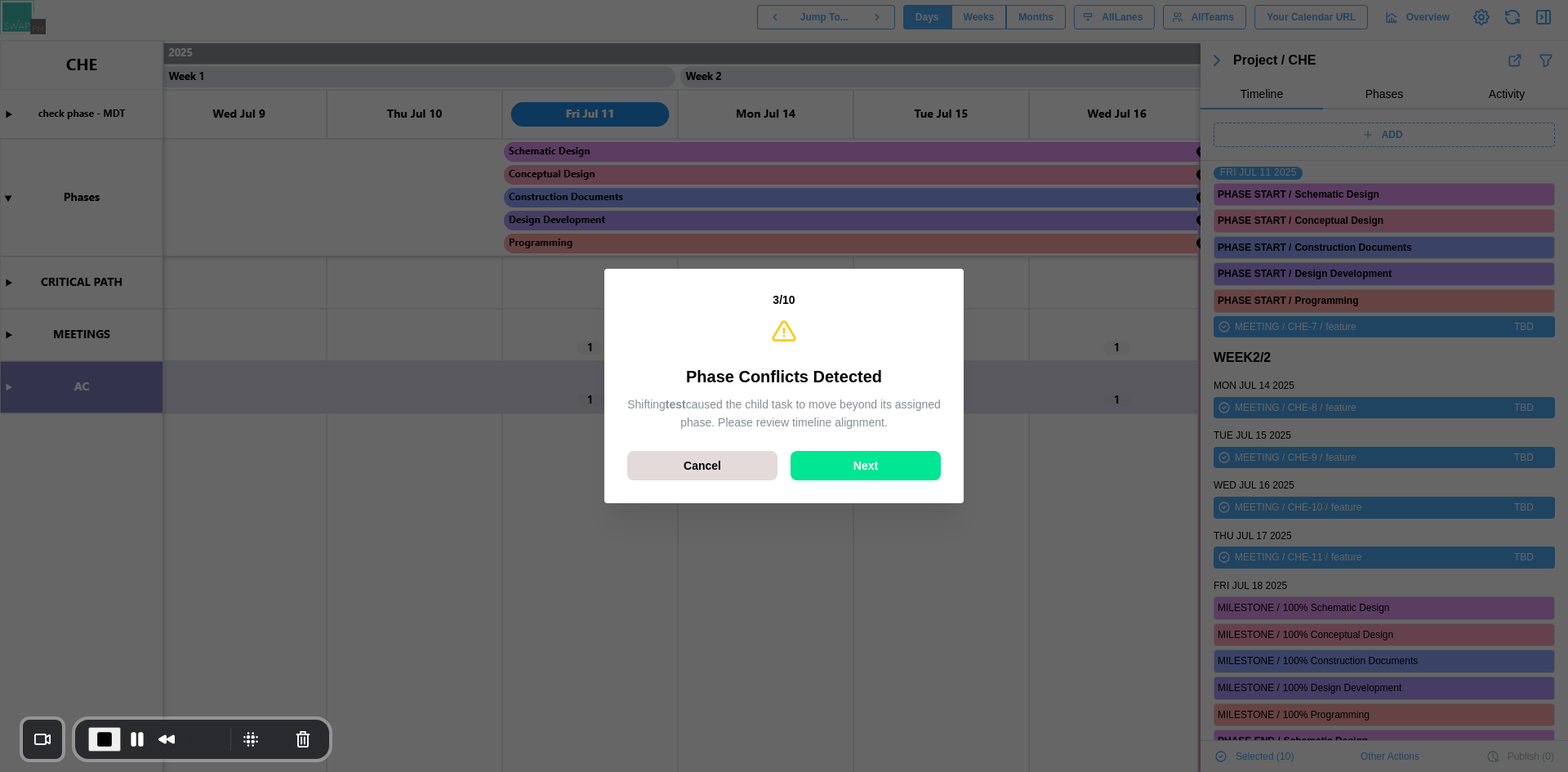 click on "Next" at bounding box center (866, 466) 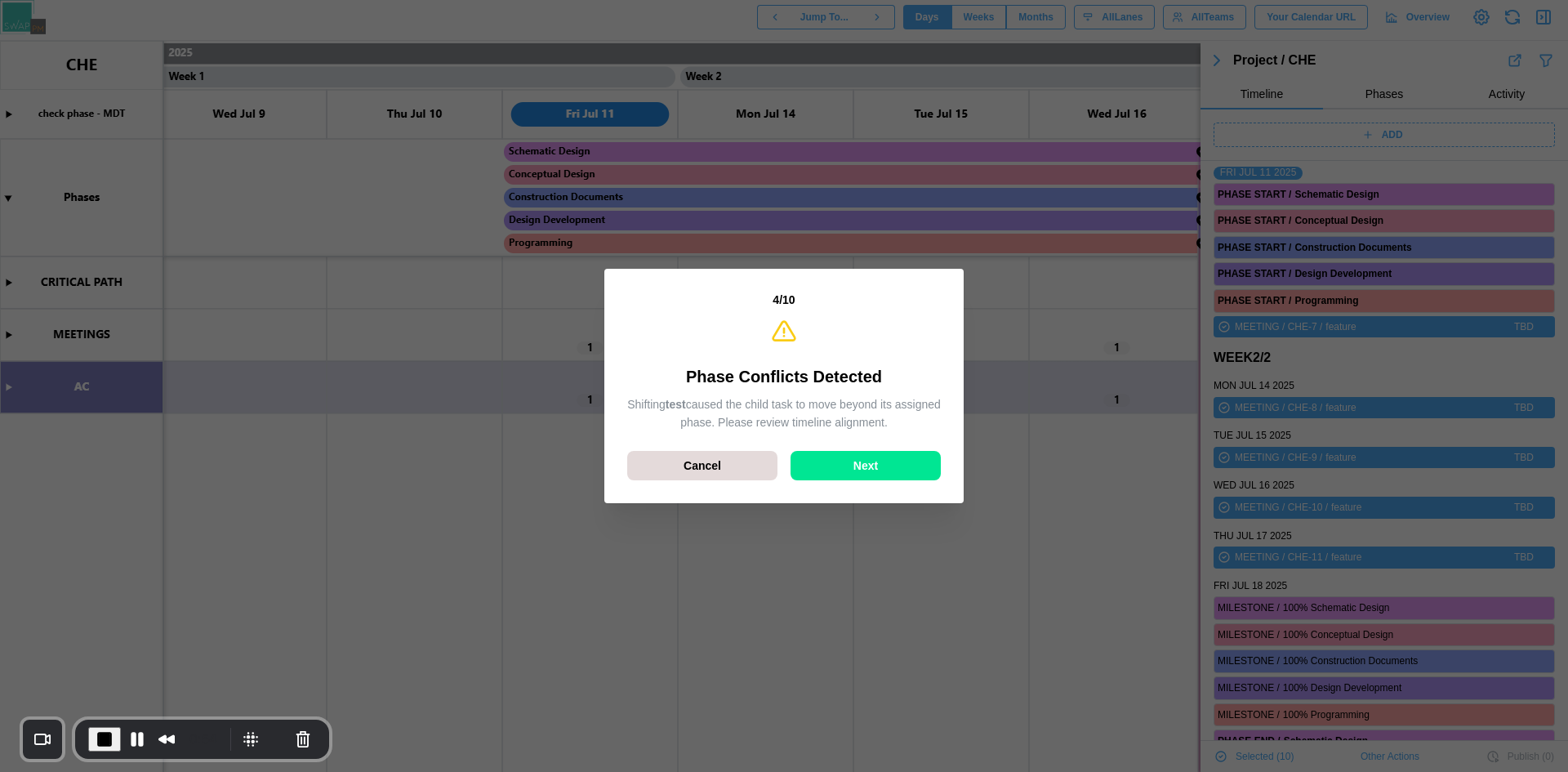 click on "Next" at bounding box center [866, 466] 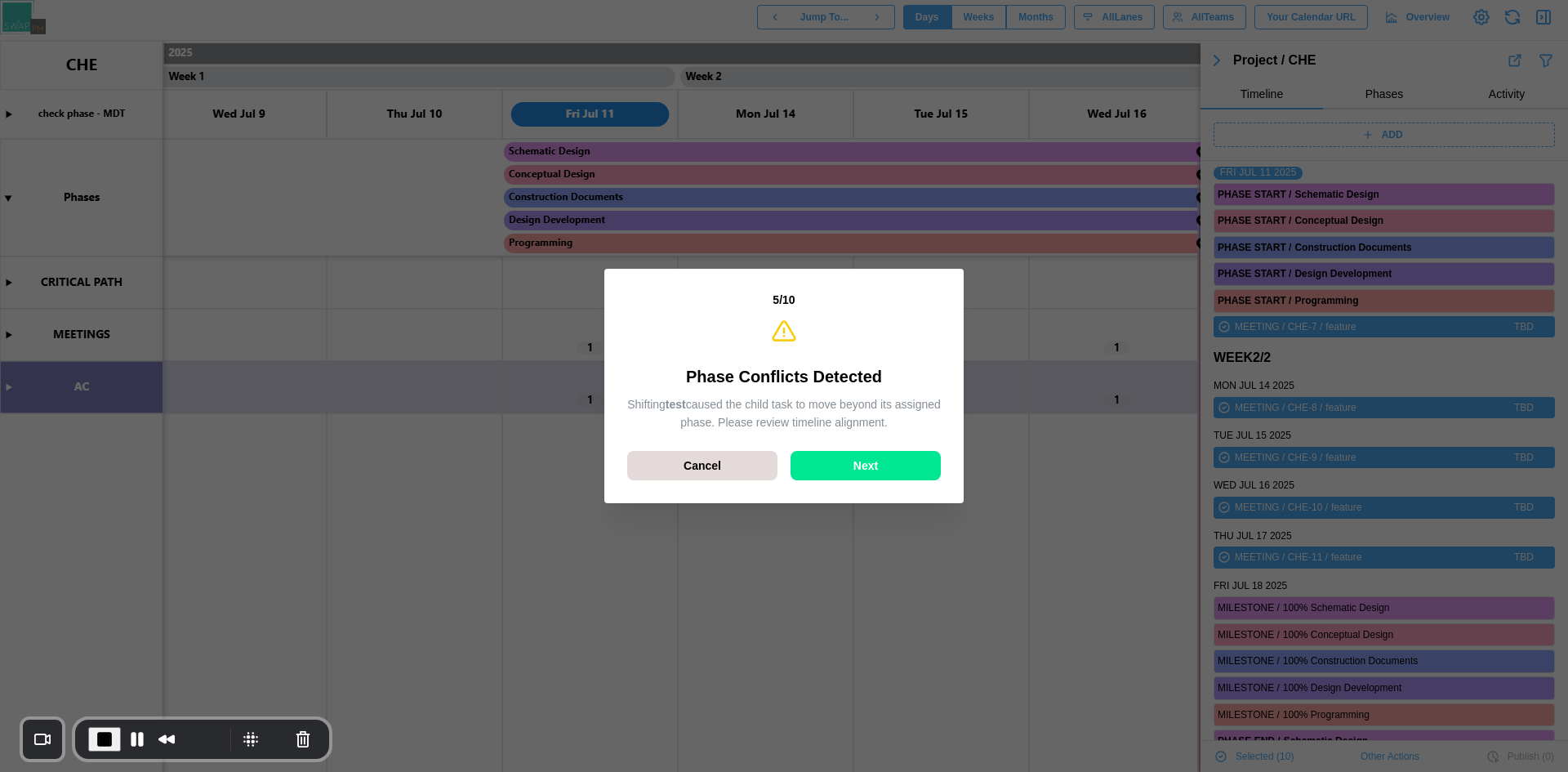 click on "Next" at bounding box center (866, 466) 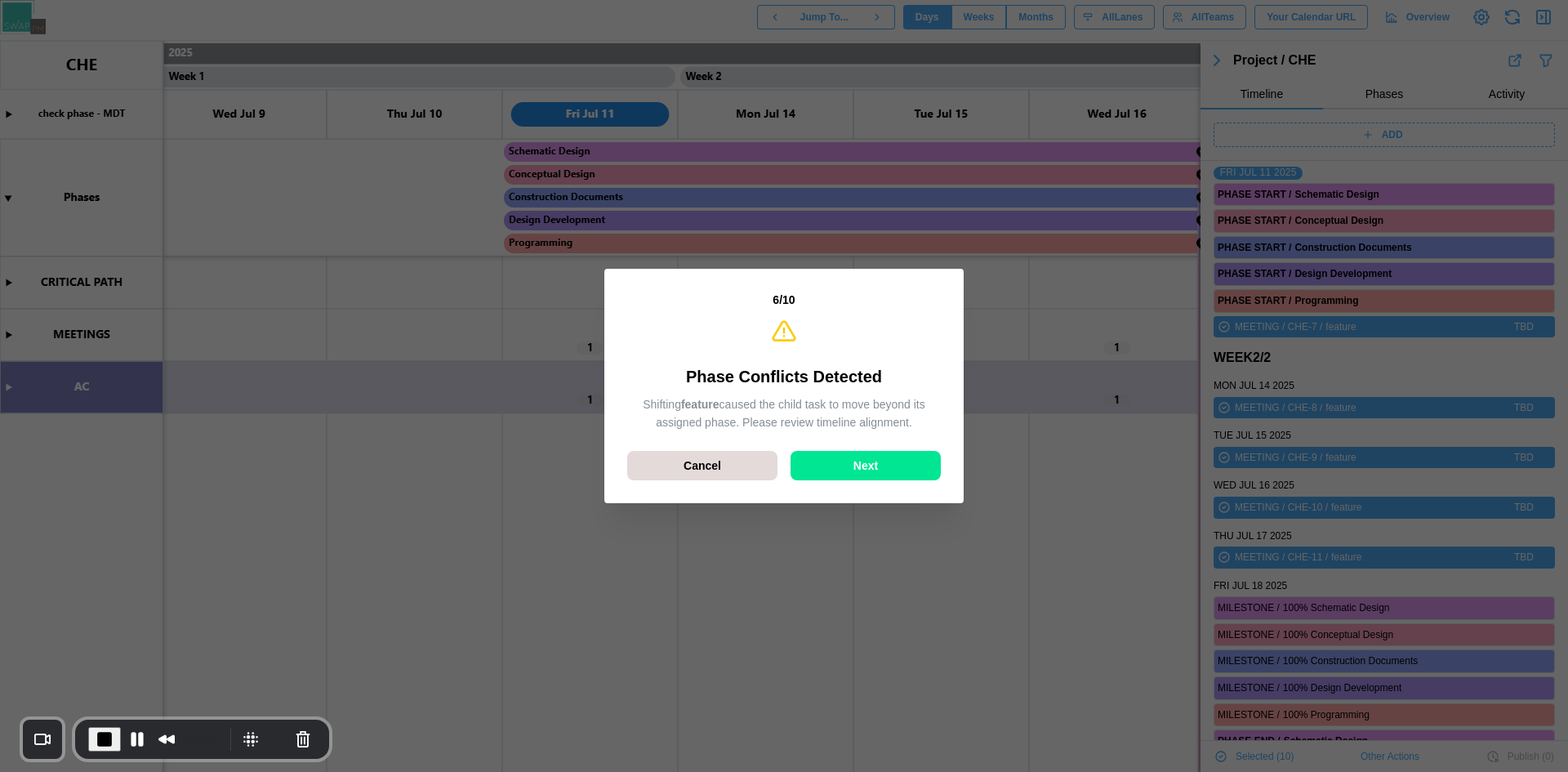 click on "Next" at bounding box center (866, 466) 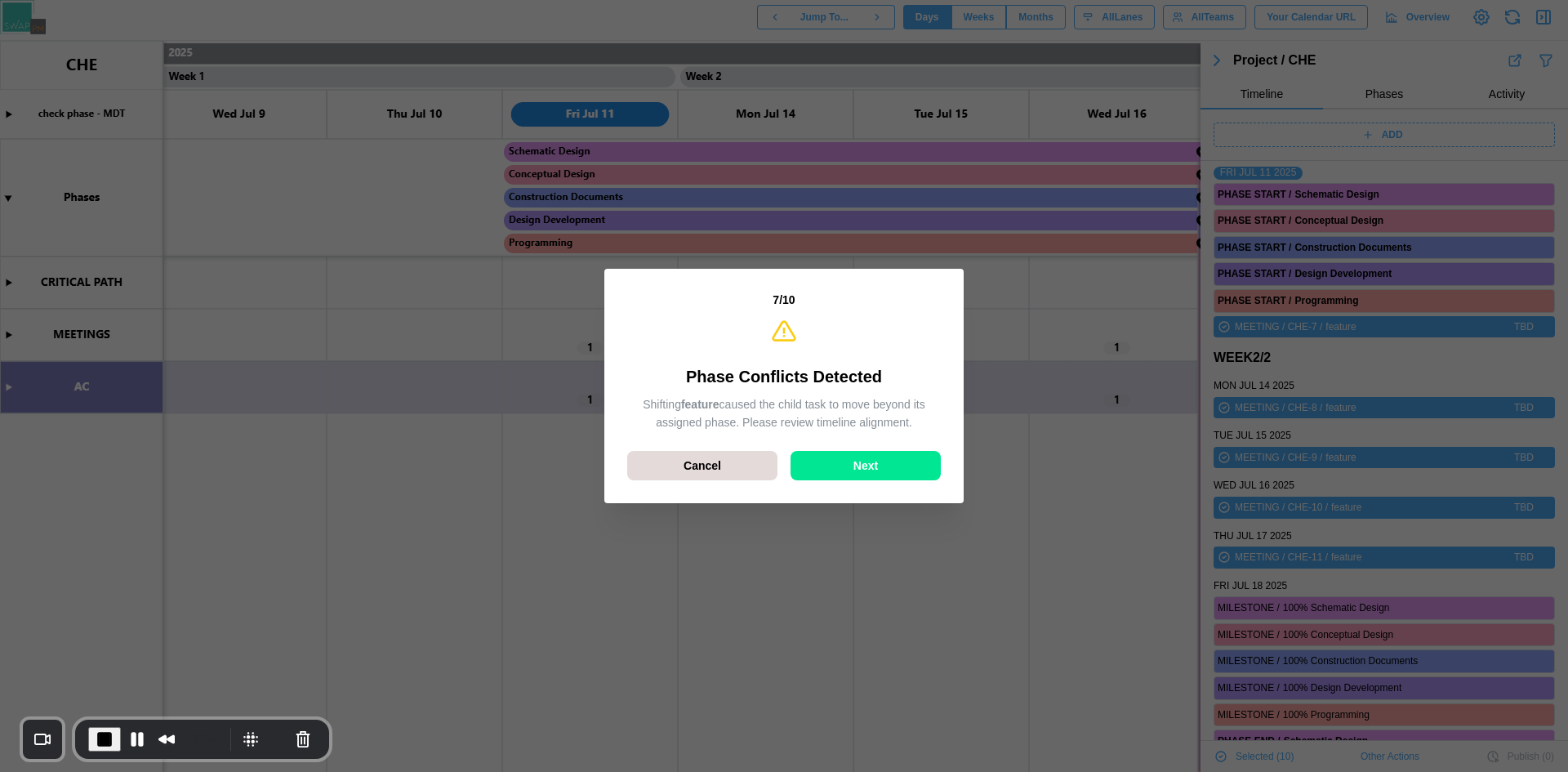 click on "Next" at bounding box center (866, 466) 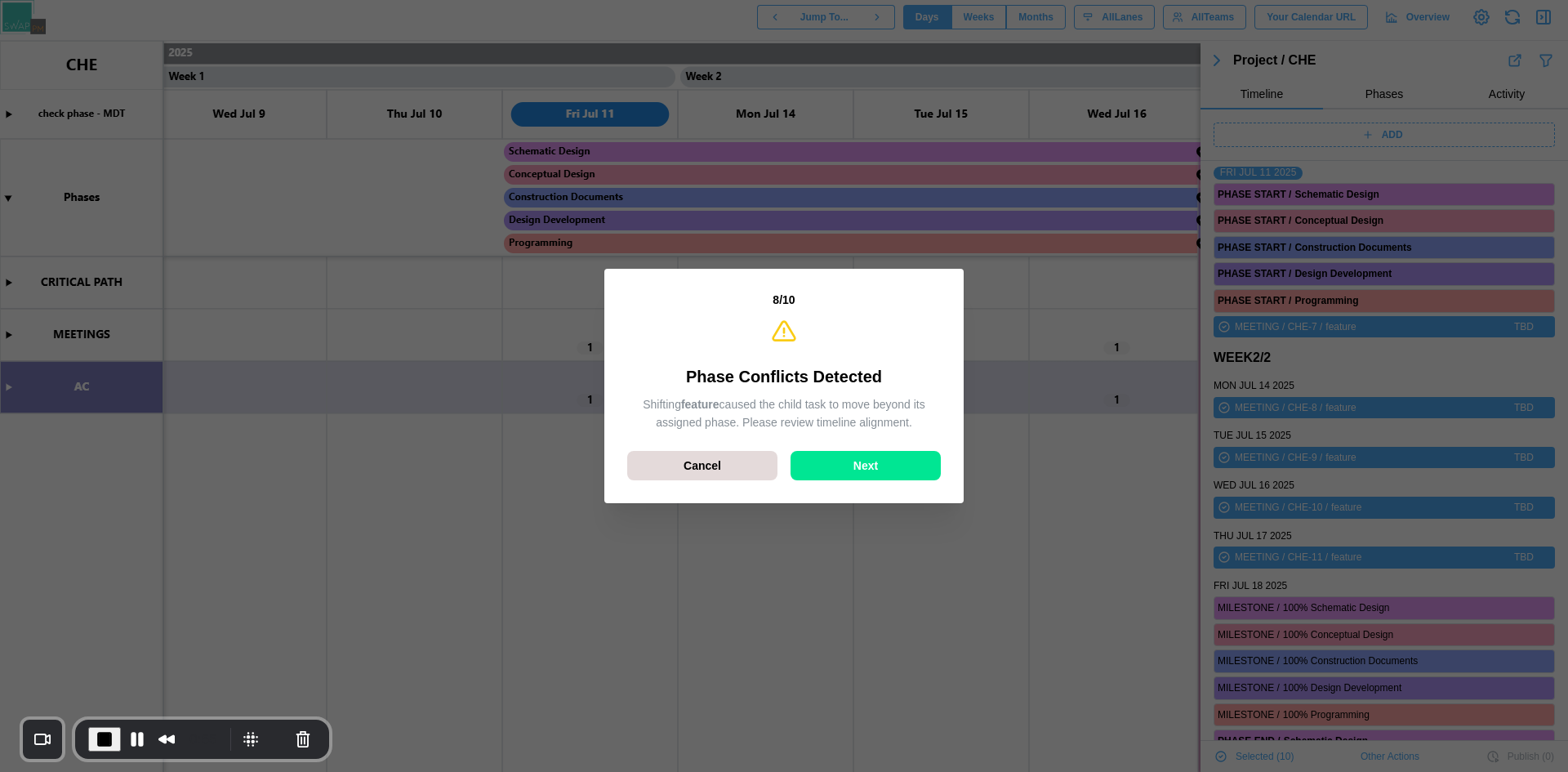 click on "Next" at bounding box center (866, 466) 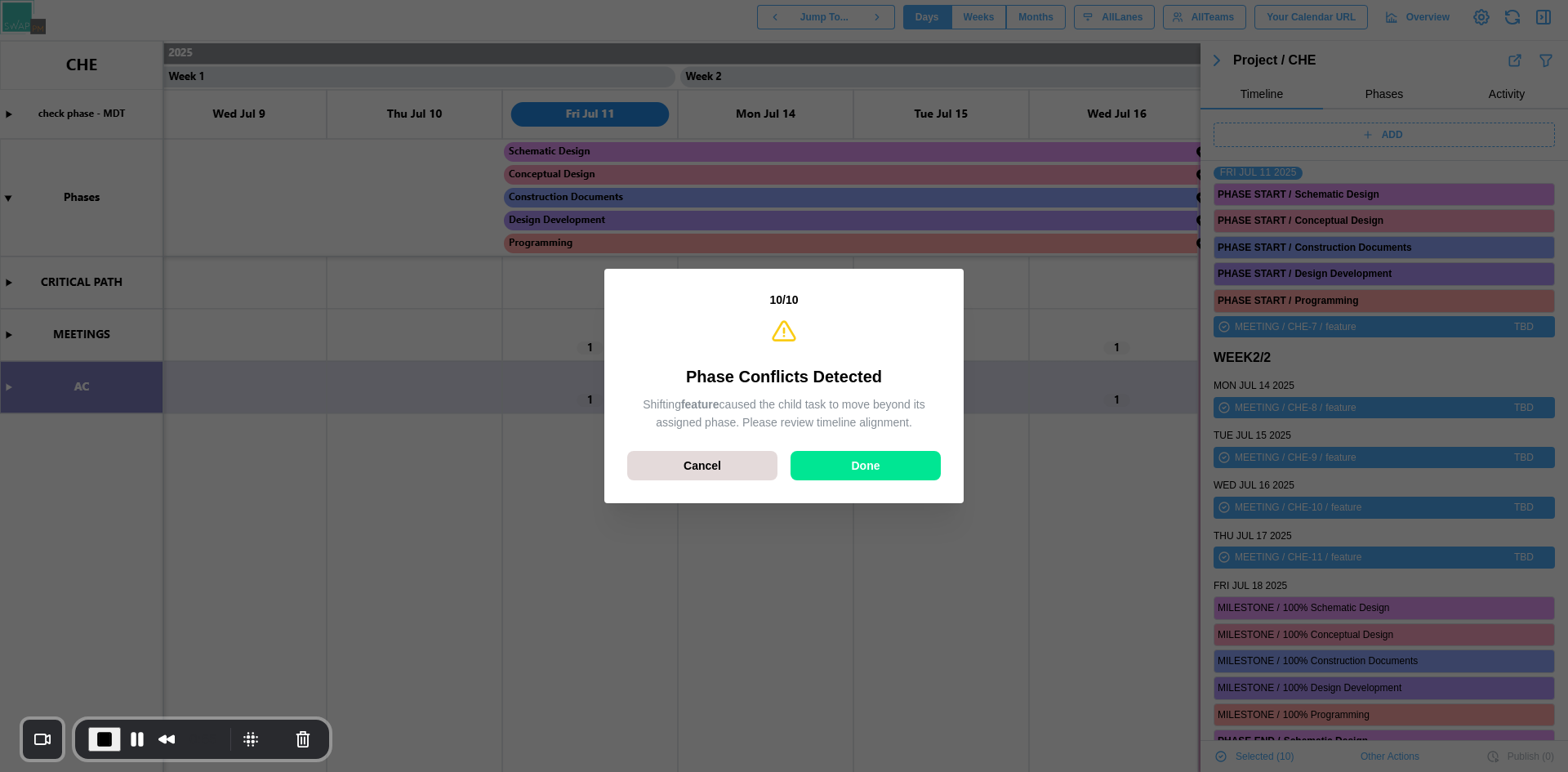 click on "Done" at bounding box center (866, 466) 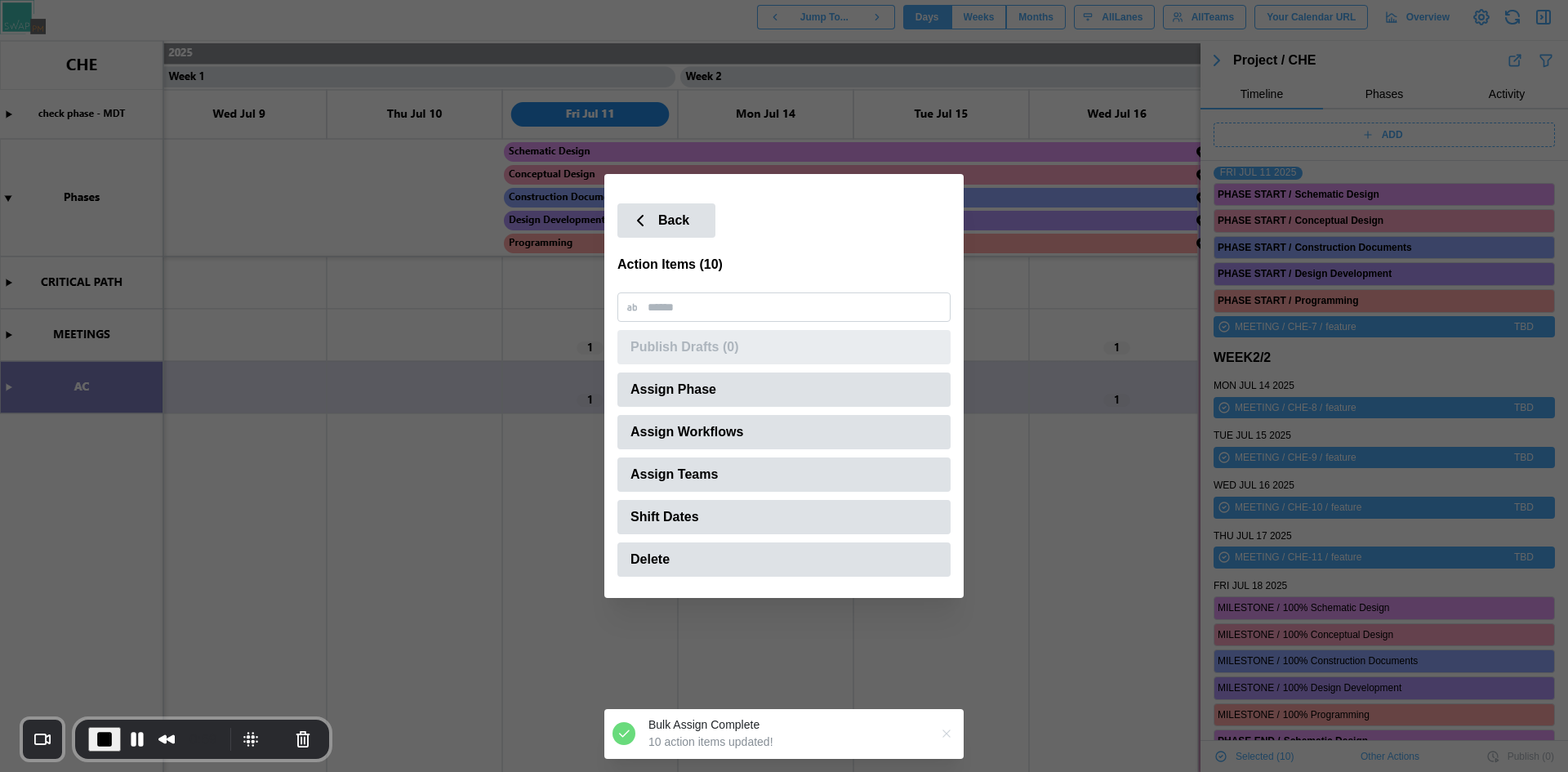 click on "Back   Action Items (10)   Publish Drafts (0) Assign Phase Assign Workflows Assign Teams Shift Dates Delete" at bounding box center (784, 386) 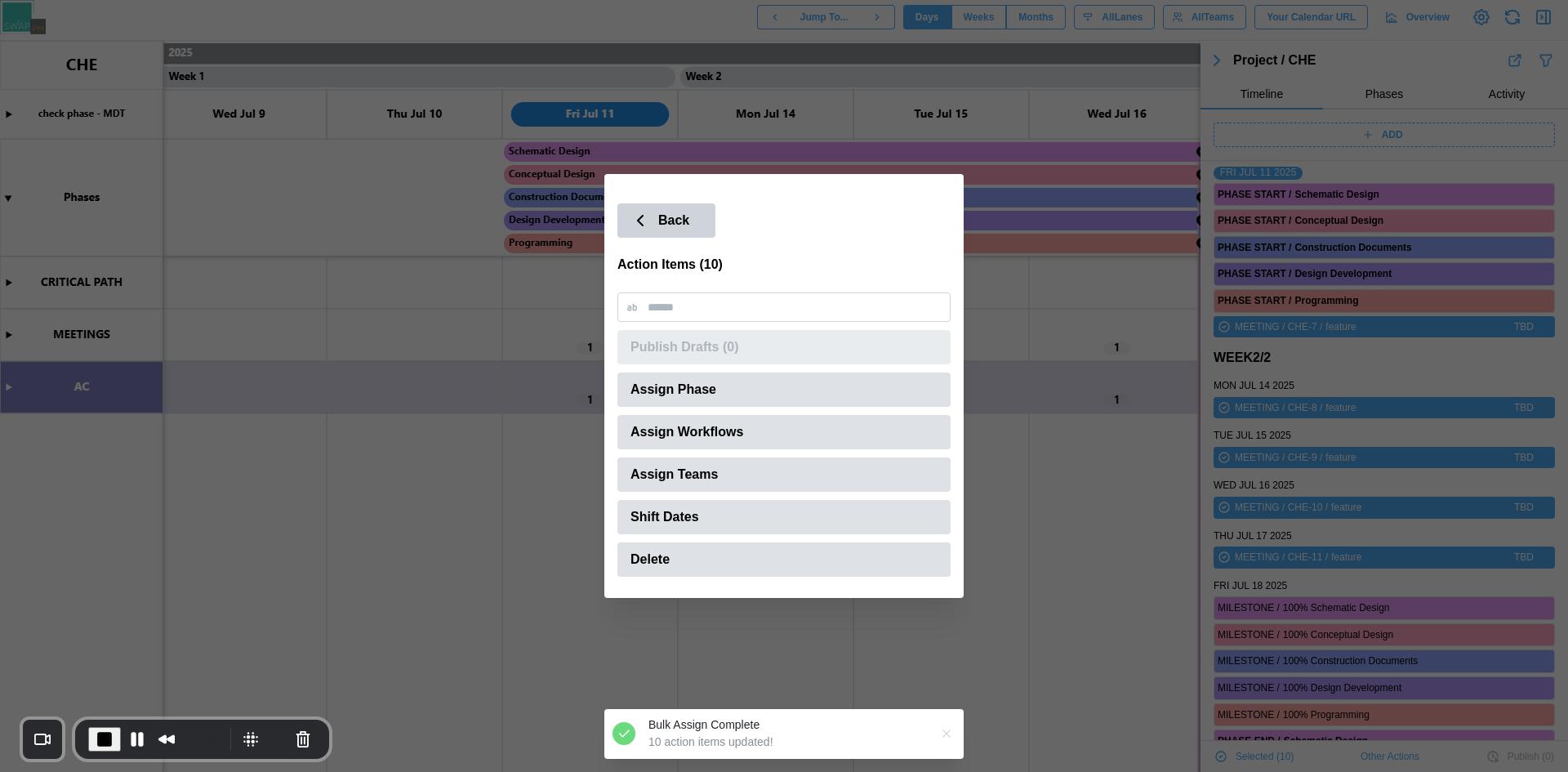 click on "Back" at bounding box center (674, 221) 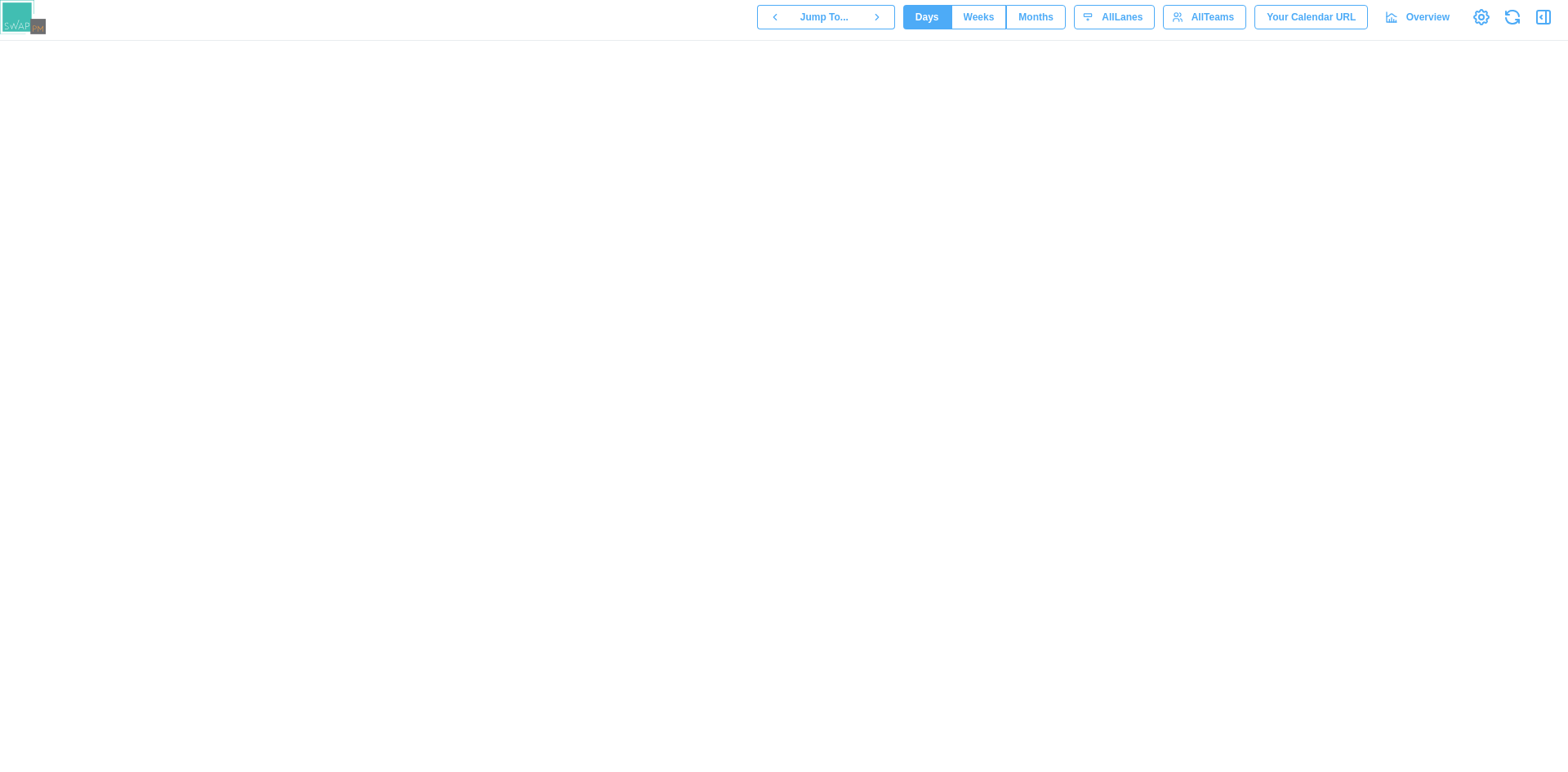 scroll, scrollTop: 0, scrollLeft: 0, axis: both 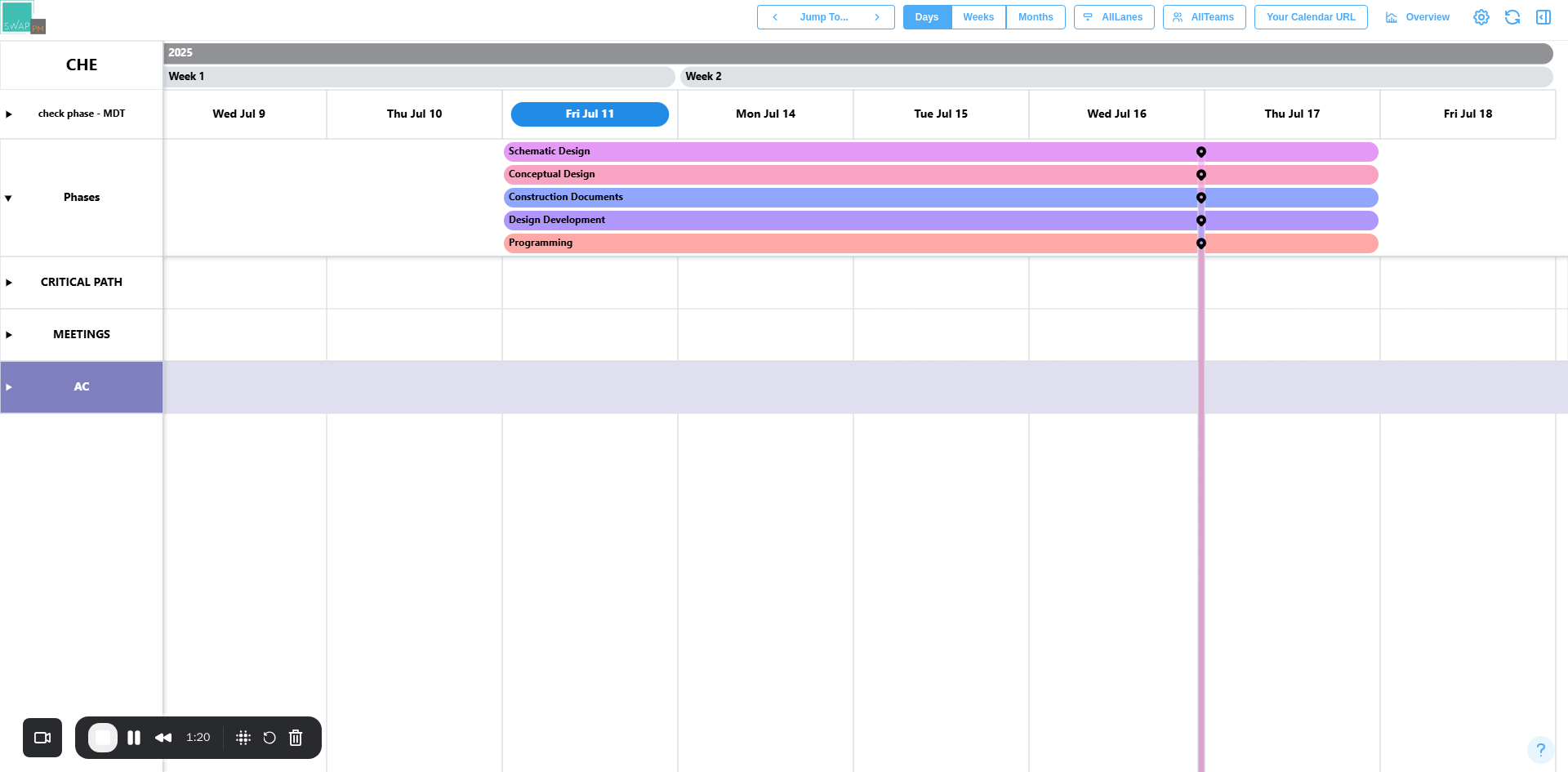 click 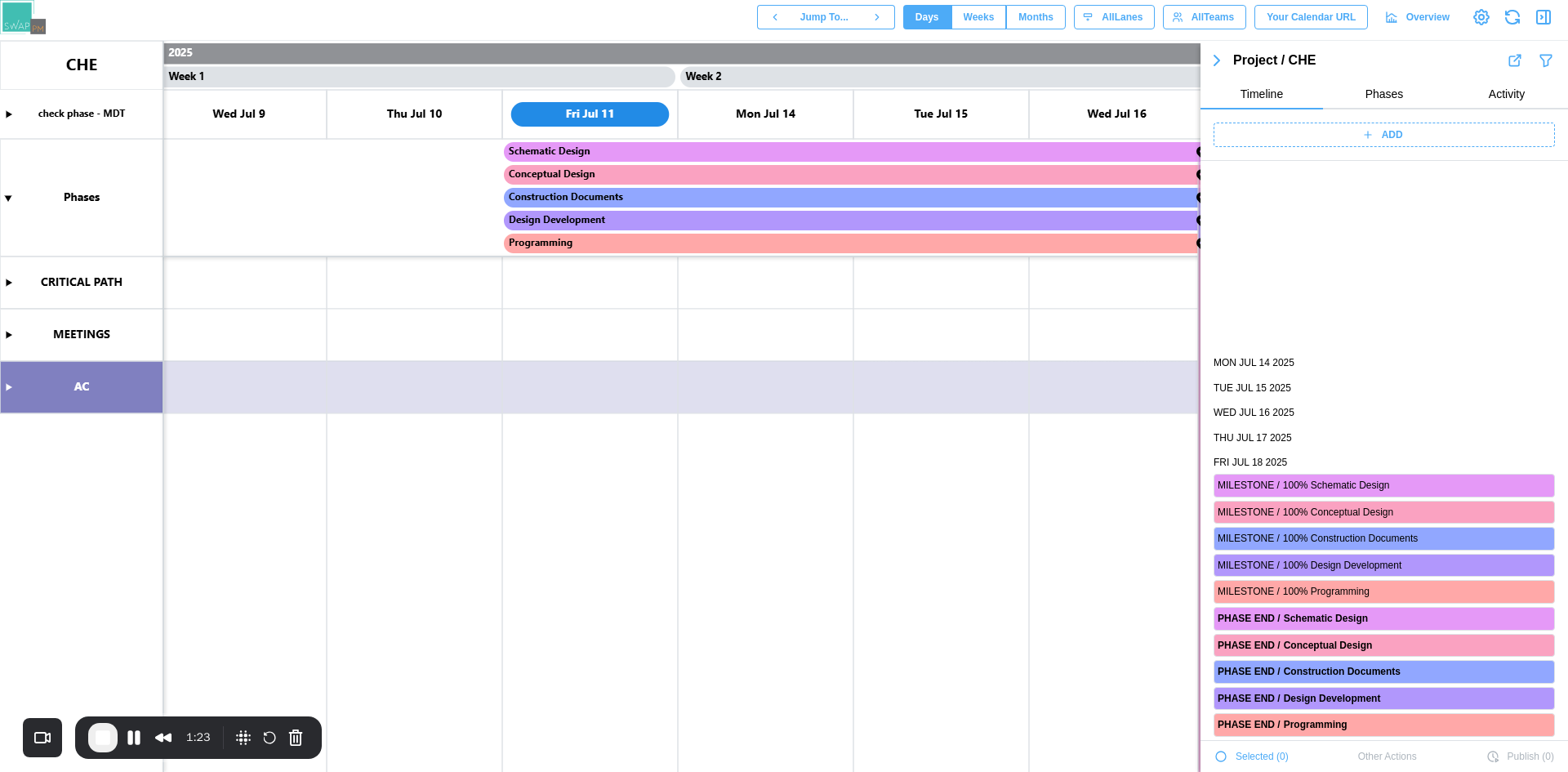 scroll, scrollTop: 395, scrollLeft: 0, axis: vertical 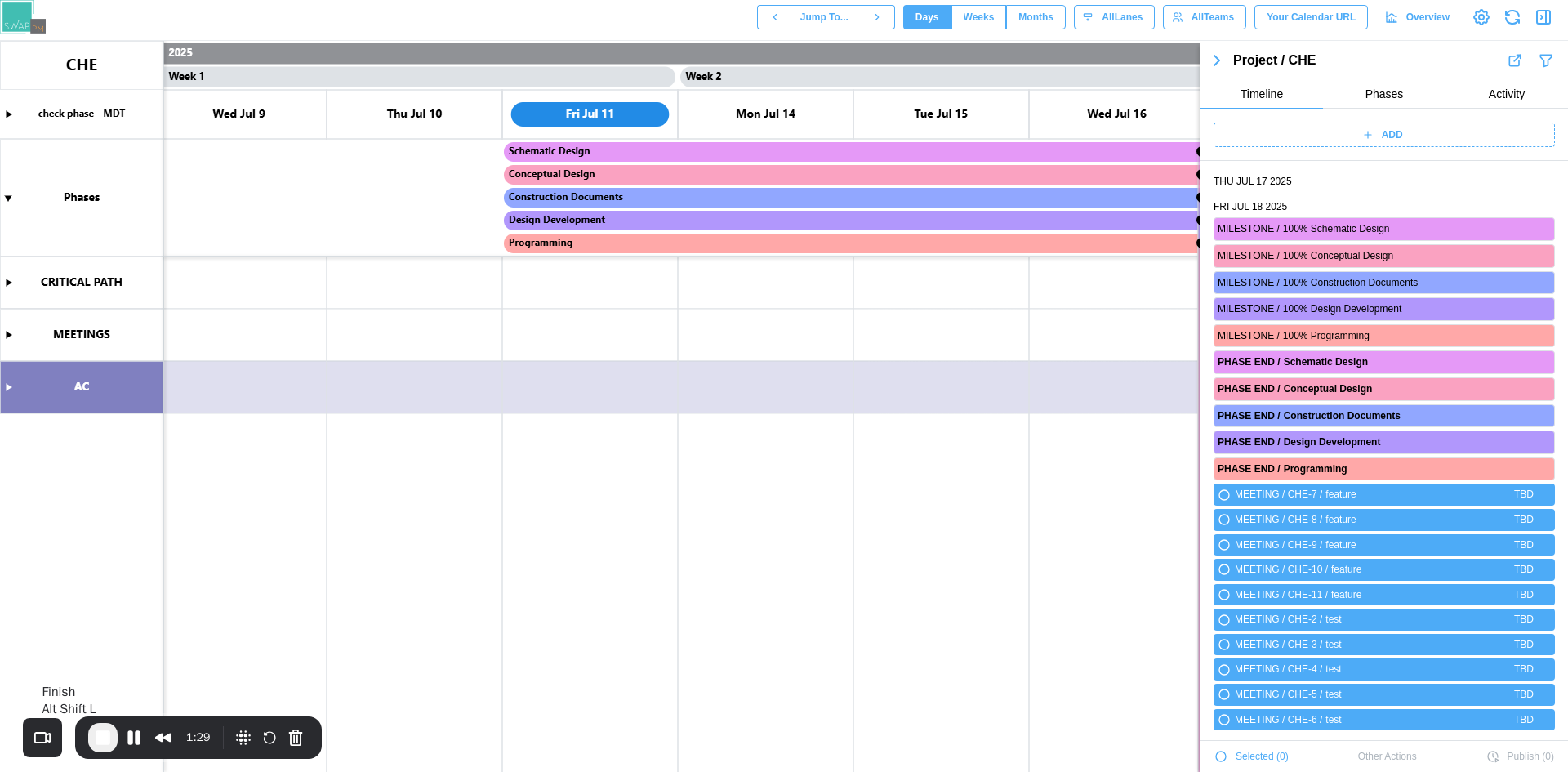 click at bounding box center (103, 738) 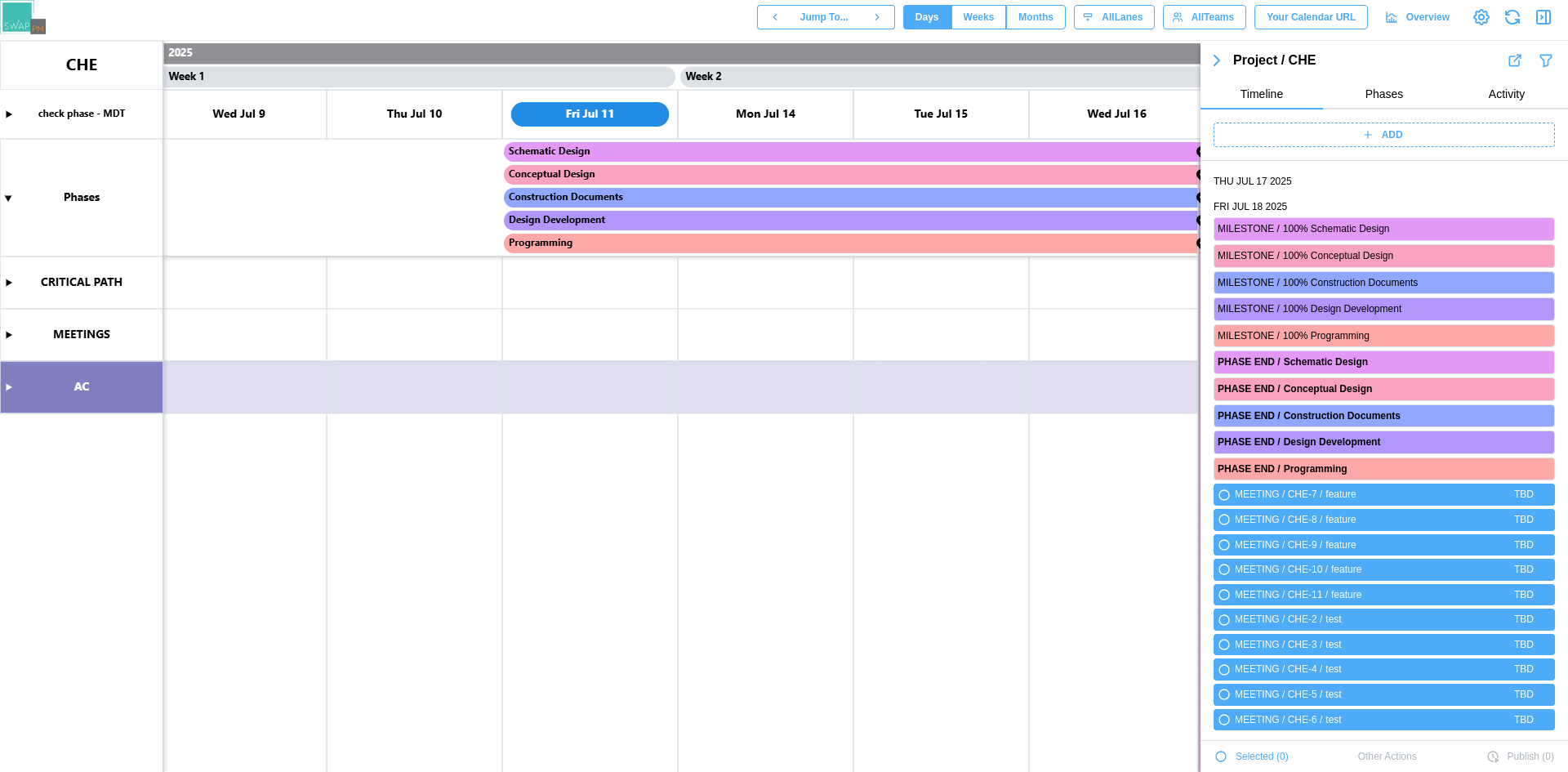 click at bounding box center [784, 406] 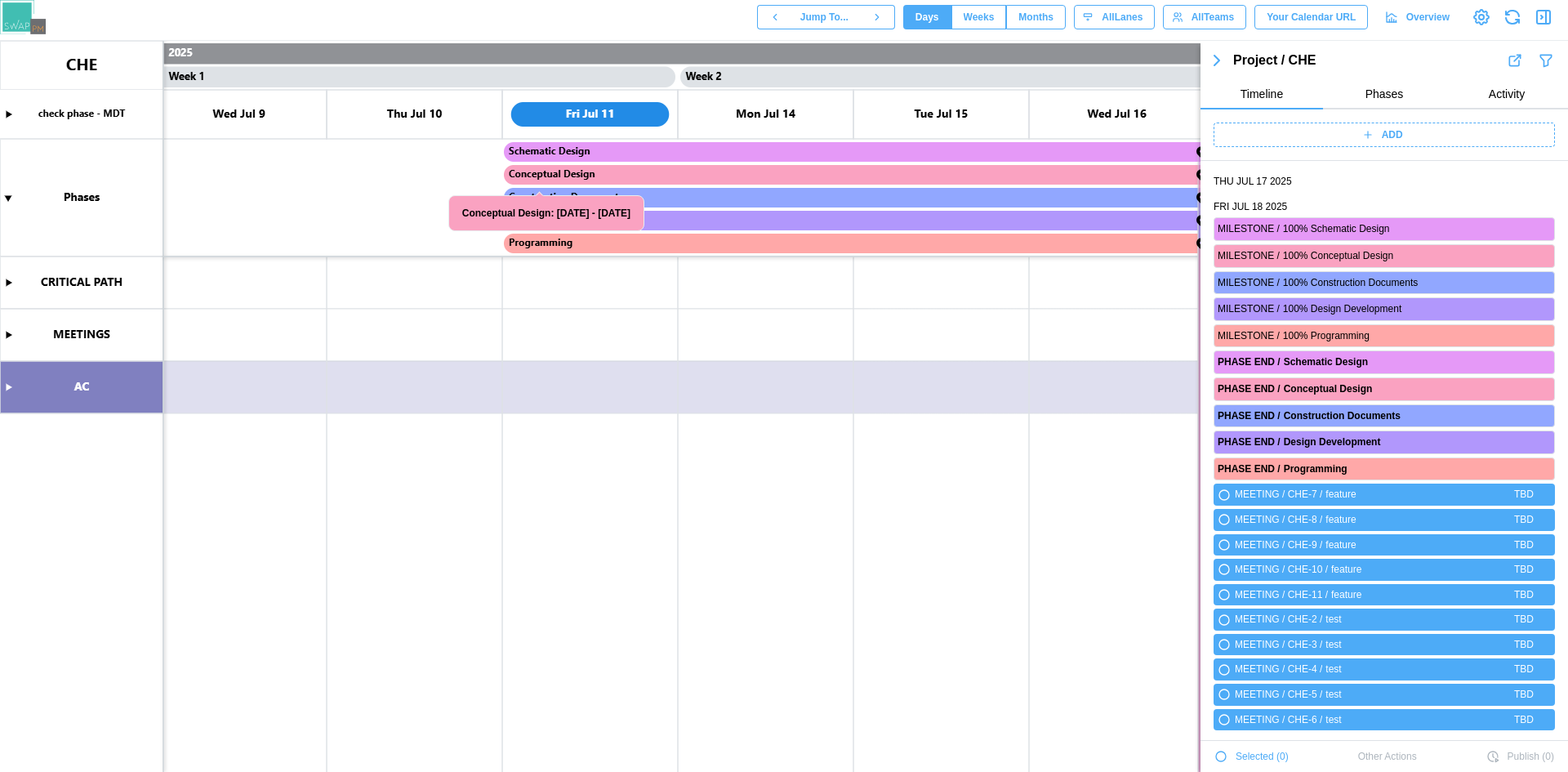 click at bounding box center [784, 406] 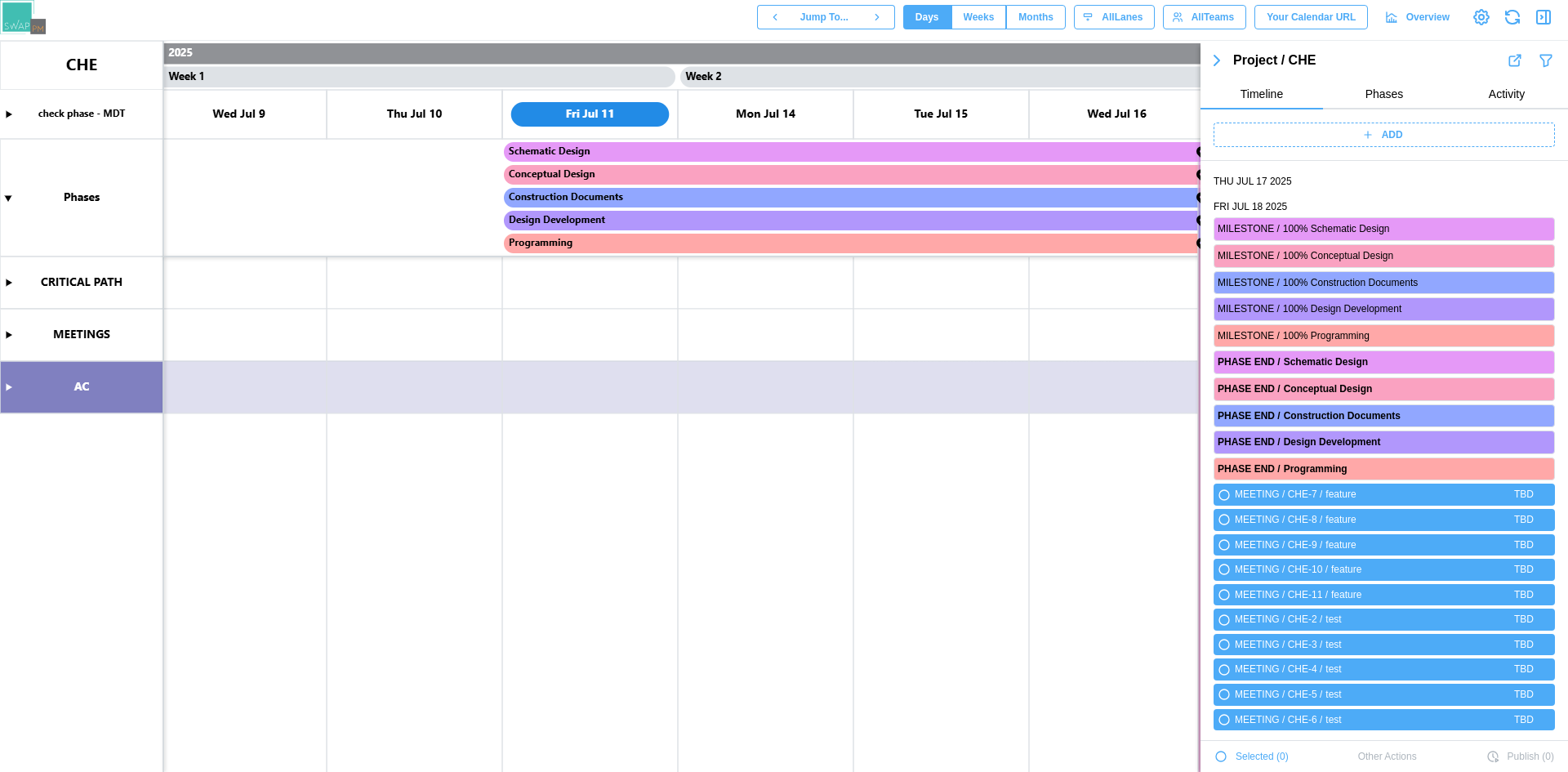 click at bounding box center (784, 406) 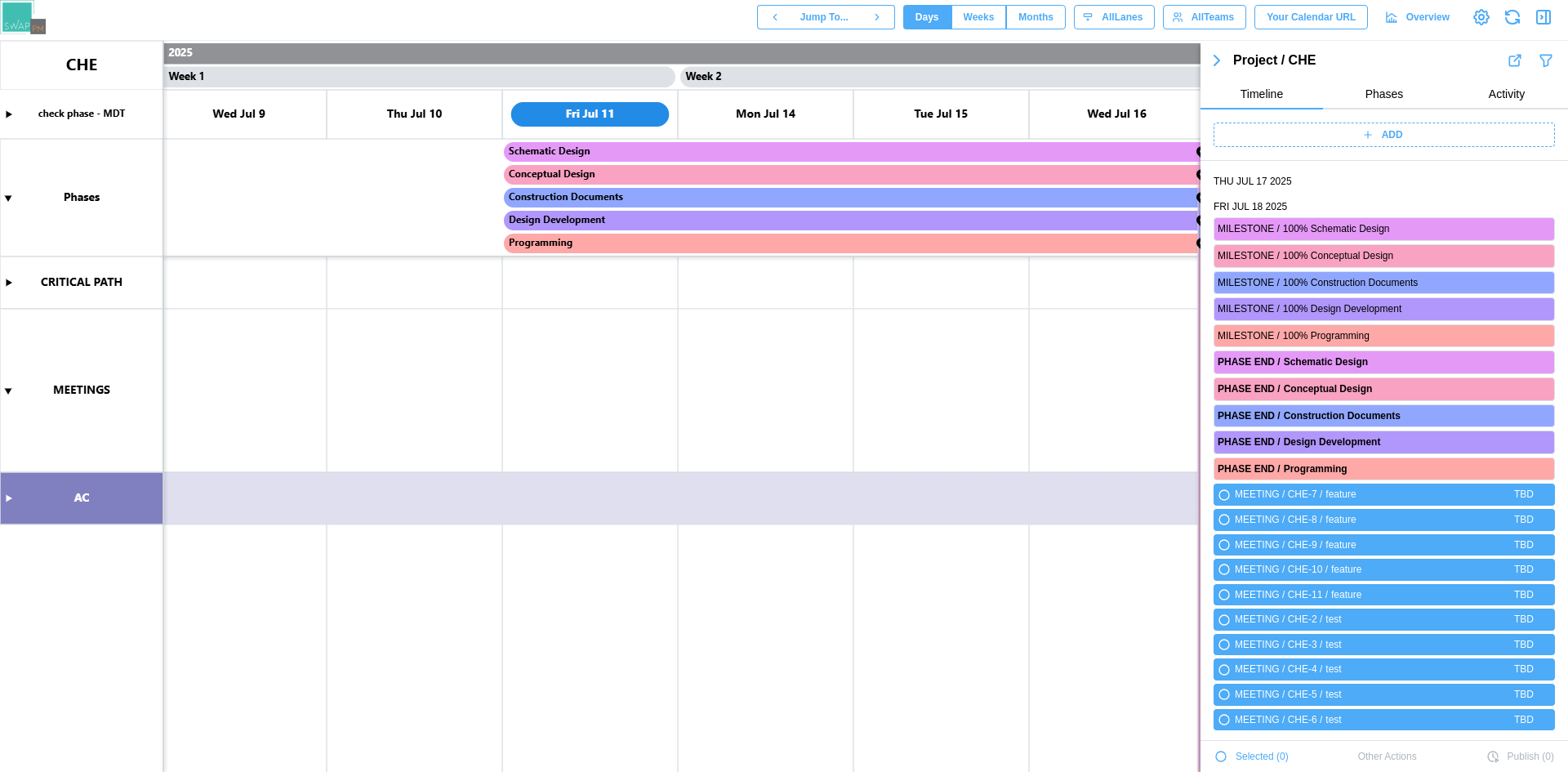 click at bounding box center (784, 406) 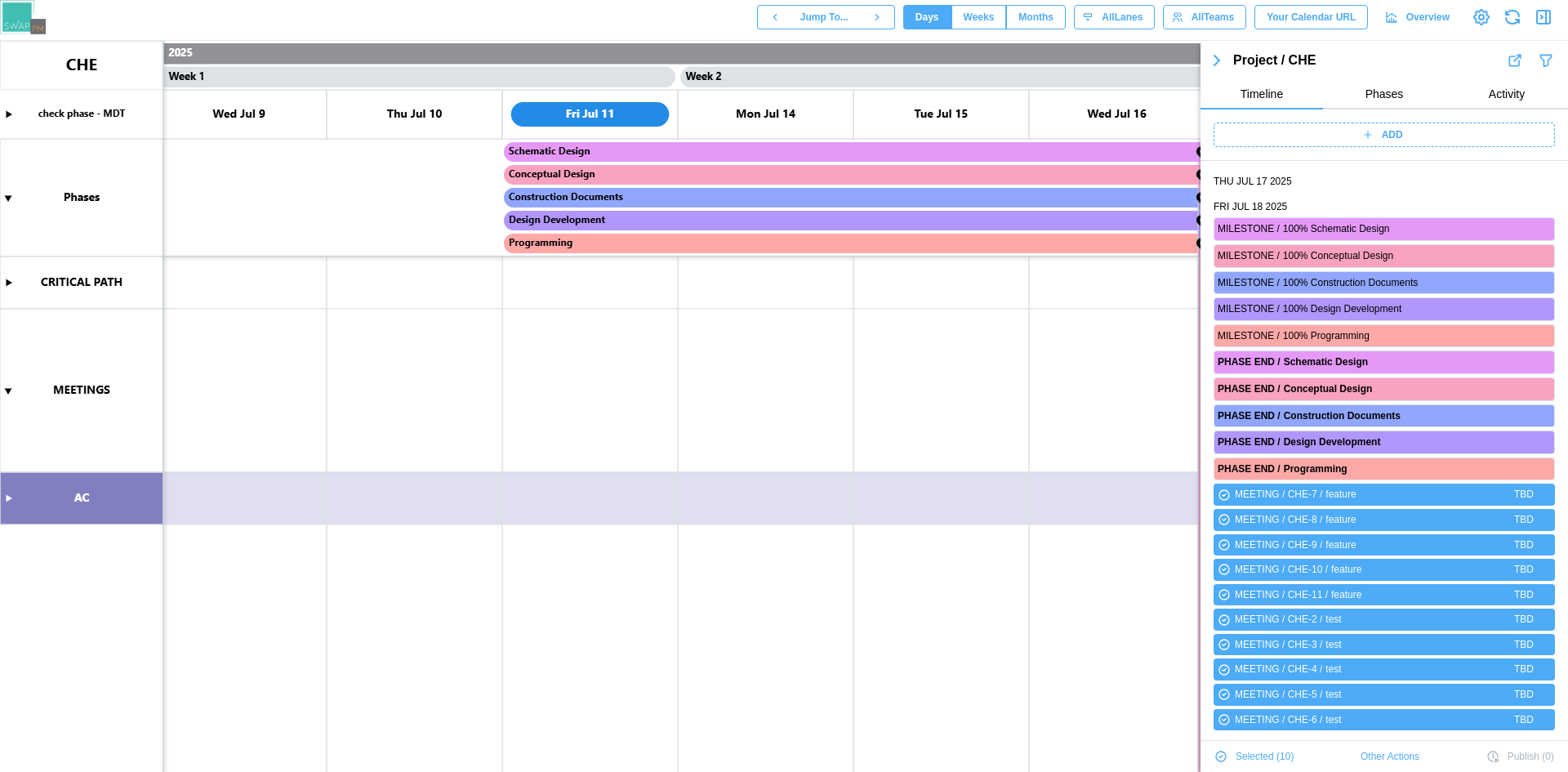 click on "Other Actions" at bounding box center (1390, 756) 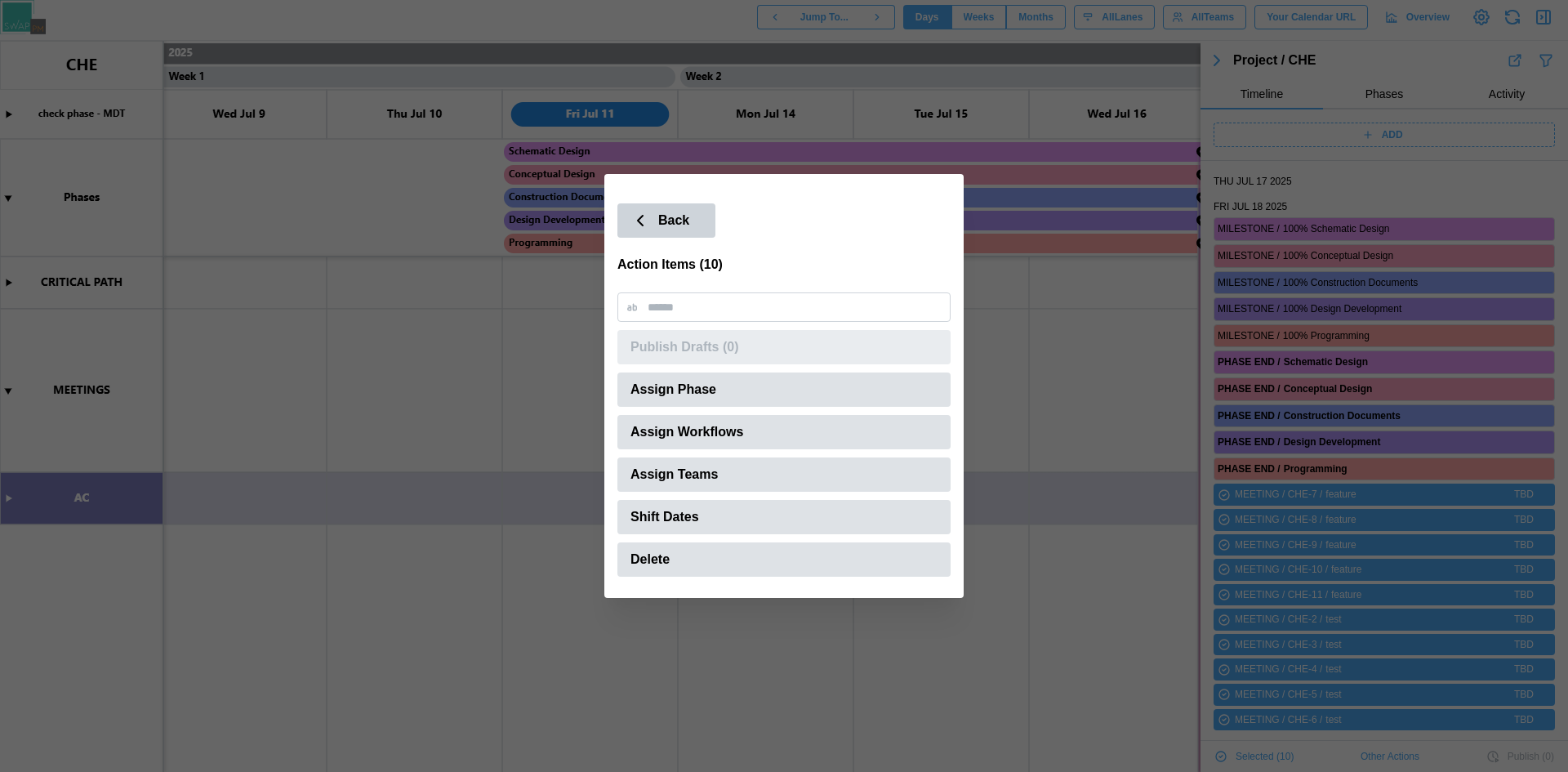 click on "Back" at bounding box center [666, 221] 